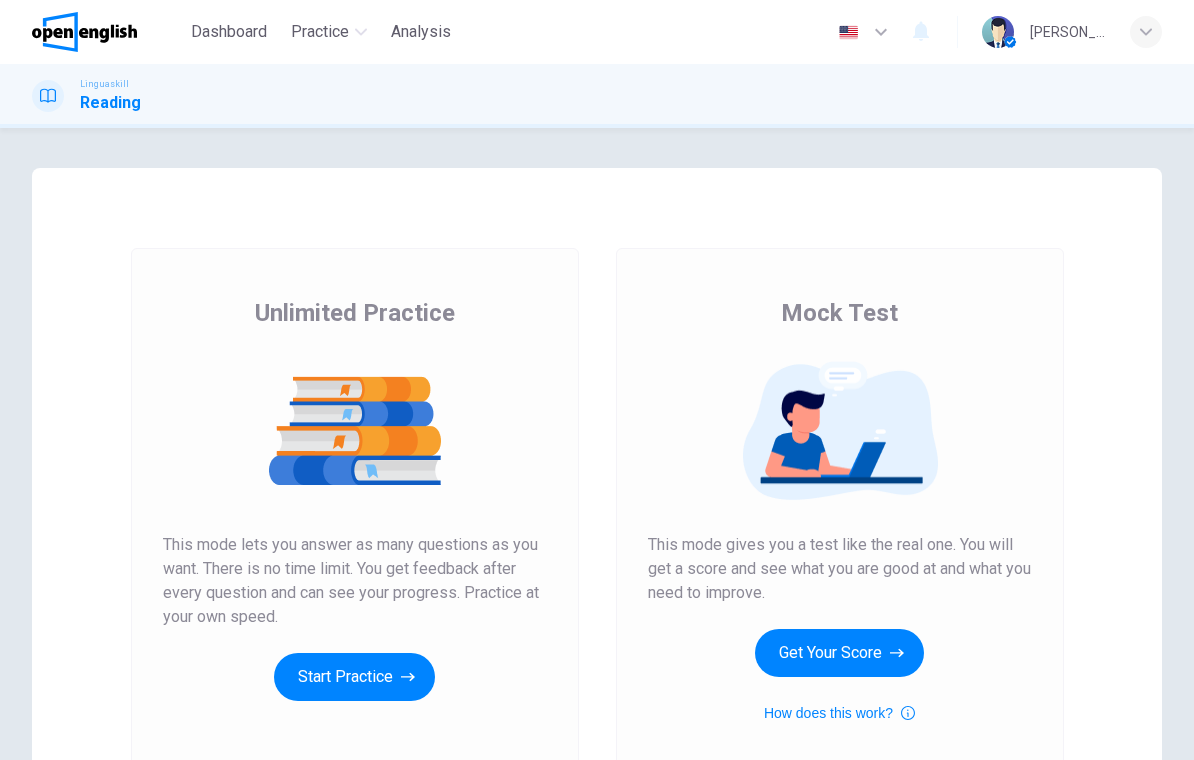 scroll, scrollTop: 0, scrollLeft: 0, axis: both 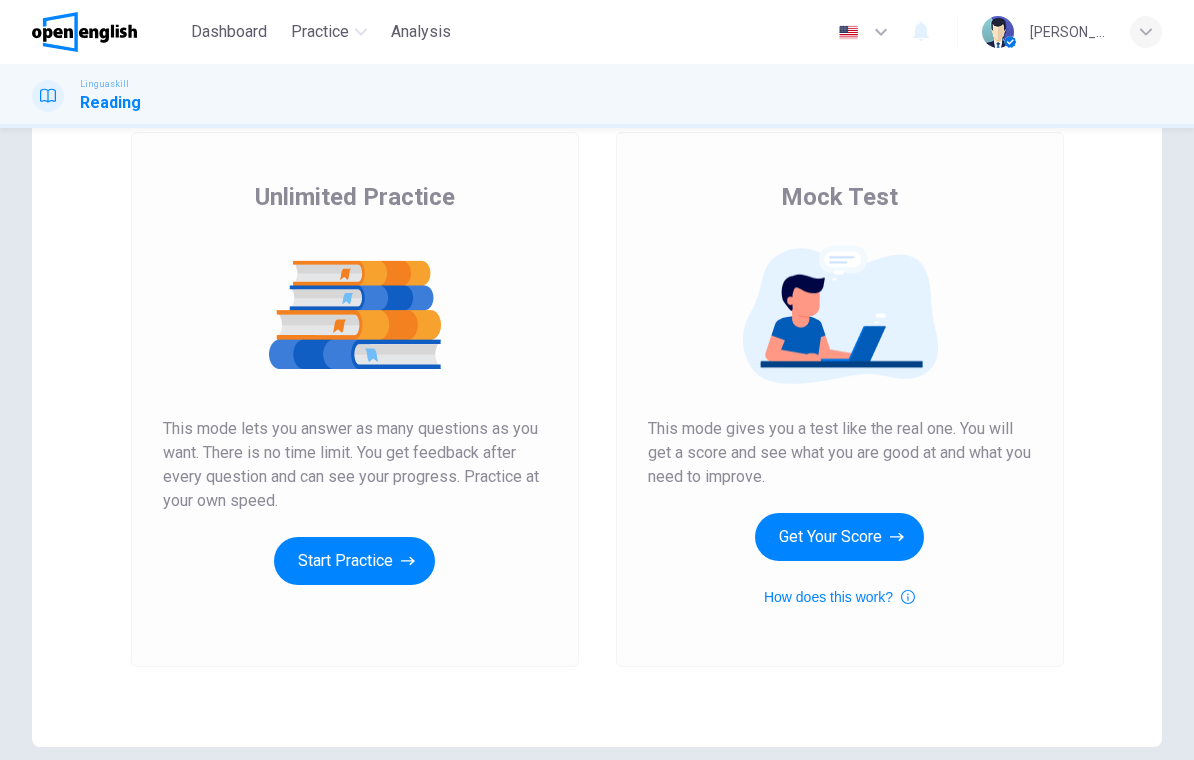 click on "Start Practice" at bounding box center (354, 561) 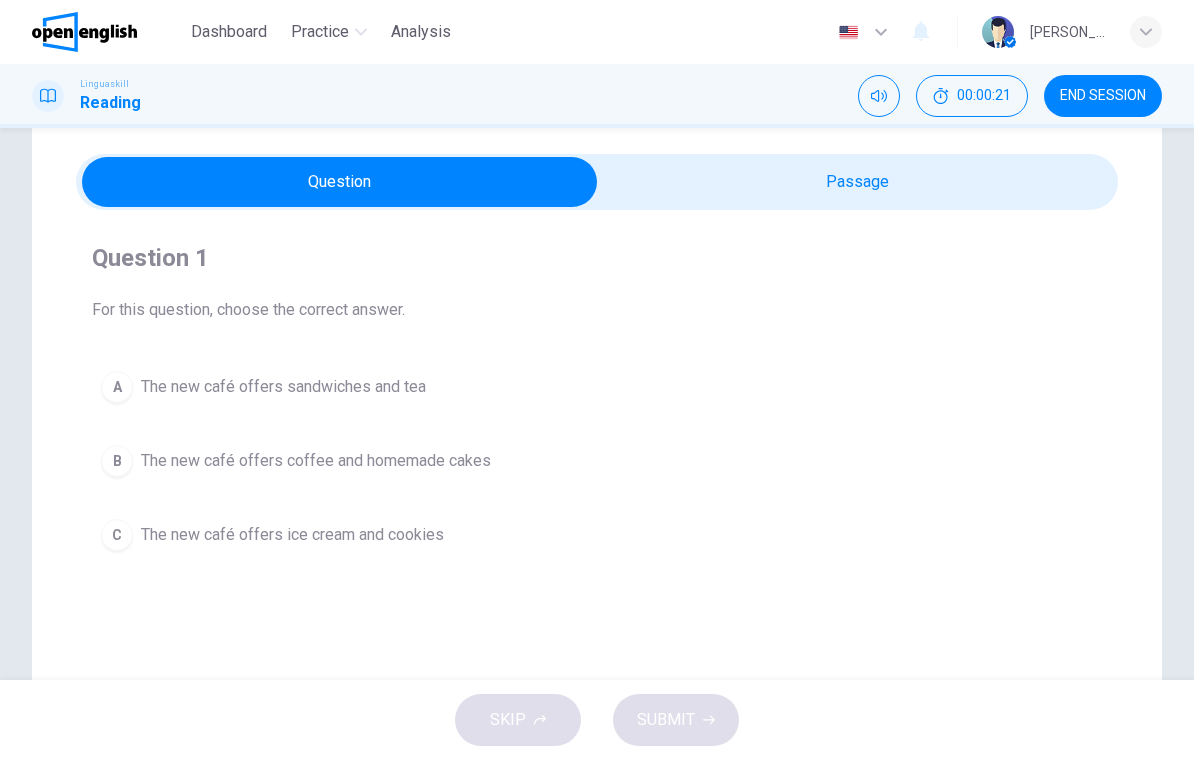 scroll, scrollTop: 61, scrollLeft: 0, axis: vertical 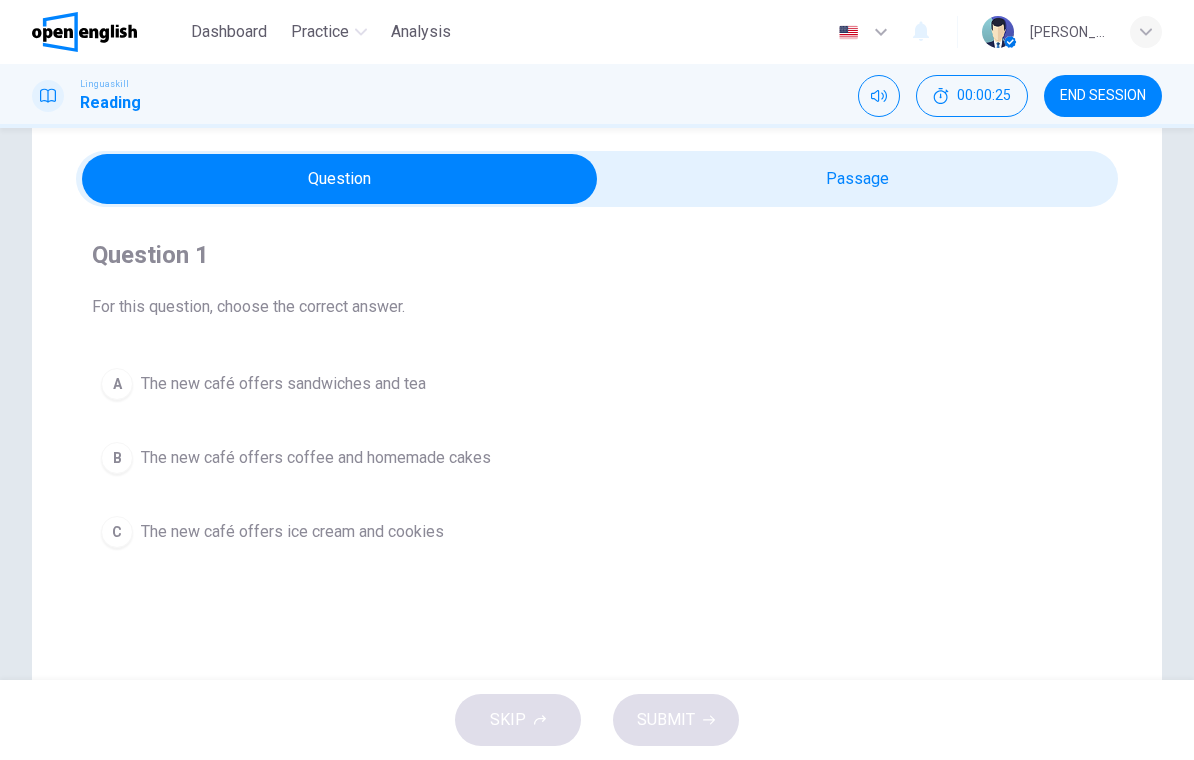 click on "The new café offers coffee and homemade cakes" at bounding box center (316, 458) 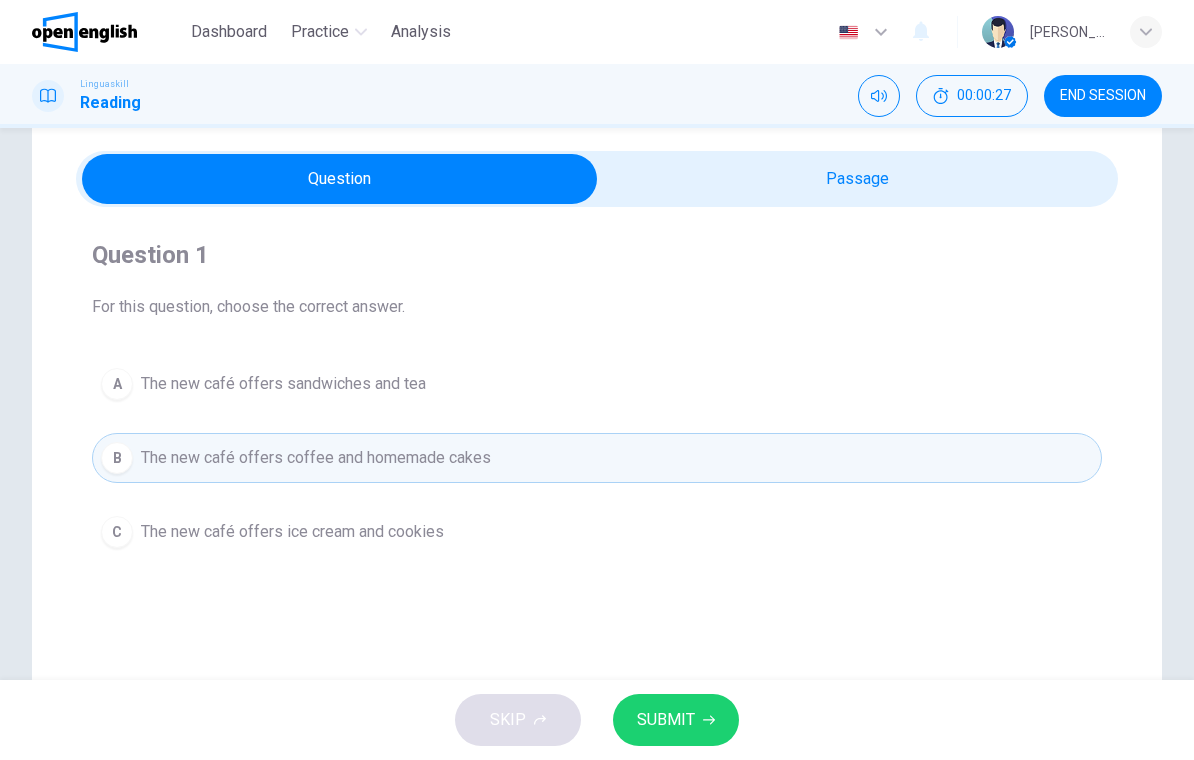 click on "SUBMIT" at bounding box center [666, 720] 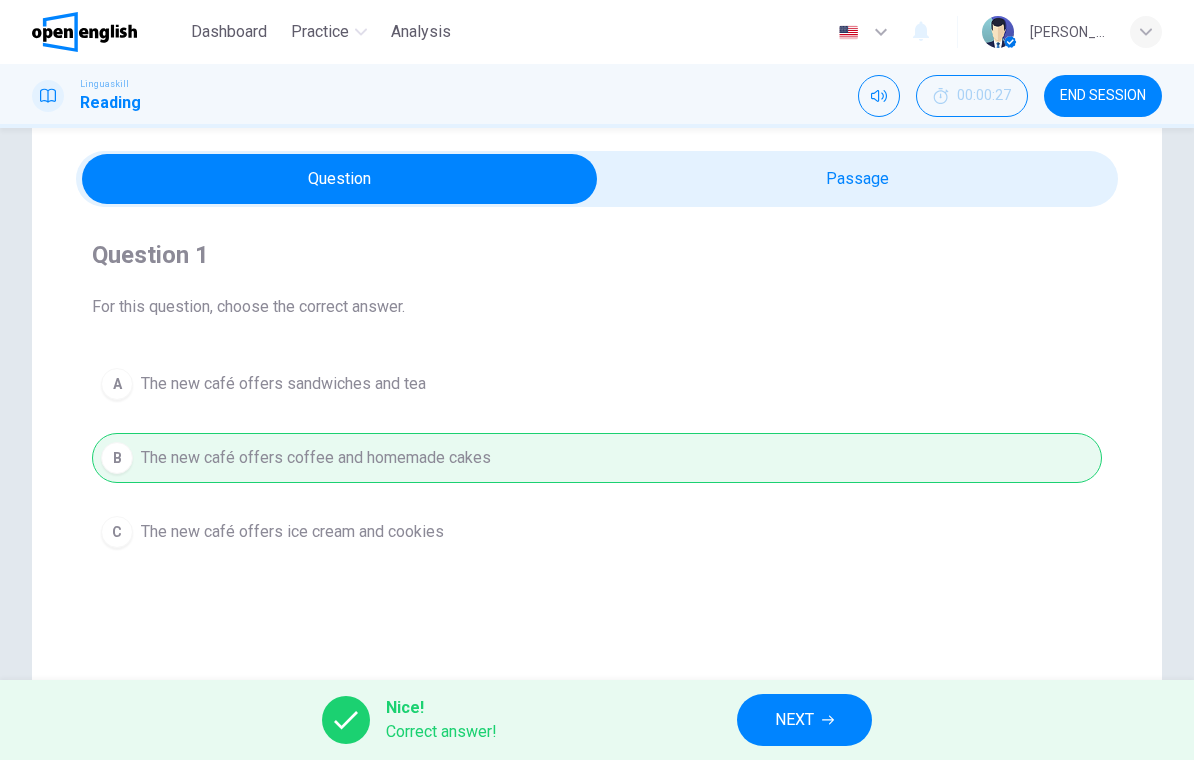 click on "NEXT" at bounding box center [804, 720] 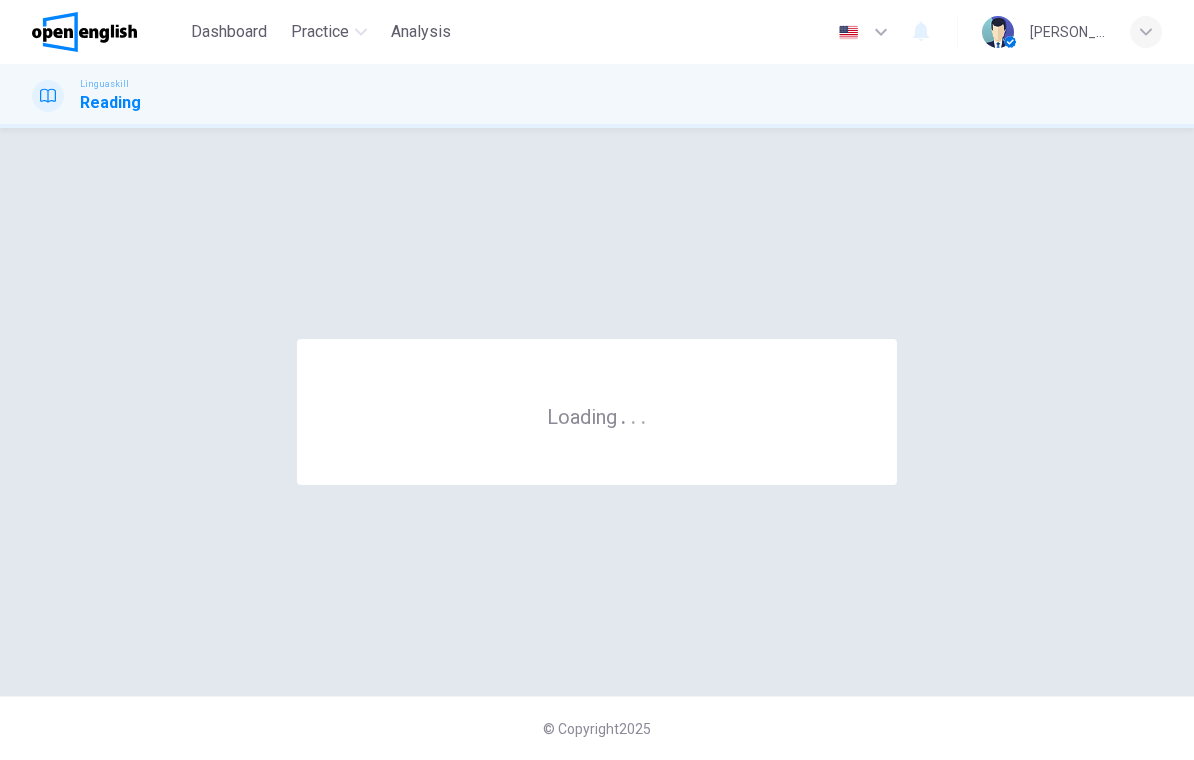 scroll, scrollTop: 0, scrollLeft: 0, axis: both 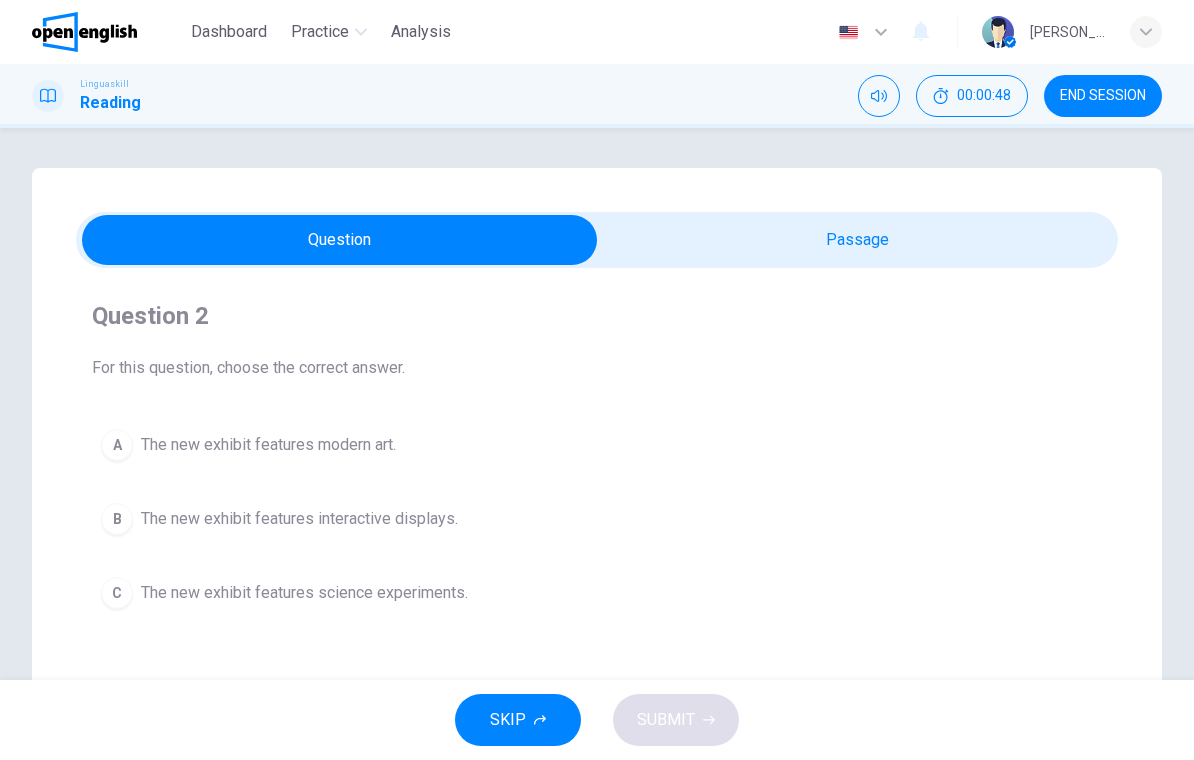 click on "The new exhibit features interactive displays." at bounding box center [299, 519] 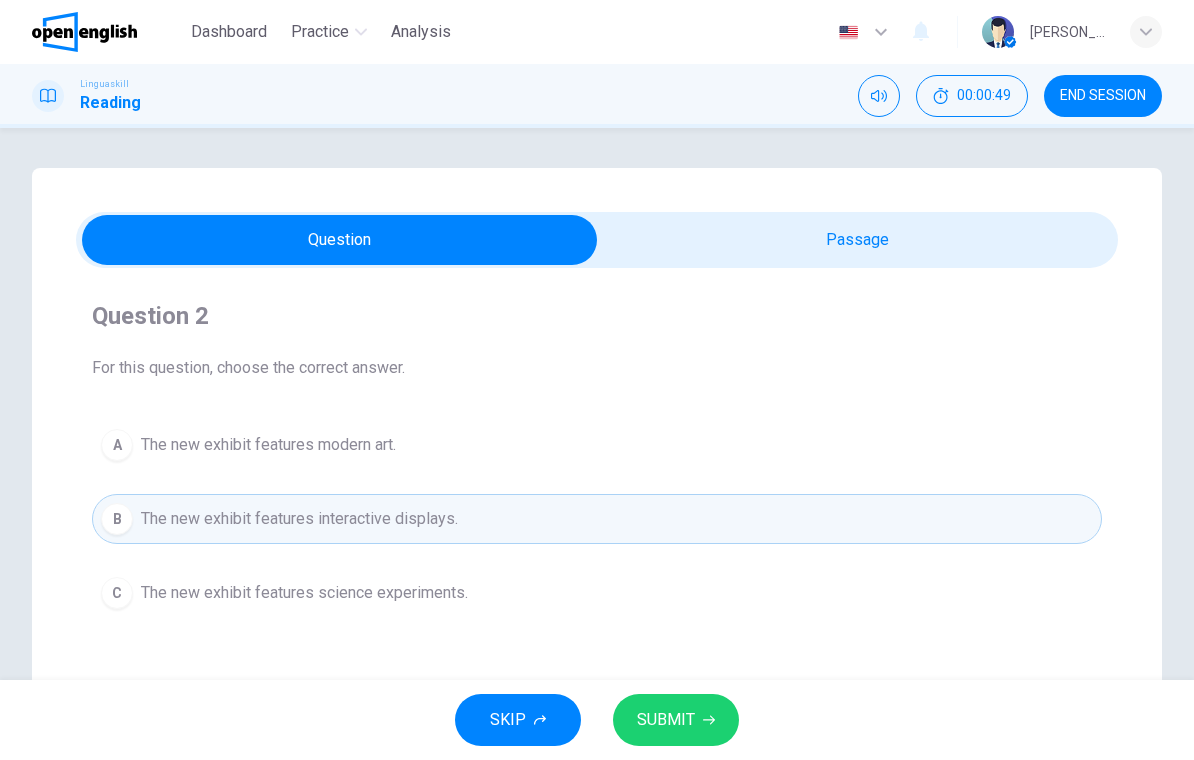 click on "SUBMIT" at bounding box center (666, 720) 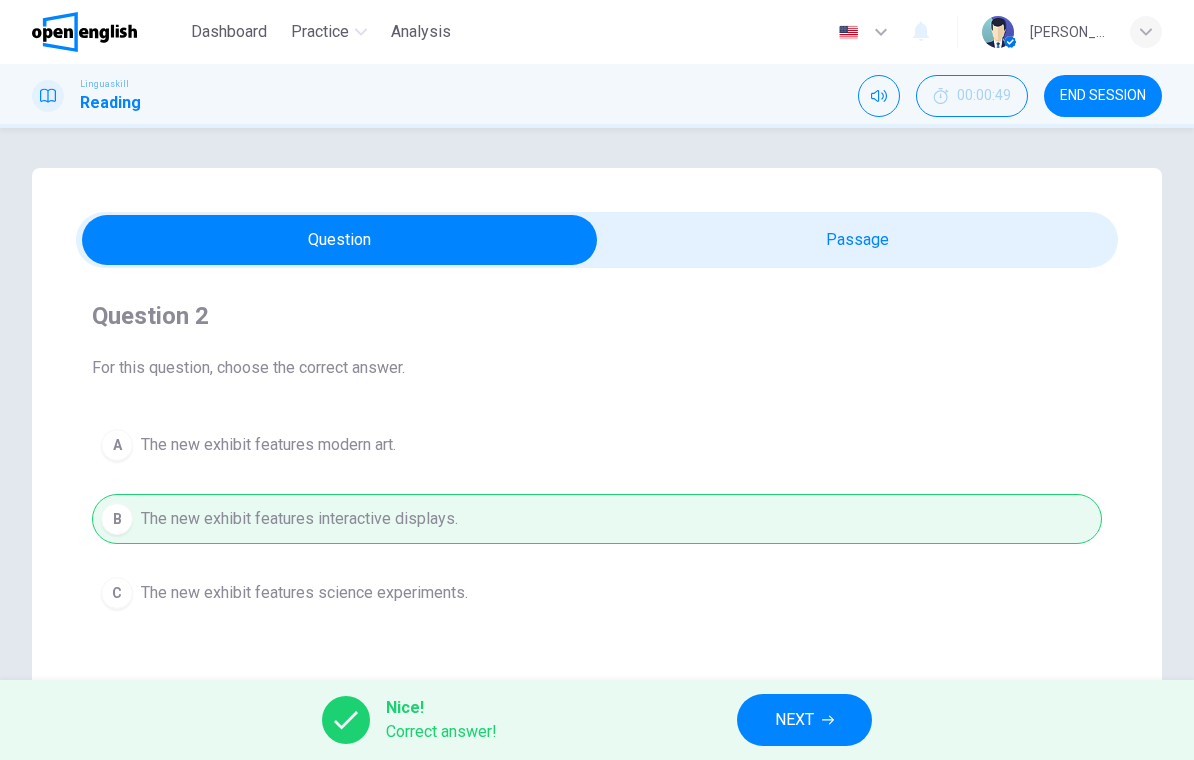click 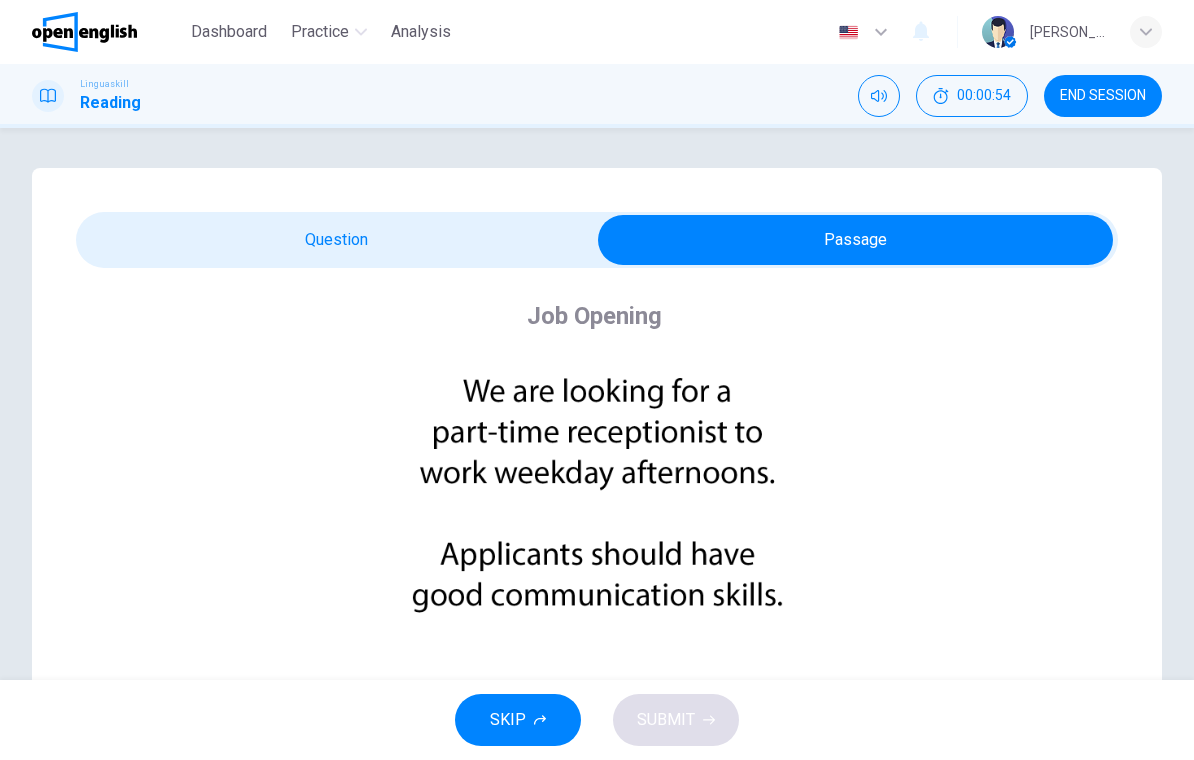 scroll, scrollTop: 0, scrollLeft: 0, axis: both 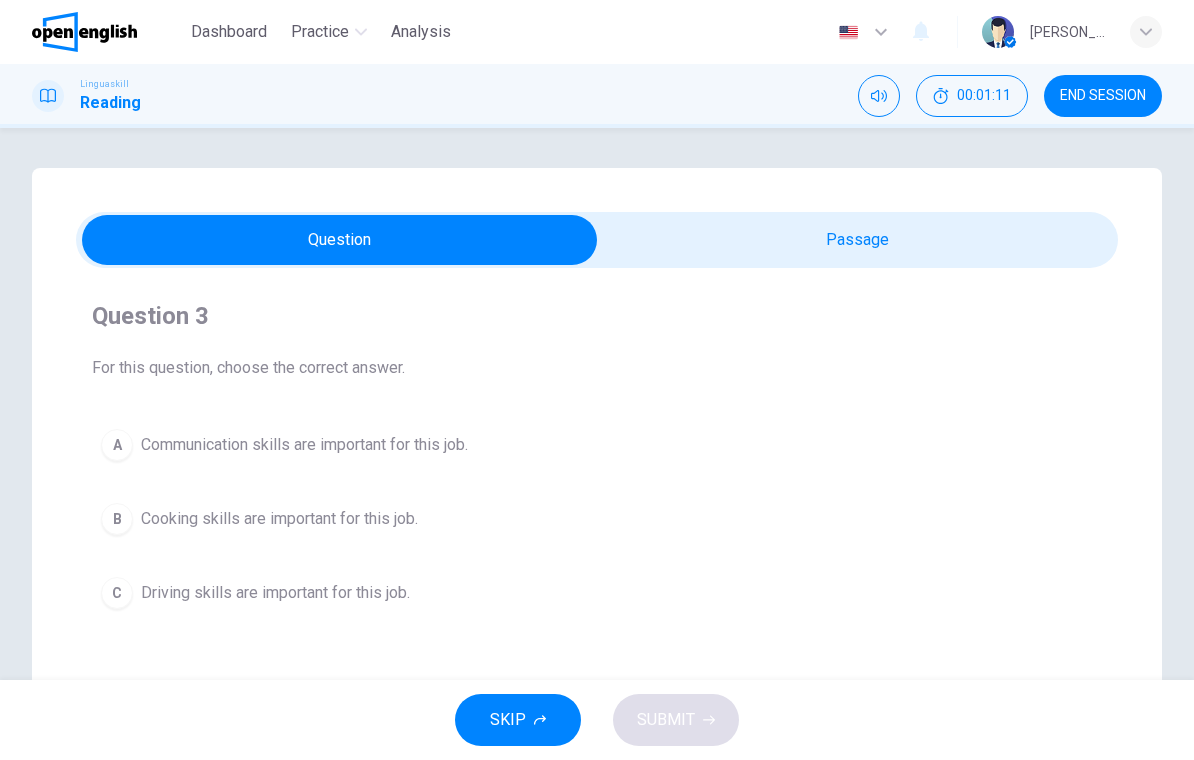 click on "Communication skills are important for this job." at bounding box center [304, 445] 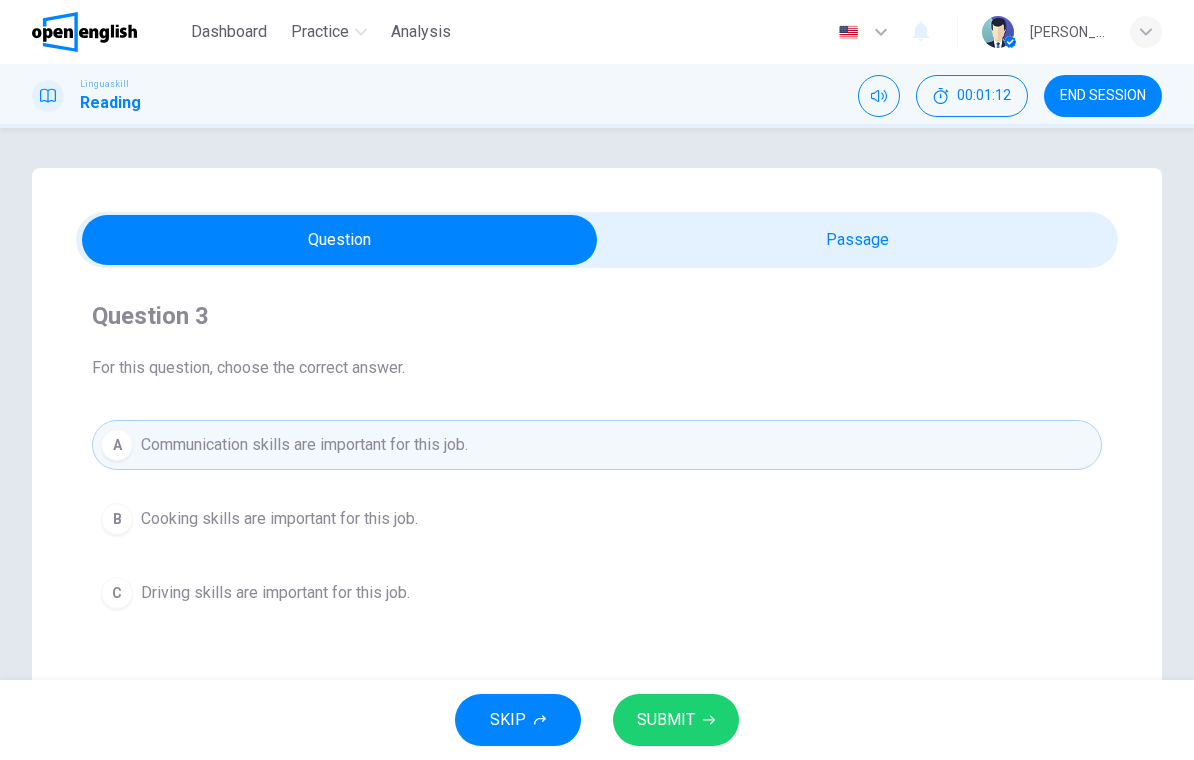 click on "SUBMIT" at bounding box center [666, 720] 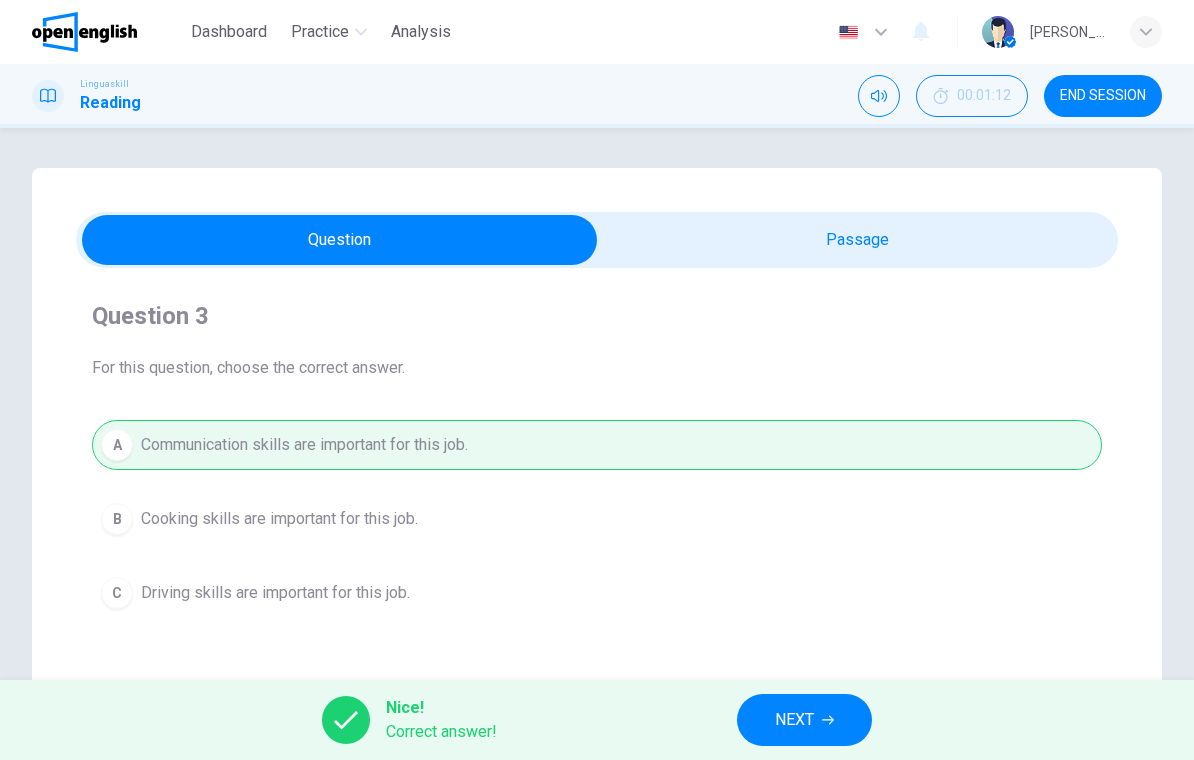 click on "NEXT" at bounding box center (794, 720) 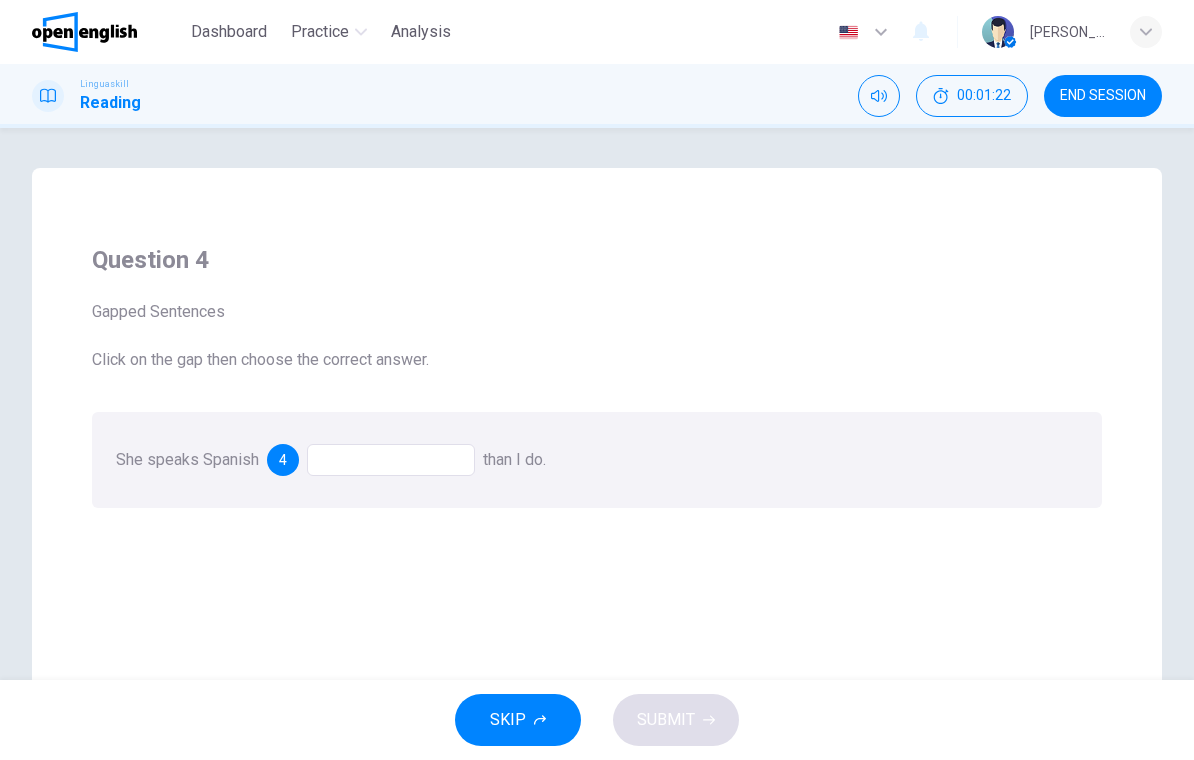 click at bounding box center [391, 460] 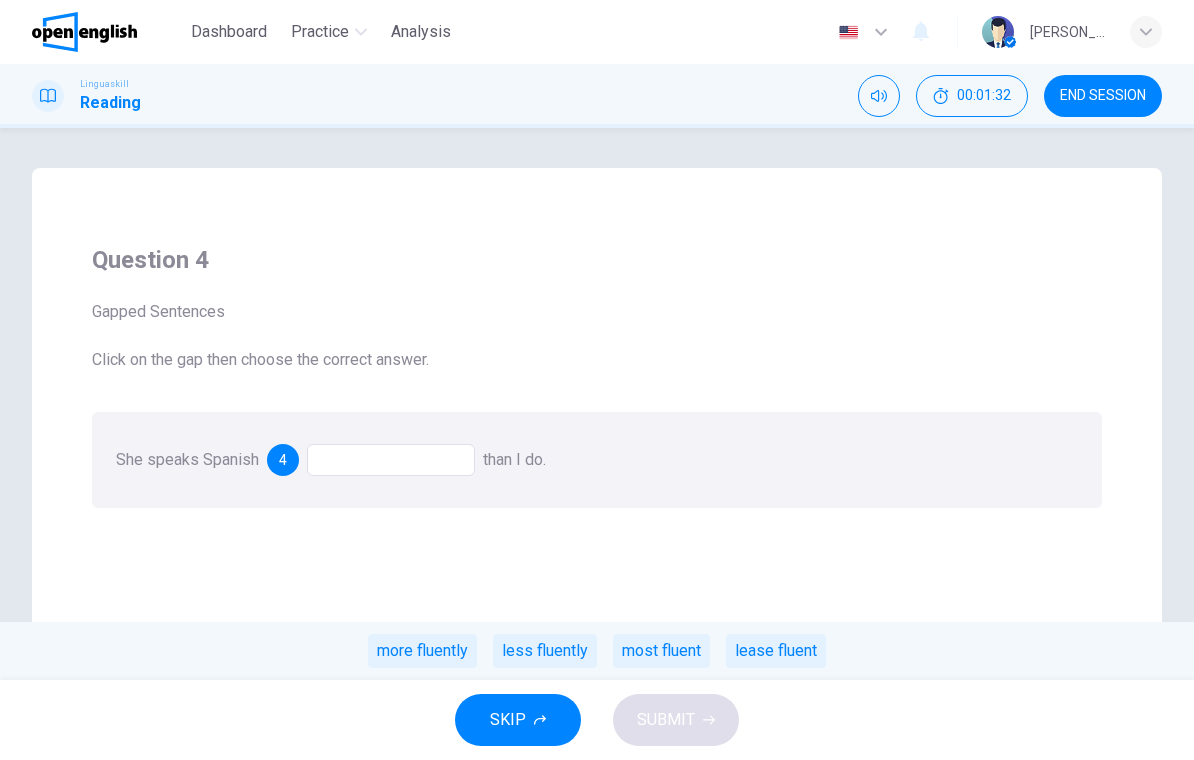 click on "more fluently" at bounding box center [422, 651] 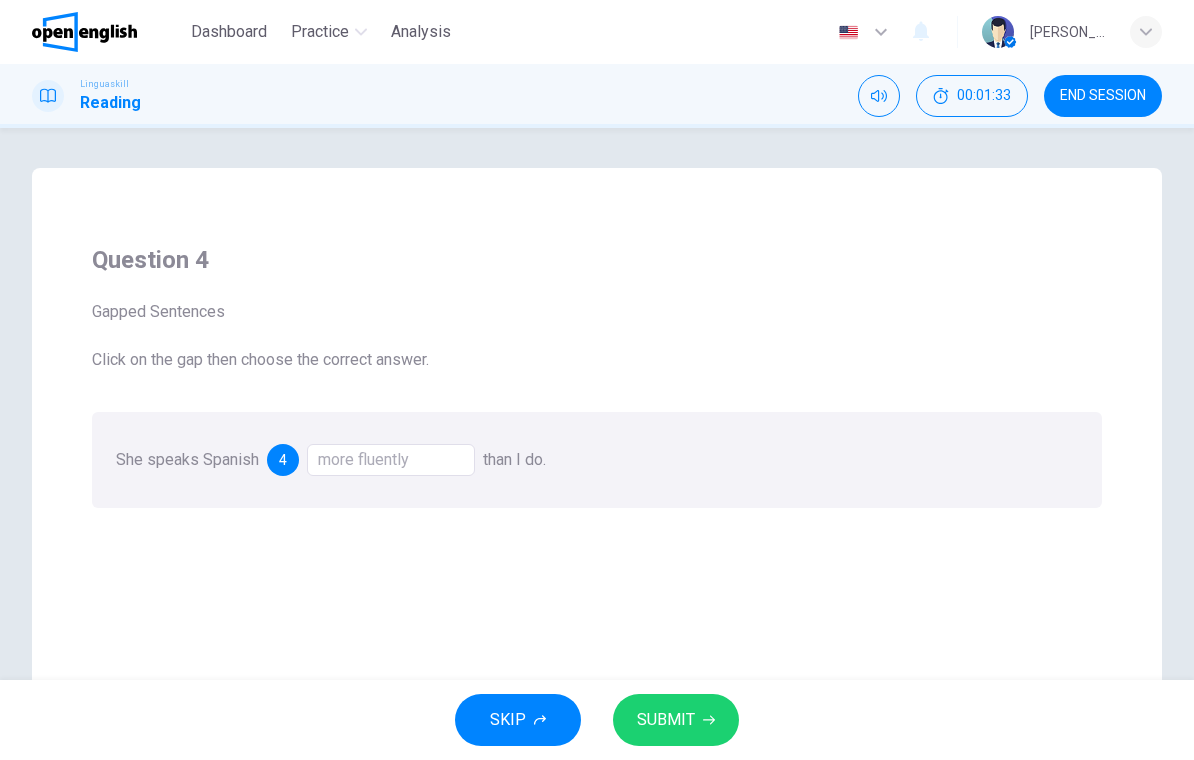 click on "SUBMIT" at bounding box center (676, 720) 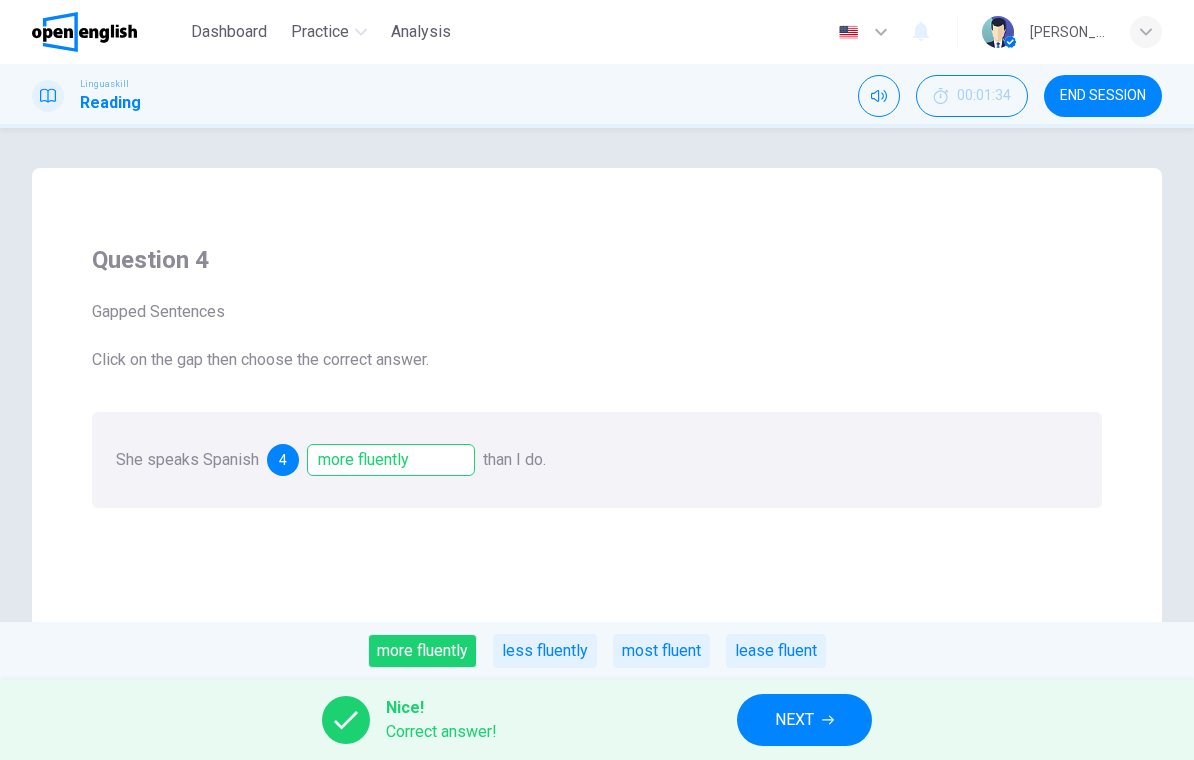 click on "NEXT" at bounding box center (804, 720) 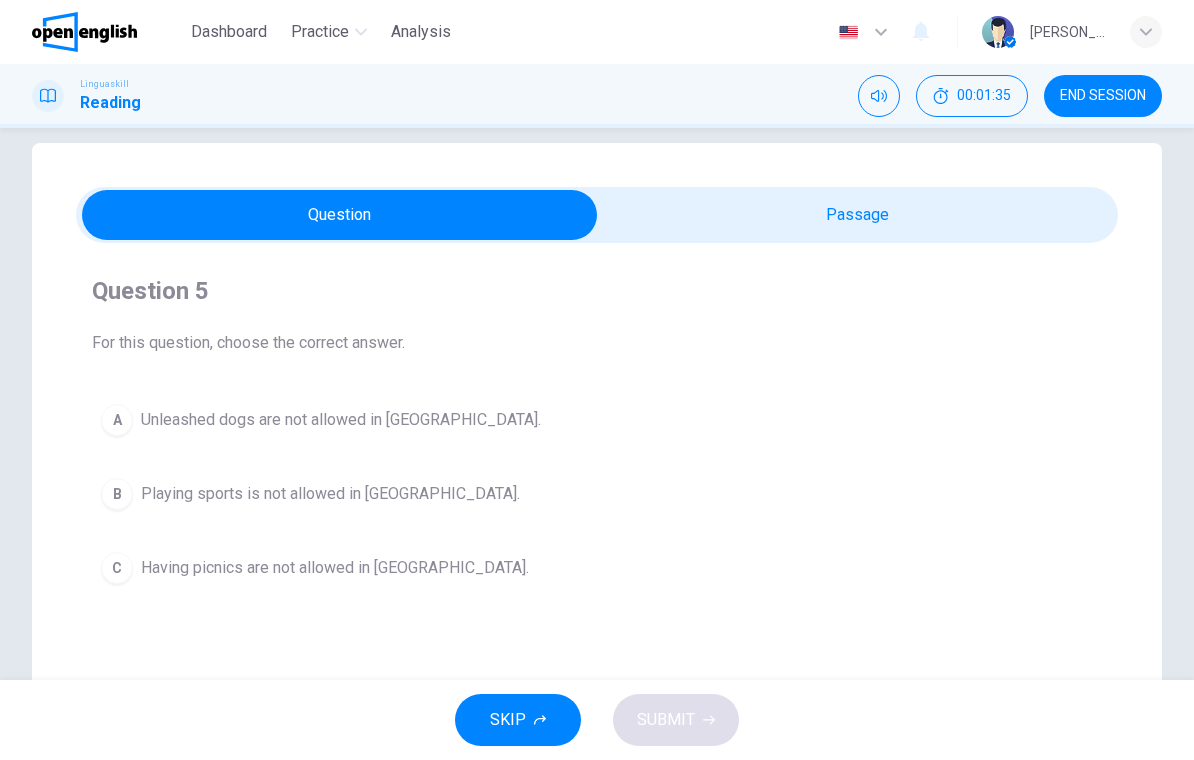 scroll, scrollTop: 57, scrollLeft: 0, axis: vertical 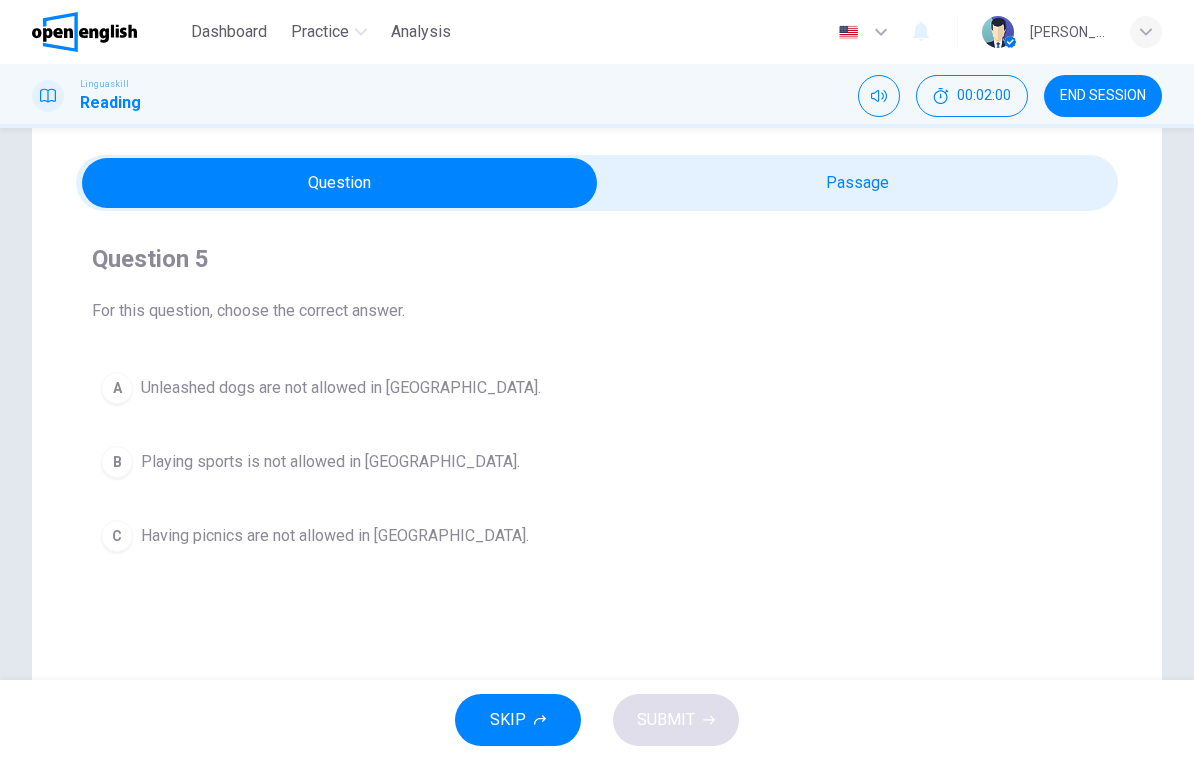 click on "A Unleashed dogs are not allowed in City Park." at bounding box center [597, 388] 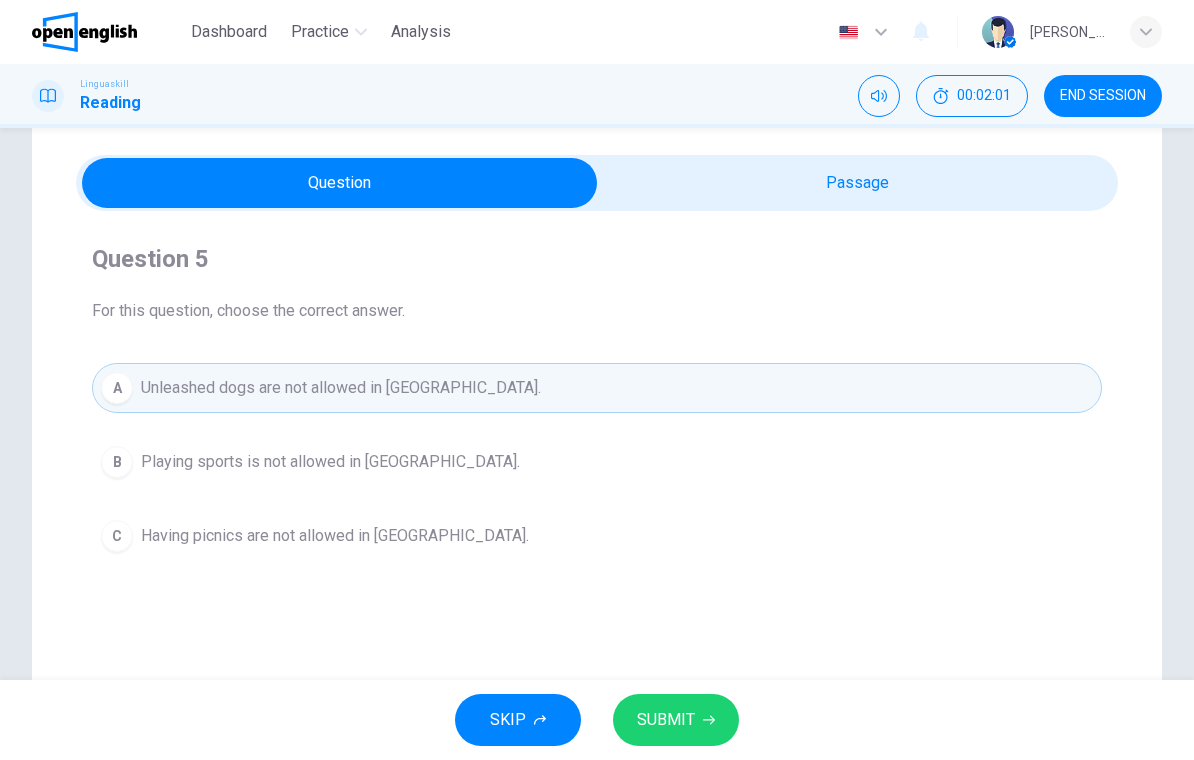 click on "SUBMIT" at bounding box center (676, 720) 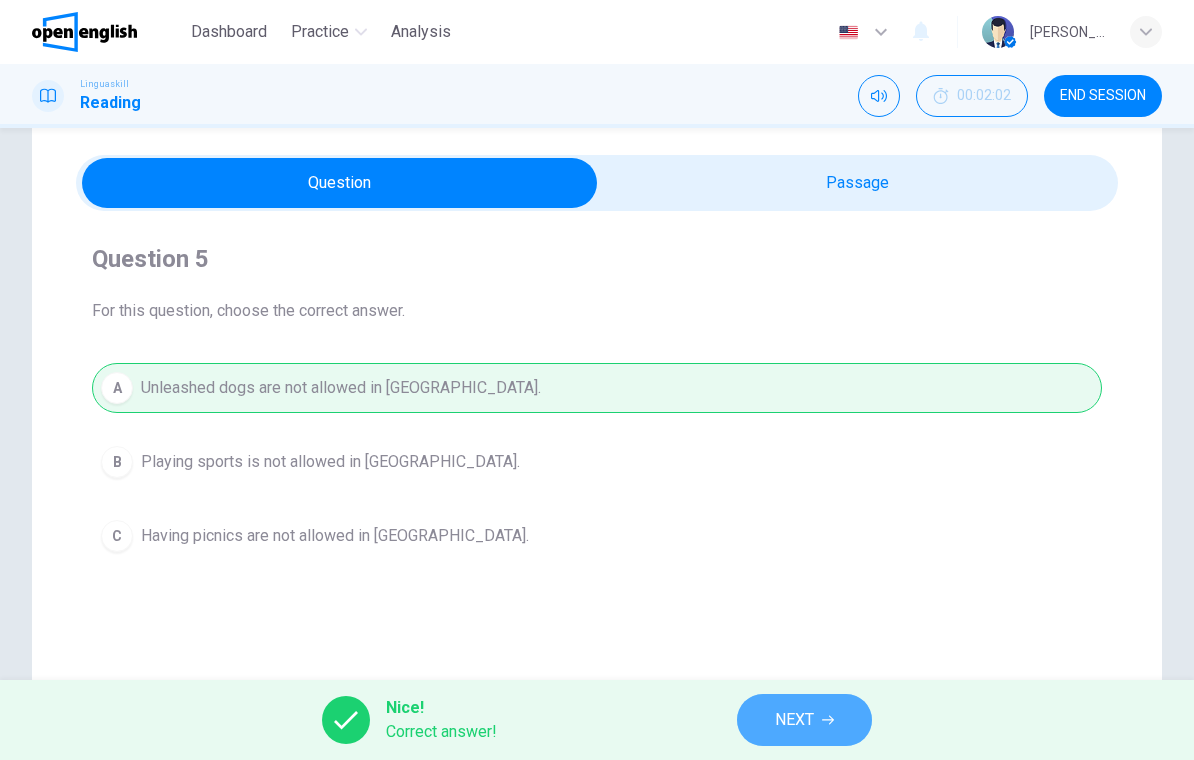 click on "NEXT" at bounding box center (794, 720) 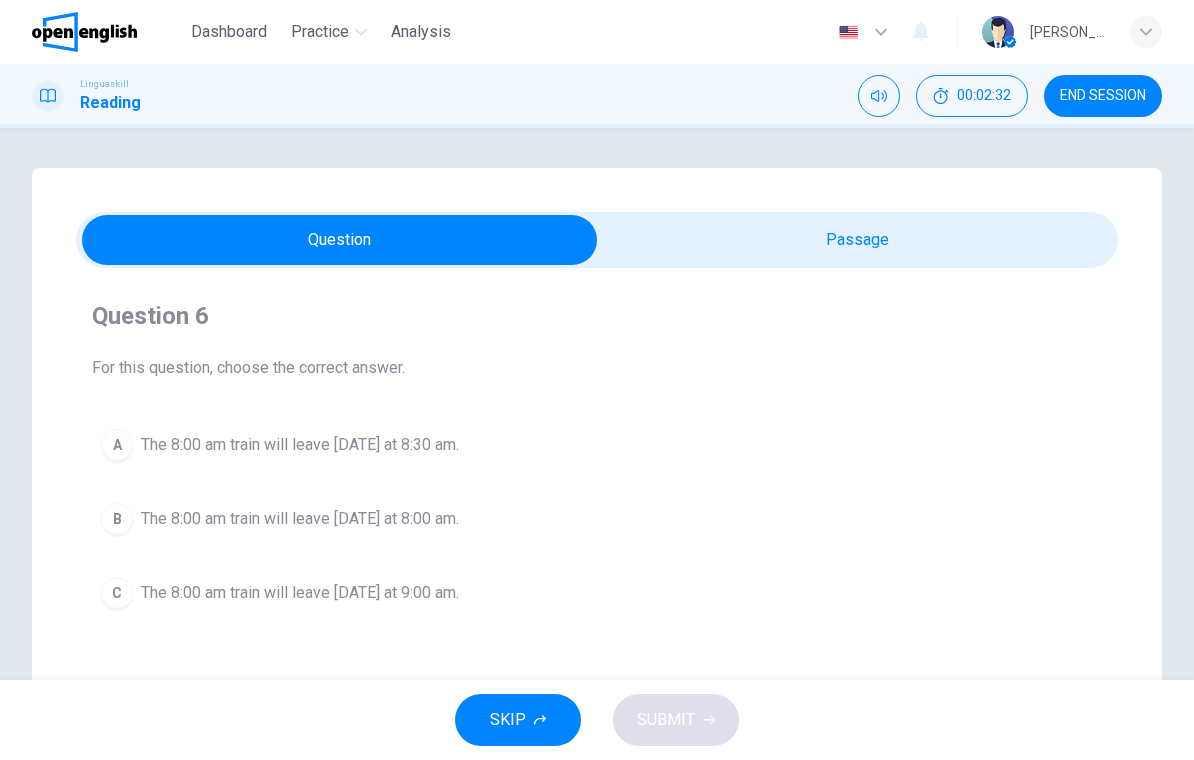 click on "The 8:00 am train will leave tomorrow at 8:30 am." at bounding box center [300, 445] 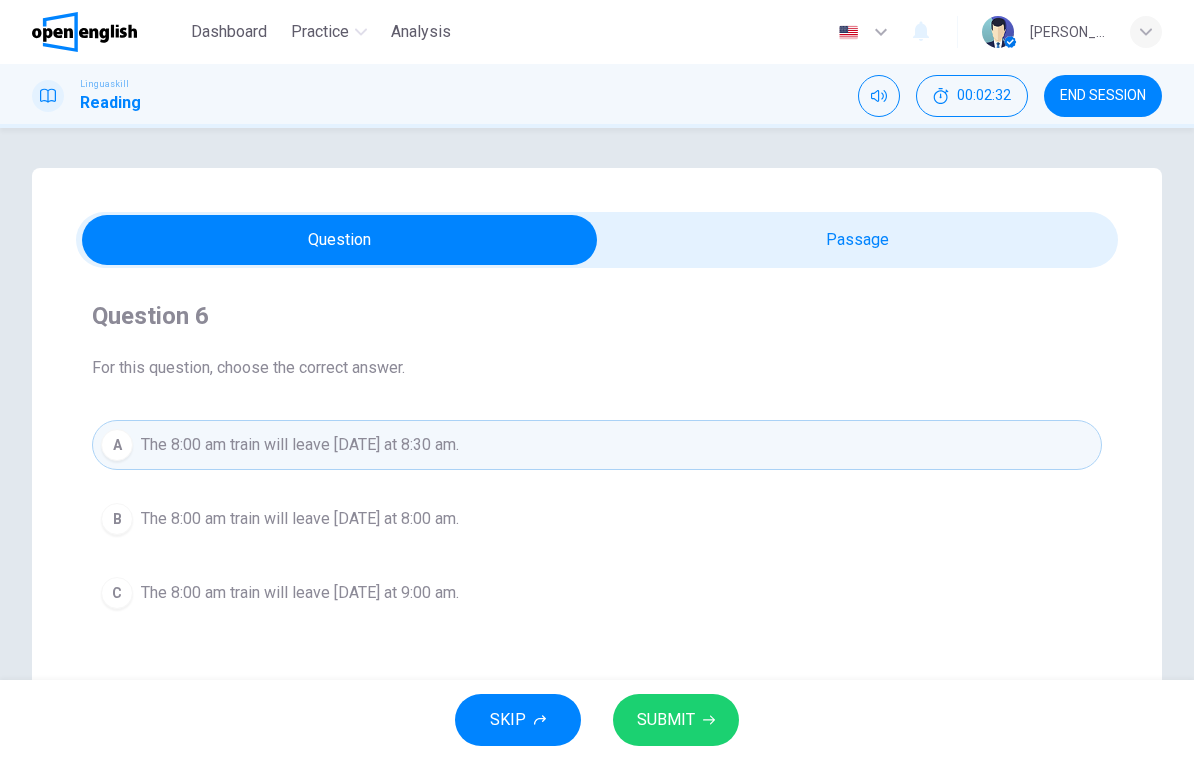 click on "SUBMIT" at bounding box center (666, 720) 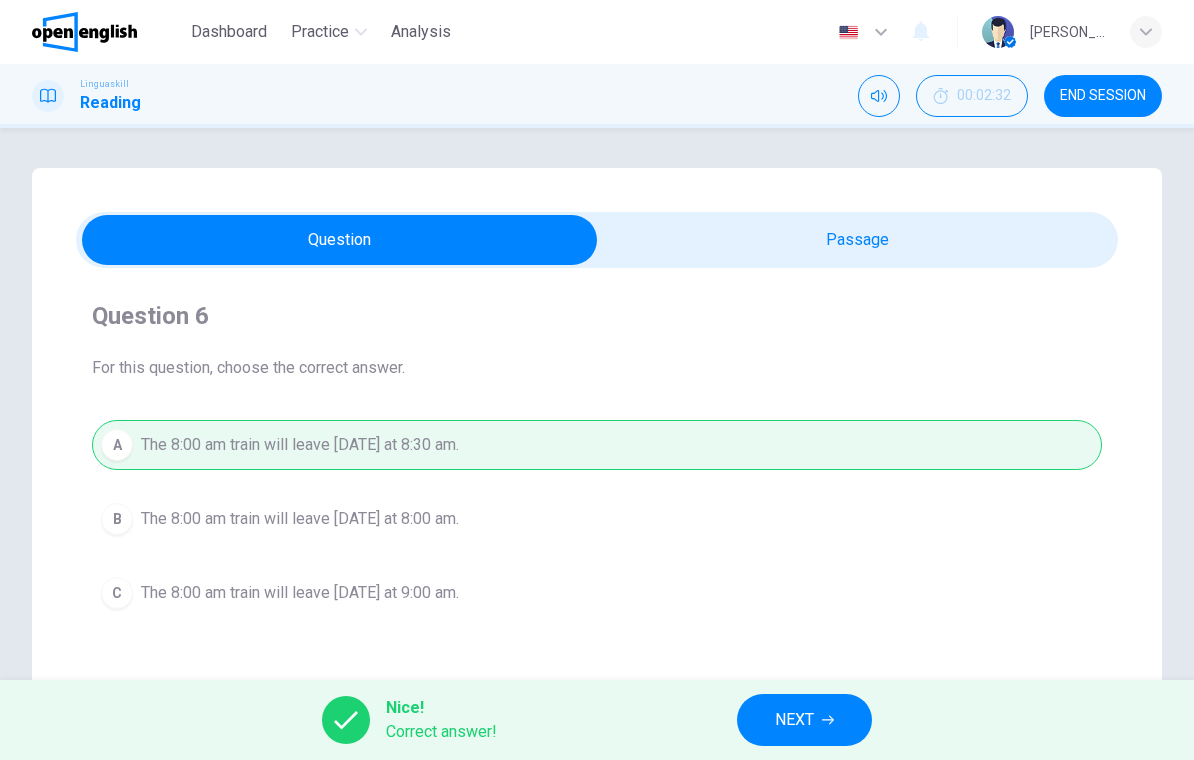 click on "NEXT" at bounding box center (794, 720) 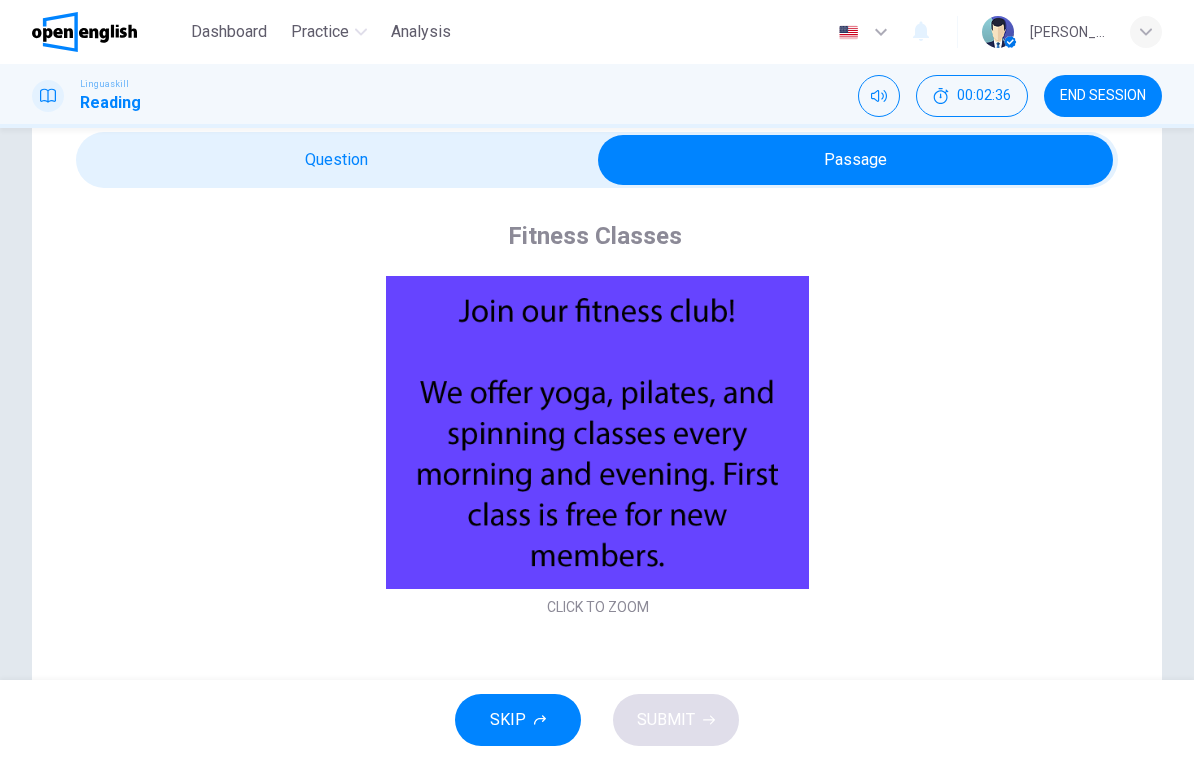 scroll, scrollTop: 78, scrollLeft: 0, axis: vertical 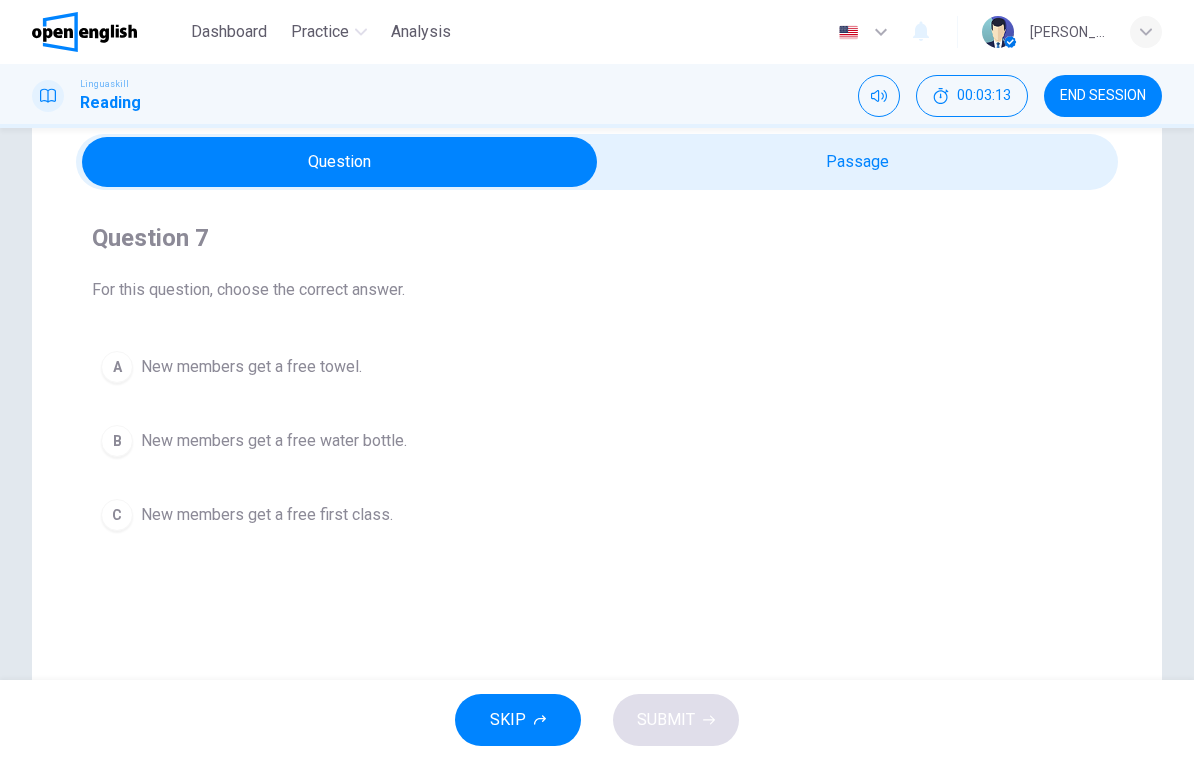 click on "New members get a free first class." at bounding box center [267, 515] 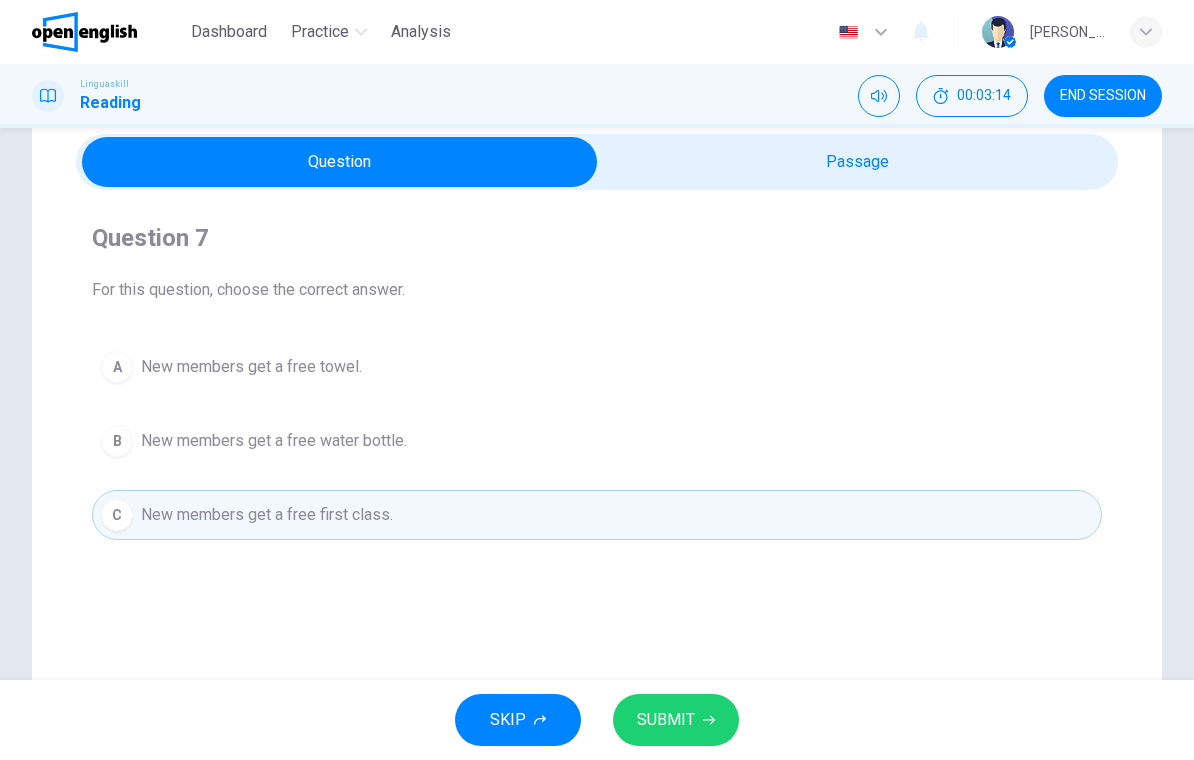 click on "SUBMIT" at bounding box center (666, 720) 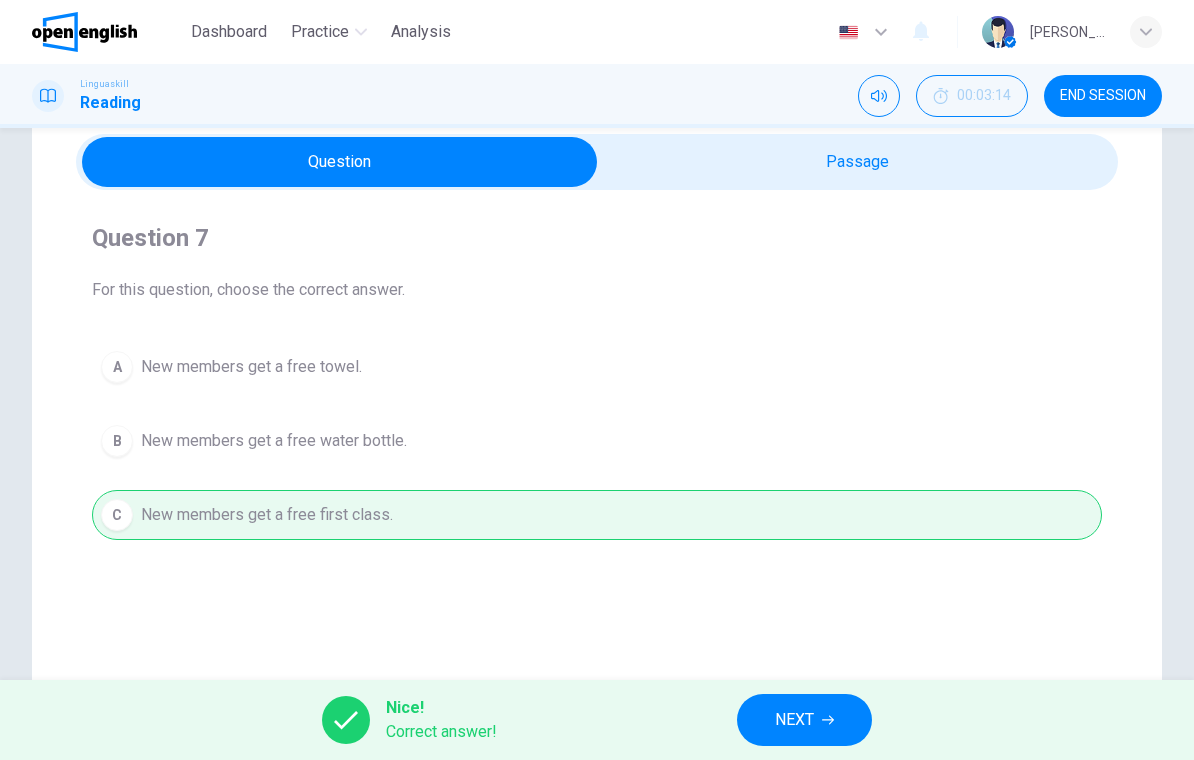 click on "NEXT" at bounding box center [804, 720] 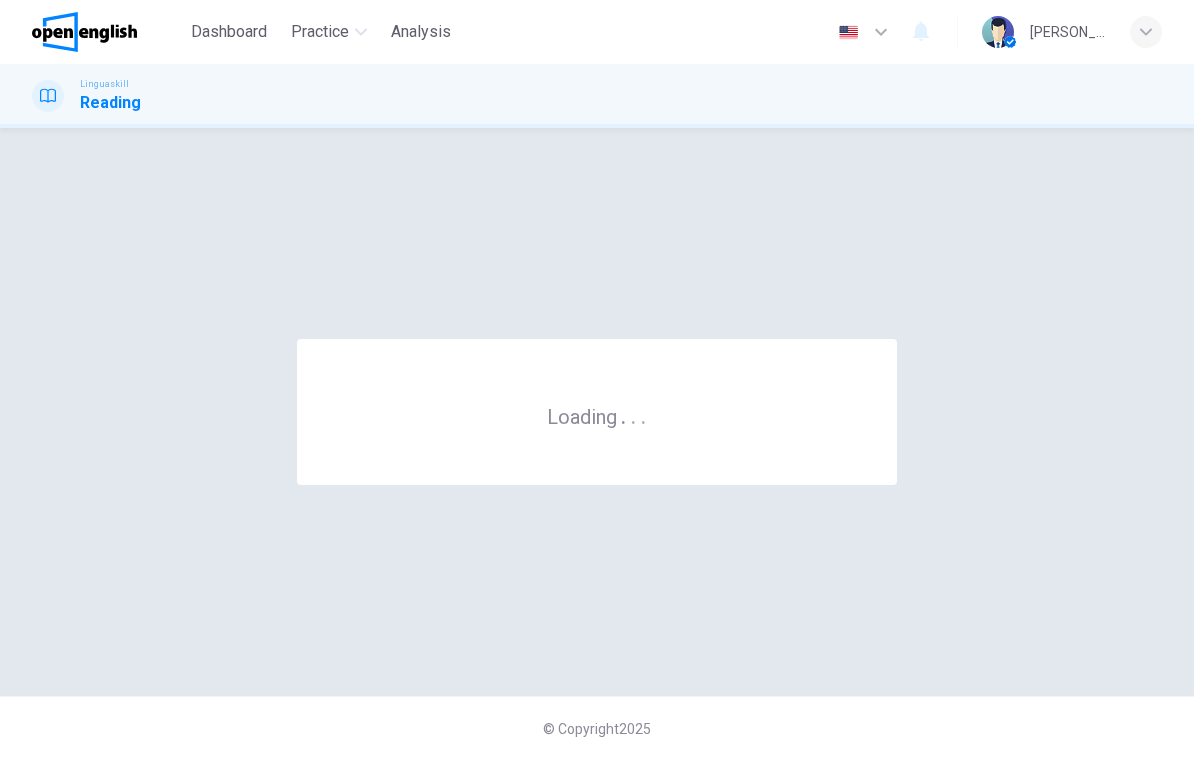 scroll, scrollTop: 0, scrollLeft: 0, axis: both 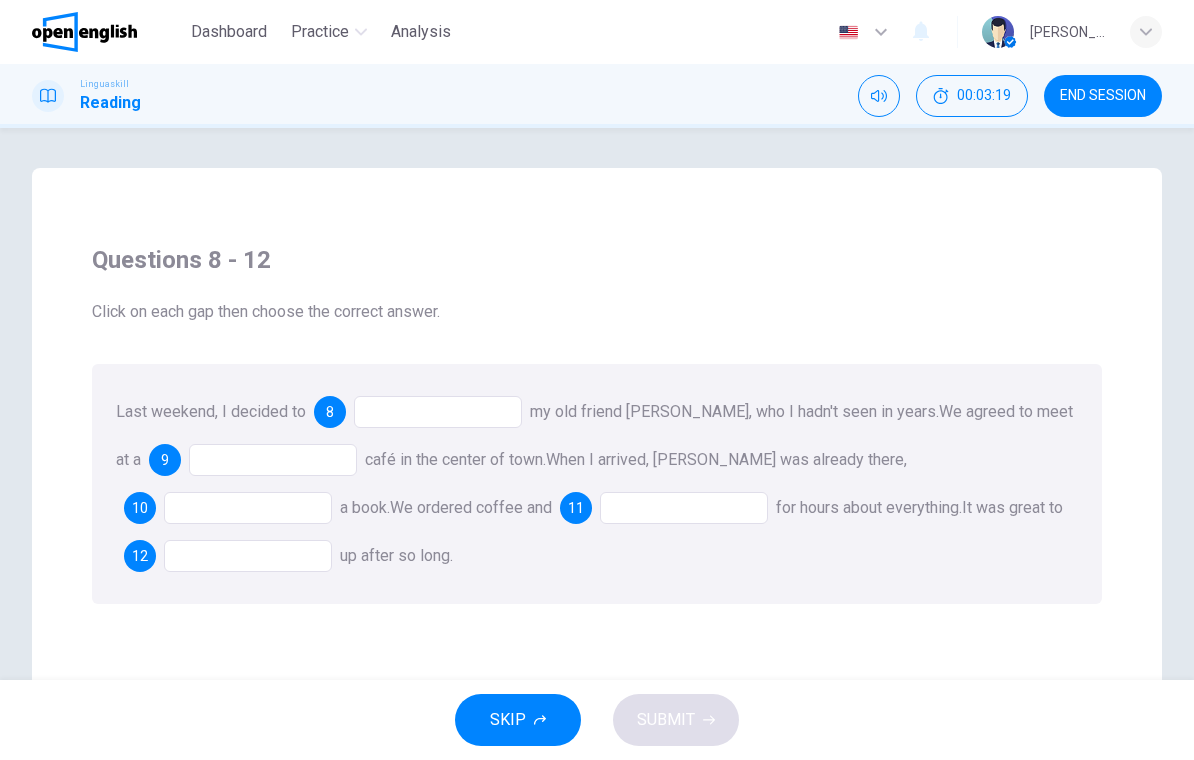 click at bounding box center (438, 412) 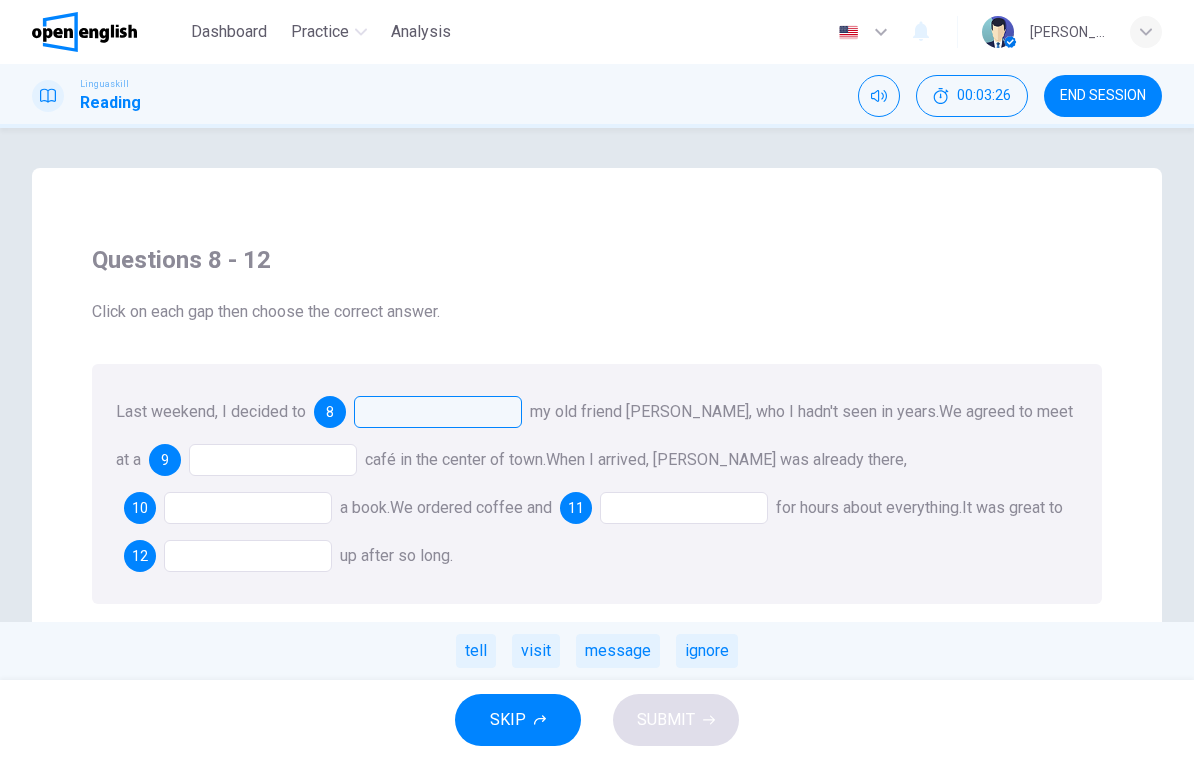 click on "visit" at bounding box center (536, 651) 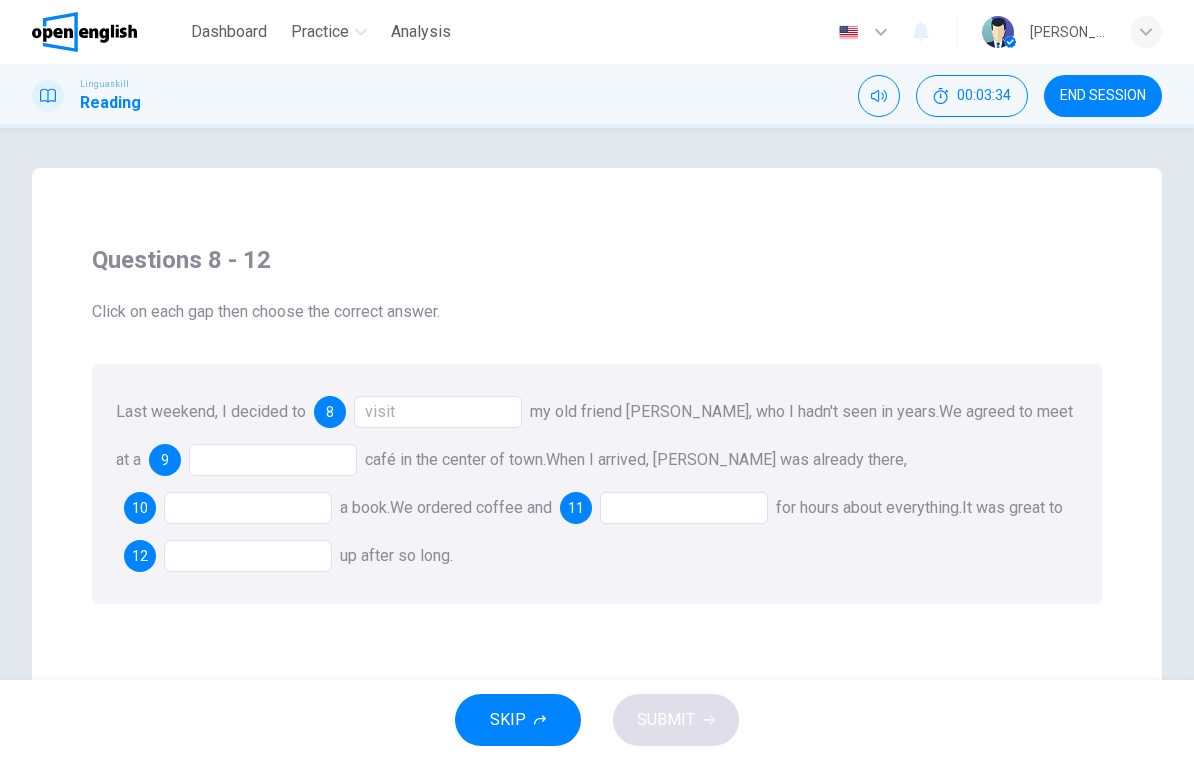 click at bounding box center [273, 460] 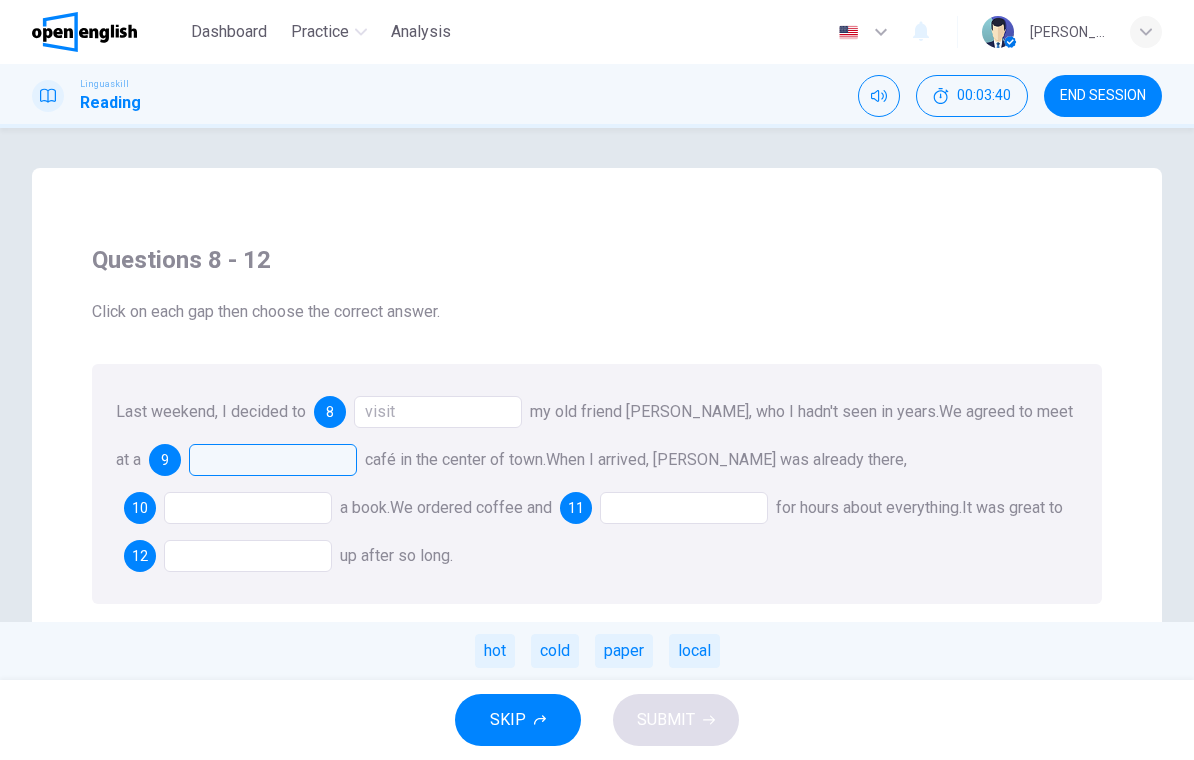 click on "local" at bounding box center [694, 651] 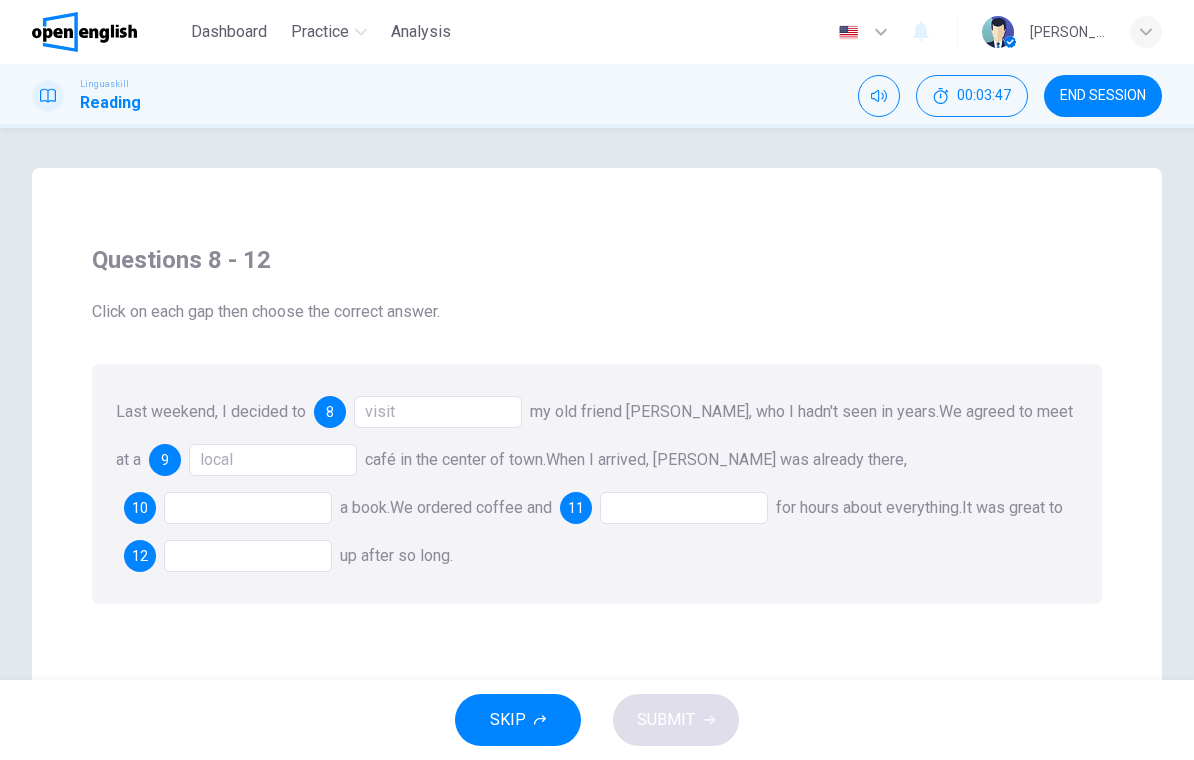 click at bounding box center [248, 508] 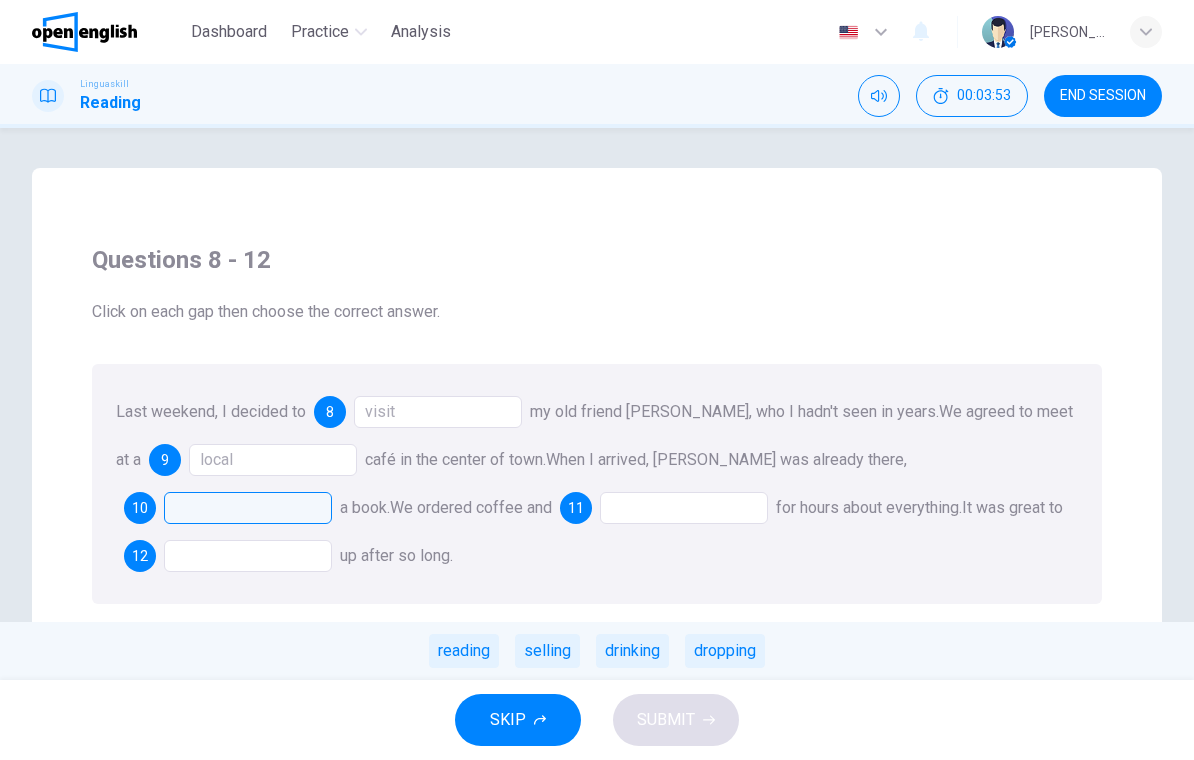 click on "reading" at bounding box center (464, 651) 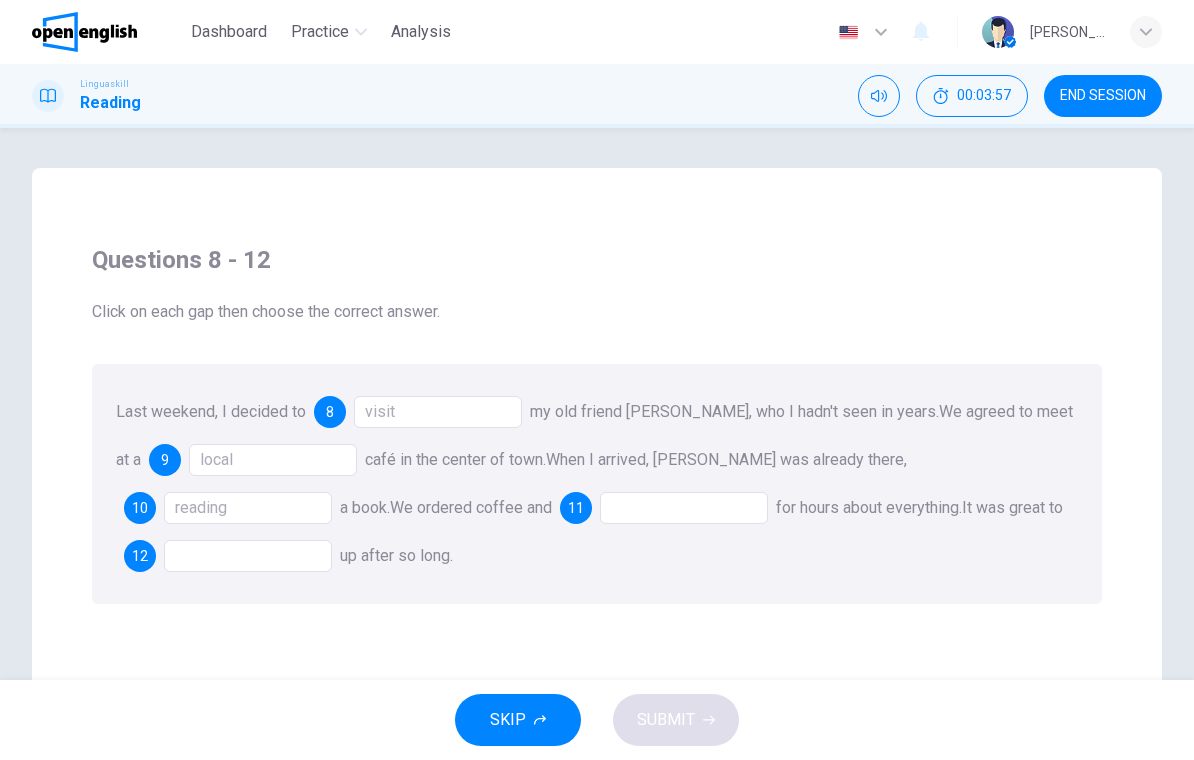 click at bounding box center [684, 508] 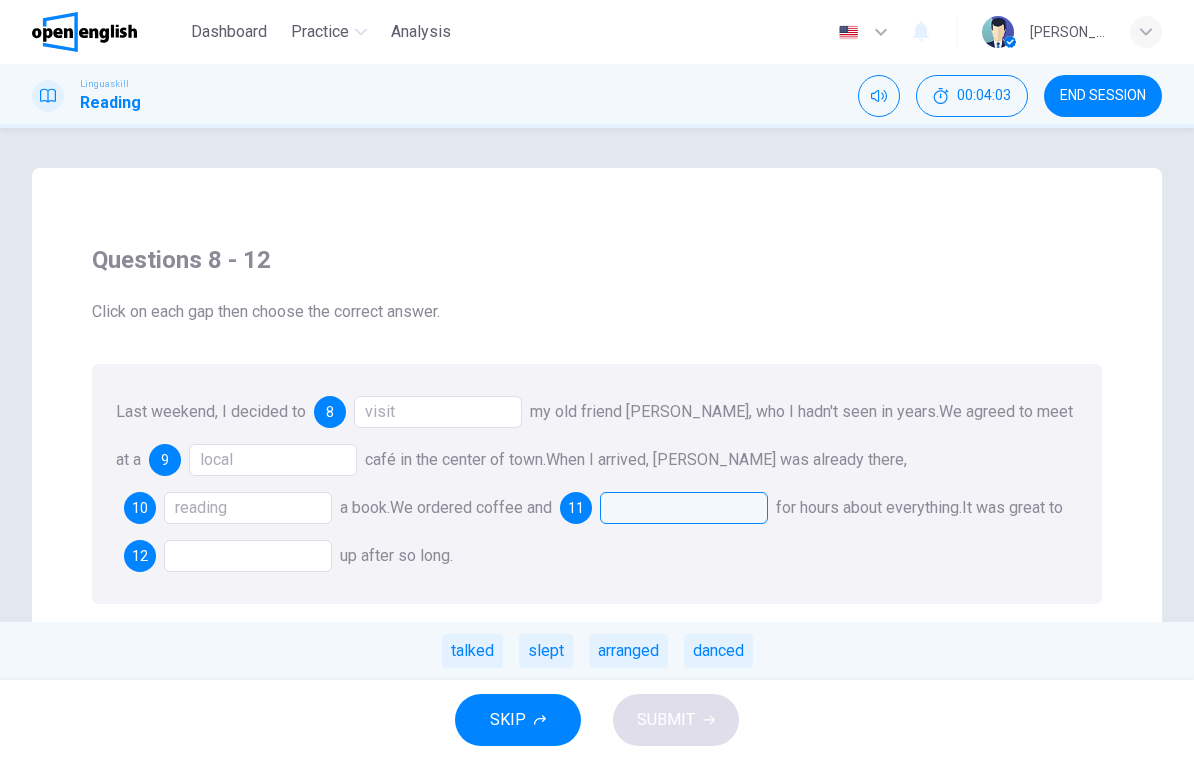 click on "talked" at bounding box center [472, 651] 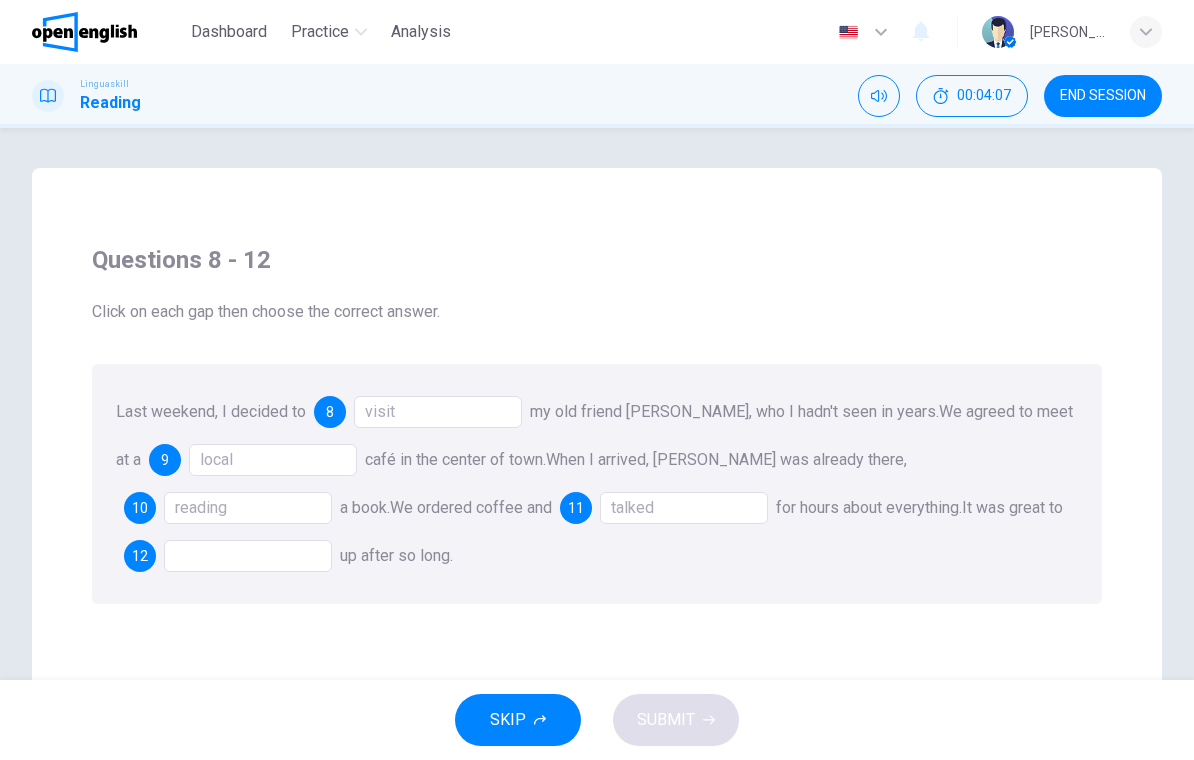 click at bounding box center (248, 556) 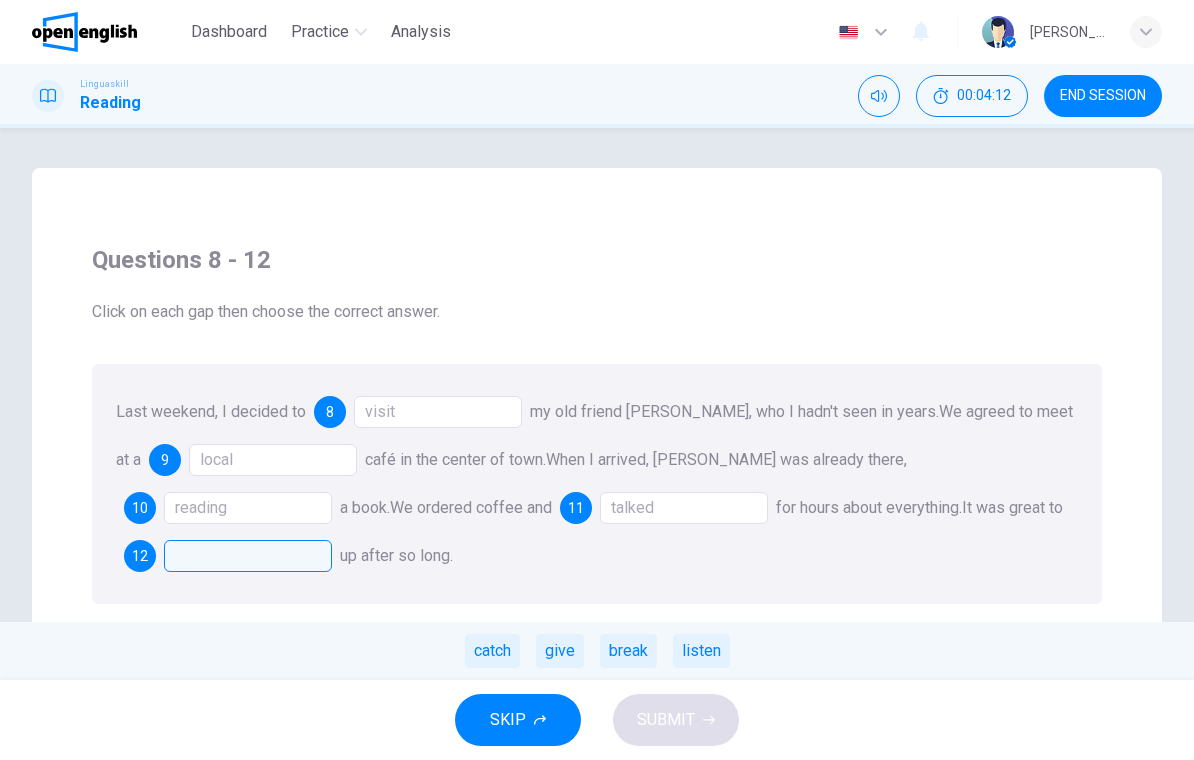 click on "listen" at bounding box center (701, 651) 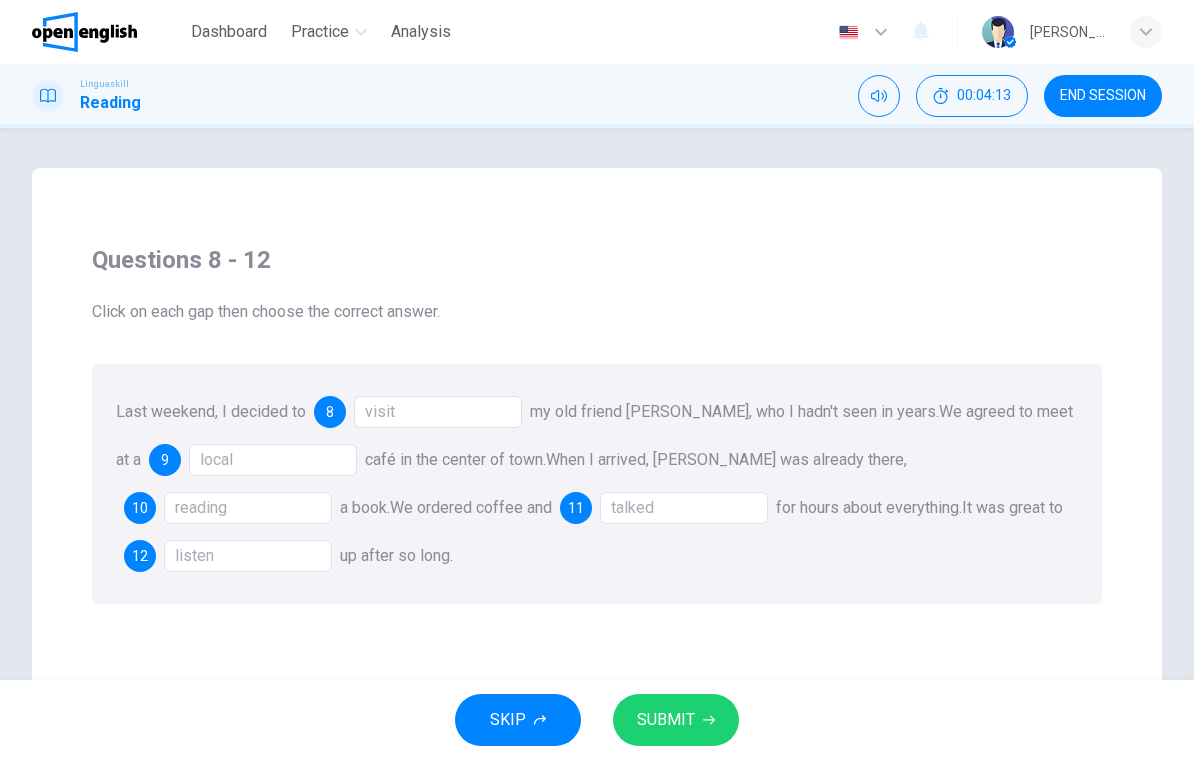 click on "SUBMIT" at bounding box center (666, 720) 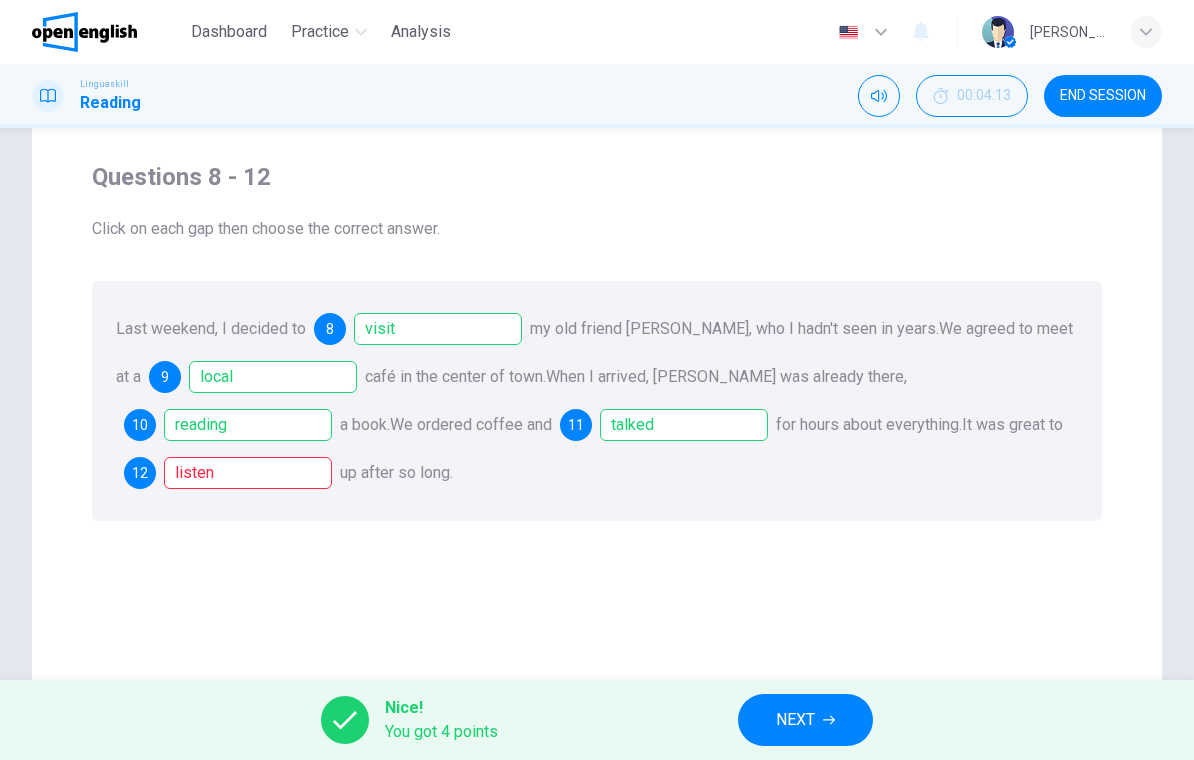 scroll, scrollTop: 61, scrollLeft: 0, axis: vertical 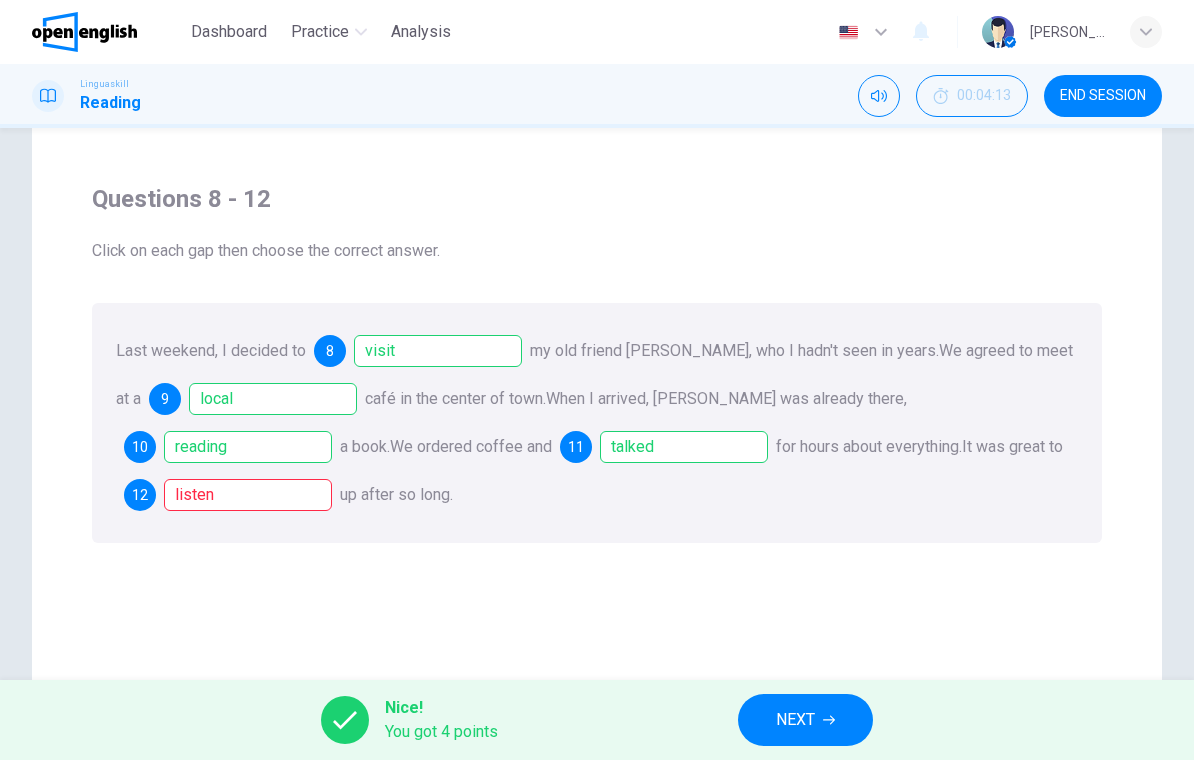 click on "listen" at bounding box center [248, 495] 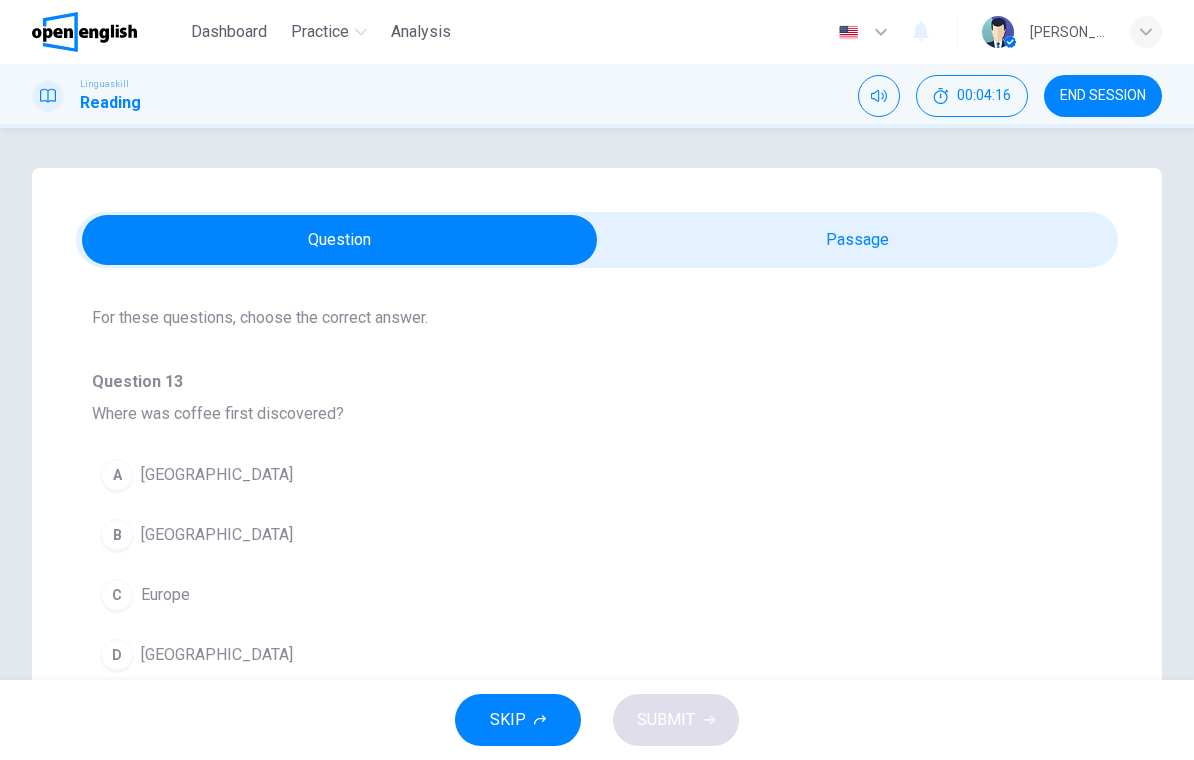 scroll, scrollTop: 51, scrollLeft: 0, axis: vertical 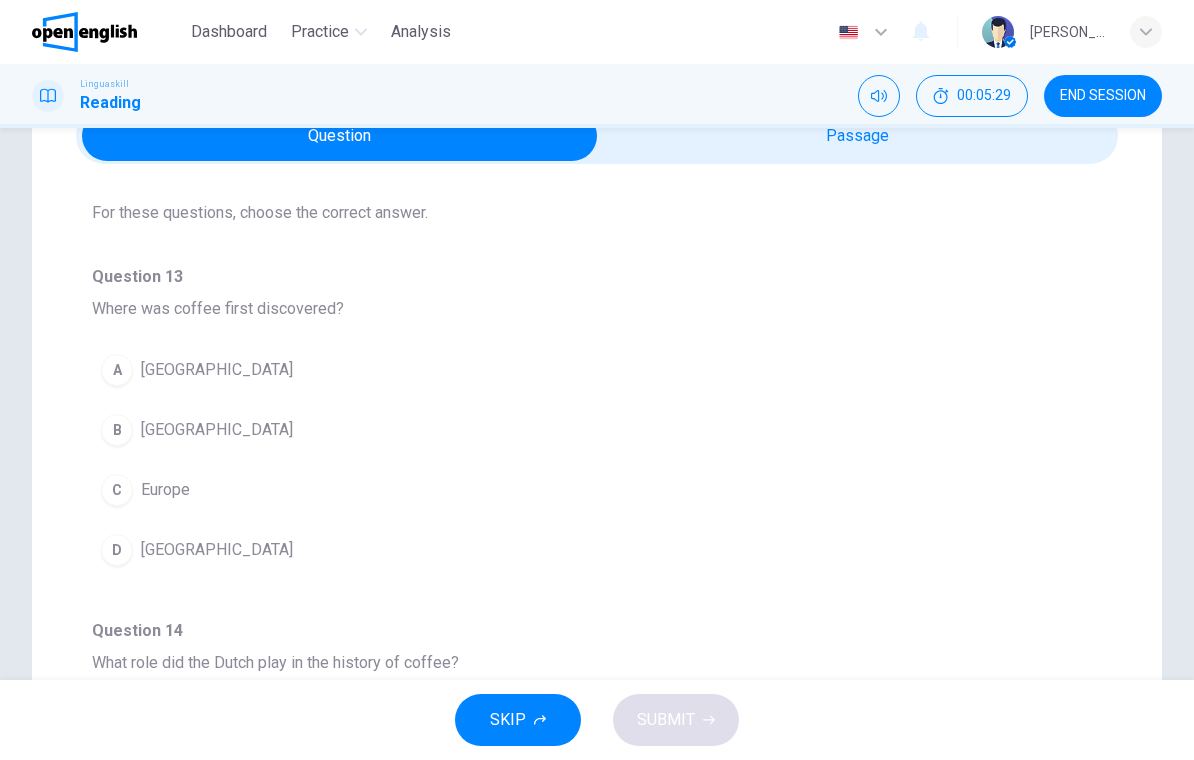 click on "Ethiopia" at bounding box center [217, 430] 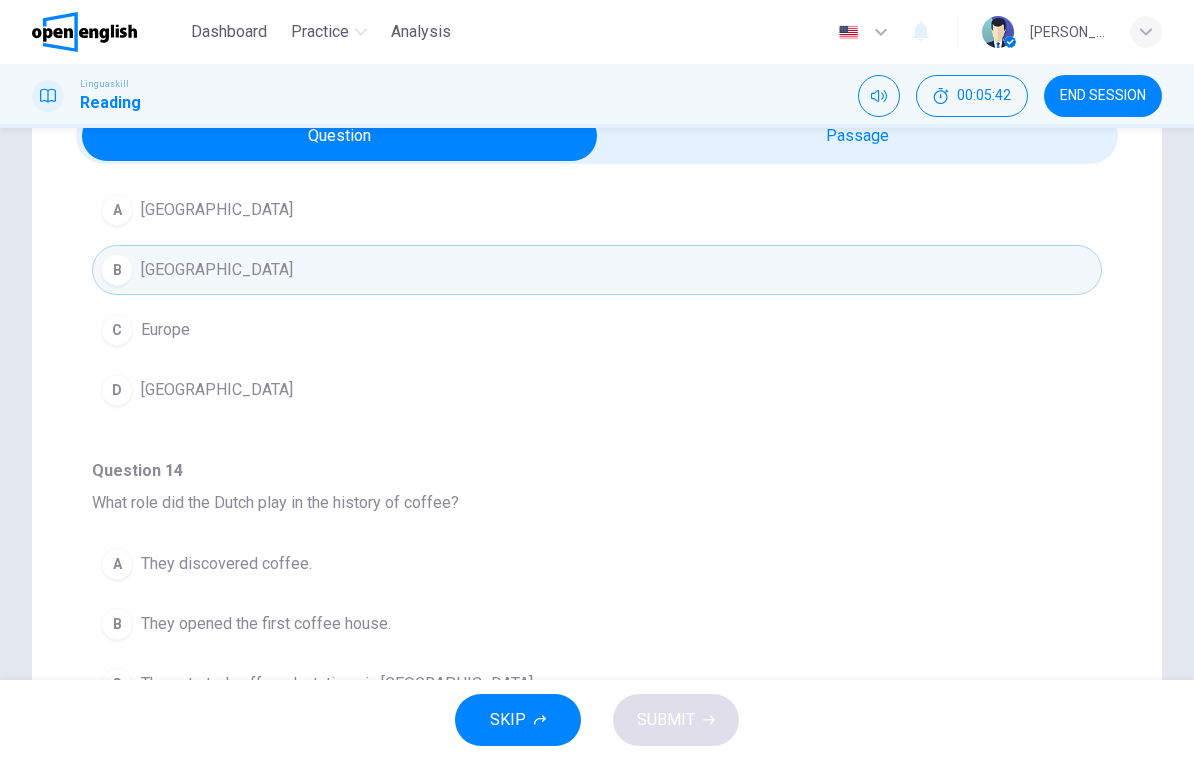 scroll, scrollTop: 162, scrollLeft: 0, axis: vertical 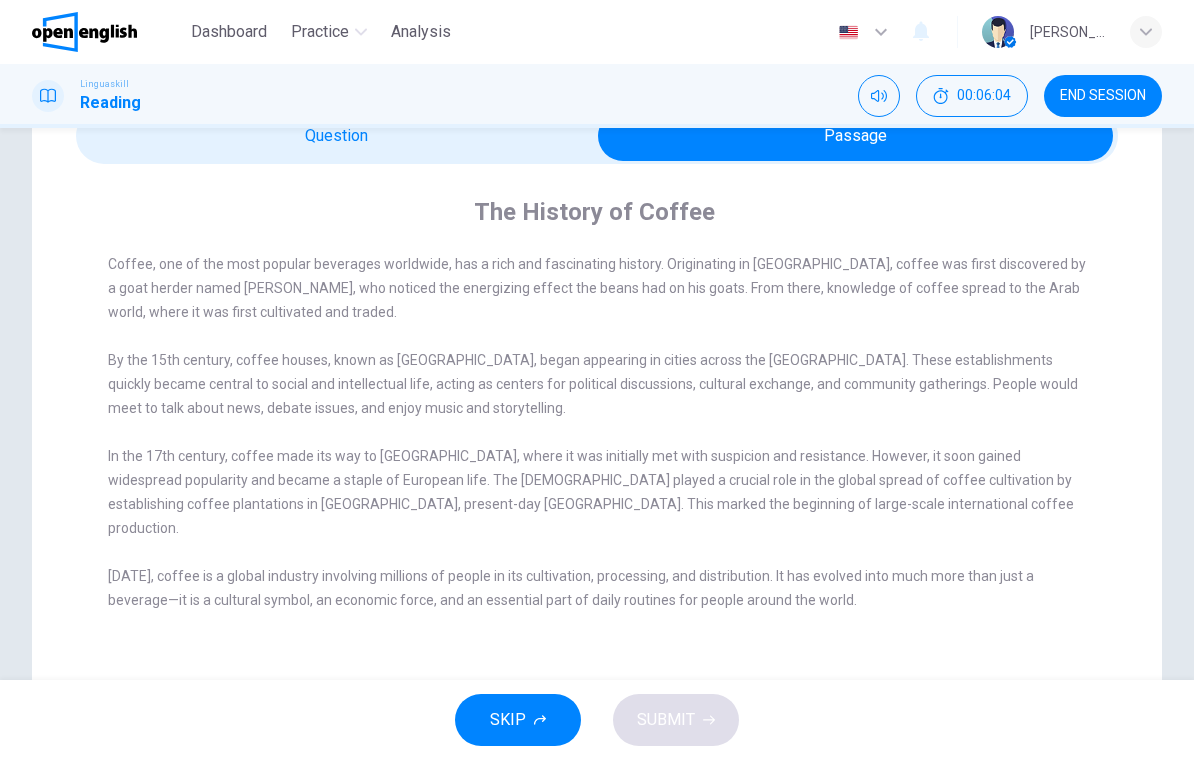 click on "Coffee, one of the most popular beverages worldwide, has a rich and fascinating history. Originating in Ethiopia, coffee was first discovered by a goat herder named Kaldi, who noticed the energizing effect the beans had on his goats. From there, knowledge of coffee spread to the Arab world, where it was first cultivated and traded. By the 15th century, coffee houses, known as qahveh khaneh, began appearing in cities across the Middle East. These establishments quickly became central to social and intellectual life, acting as centers for political discussions, cultural exchange, and community gatherings. People would meet to talk about news, debate issues, and enjoy music and storytelling. Today, coffee is a global industry involving millions of people in its cultivation, processing, and distribution. It has evolved into much more than just a beverage—it is a cultural symbol, an economic force, and an essential part of daily routines for people around the world." at bounding box center [610, 444] 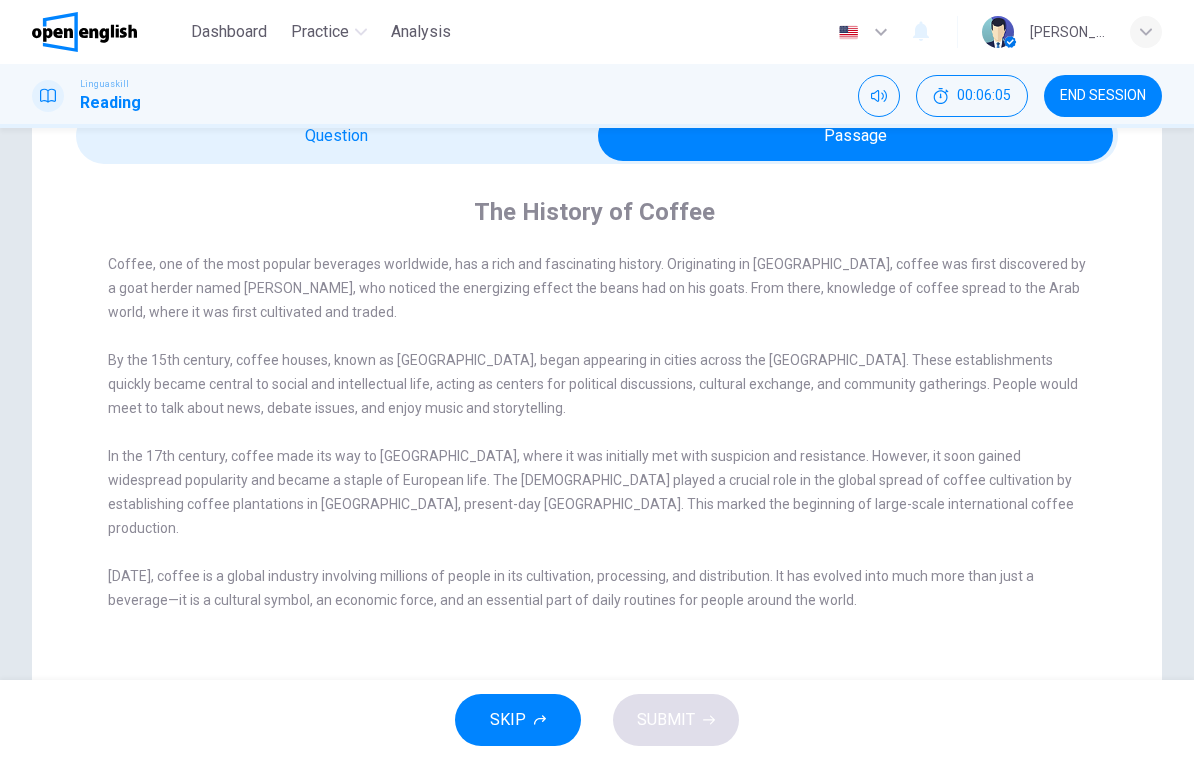 click on "Linguaskill Reading 00:06:05 END SESSION" at bounding box center (597, 96) 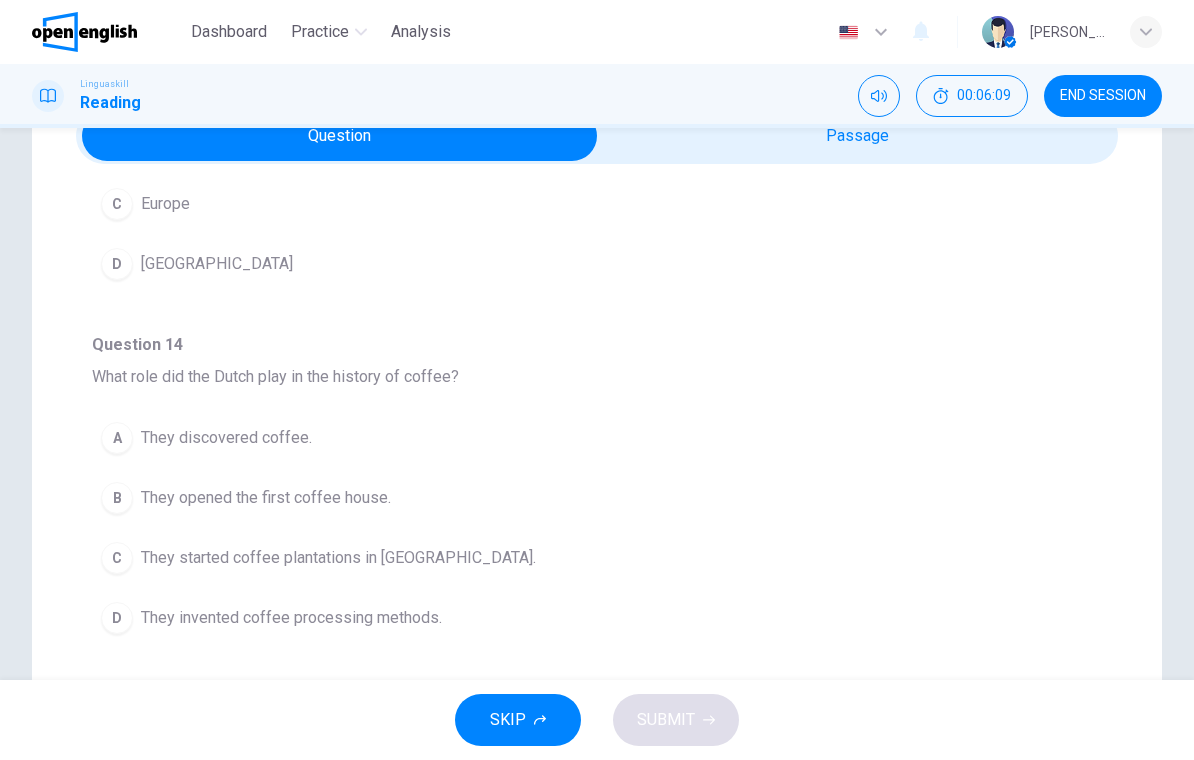 scroll, scrollTop: 344, scrollLeft: 0, axis: vertical 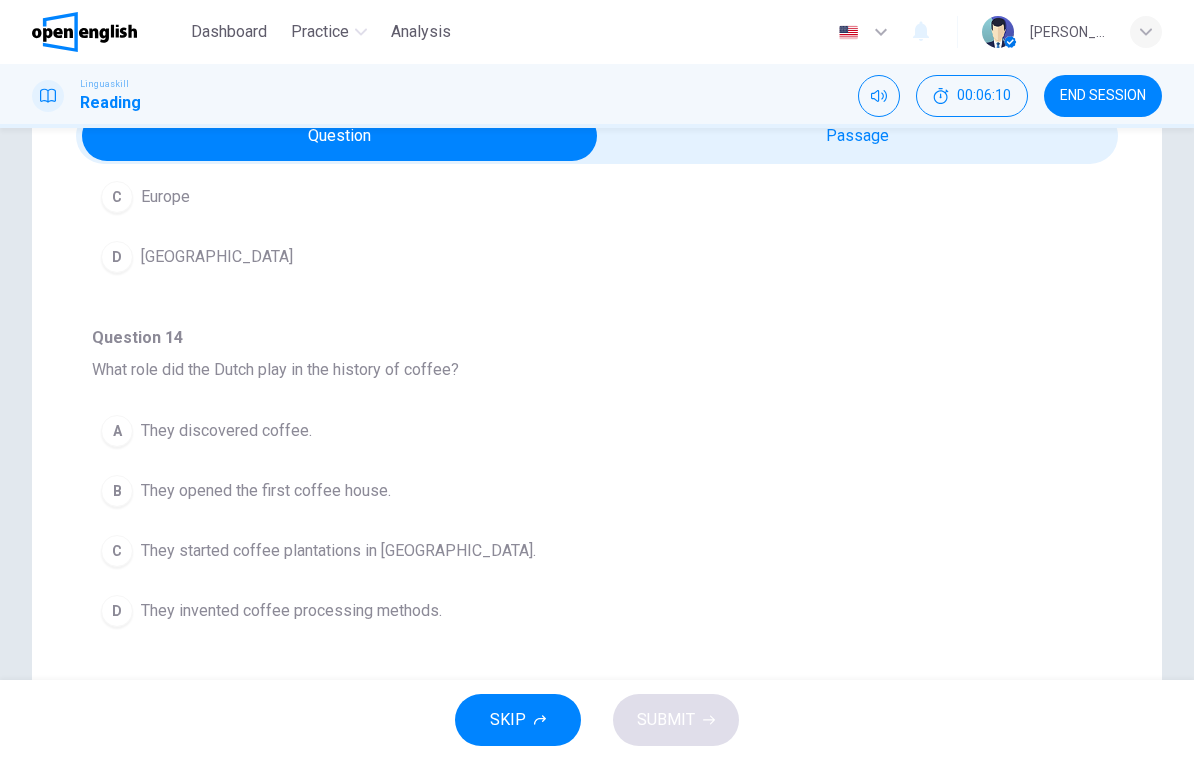 click on "C They started coffee plantations in Java." at bounding box center (597, 551) 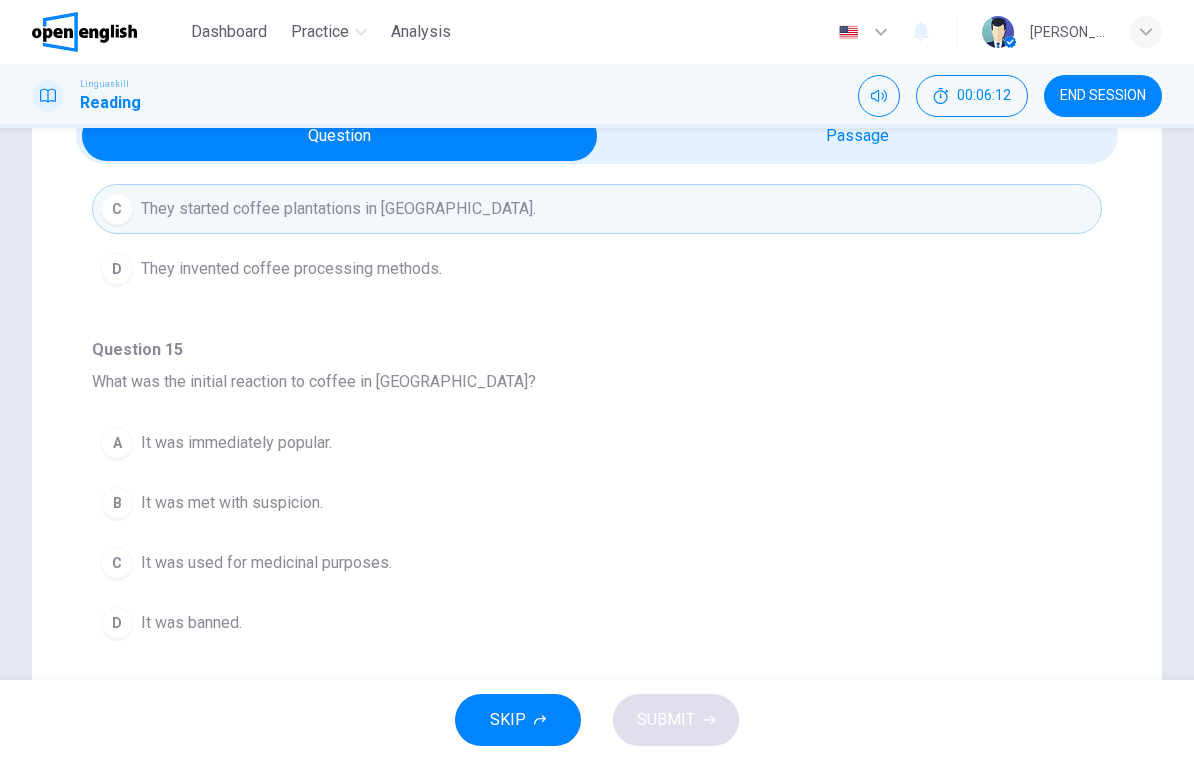 scroll, scrollTop: 687, scrollLeft: 0, axis: vertical 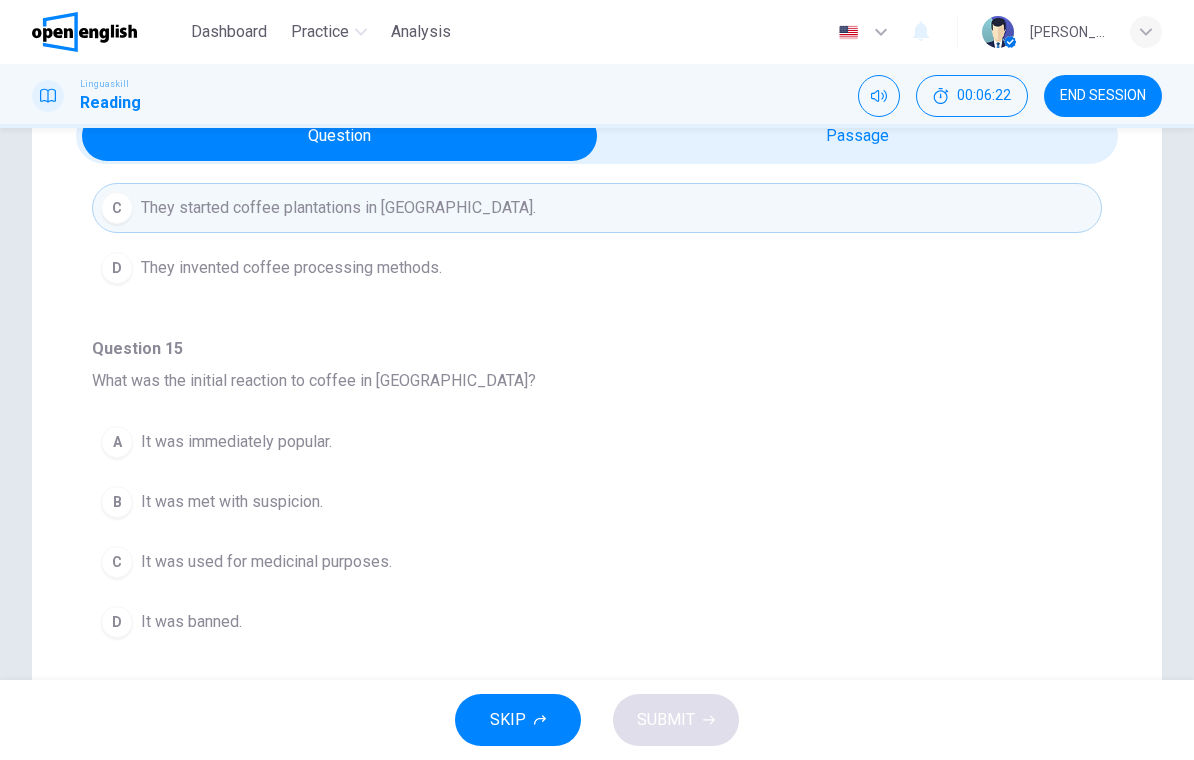 click on "It was immediately popular." at bounding box center [236, 442] 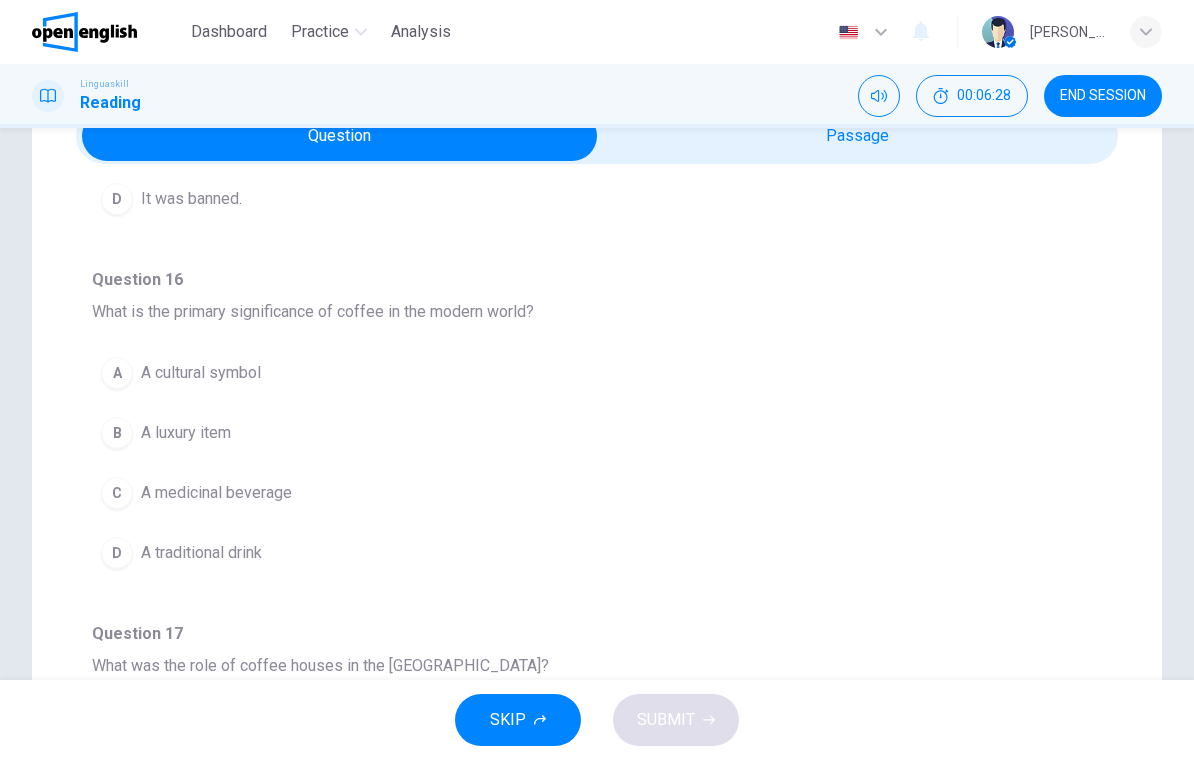 scroll, scrollTop: 1110, scrollLeft: 0, axis: vertical 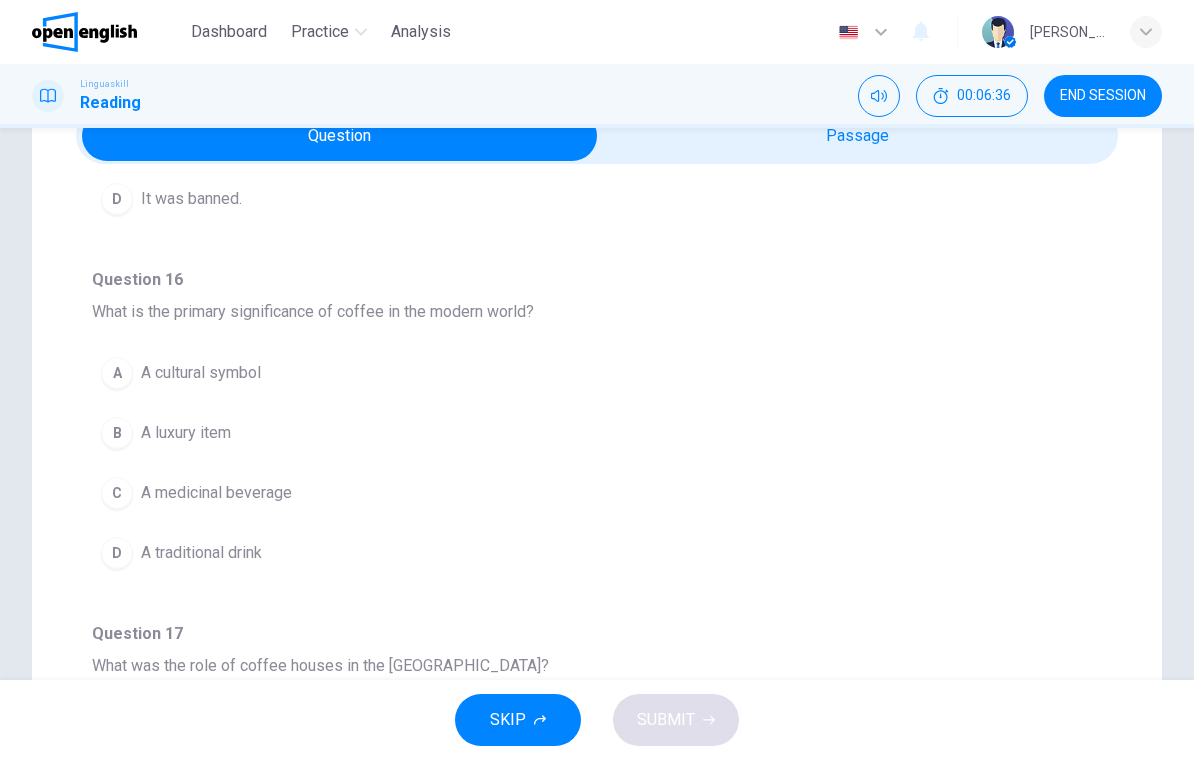 click on "D A traditional drink" at bounding box center (597, 553) 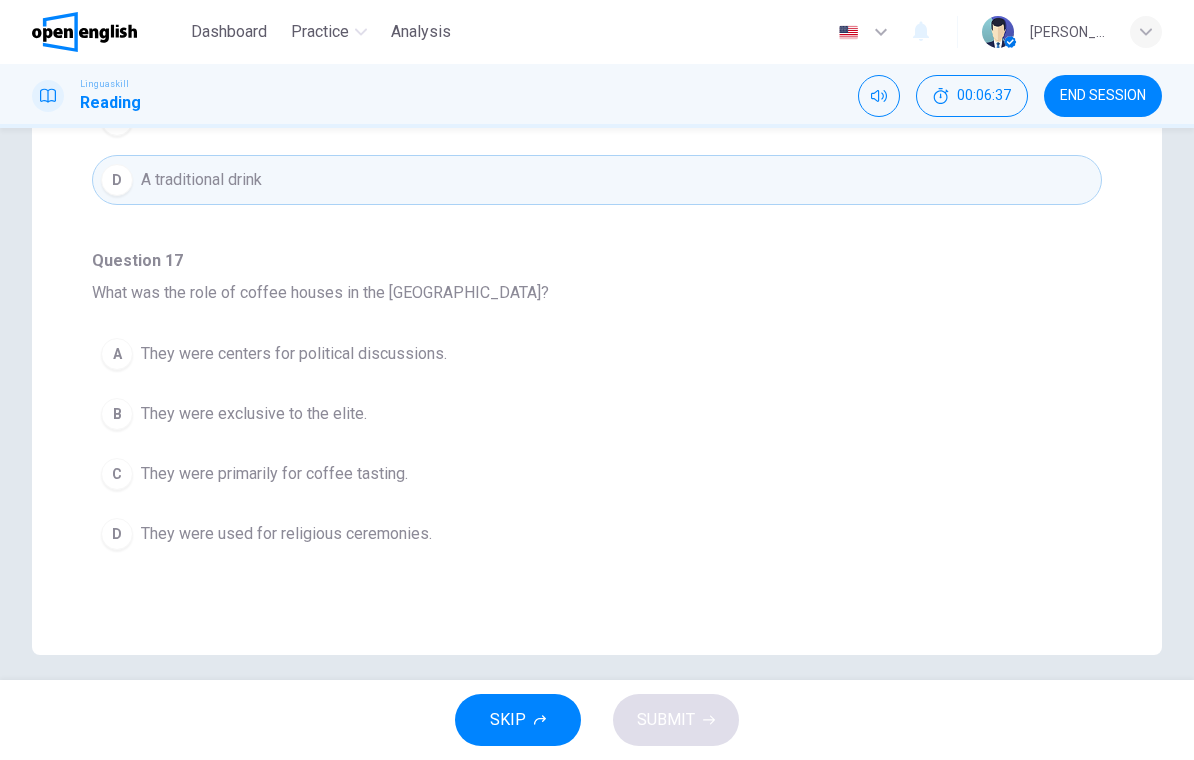 scroll, scrollTop: 479, scrollLeft: 0, axis: vertical 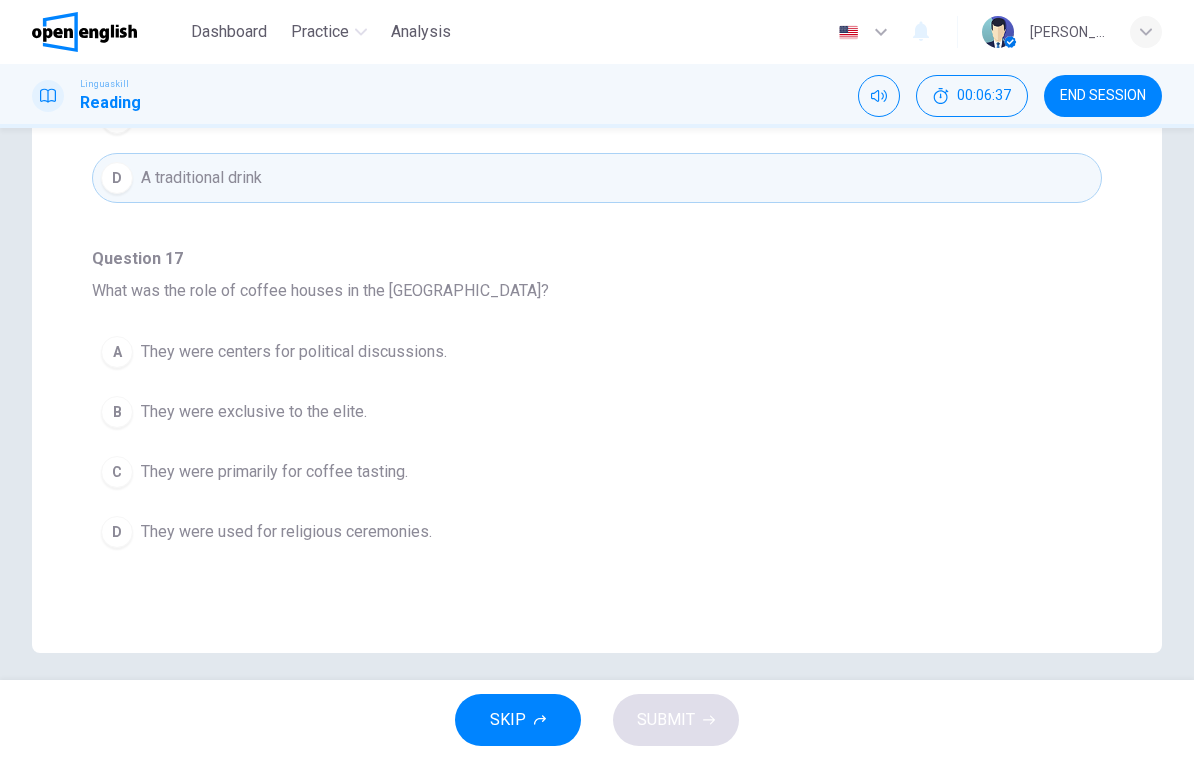 click on "D They were used for religious ceremonies." at bounding box center (597, 532) 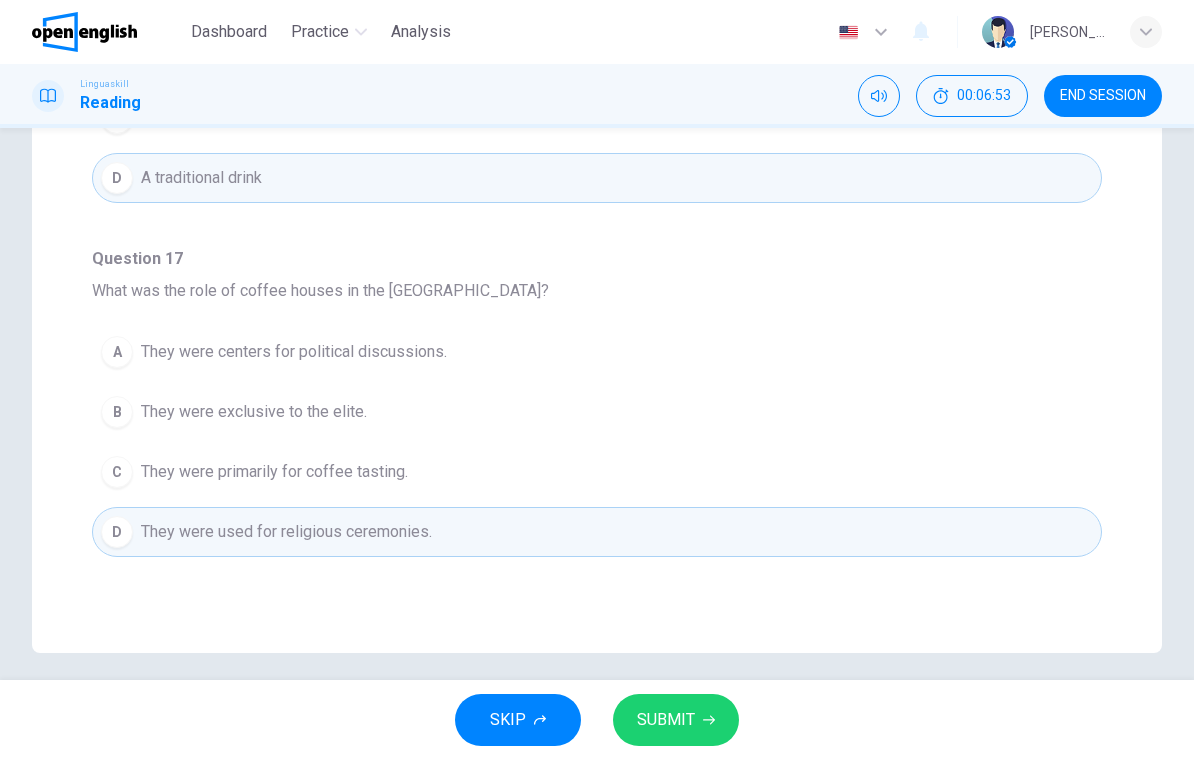 click on "They were primarily for coffee tasting." at bounding box center (274, 472) 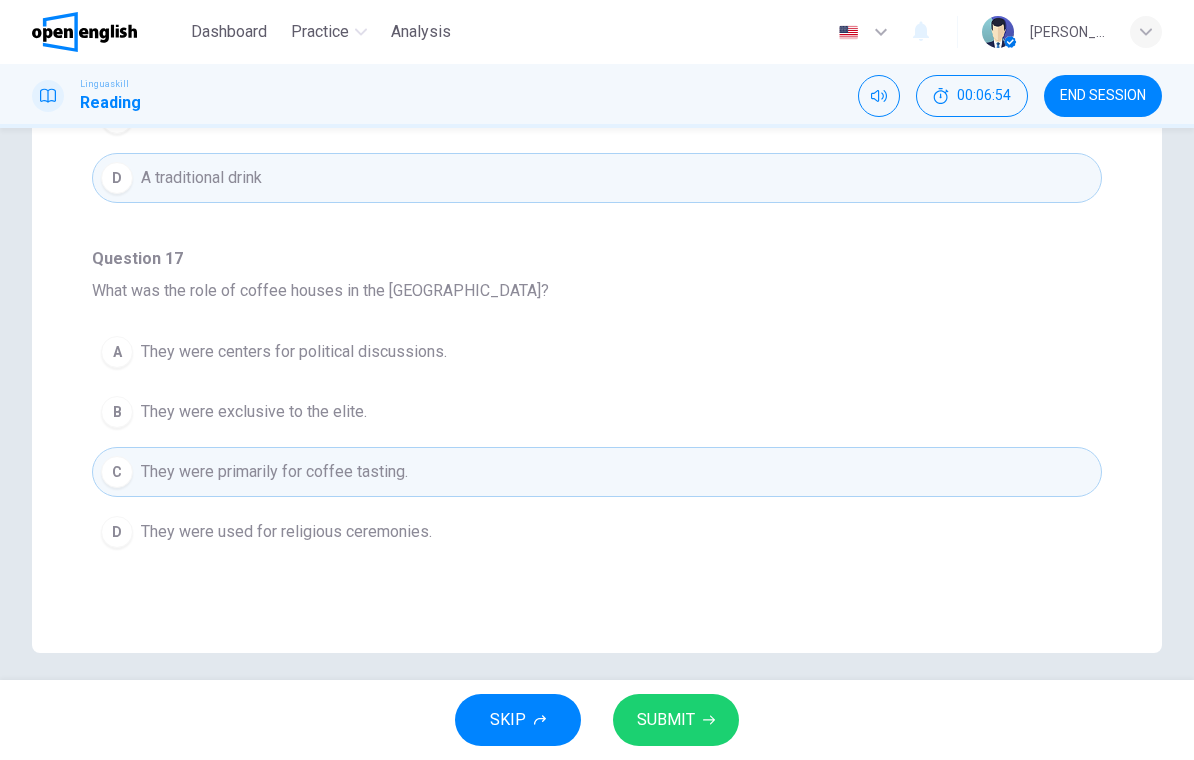 click on "SUBMIT" at bounding box center (666, 720) 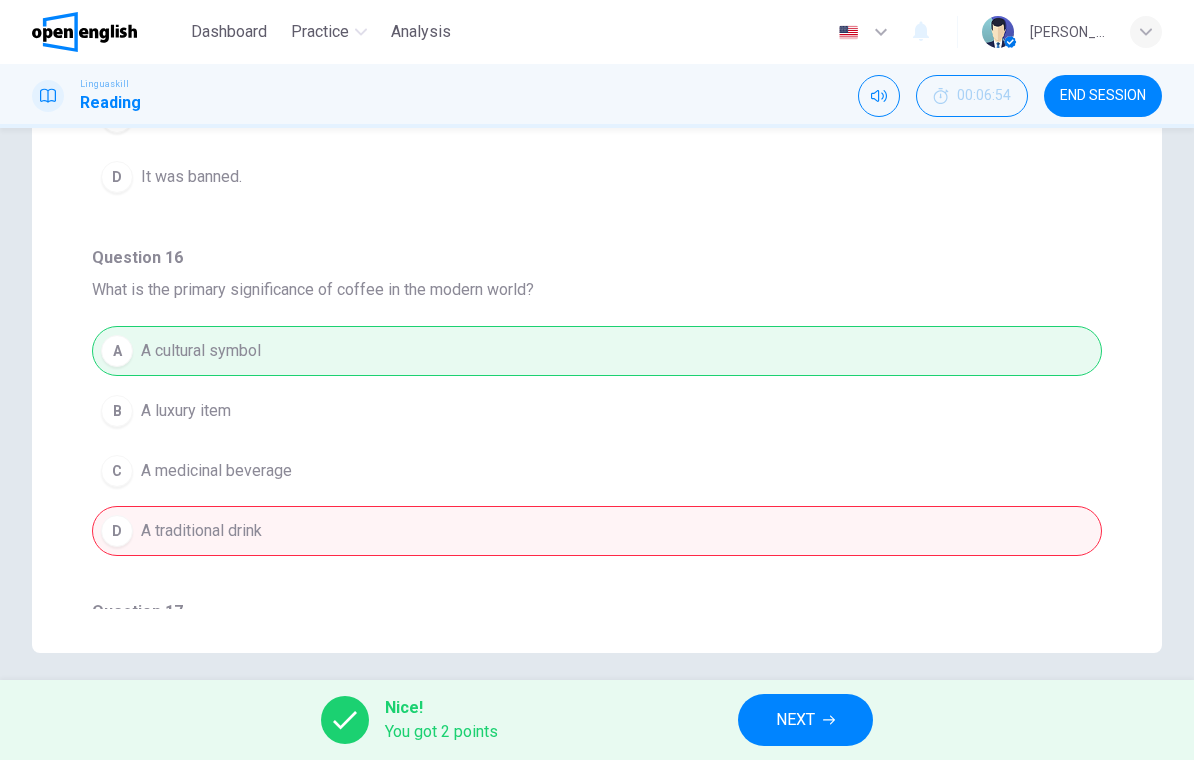 scroll, scrollTop: 758, scrollLeft: 0, axis: vertical 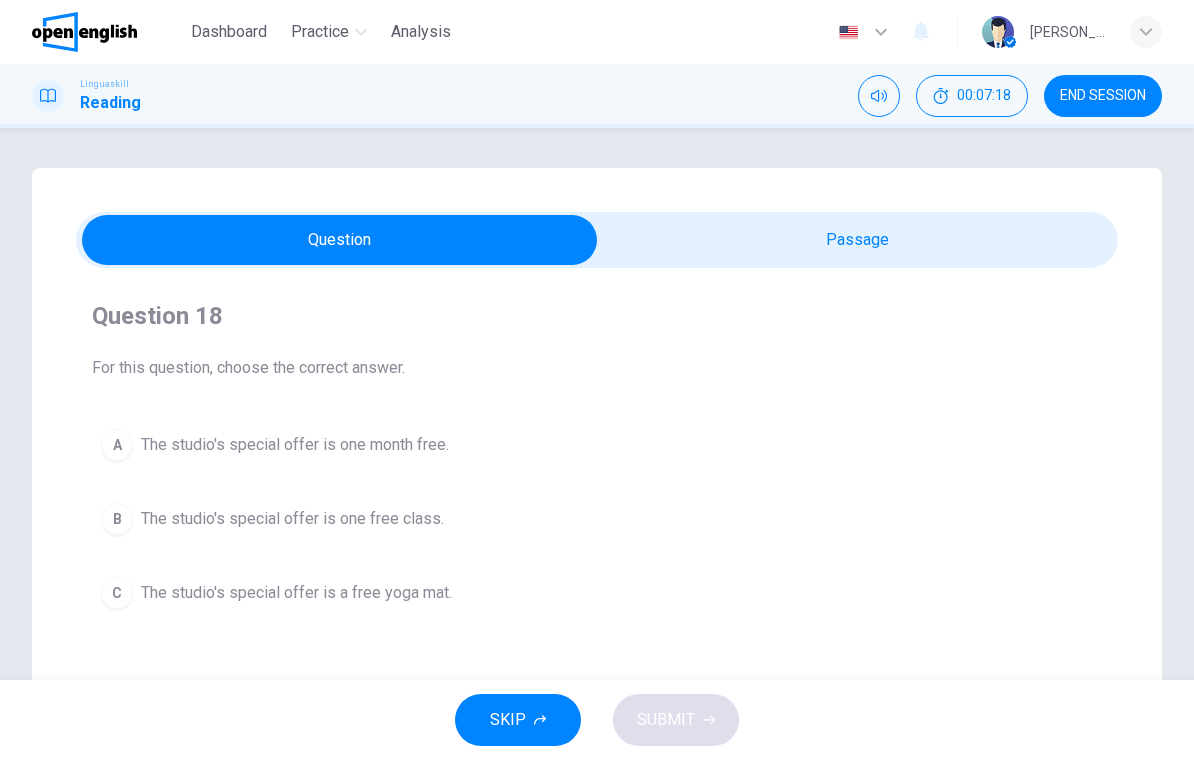 click on "The studio's special offer is one month free." at bounding box center (295, 445) 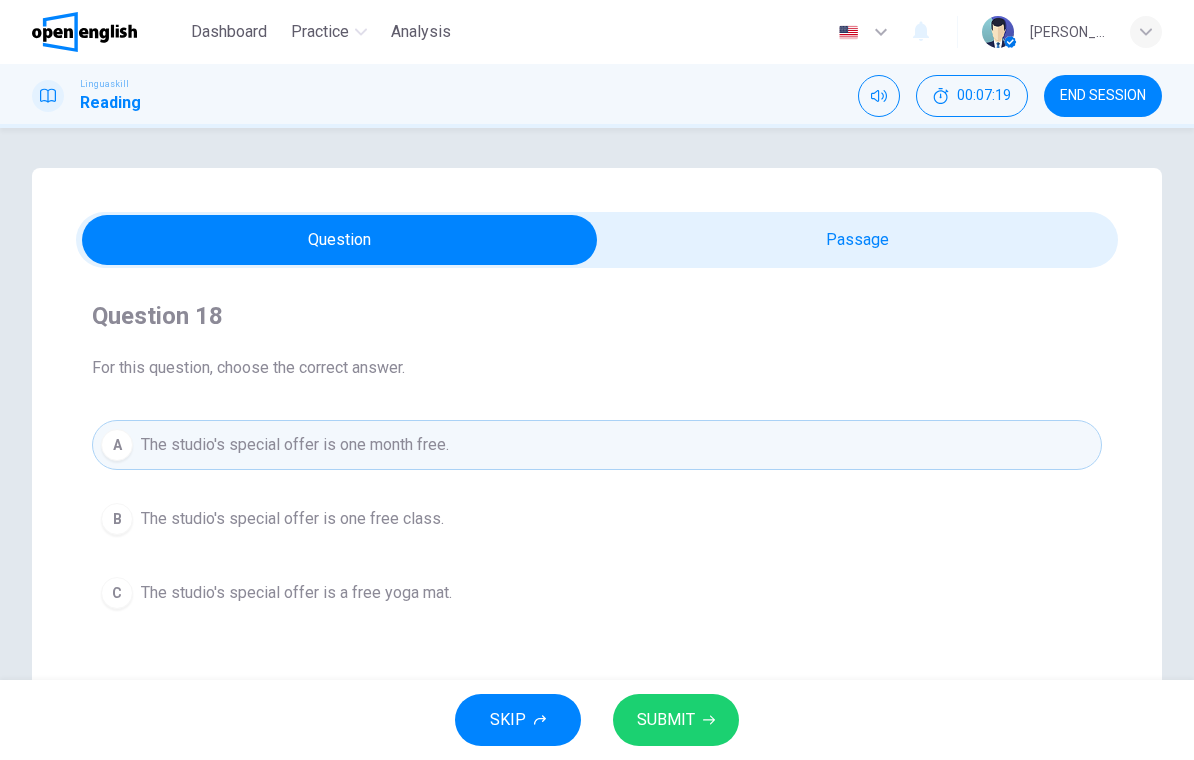 click on "SUBMIT" at bounding box center (676, 720) 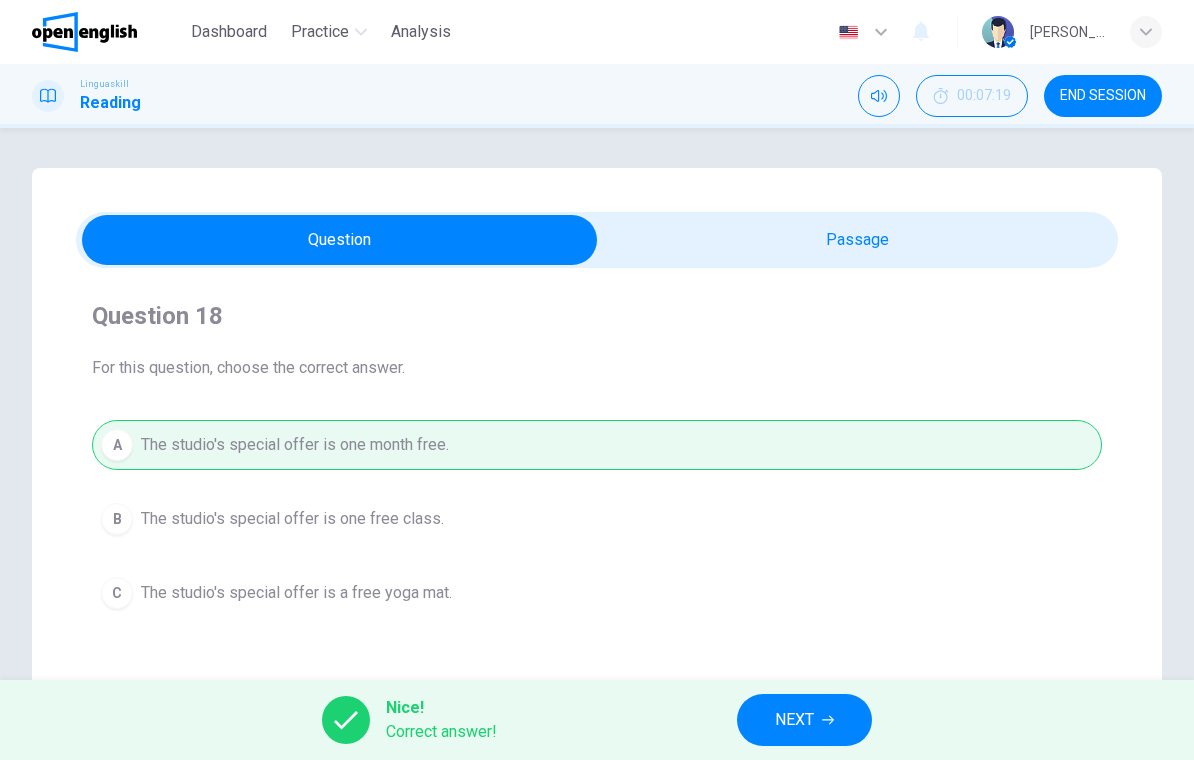 click on "NEXT" at bounding box center (804, 720) 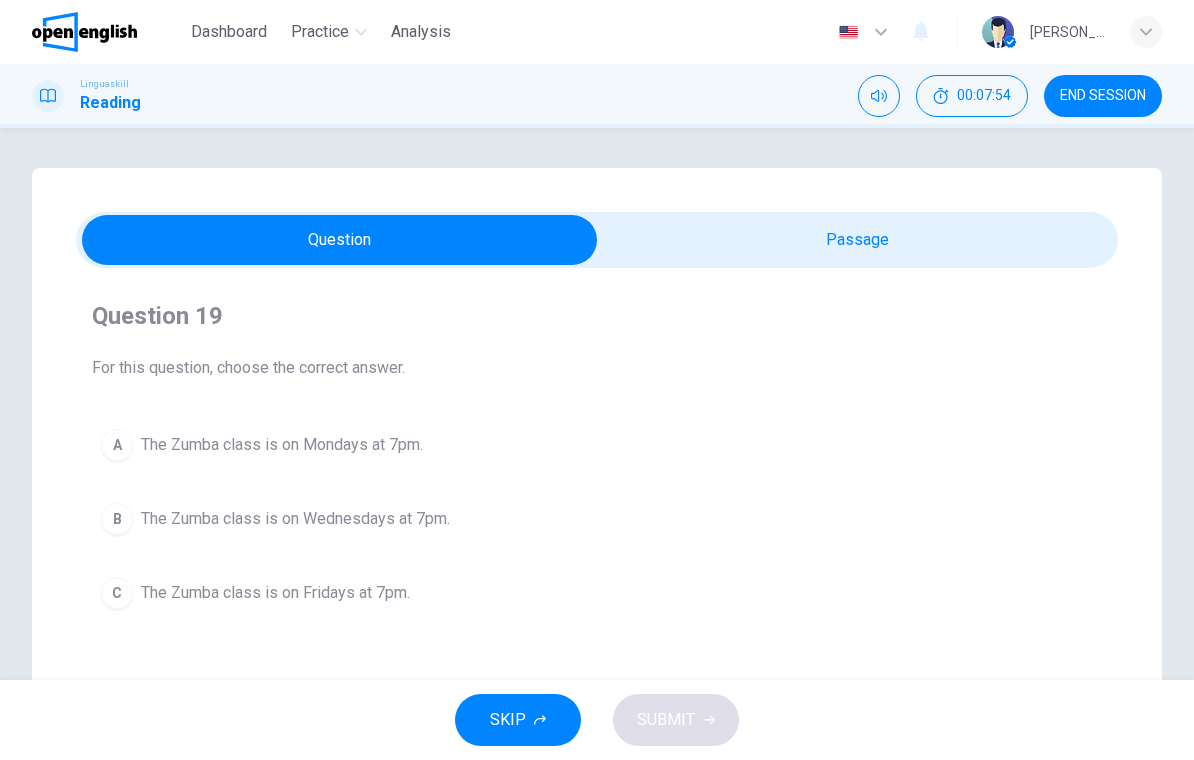 click on "The Zumba class is on Wednesdays at 7pm." at bounding box center (295, 519) 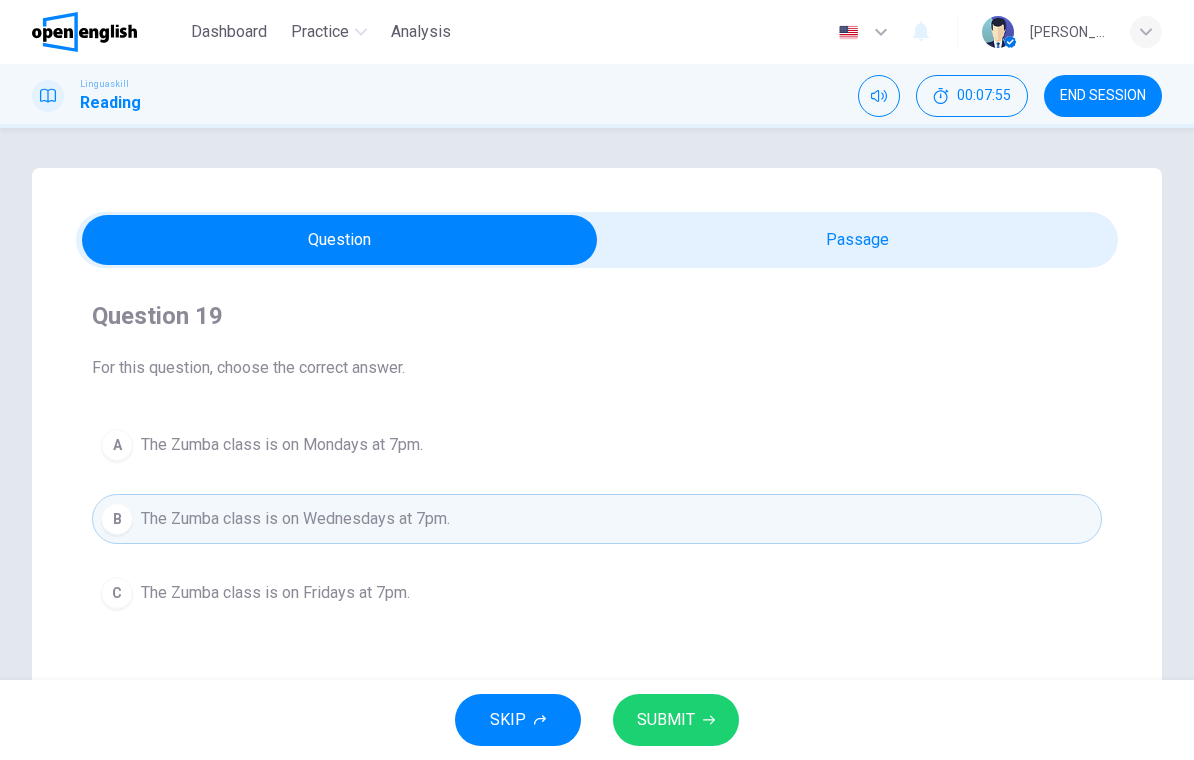 click on "SUBMIT" at bounding box center (666, 720) 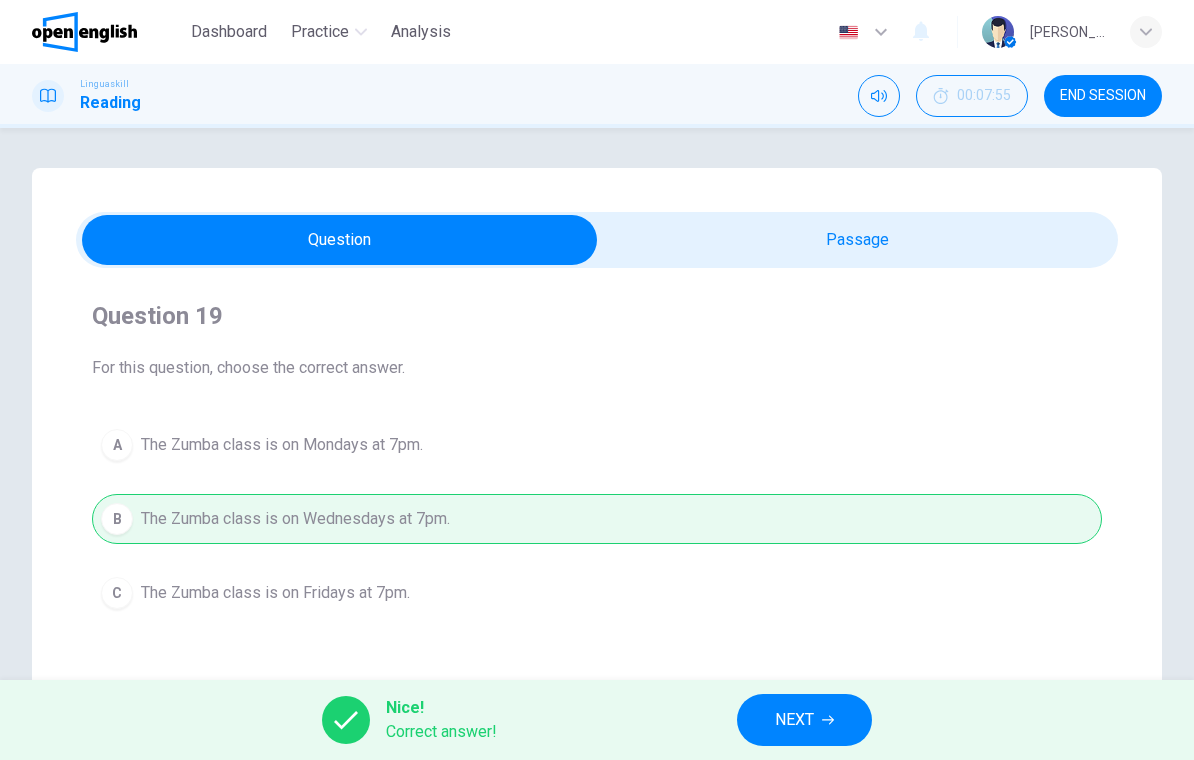click on "NEXT" at bounding box center [804, 720] 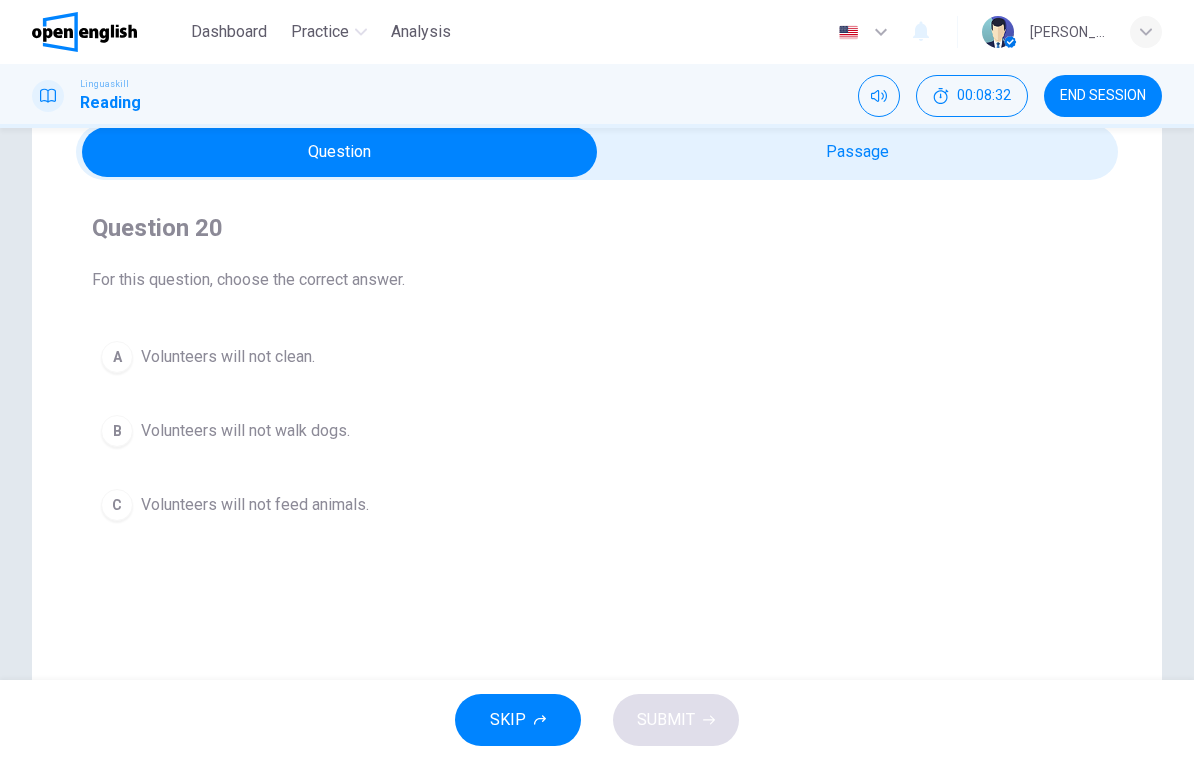 scroll, scrollTop: 86, scrollLeft: 0, axis: vertical 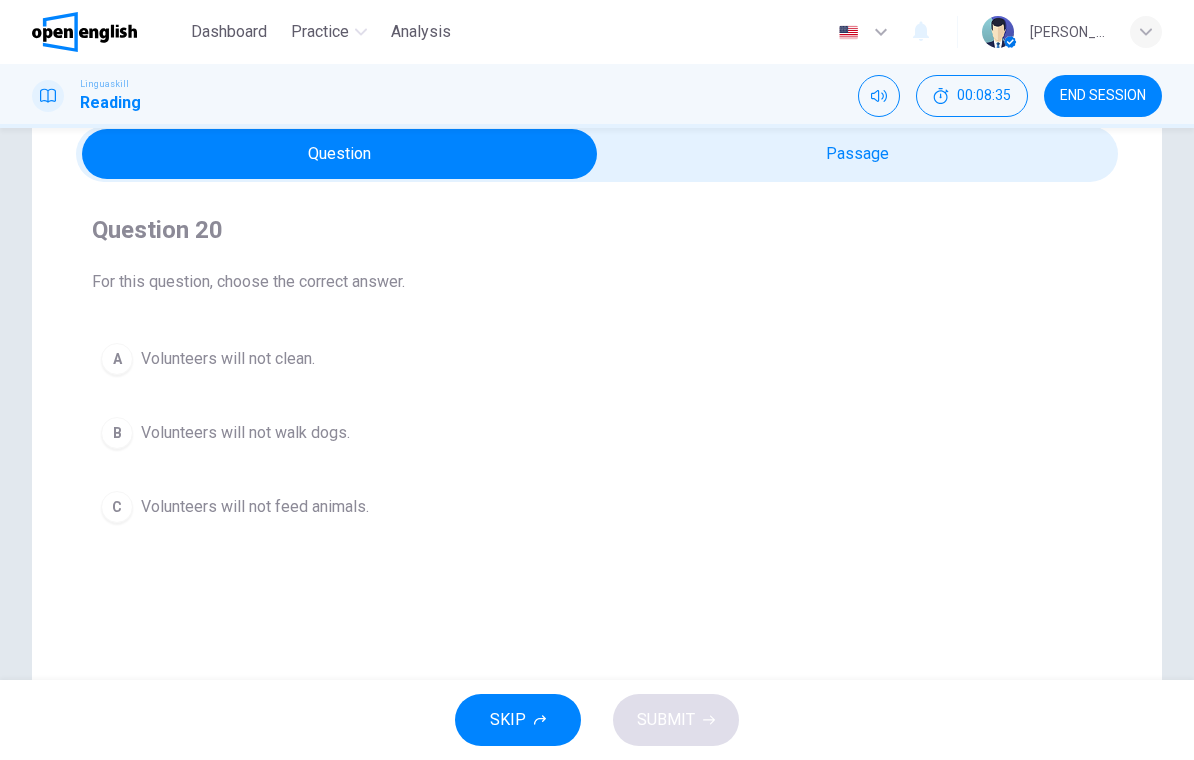 click on "Volunteers will not clean." at bounding box center (228, 359) 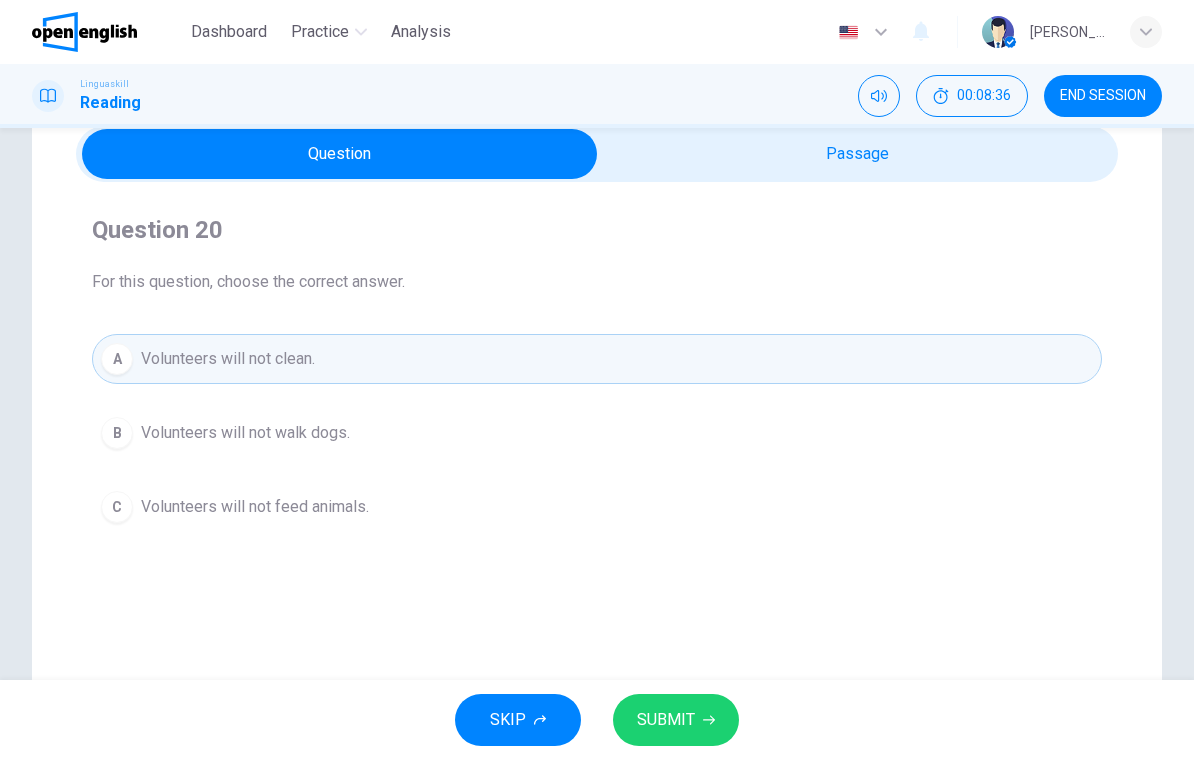 click on "SUBMIT" at bounding box center (666, 720) 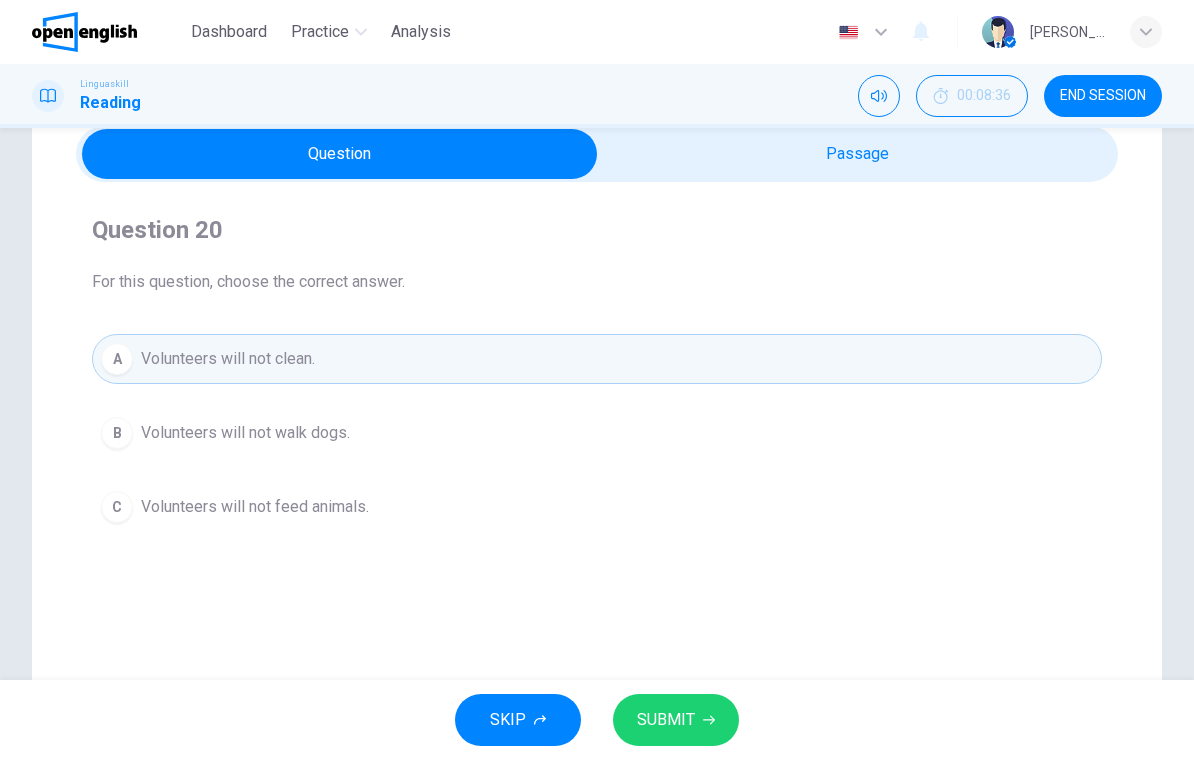 click on "Volunteers will not walk dogs." at bounding box center [245, 433] 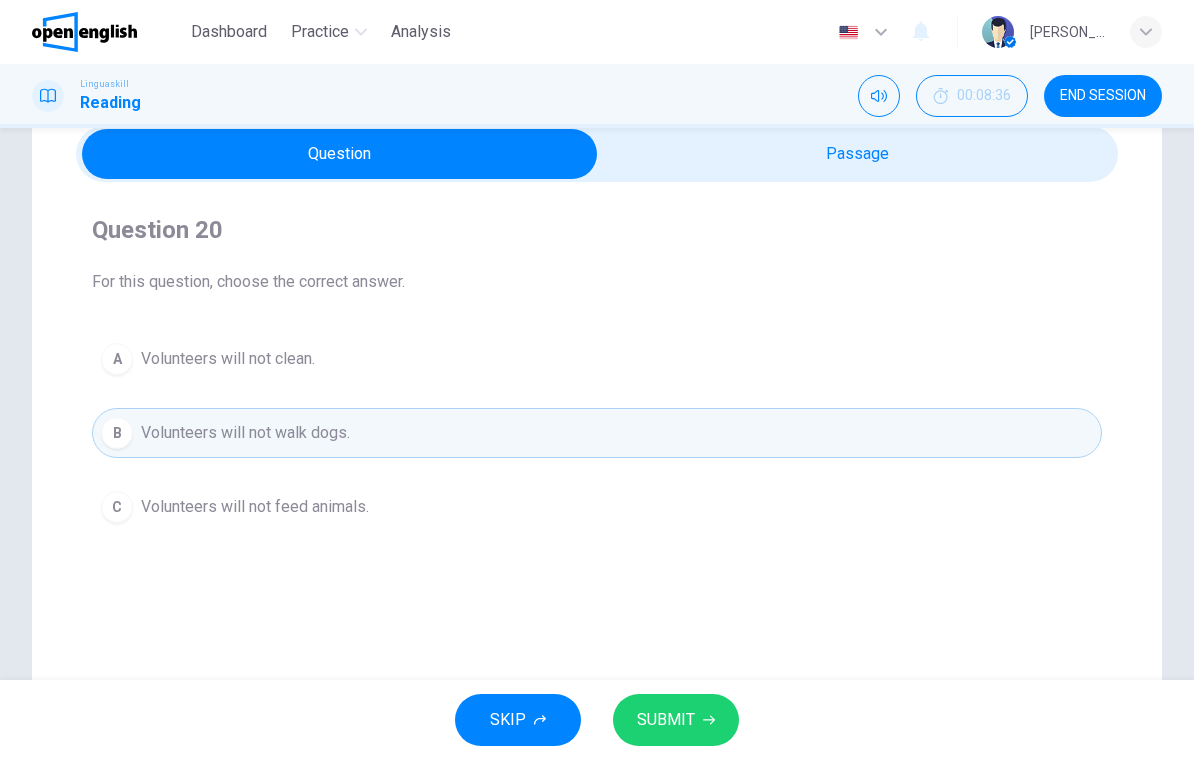 click on "SUBMIT" at bounding box center (676, 720) 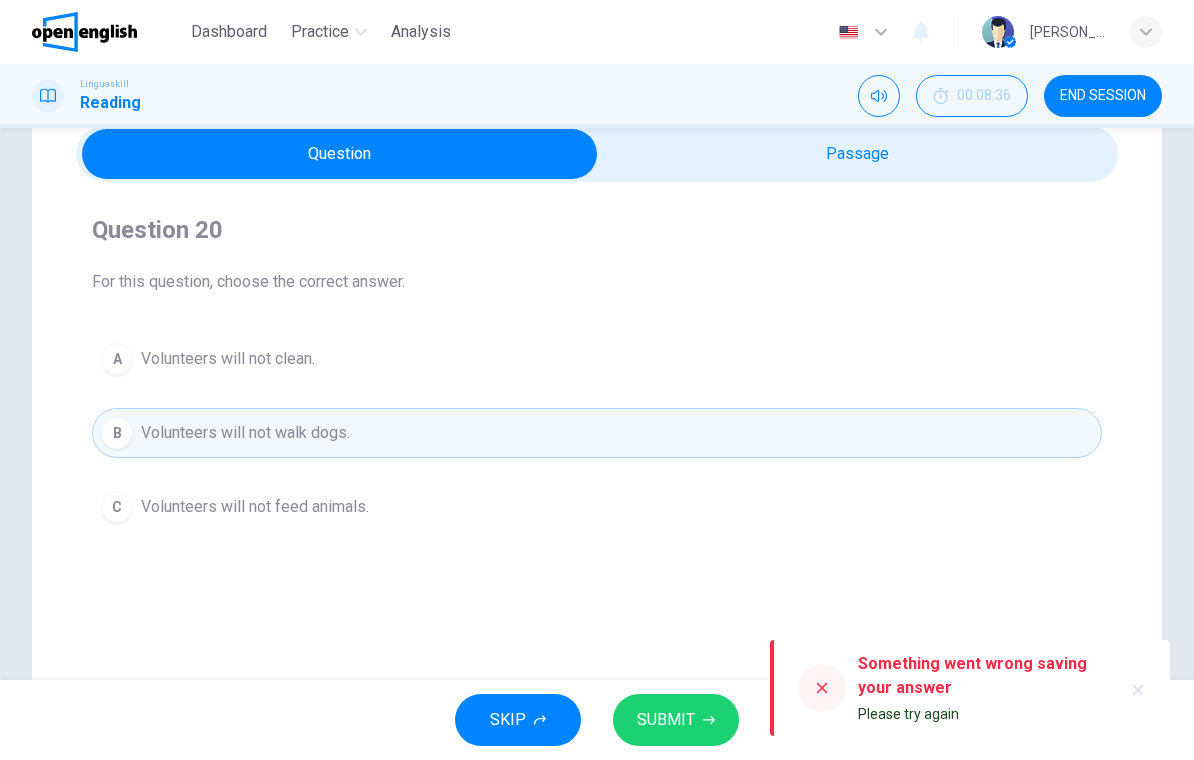 click on "Volunteers will not feed animals." at bounding box center [255, 507] 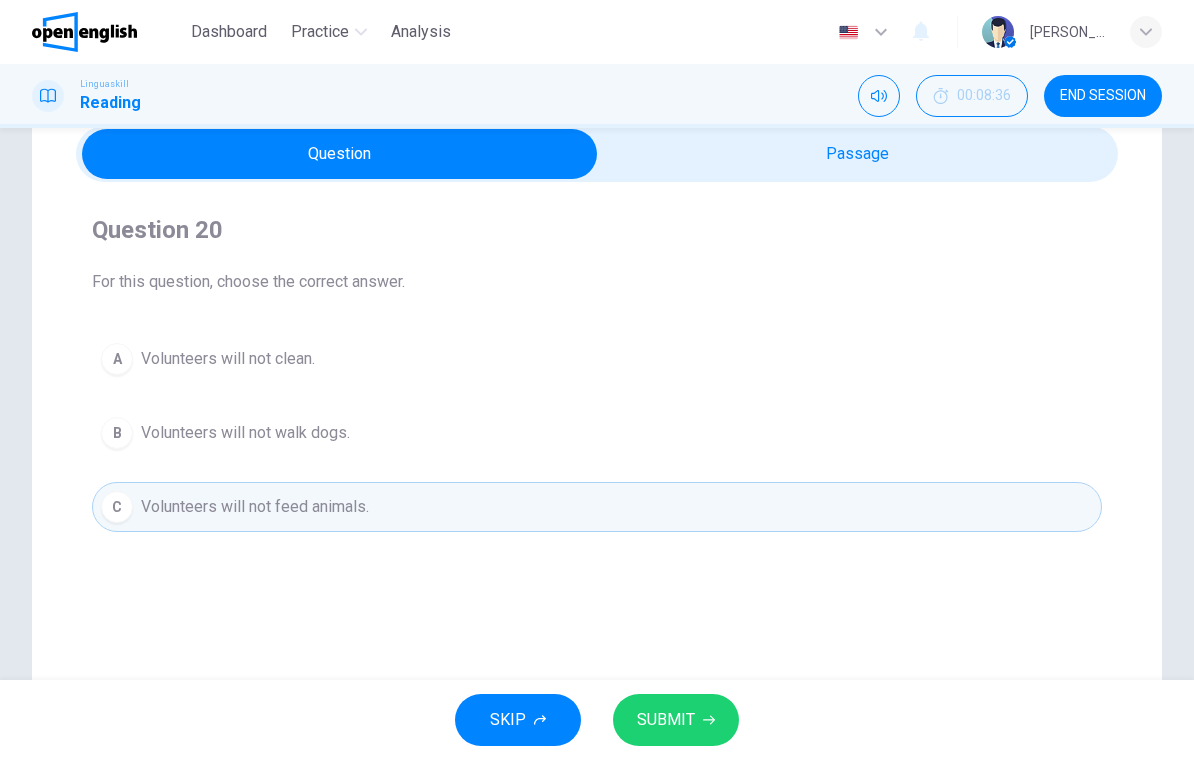 click on "SUBMIT" at bounding box center [666, 720] 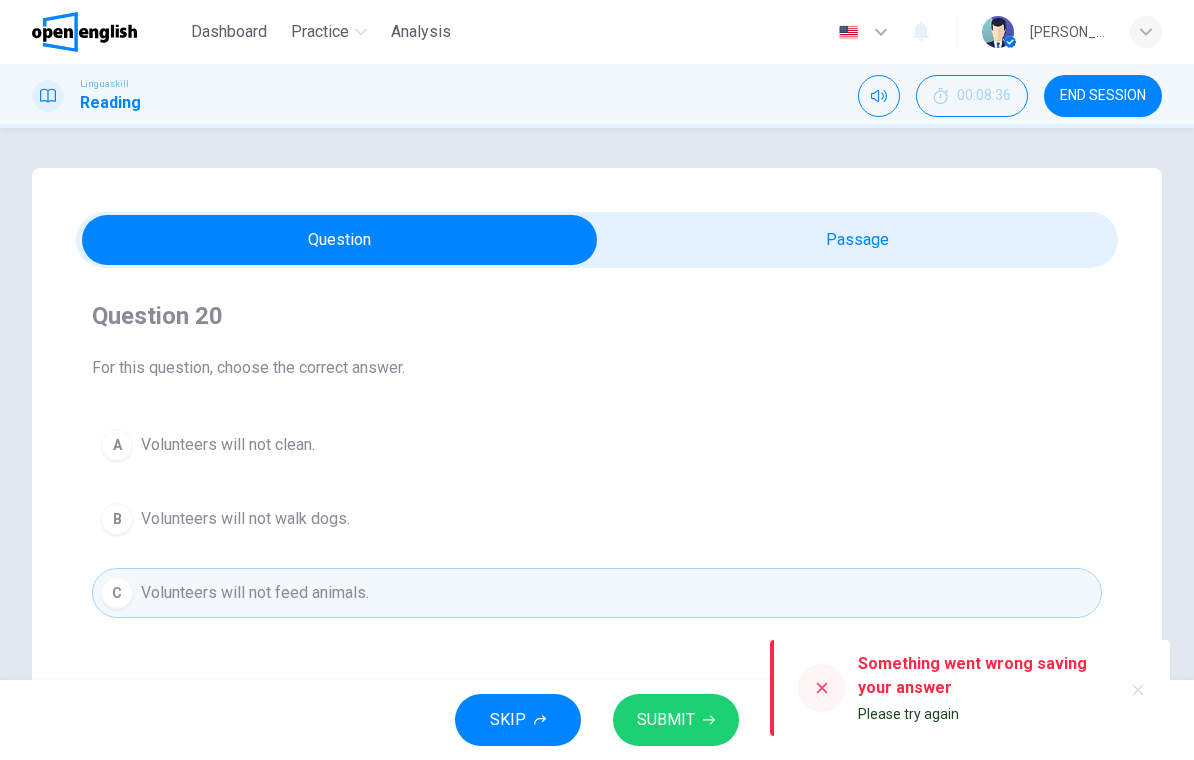 scroll, scrollTop: 0, scrollLeft: 0, axis: both 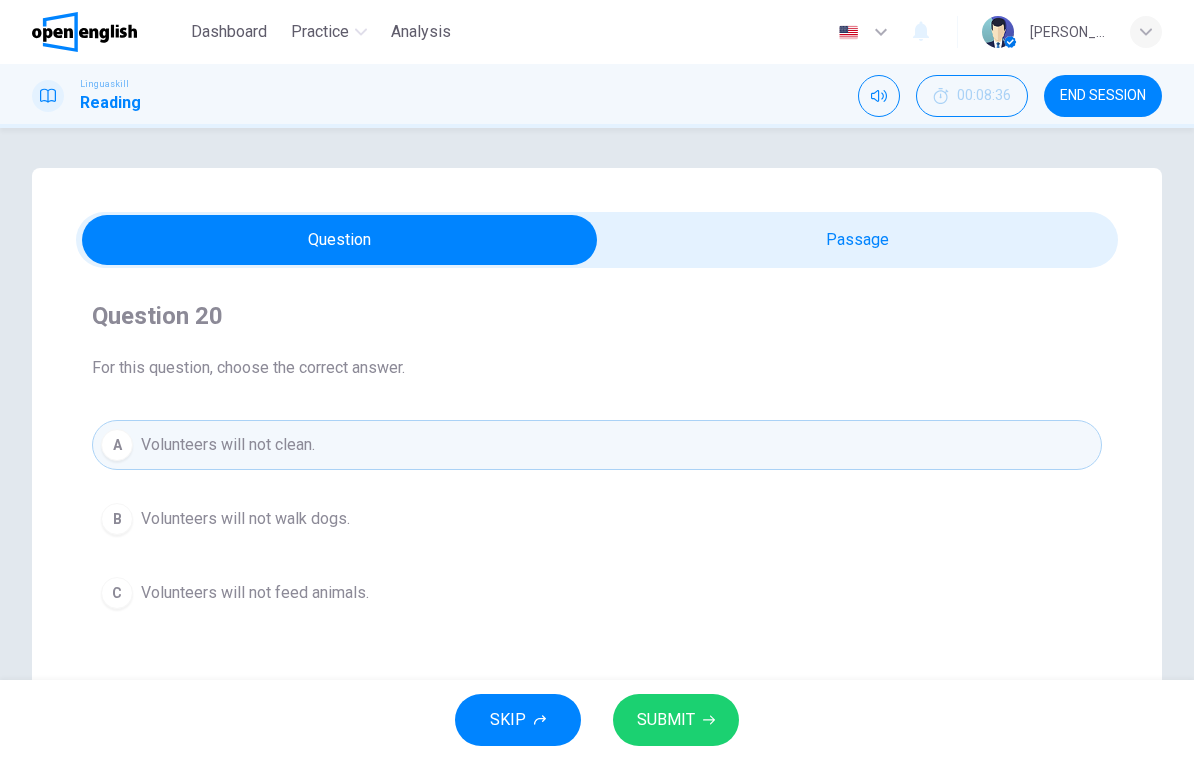 click on "SUBMIT" at bounding box center [666, 720] 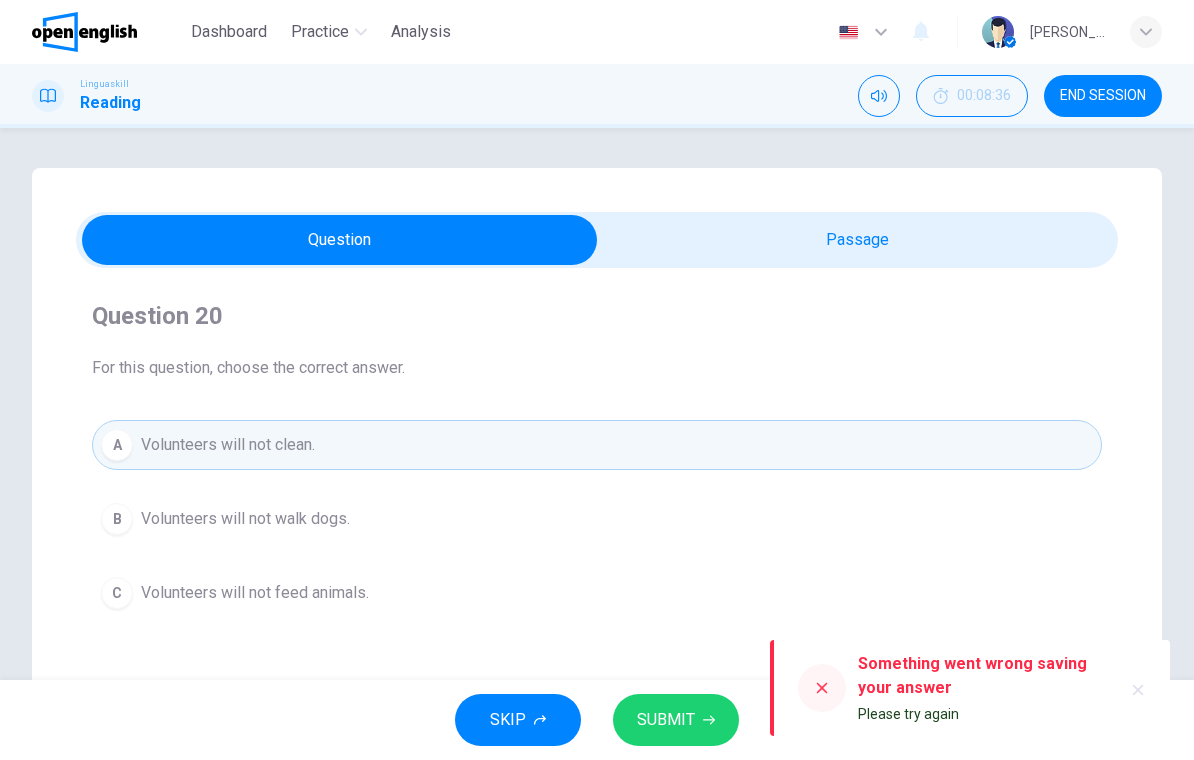 click 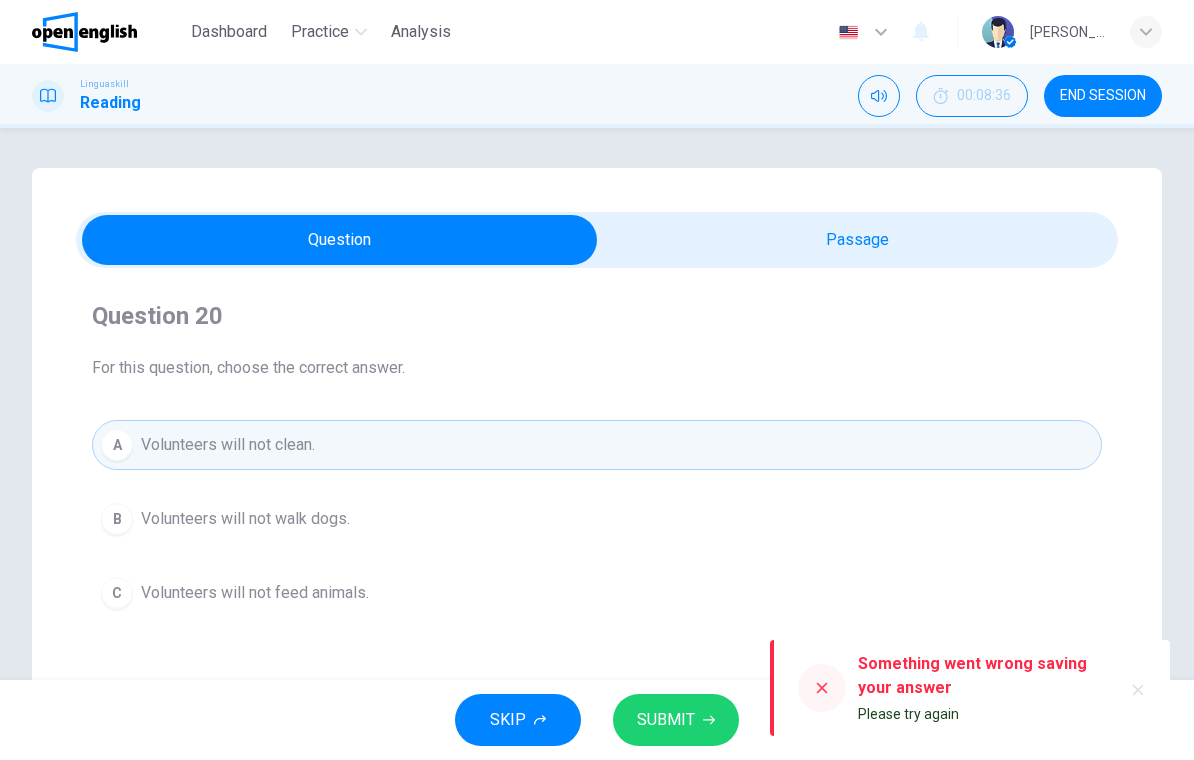 click on "Volunteers will not walk dogs." at bounding box center [245, 519] 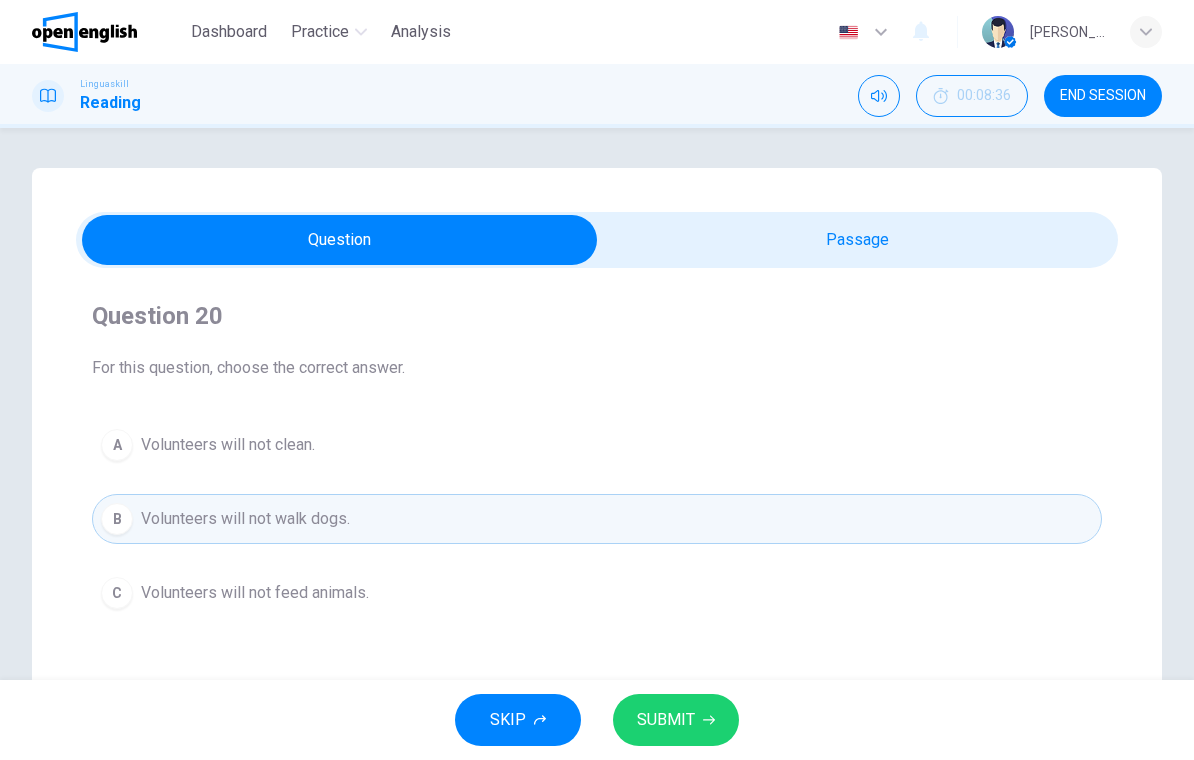 click on "SUBMIT" at bounding box center [666, 720] 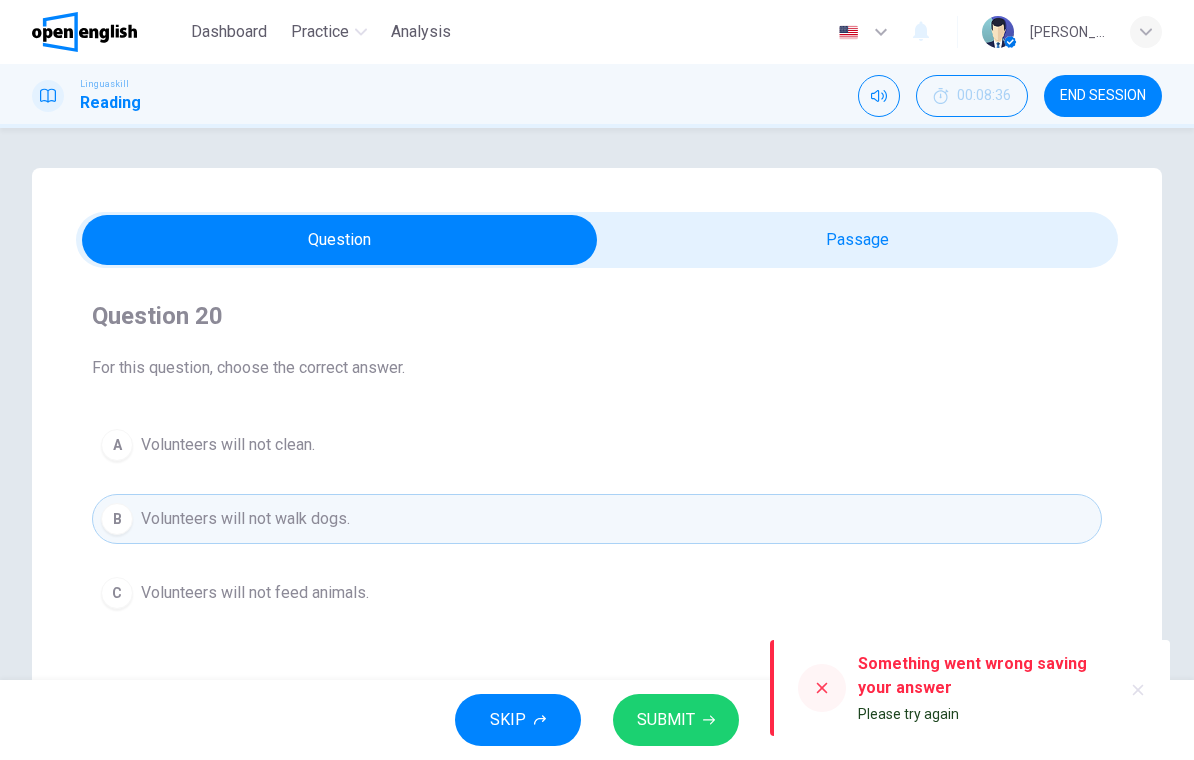 click on "C Volunteers will not feed animals." at bounding box center [597, 593] 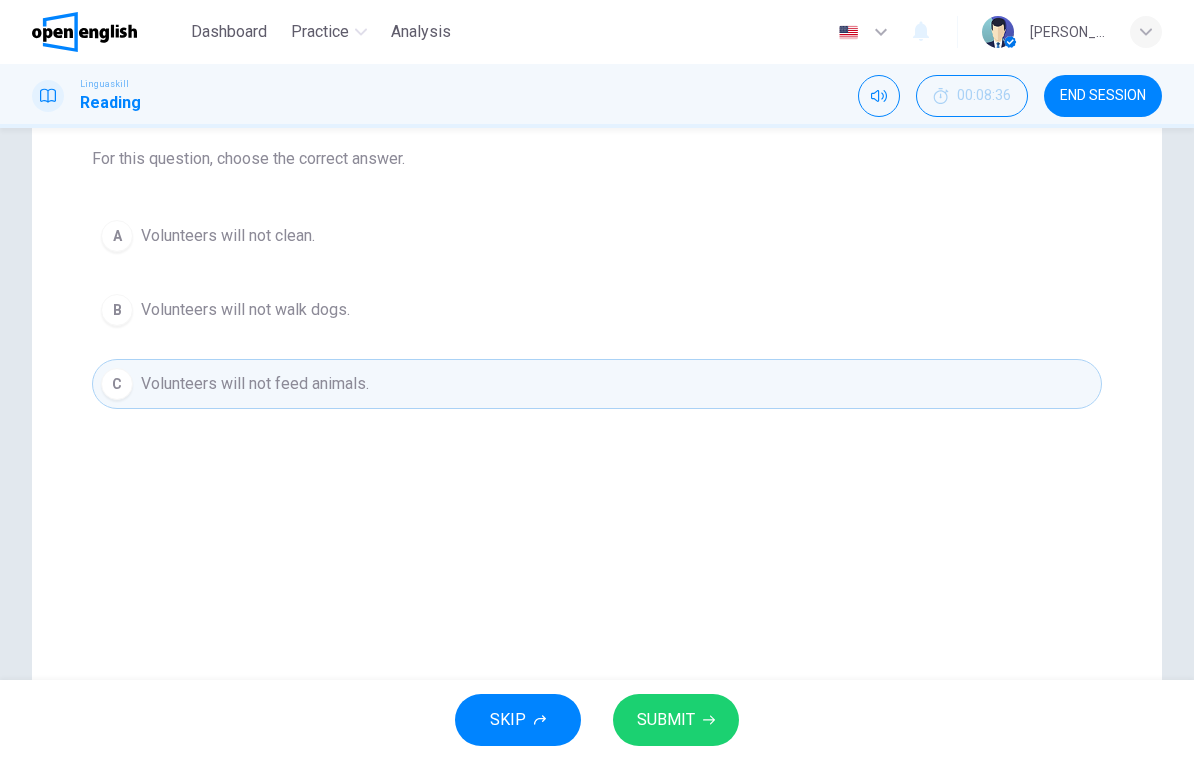 scroll, scrollTop: 178, scrollLeft: 0, axis: vertical 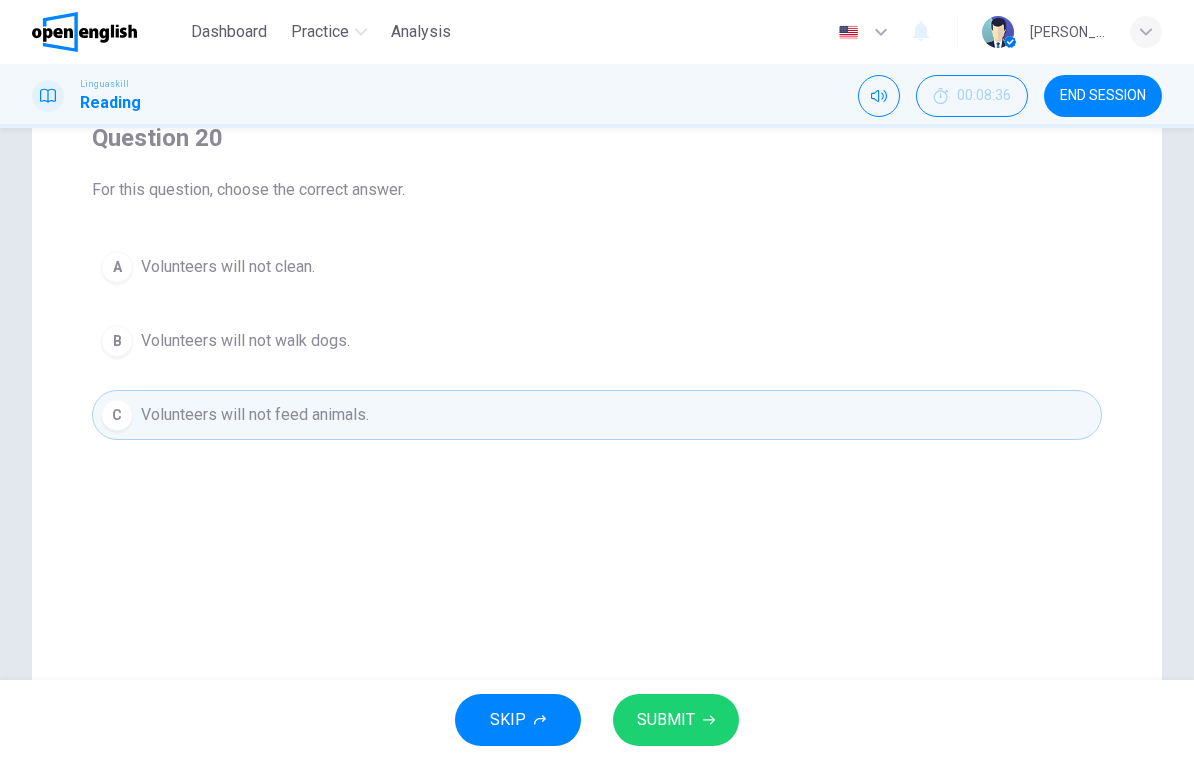click on "Volunteers will not feed animals." at bounding box center [255, 415] 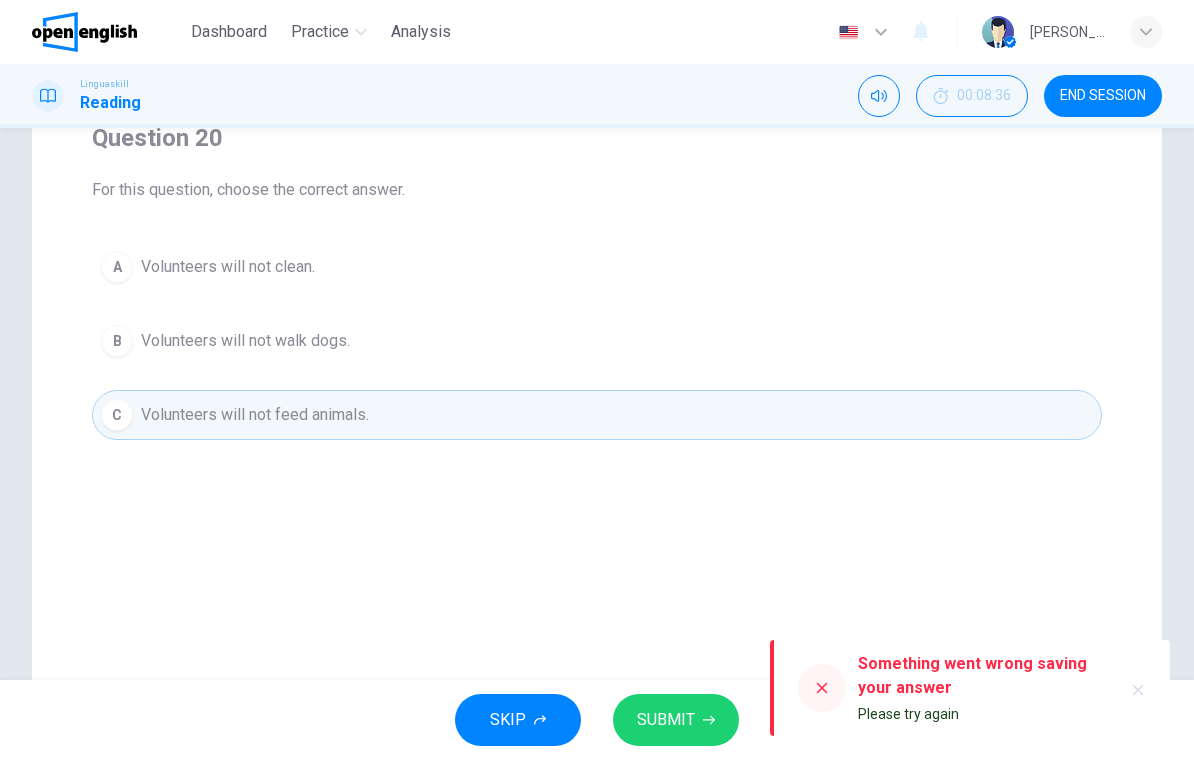 click on "Volunteer Opportunity Local animal shelter seeks volunteers for dog walking and feeding. Volunteers are needed especially on weekends. Training will be provided. Question 20 For this question, choose the correct answer. A Volunteers will not clean. B Volunteers will not walk dogs.  C Volunteers will not feed animals." at bounding box center (597, 392) 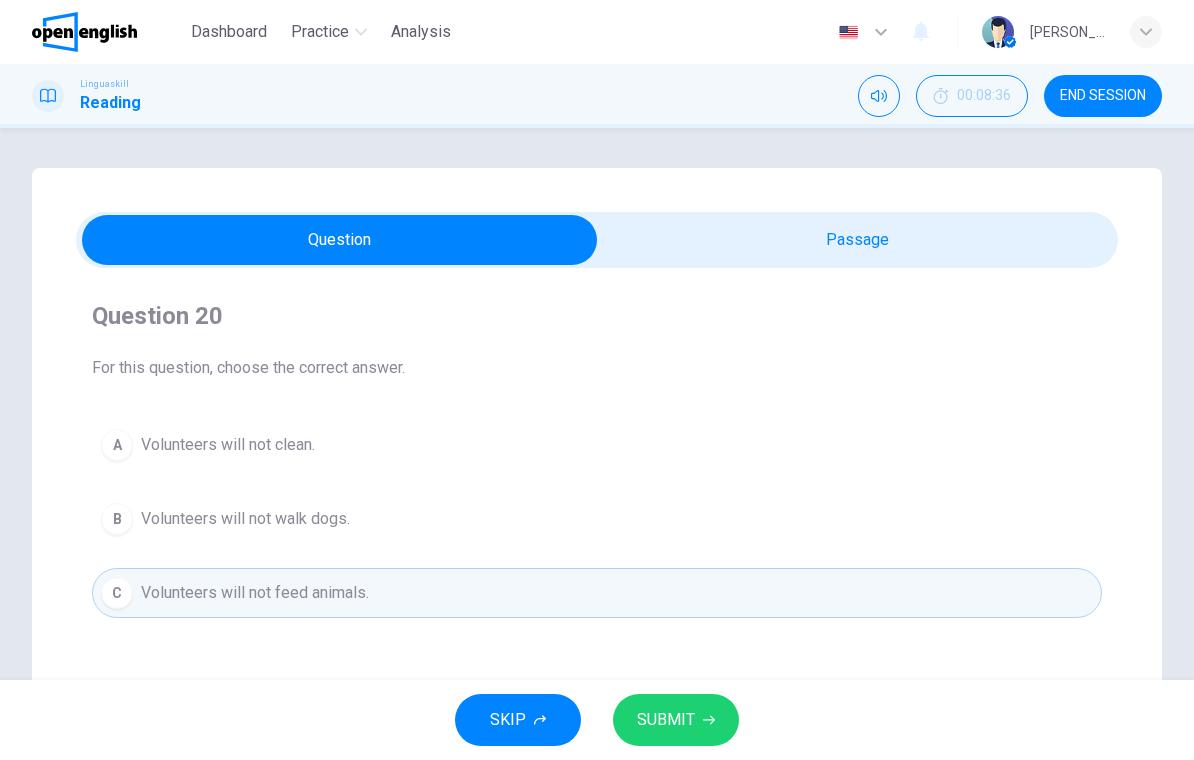 scroll, scrollTop: 0, scrollLeft: 0, axis: both 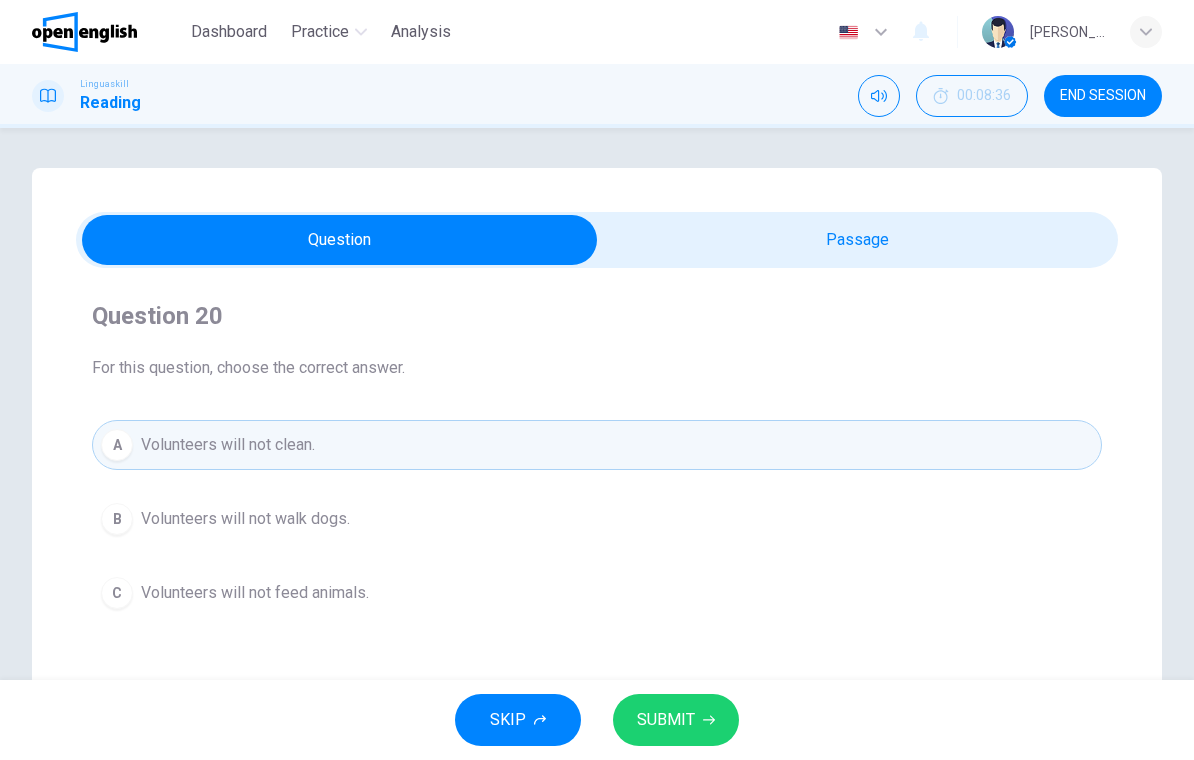 click on "SUBMIT" at bounding box center (676, 720) 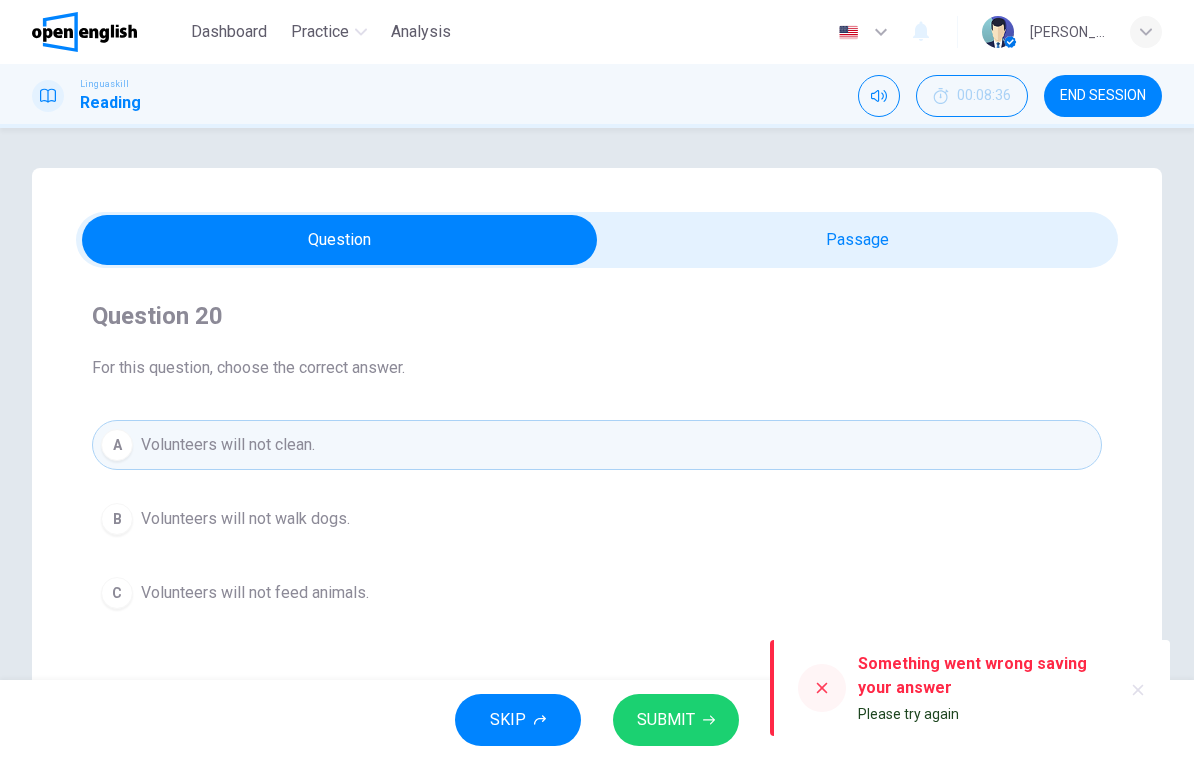 click at bounding box center (822, 688) 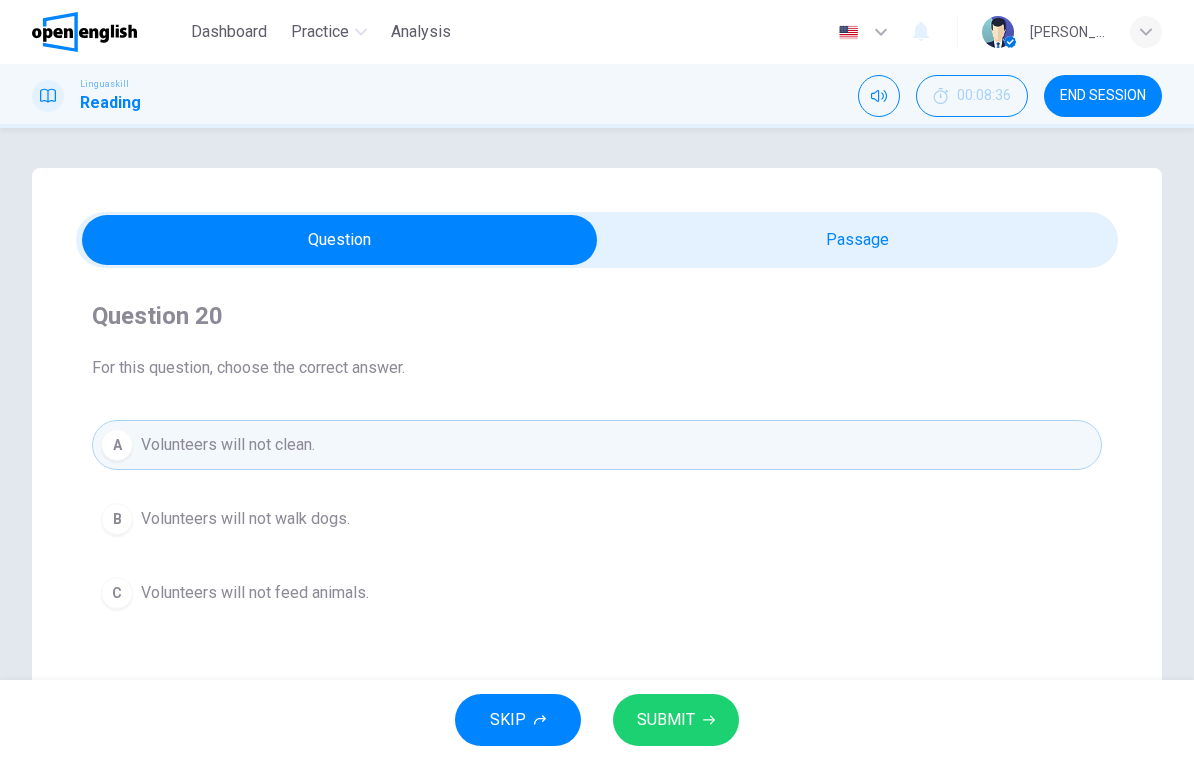 click on "B Volunteers will not walk dogs." at bounding box center (597, 519) 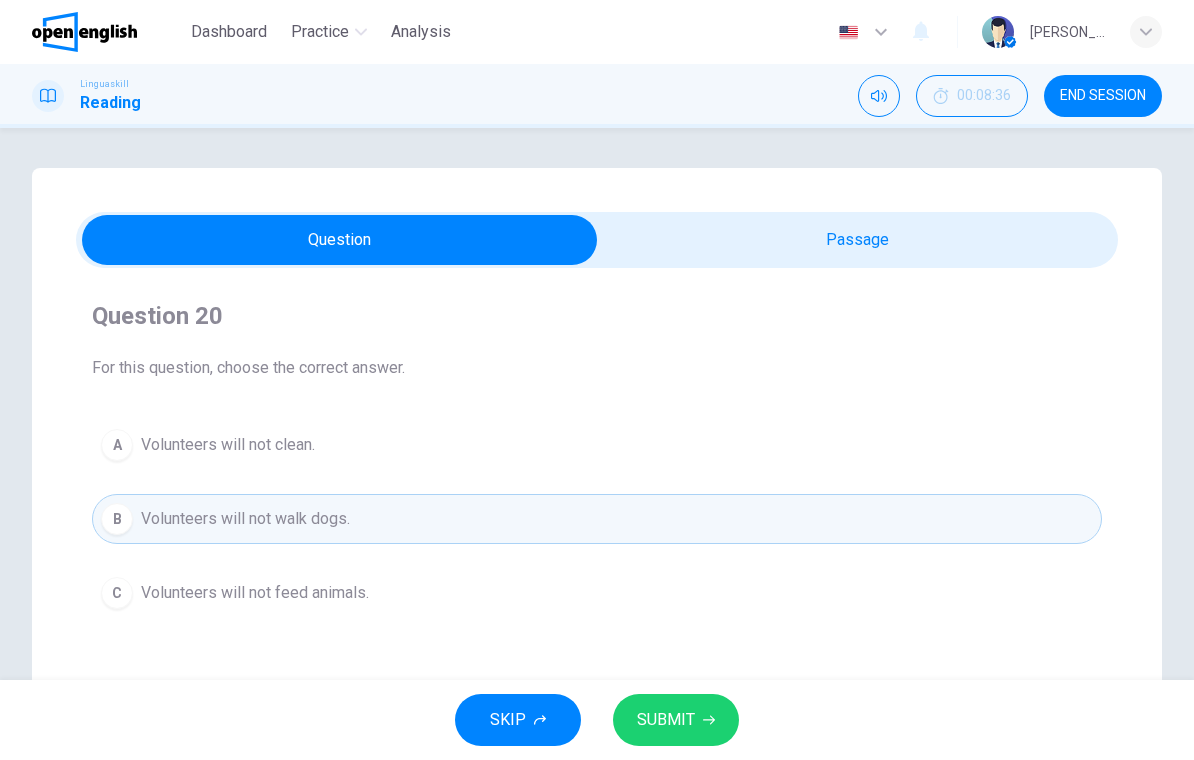 click on "SUBMIT" at bounding box center (676, 720) 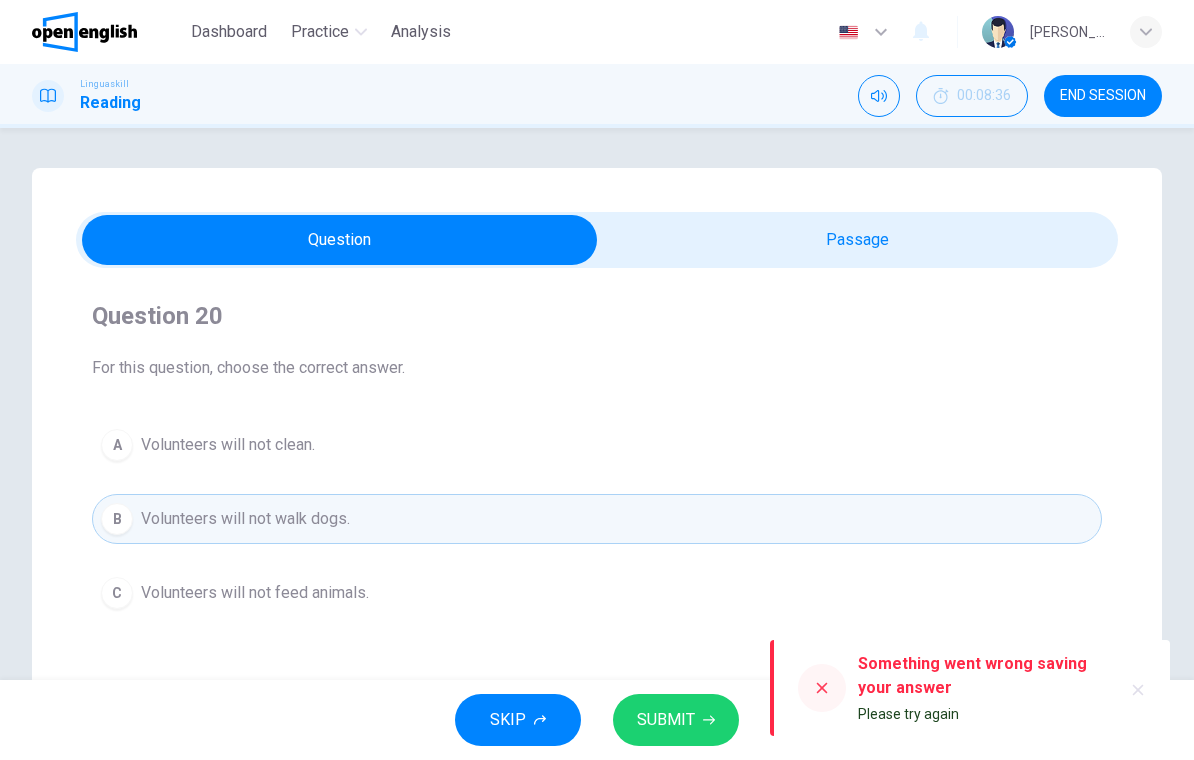 click 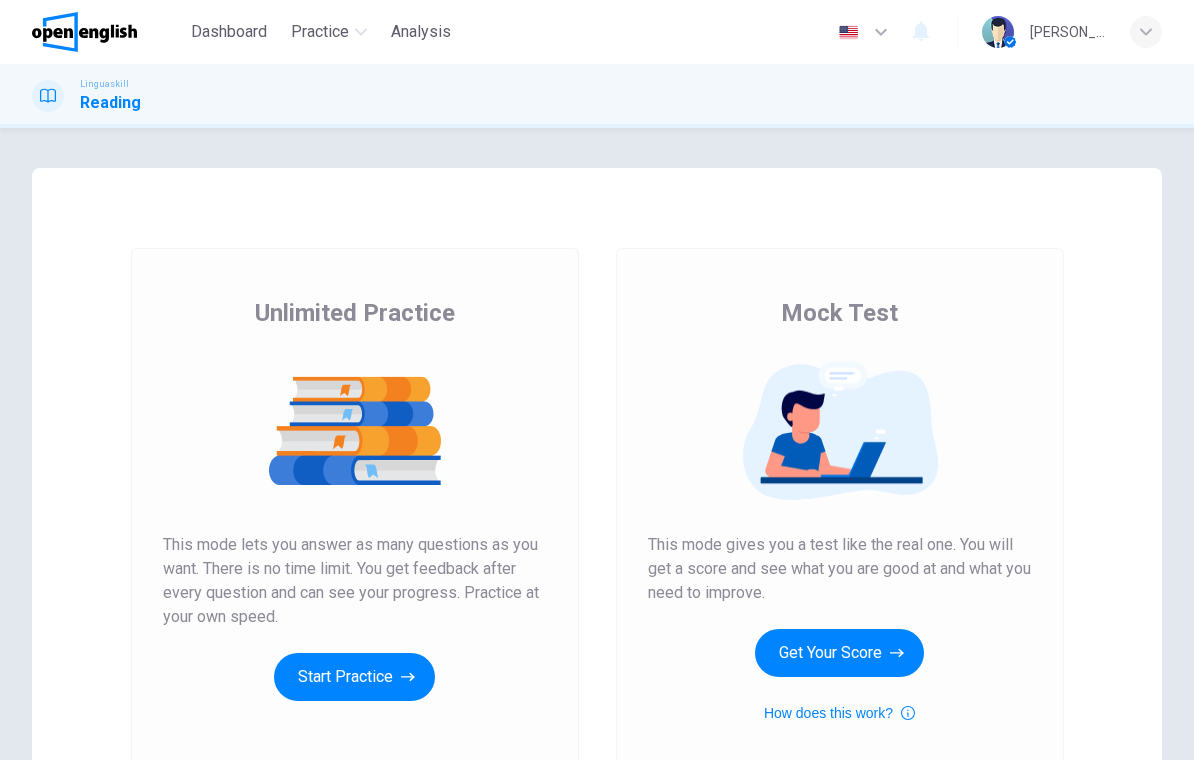 scroll, scrollTop: 0, scrollLeft: 0, axis: both 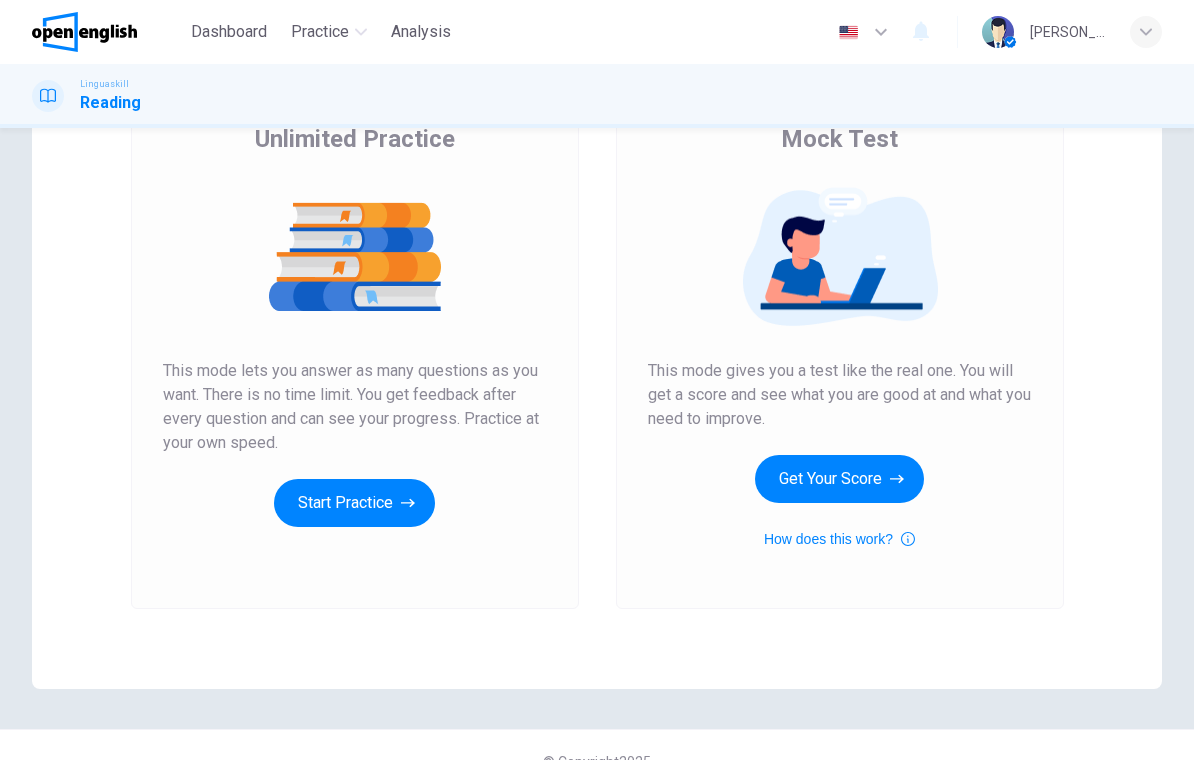 click on "Start Practice" at bounding box center (354, 503) 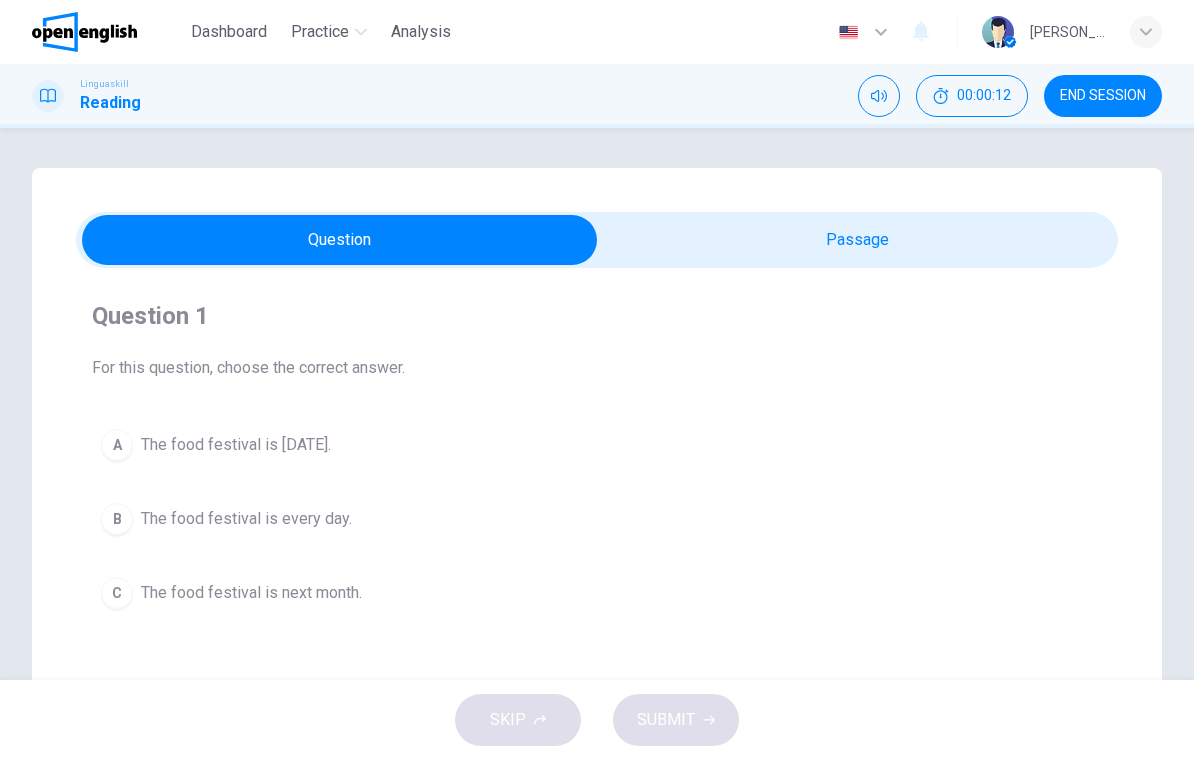 click on "The food festival is [DATE]." at bounding box center [236, 445] 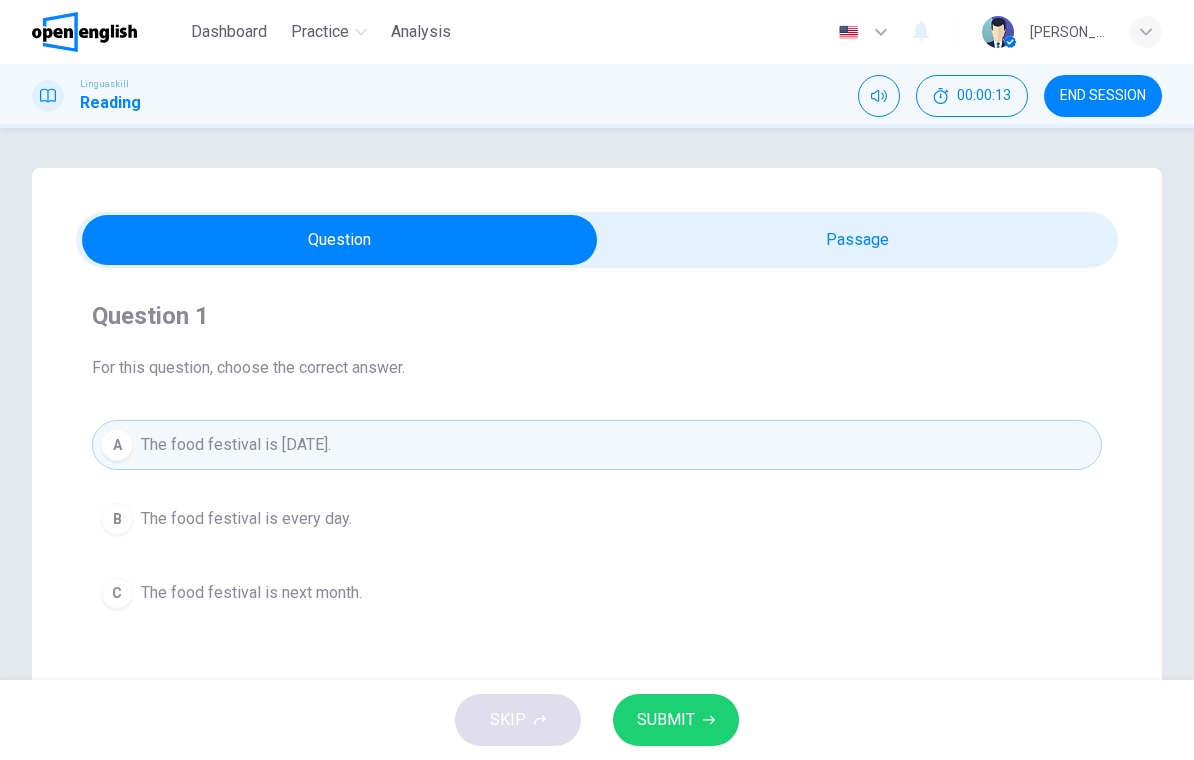 click 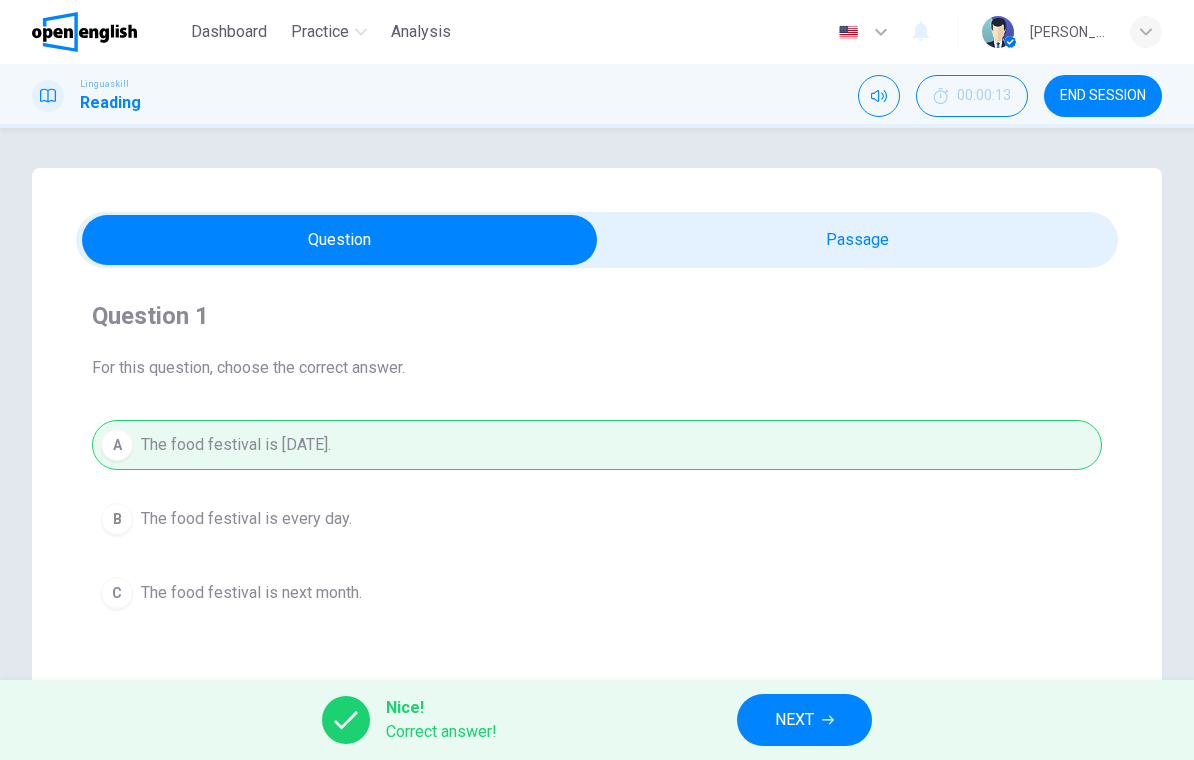 click on "NEXT" at bounding box center (804, 720) 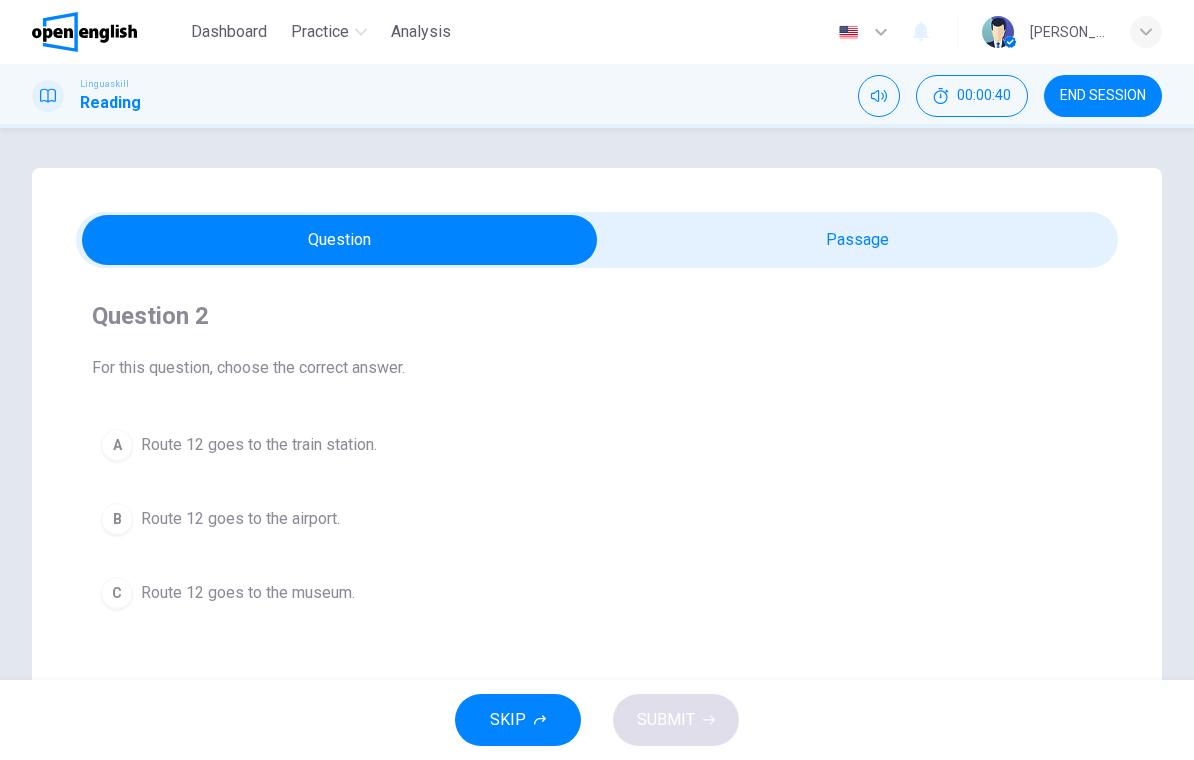 click on "Route 12 goes to the airport." at bounding box center [240, 519] 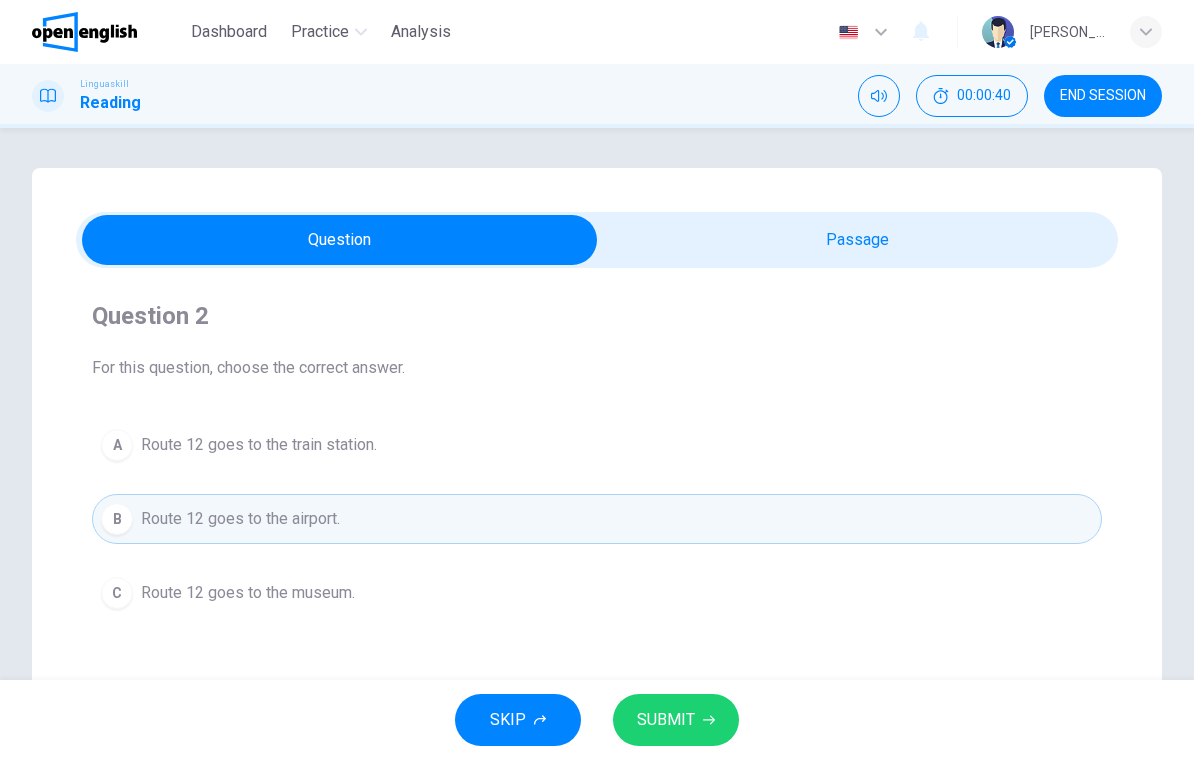 click on "SUBMIT" at bounding box center [666, 720] 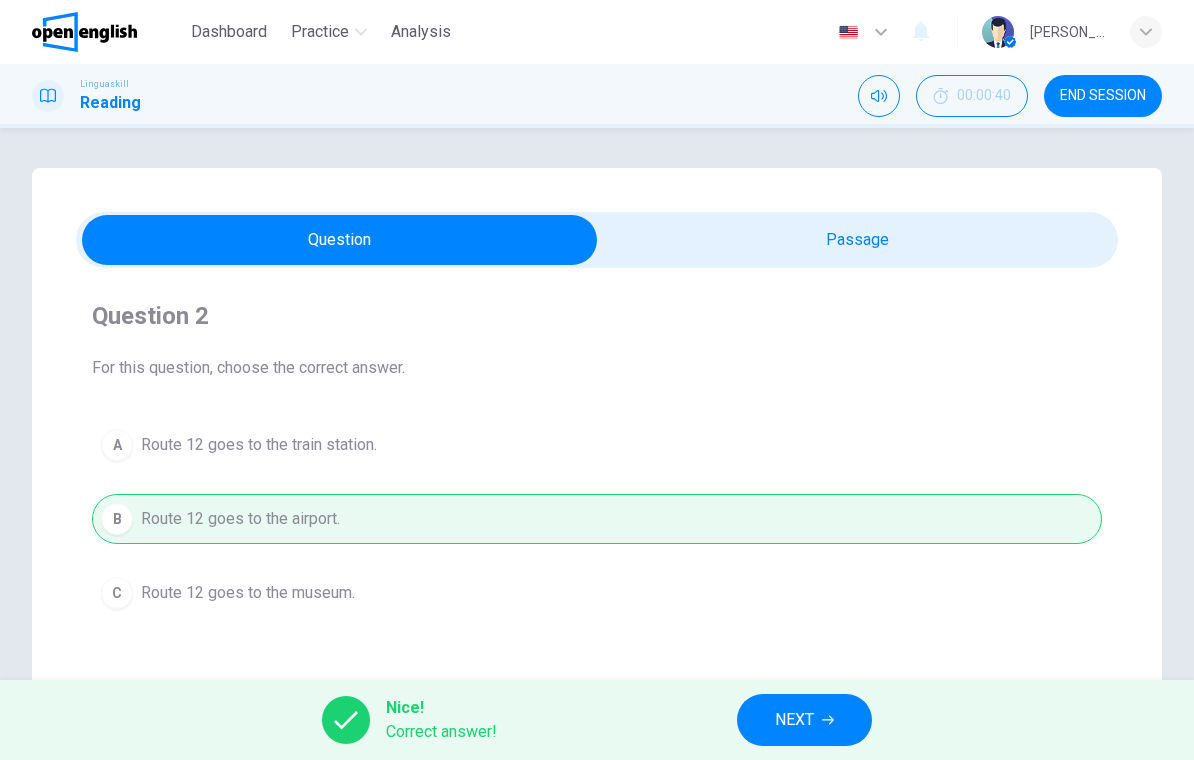 click on "NEXT" at bounding box center (804, 720) 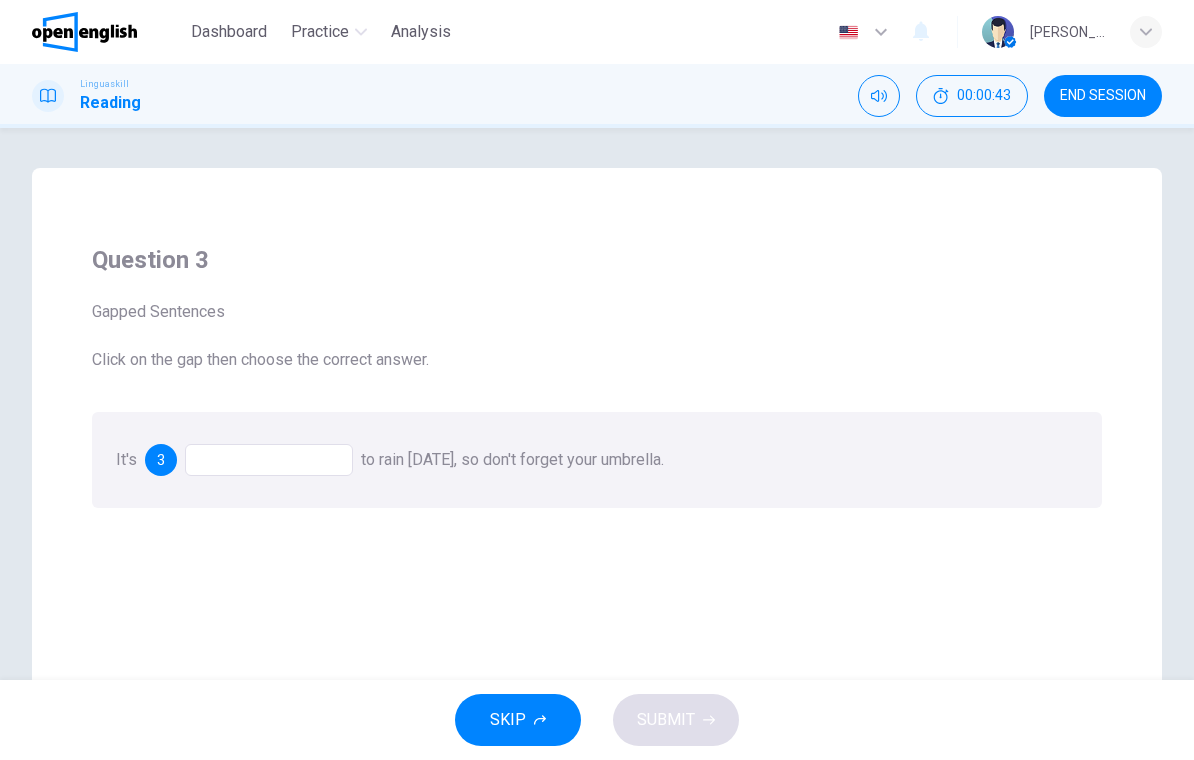 click at bounding box center (269, 460) 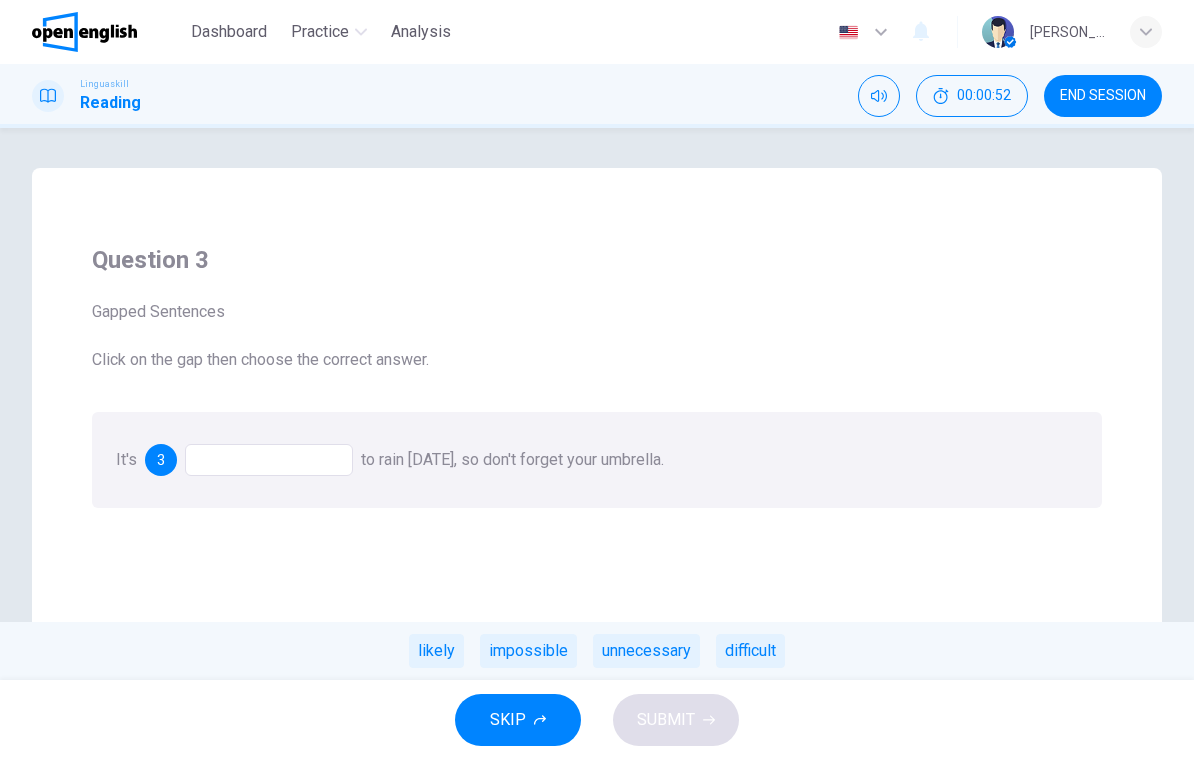 click on "likely" at bounding box center [436, 651] 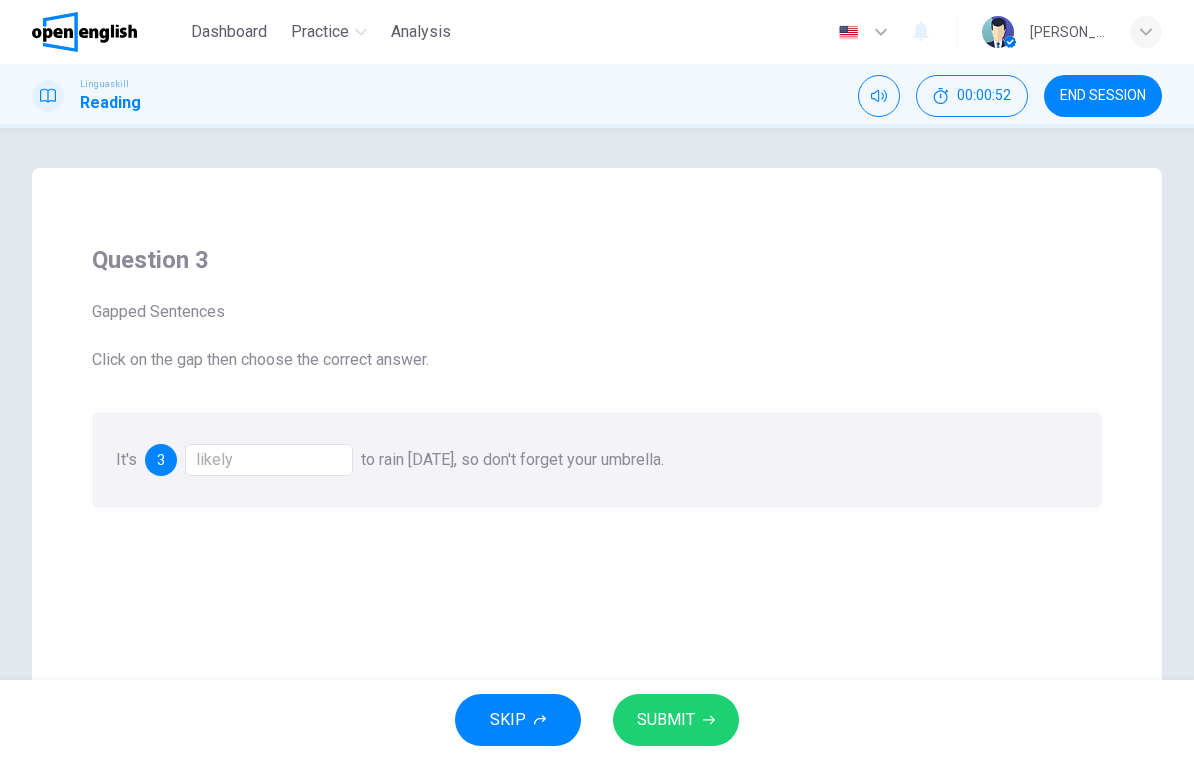 click on "SUBMIT" at bounding box center (666, 720) 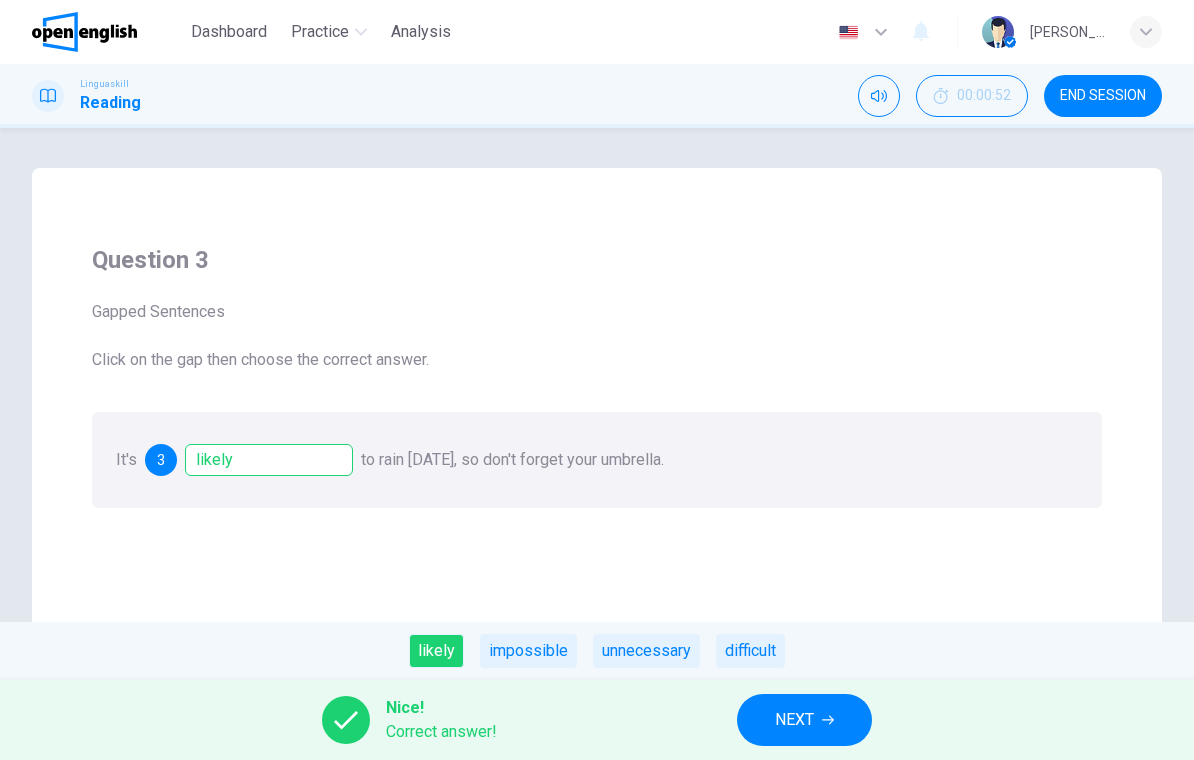 click on "NEXT" at bounding box center [804, 720] 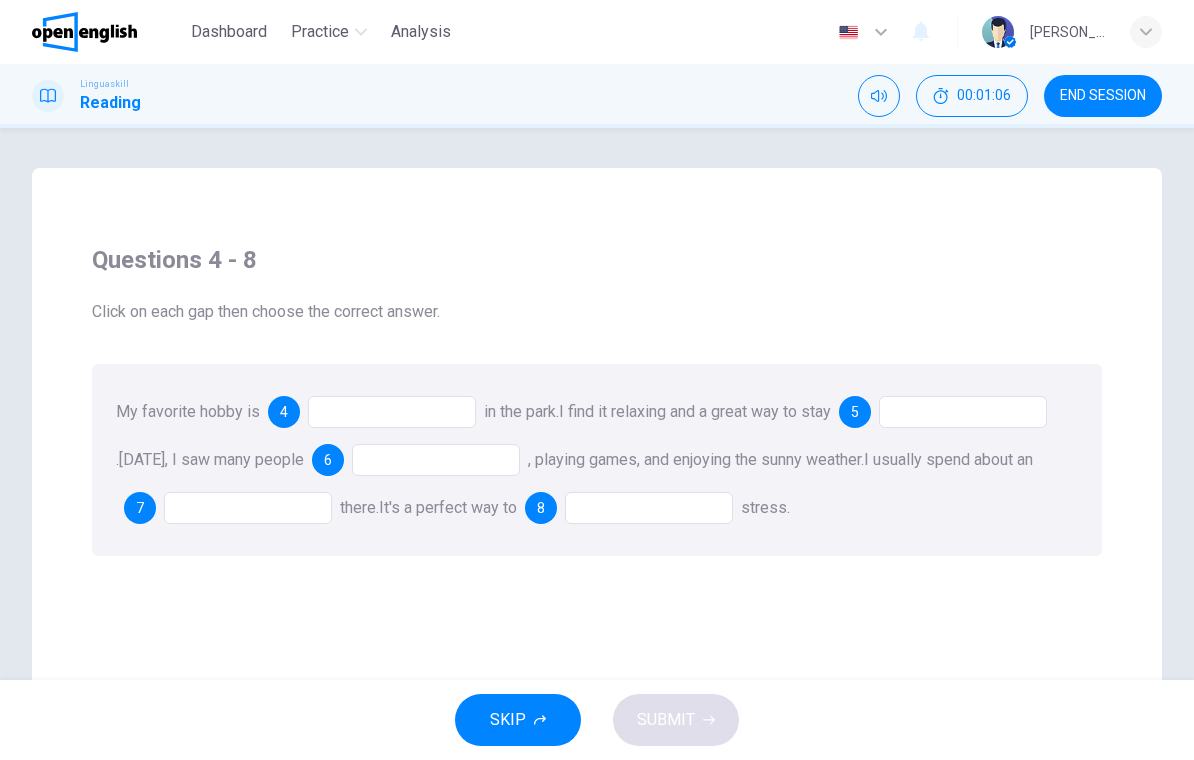 click at bounding box center (392, 412) 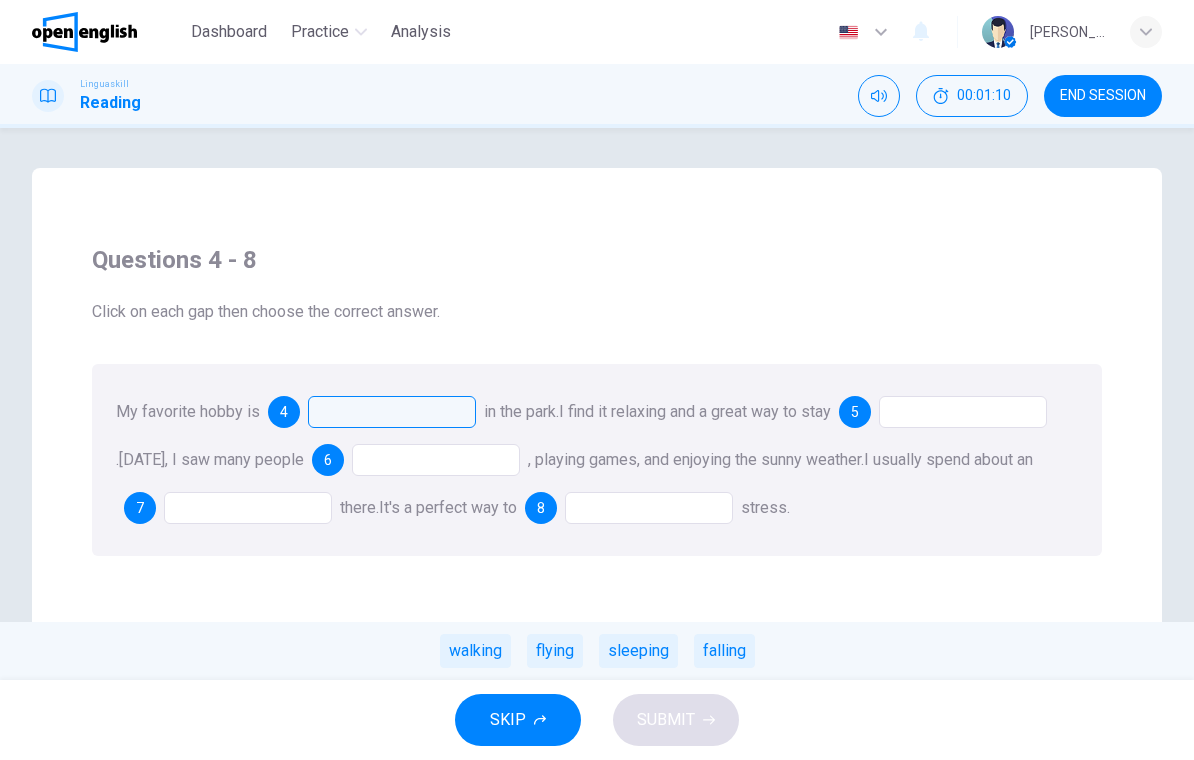 click on "walking" at bounding box center (475, 651) 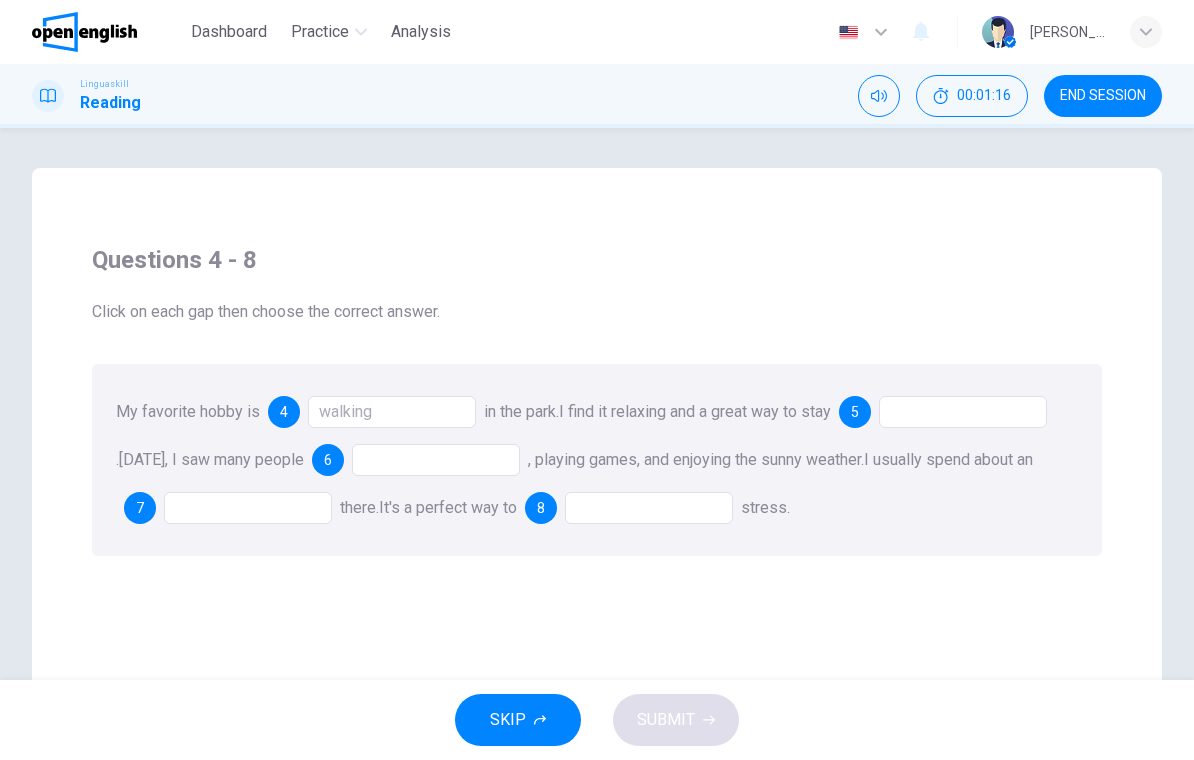 click at bounding box center [963, 412] 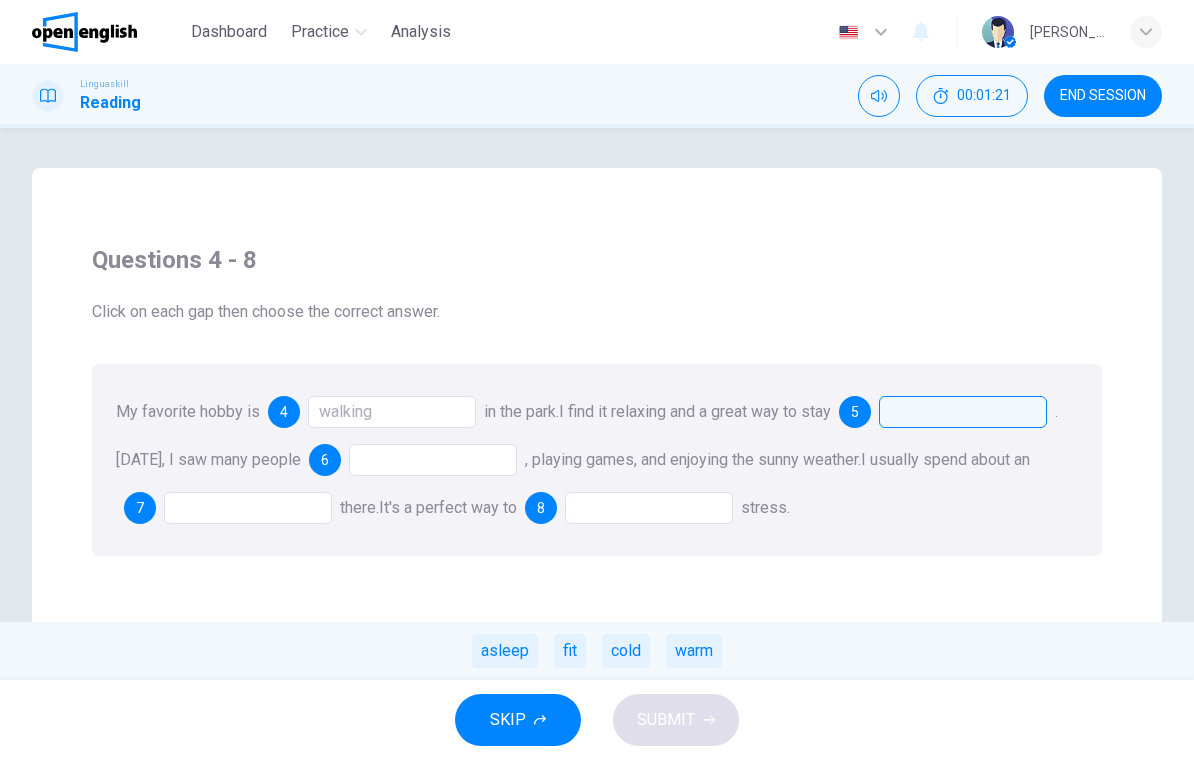 click on "fit" at bounding box center (570, 651) 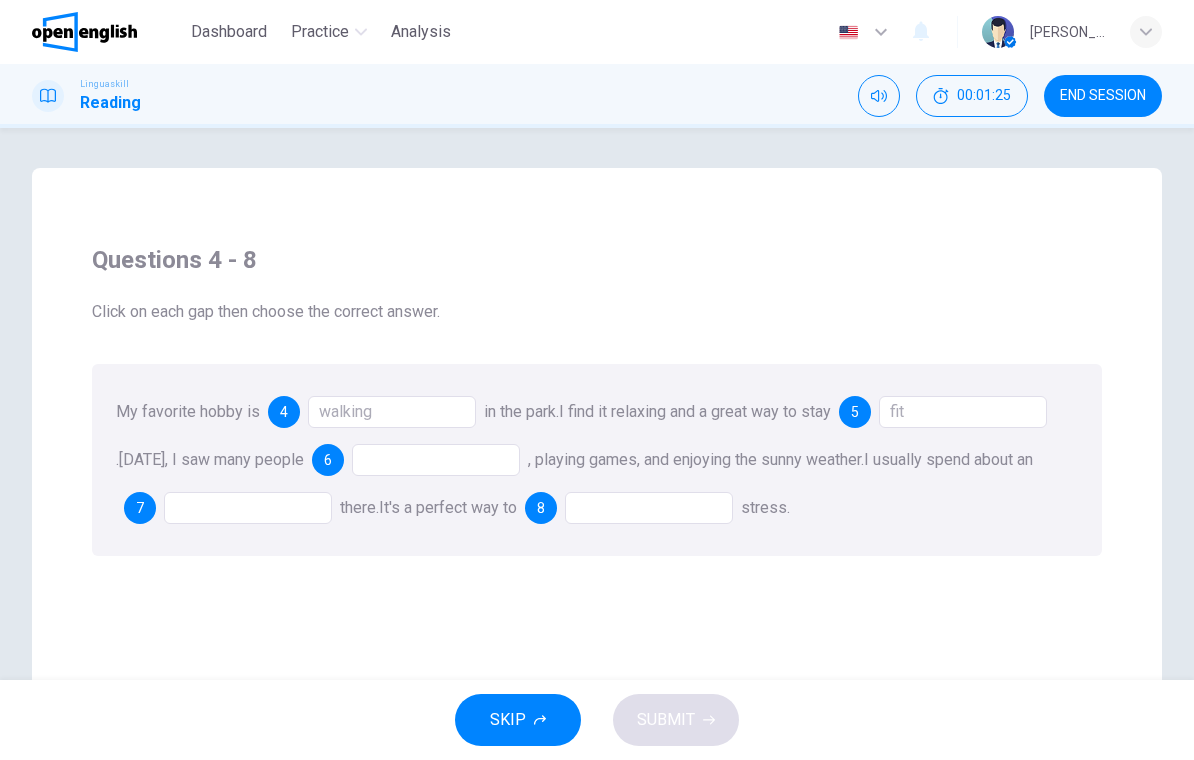 click at bounding box center [436, 460] 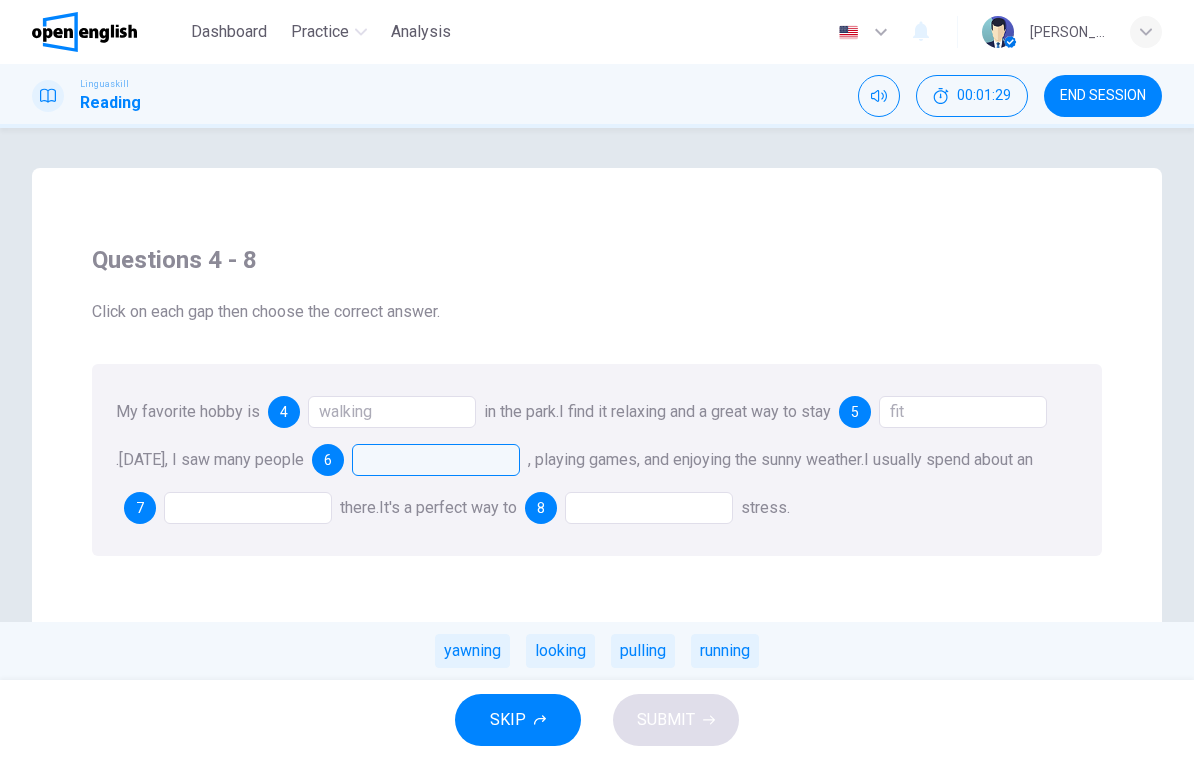 click on "running" at bounding box center [725, 651] 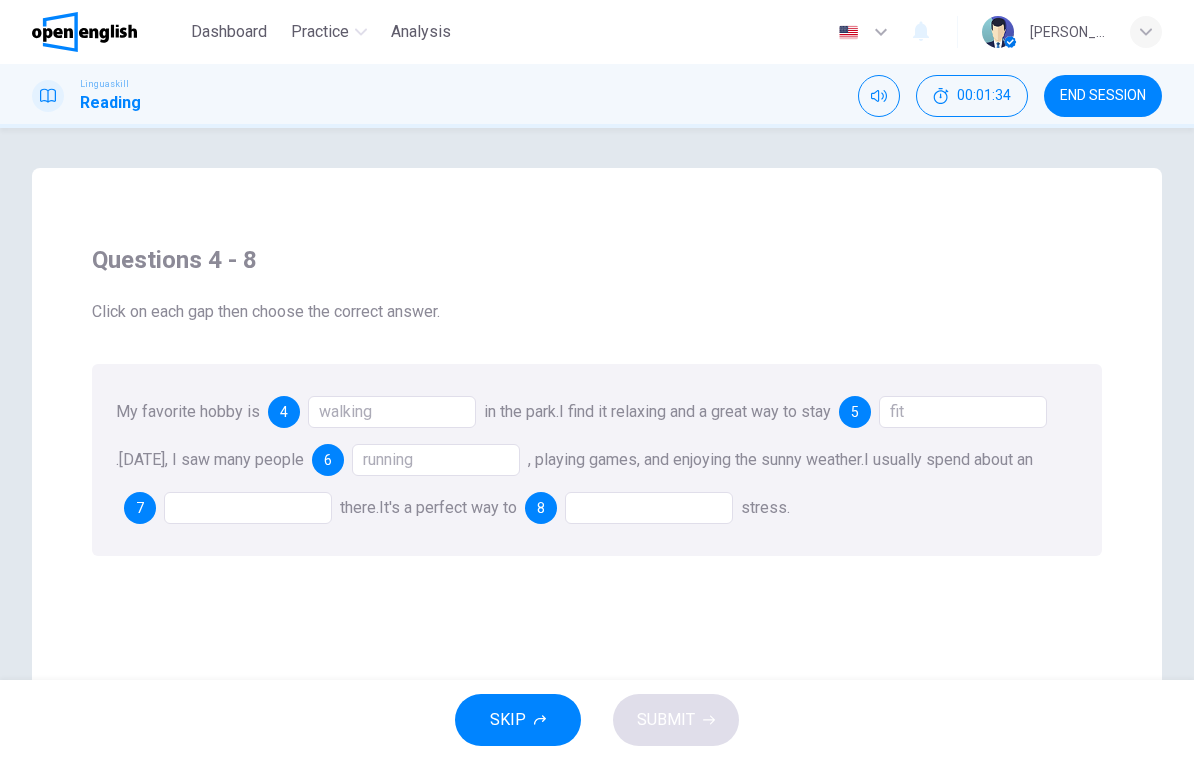 click at bounding box center (248, 508) 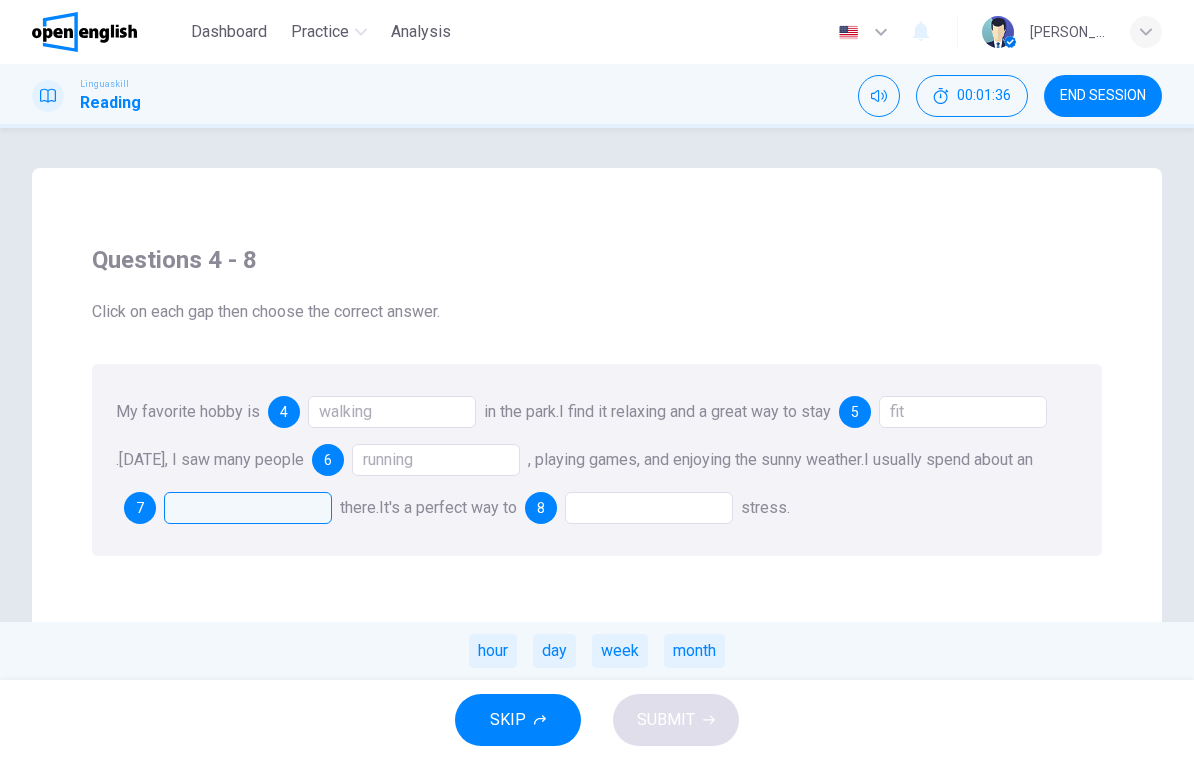 click at bounding box center [248, 508] 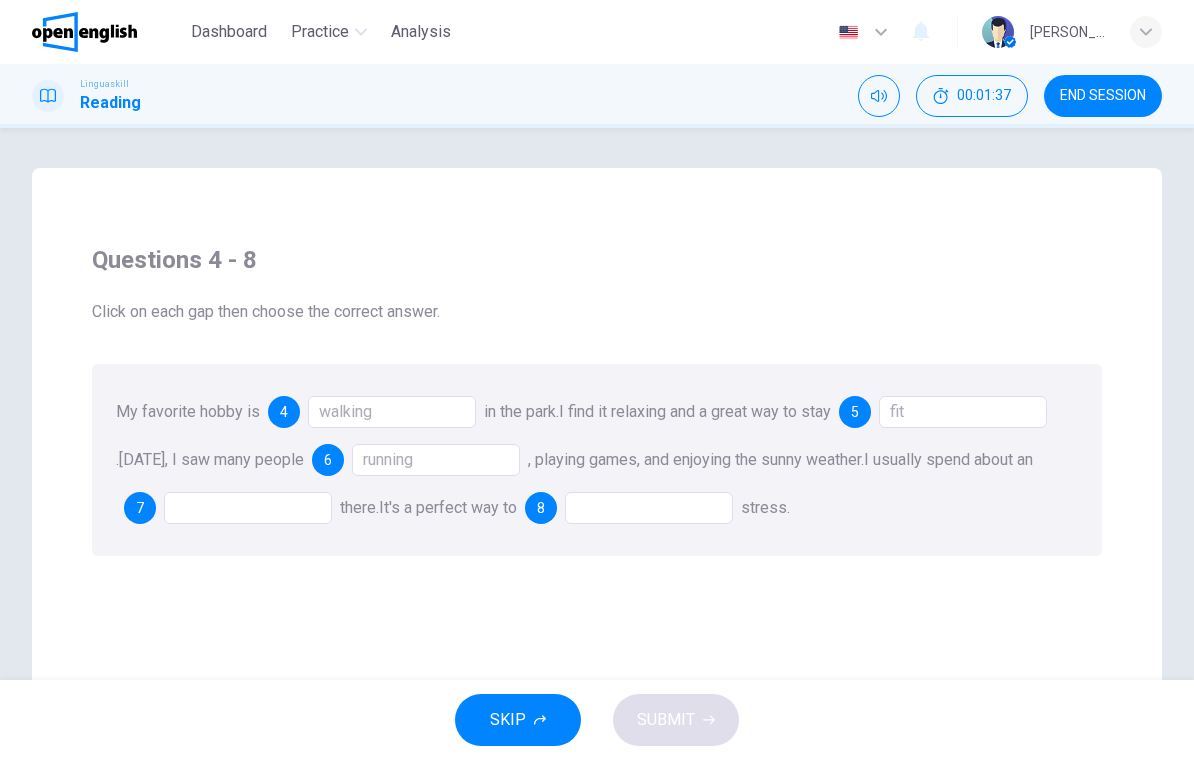 click at bounding box center [248, 508] 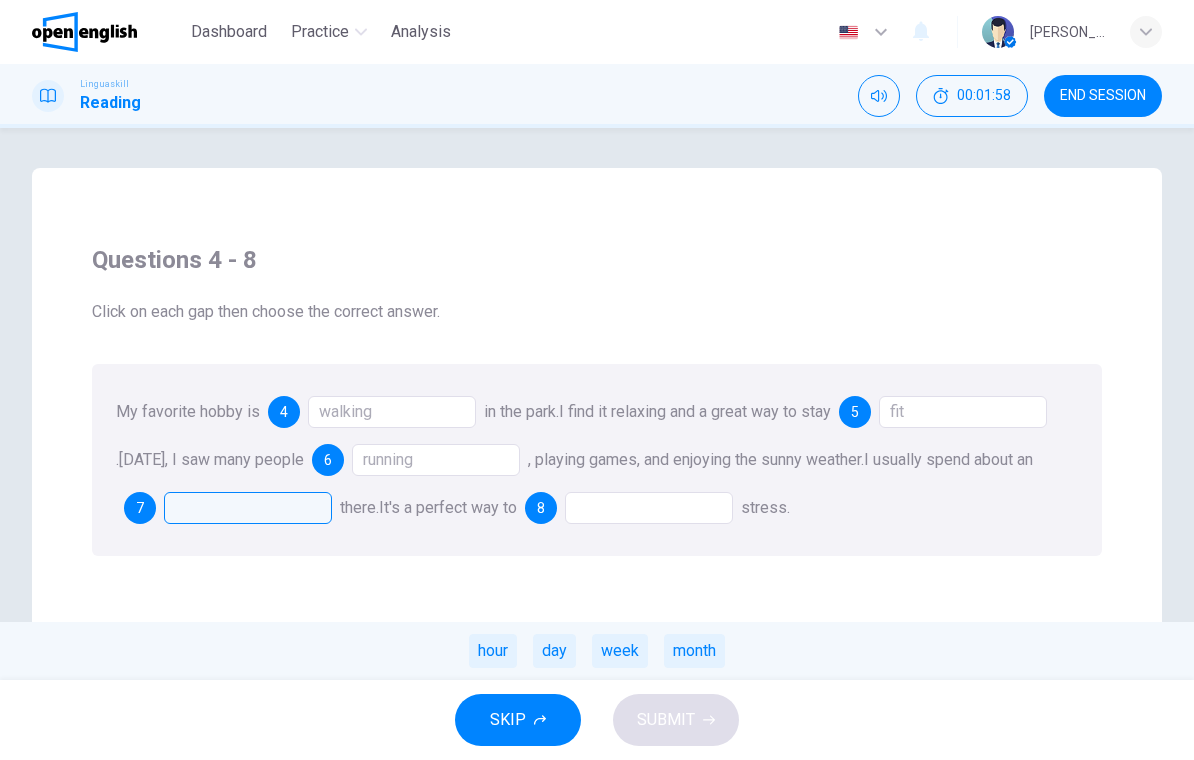 click at bounding box center [248, 508] 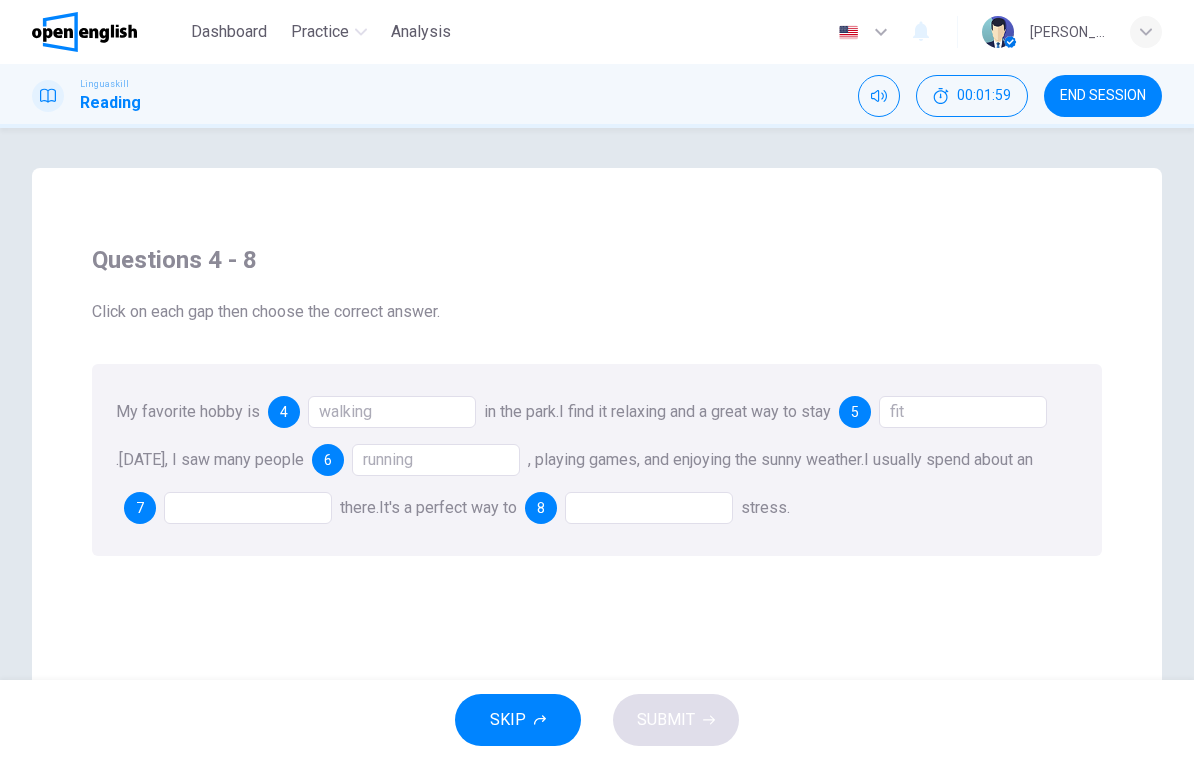 click at bounding box center (248, 508) 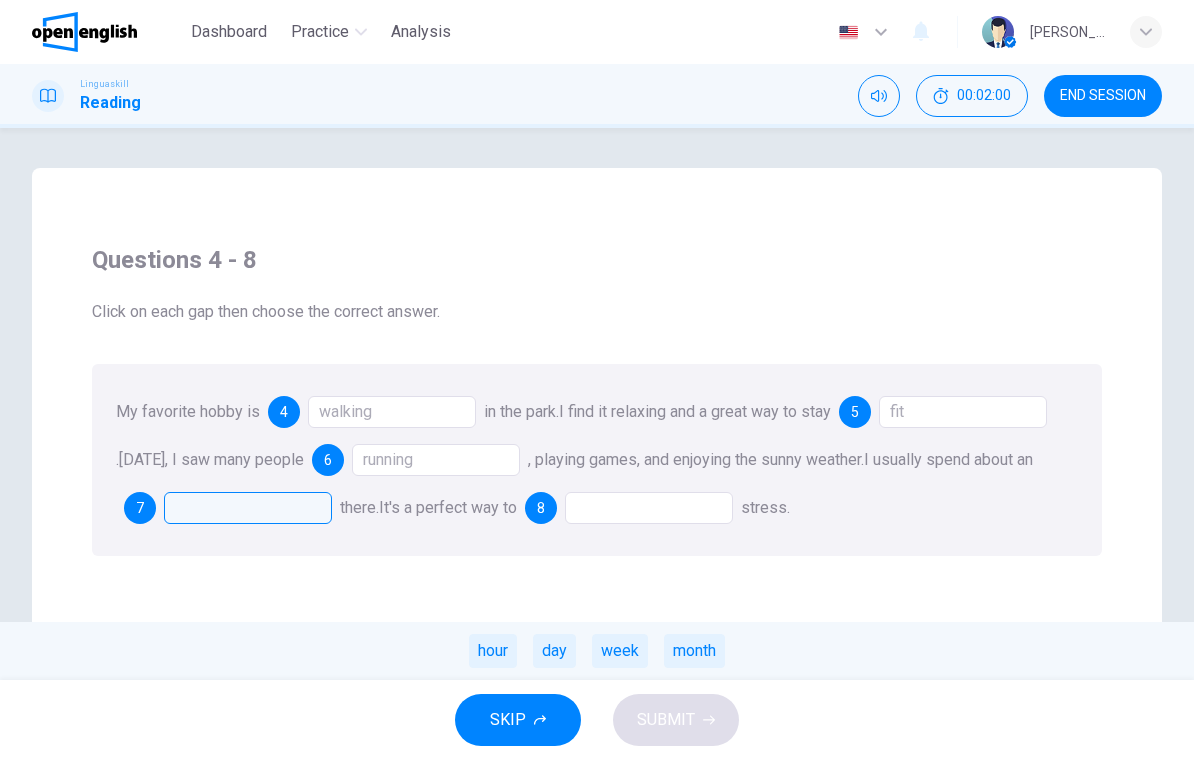 click on "hour" at bounding box center [493, 651] 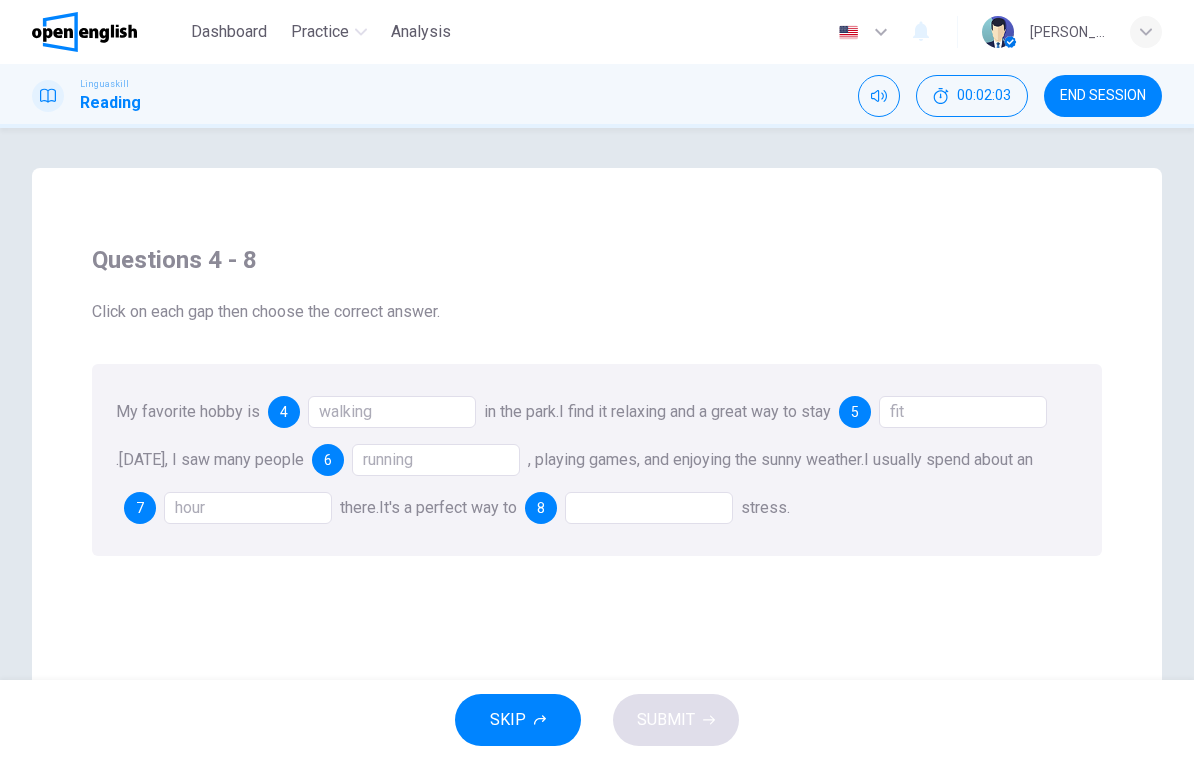 click at bounding box center [649, 508] 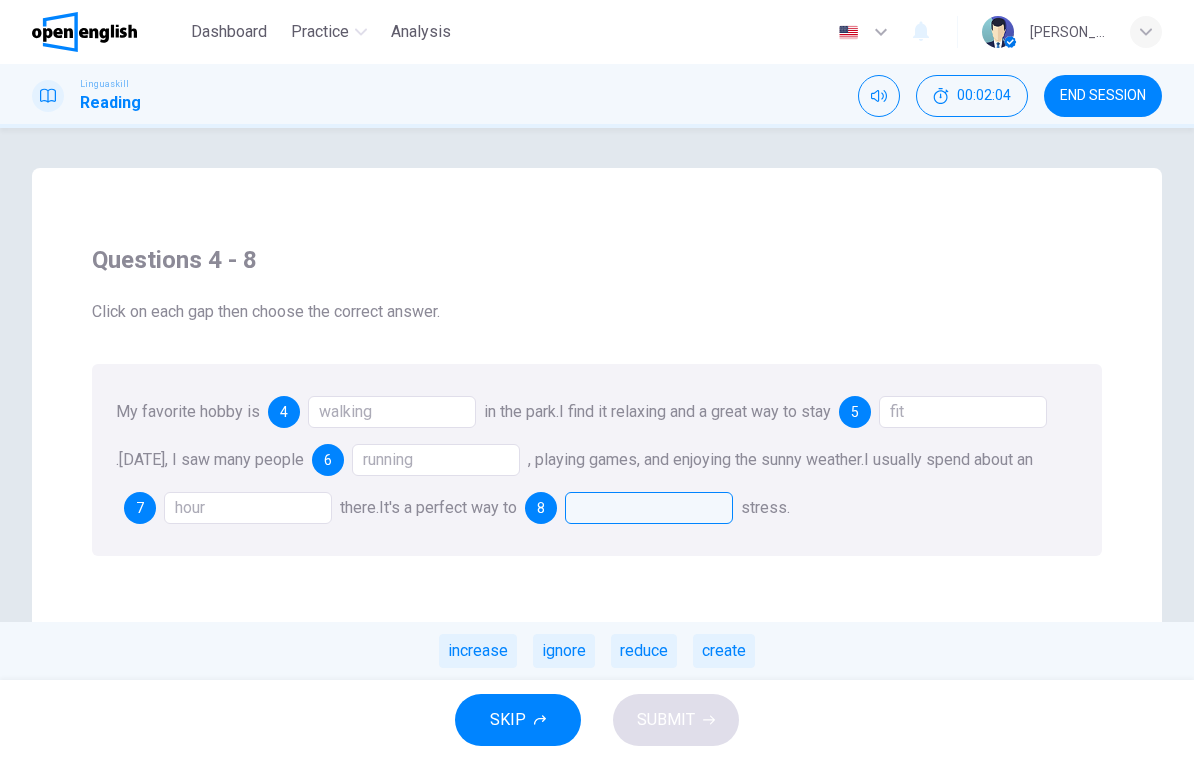 click on "reduce" at bounding box center [644, 651] 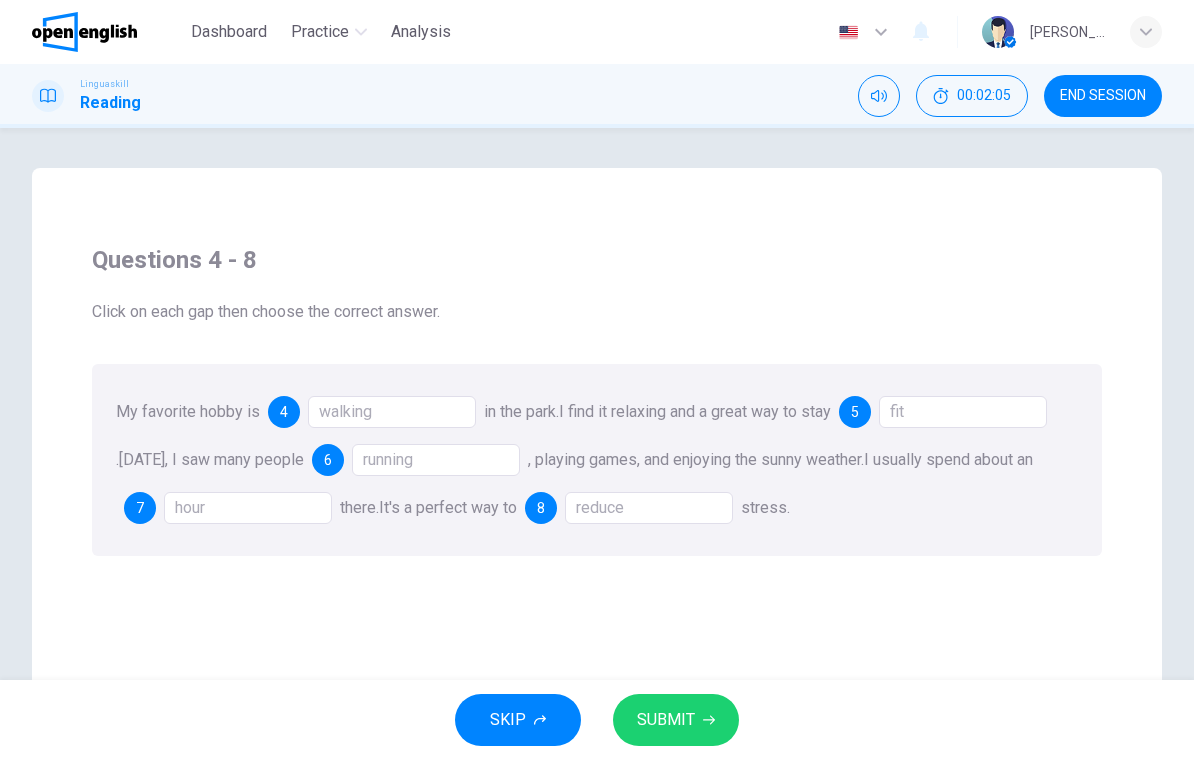click on "SUBMIT" at bounding box center (676, 720) 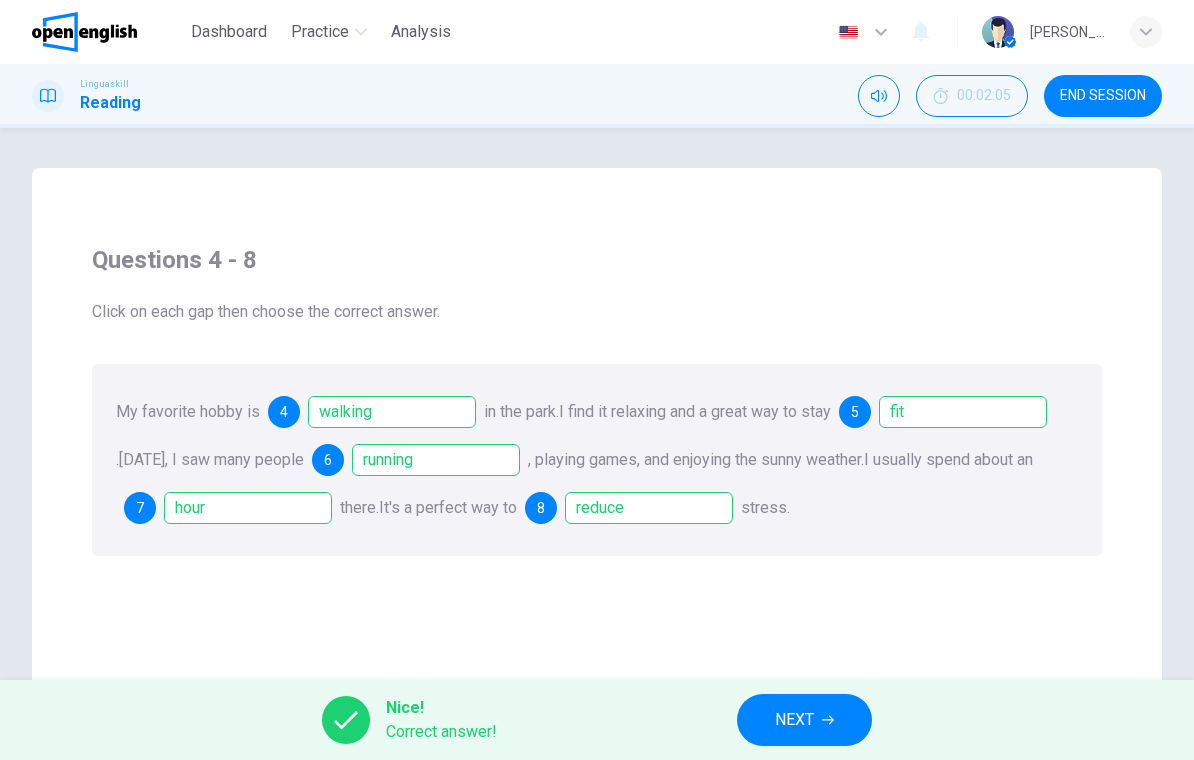 click 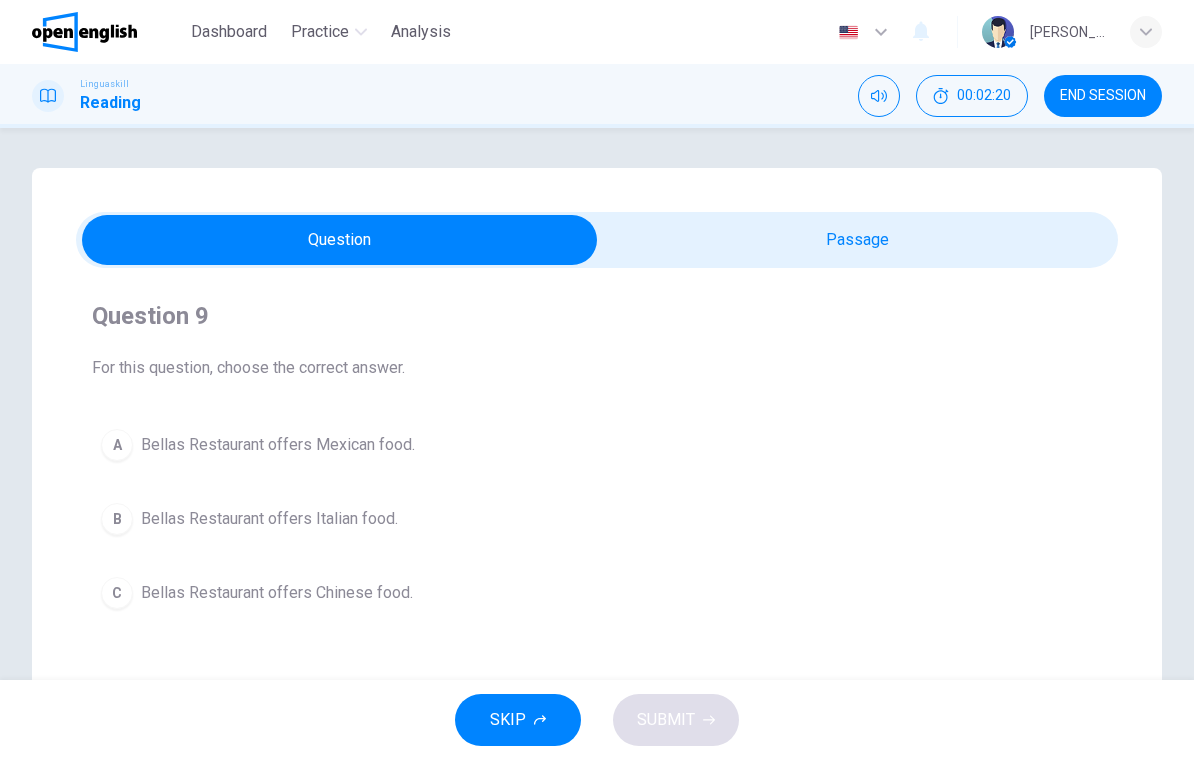 click on "Bellas Restaurant offers Italian food." at bounding box center [269, 519] 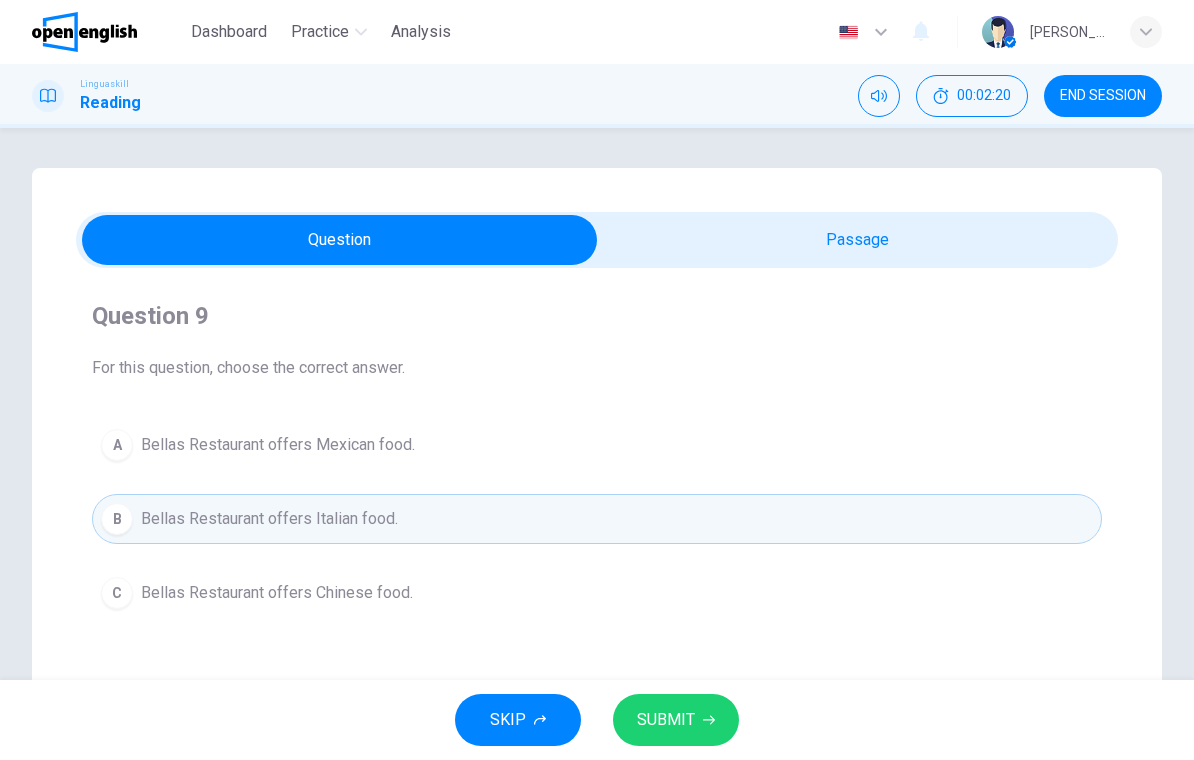 click on "SUBMIT" at bounding box center [676, 720] 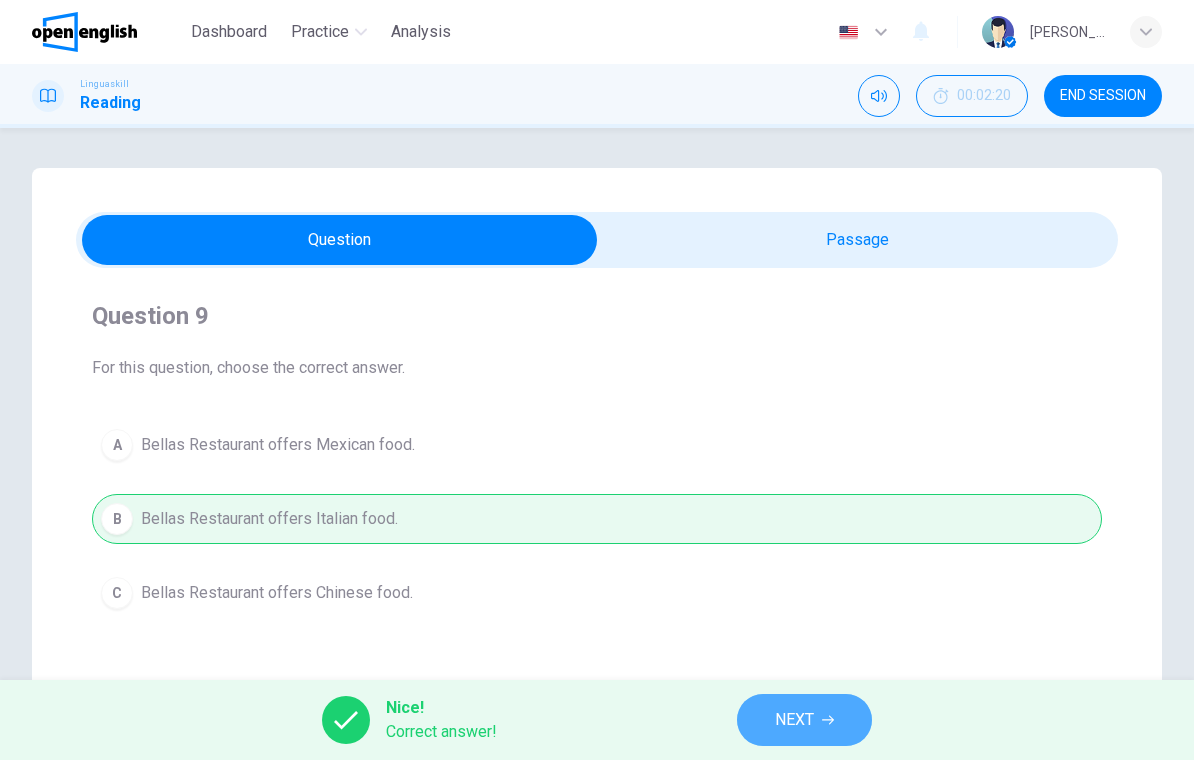 click 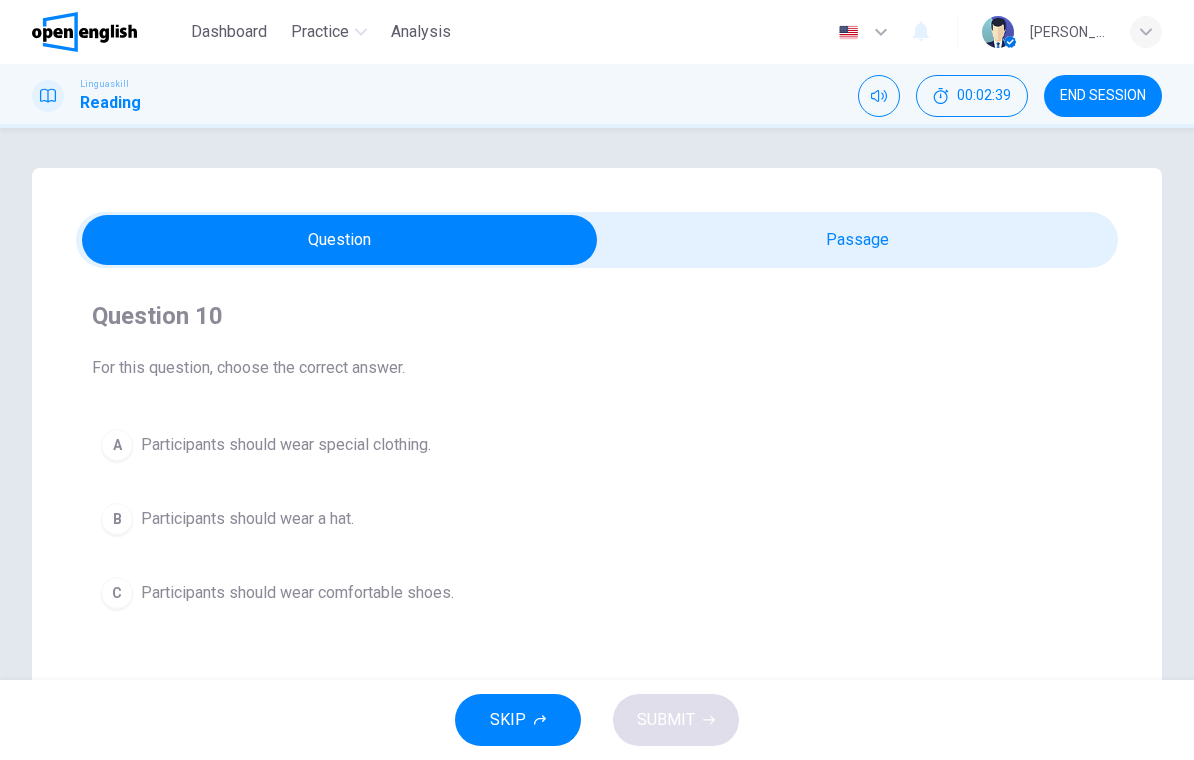 click on "A Participants should wear special clothing." at bounding box center [597, 445] 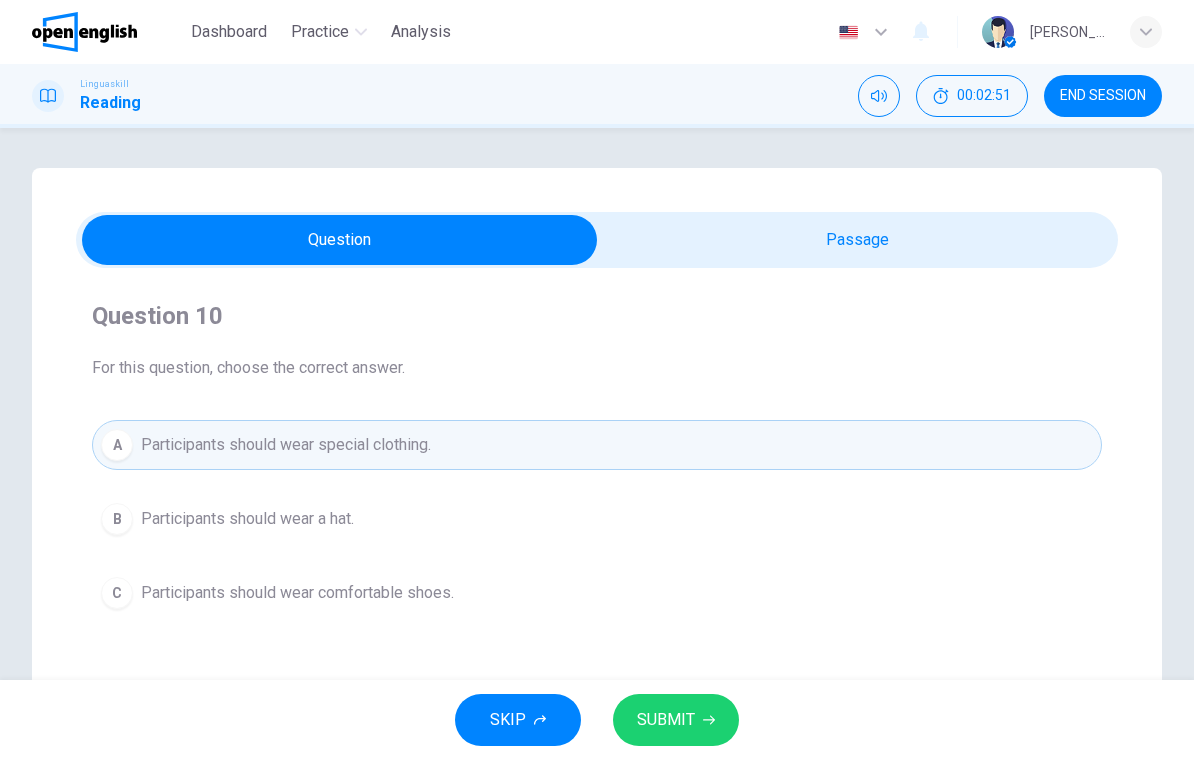 click on "Participants should wear comfortable shoes." at bounding box center (297, 593) 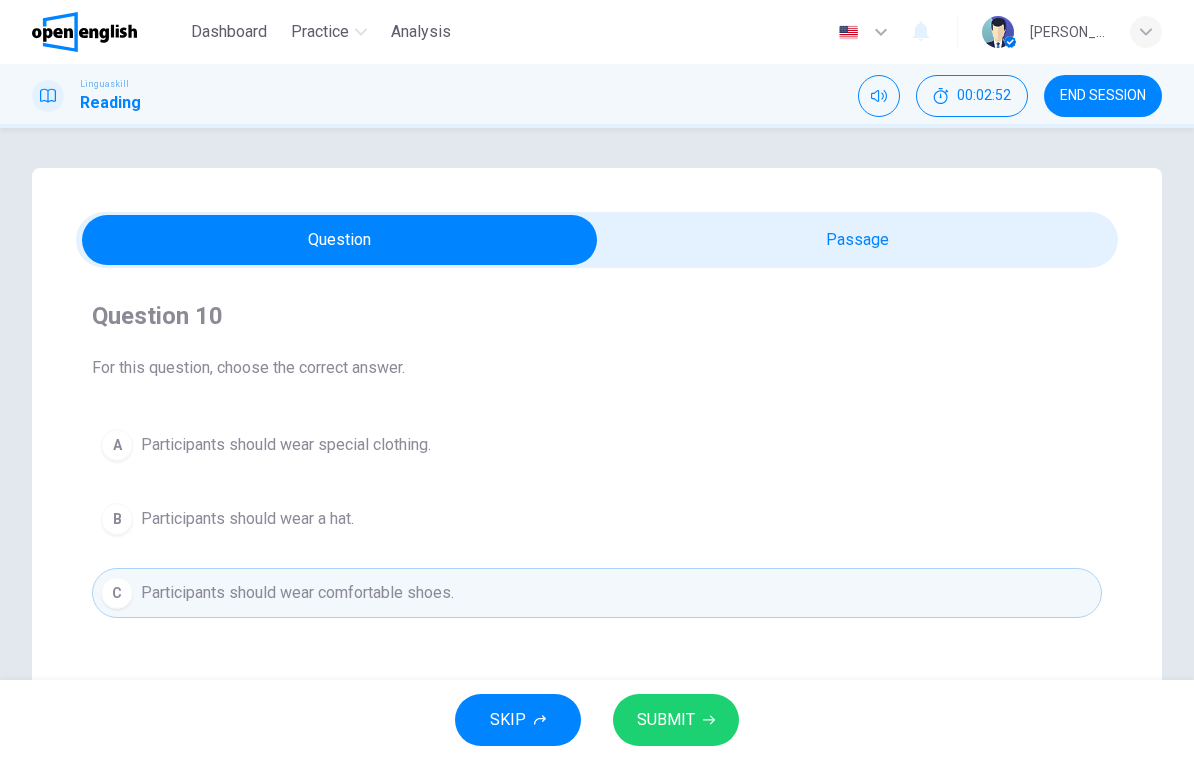 click 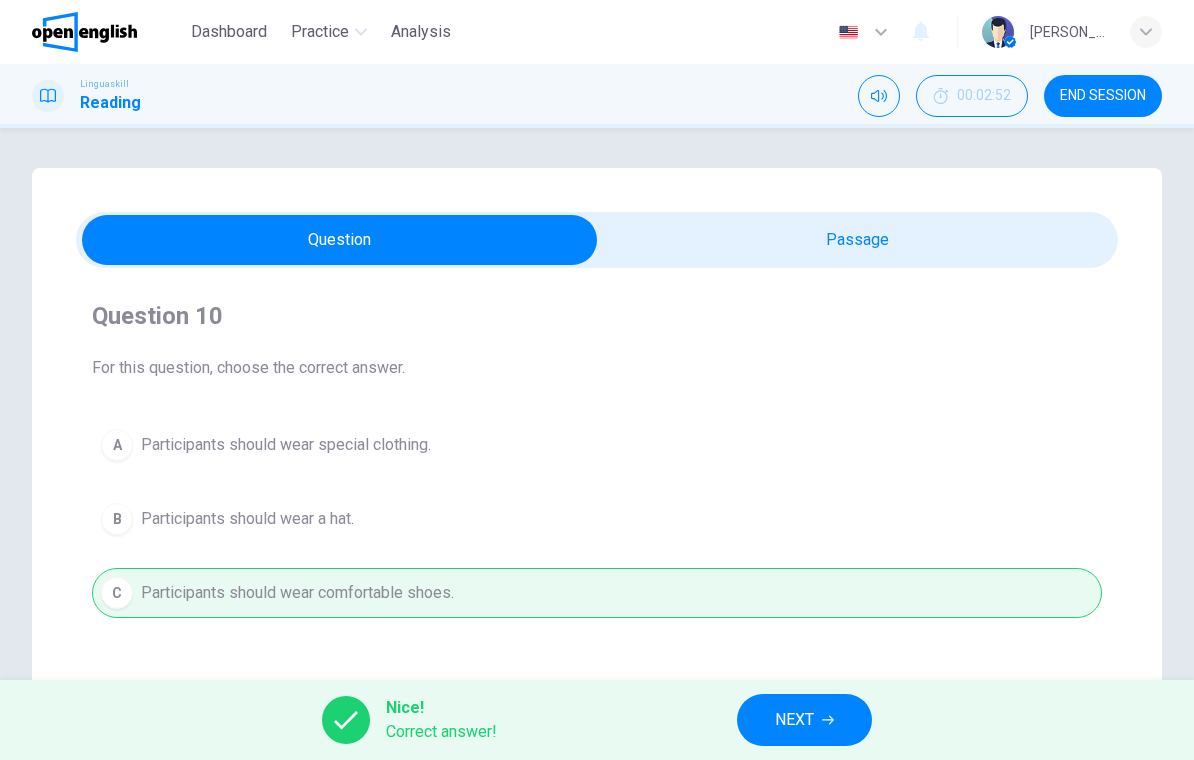 click on "NEXT" at bounding box center [794, 720] 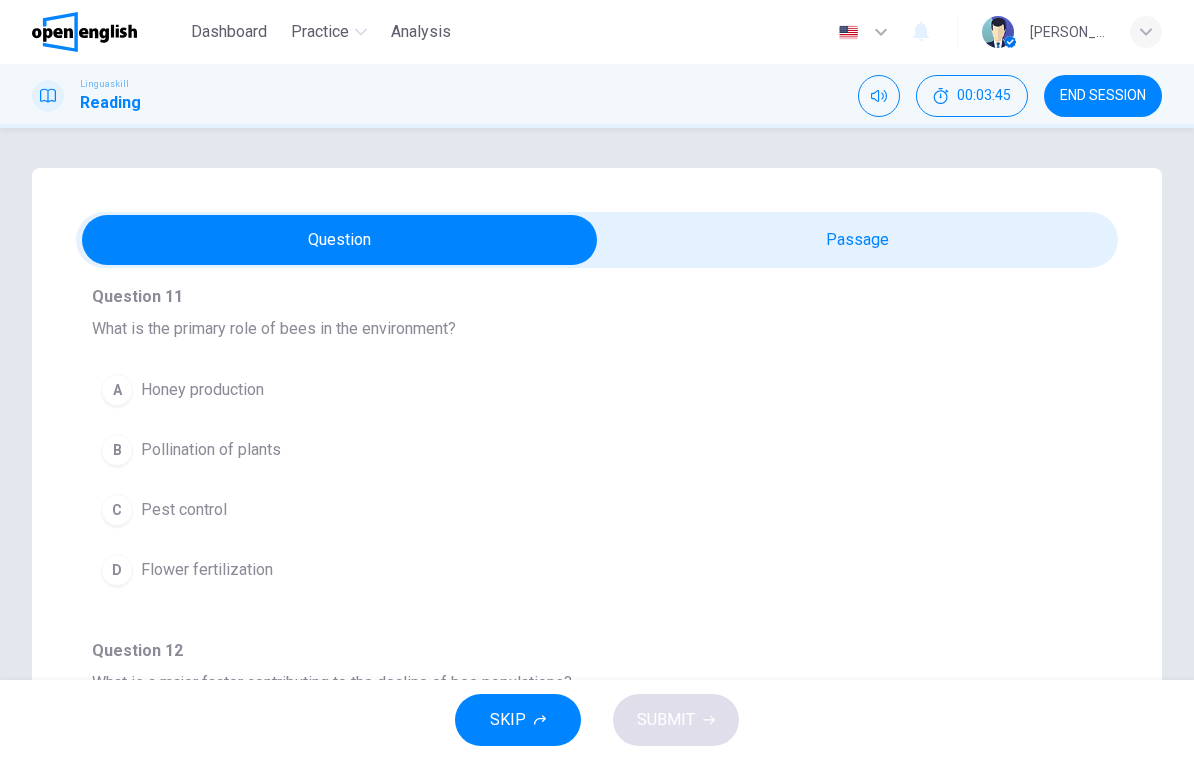 scroll, scrollTop: 139, scrollLeft: 0, axis: vertical 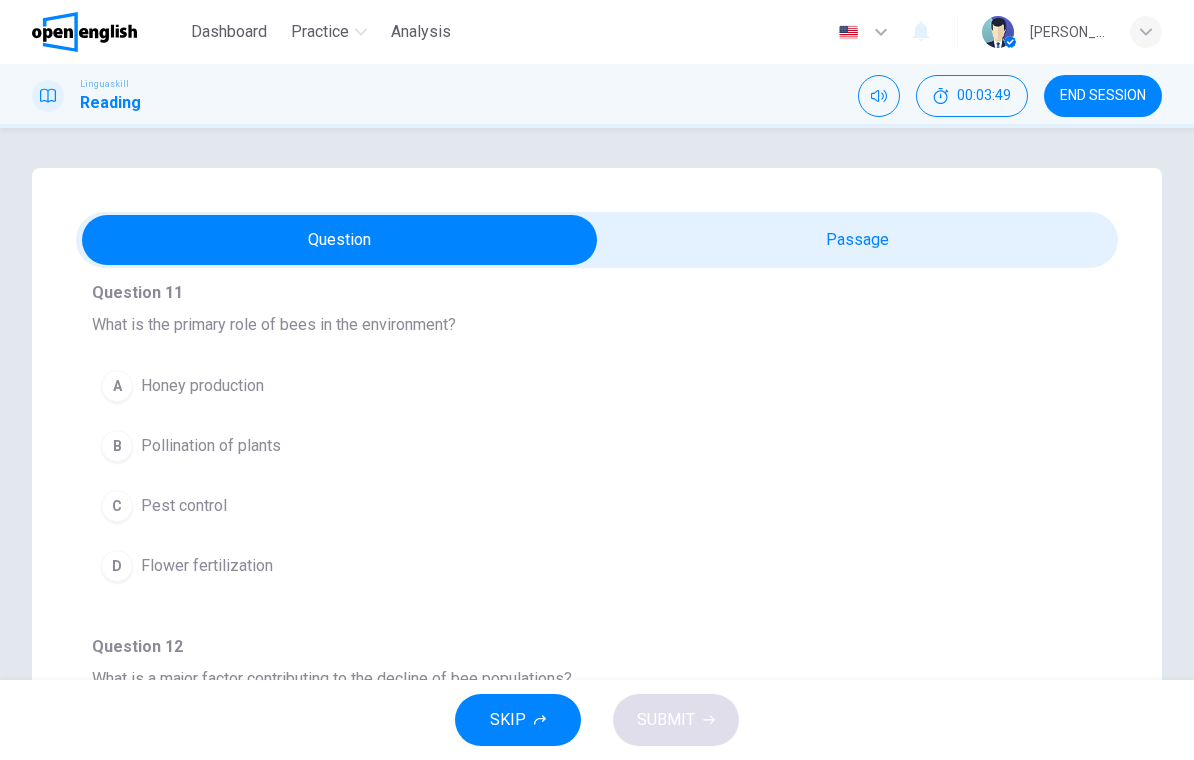 click on "Pollination of plants" at bounding box center (211, 446) 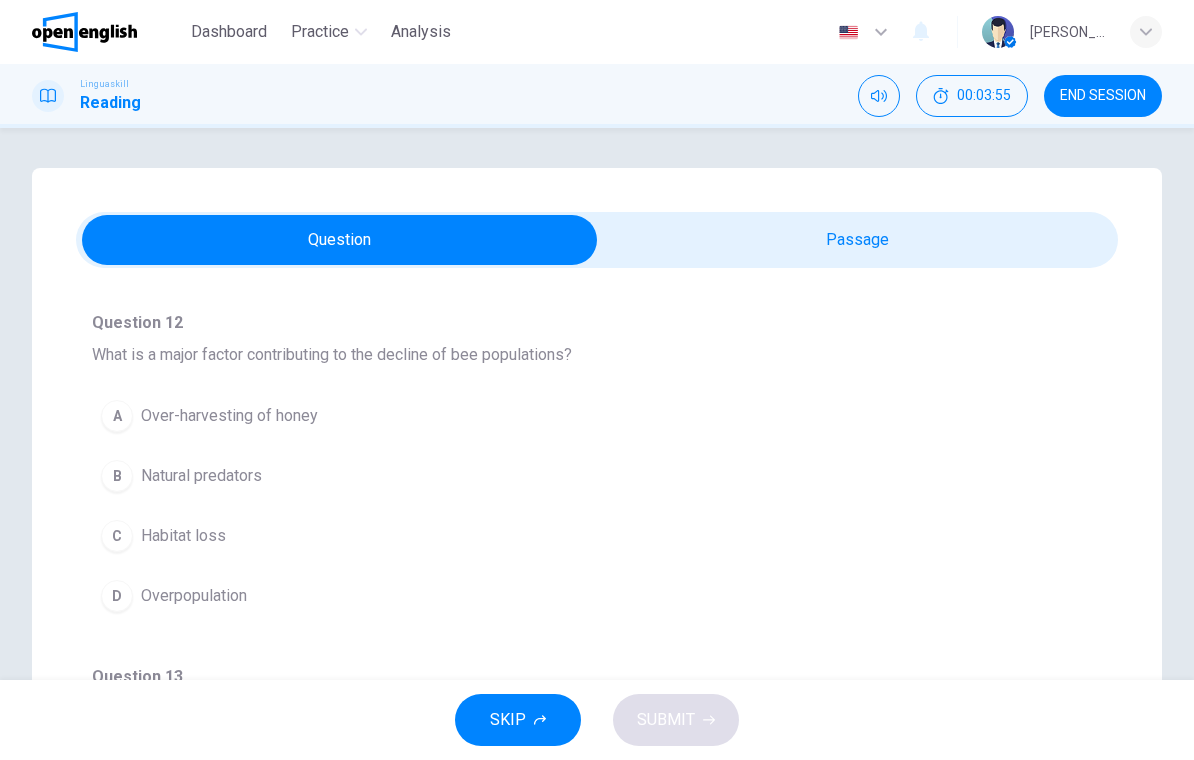 scroll, scrollTop: 461, scrollLeft: 0, axis: vertical 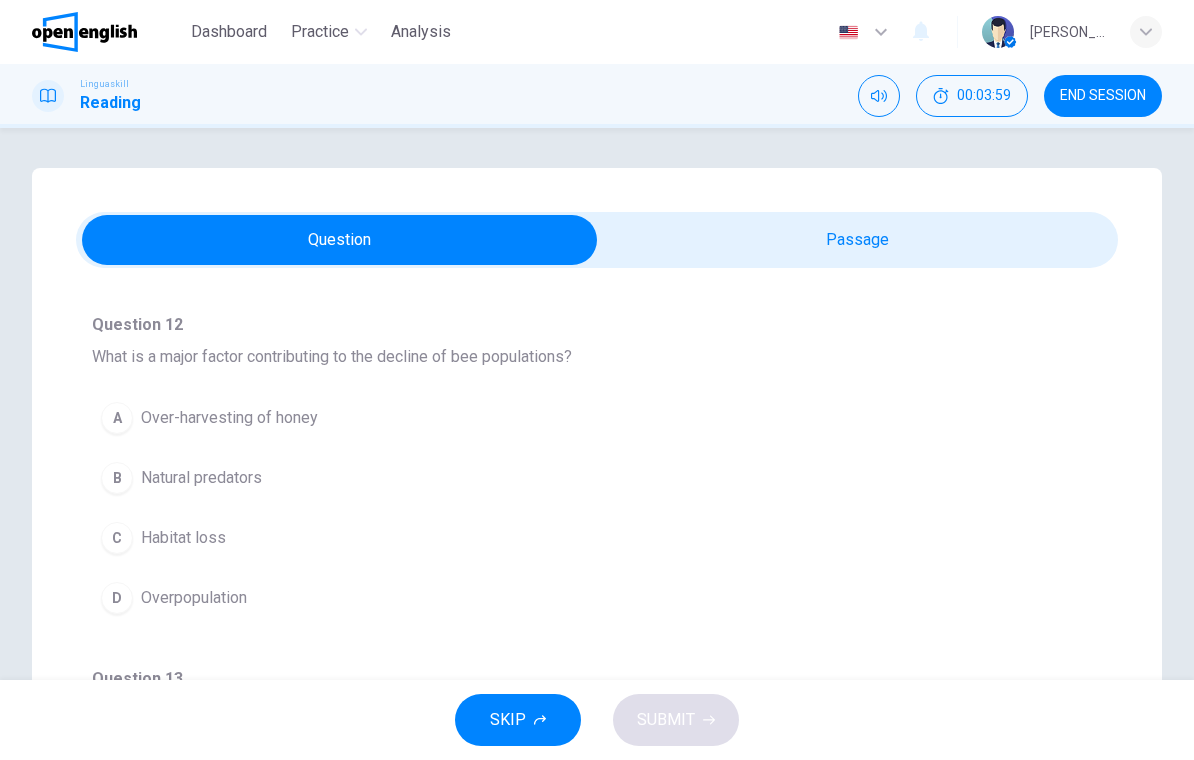 click on "Overpopulation" at bounding box center [194, 598] 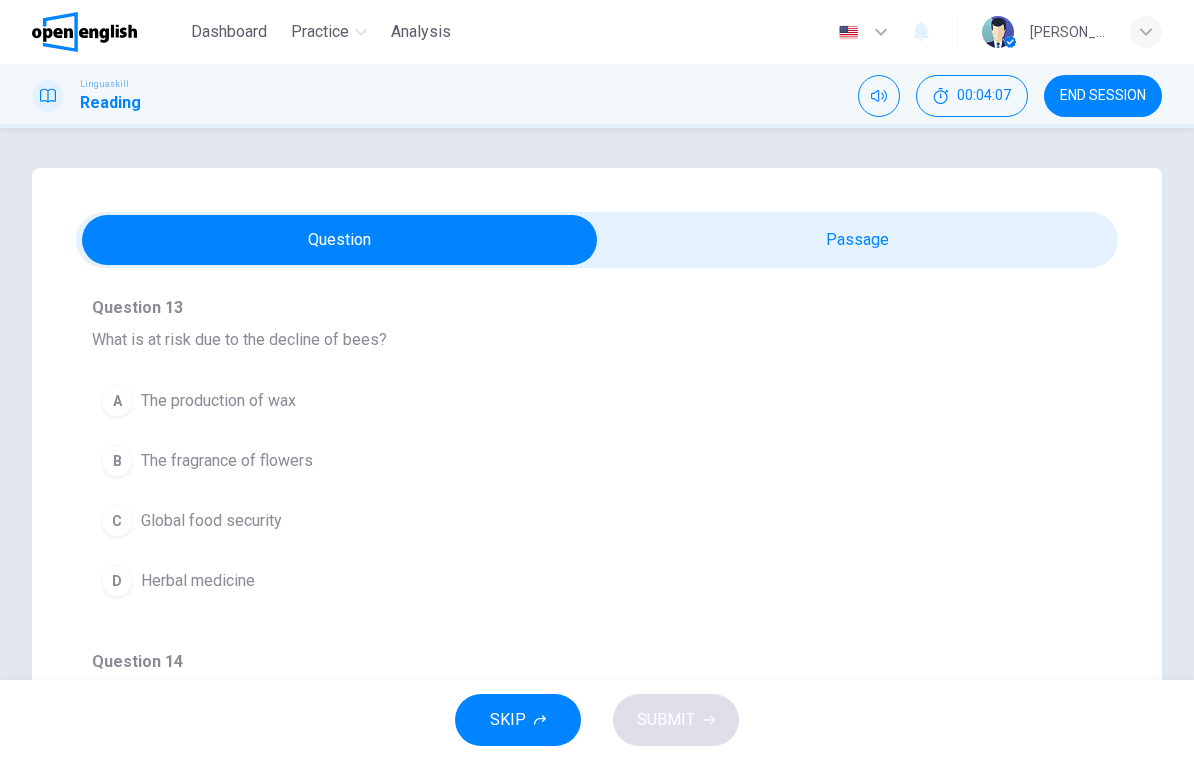 scroll, scrollTop: 835, scrollLeft: 0, axis: vertical 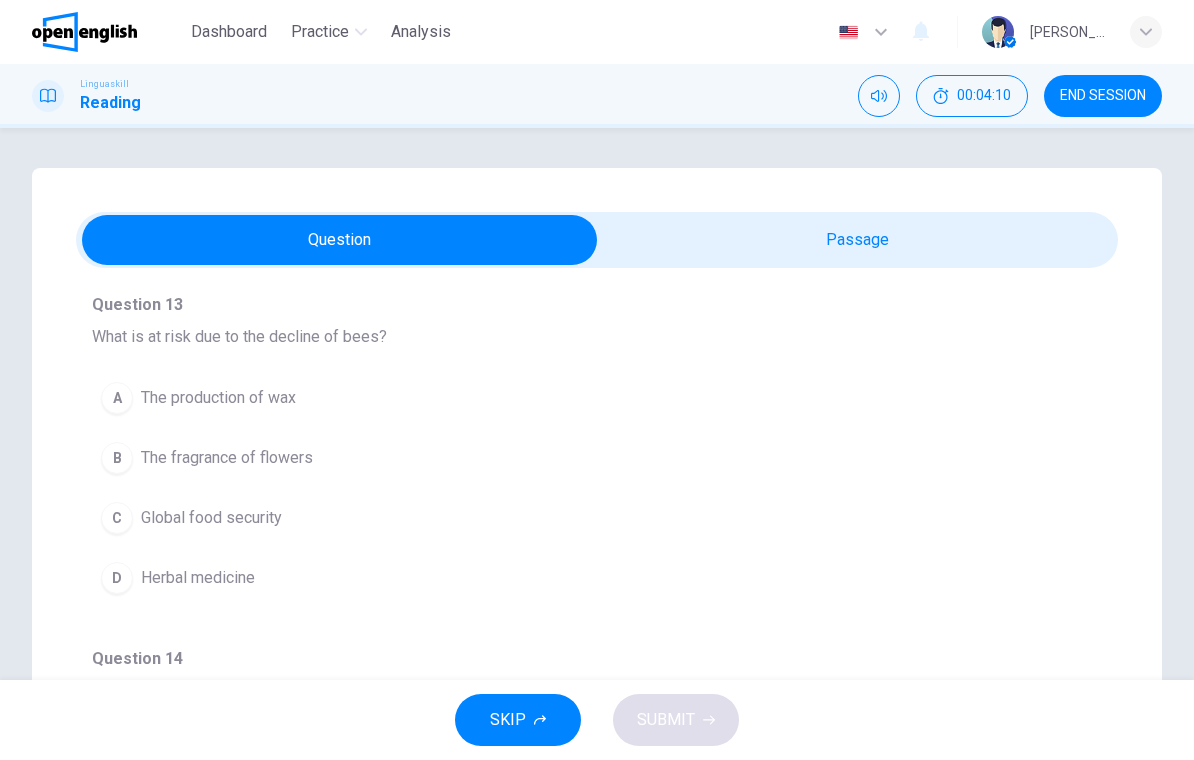 click on "C Global food security" at bounding box center (597, 518) 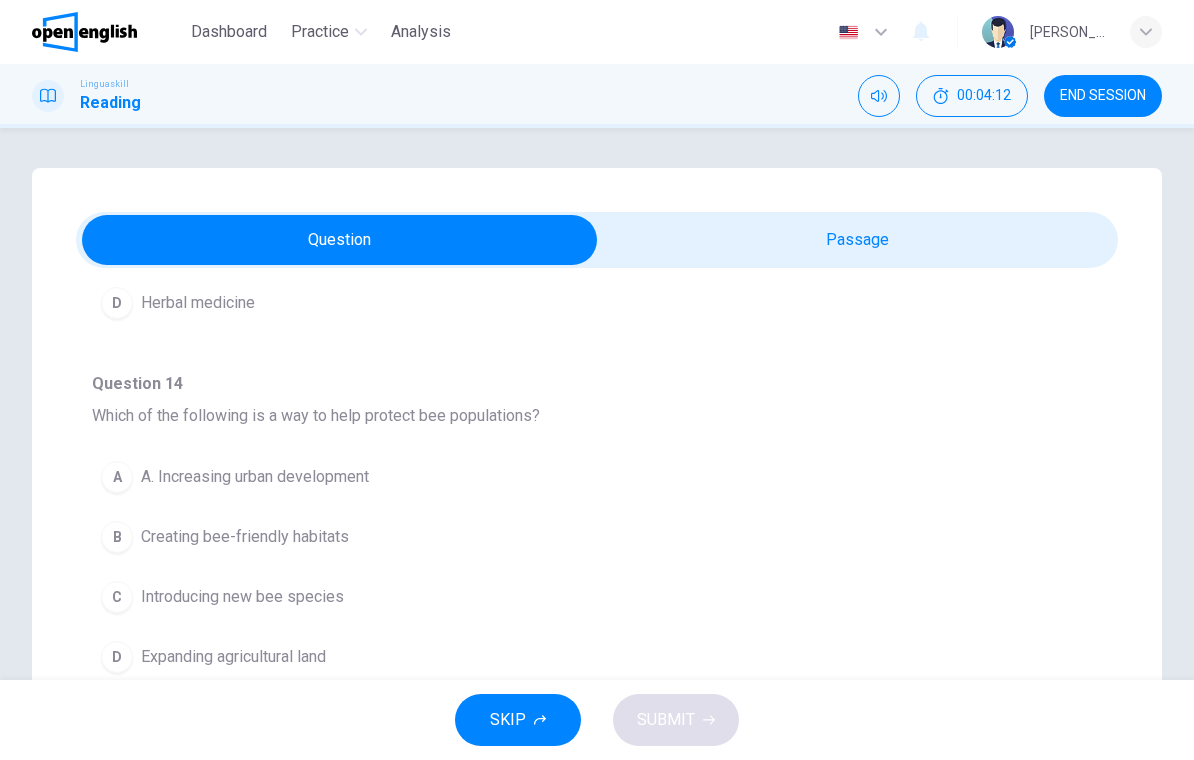 scroll, scrollTop: 1110, scrollLeft: 0, axis: vertical 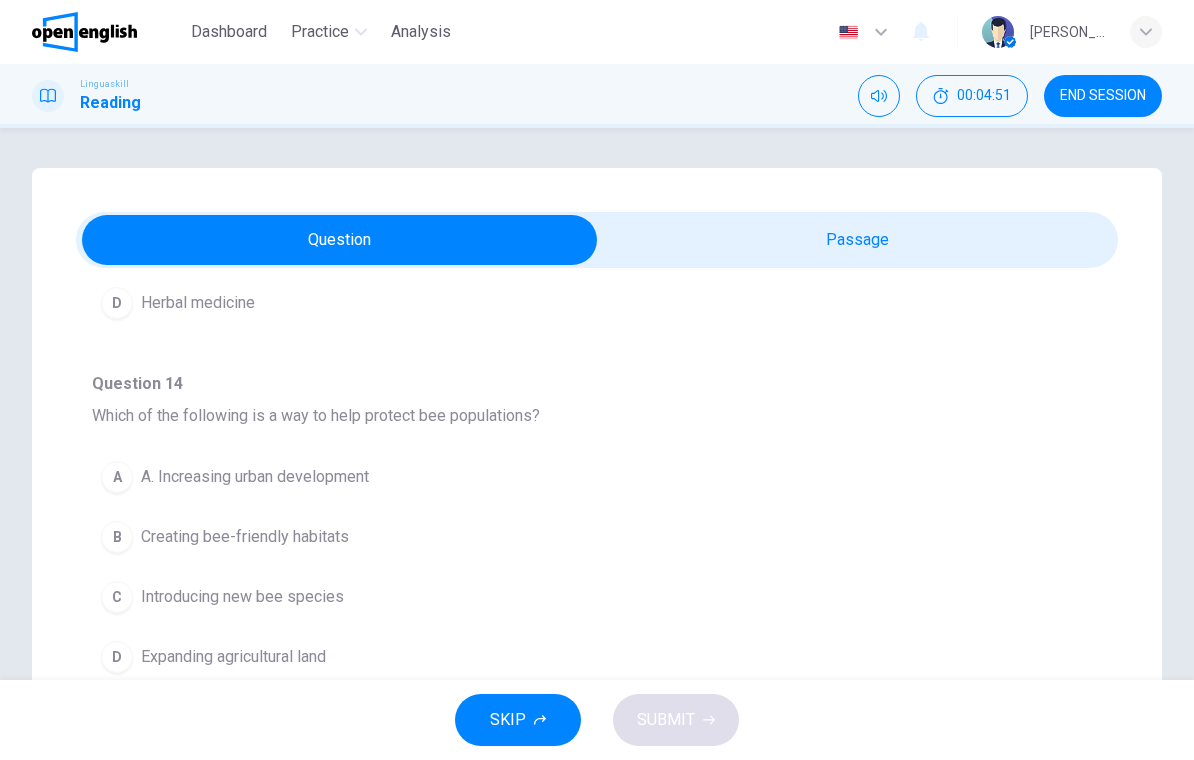 click on "Creating bee-friendly habitats" at bounding box center (245, 537) 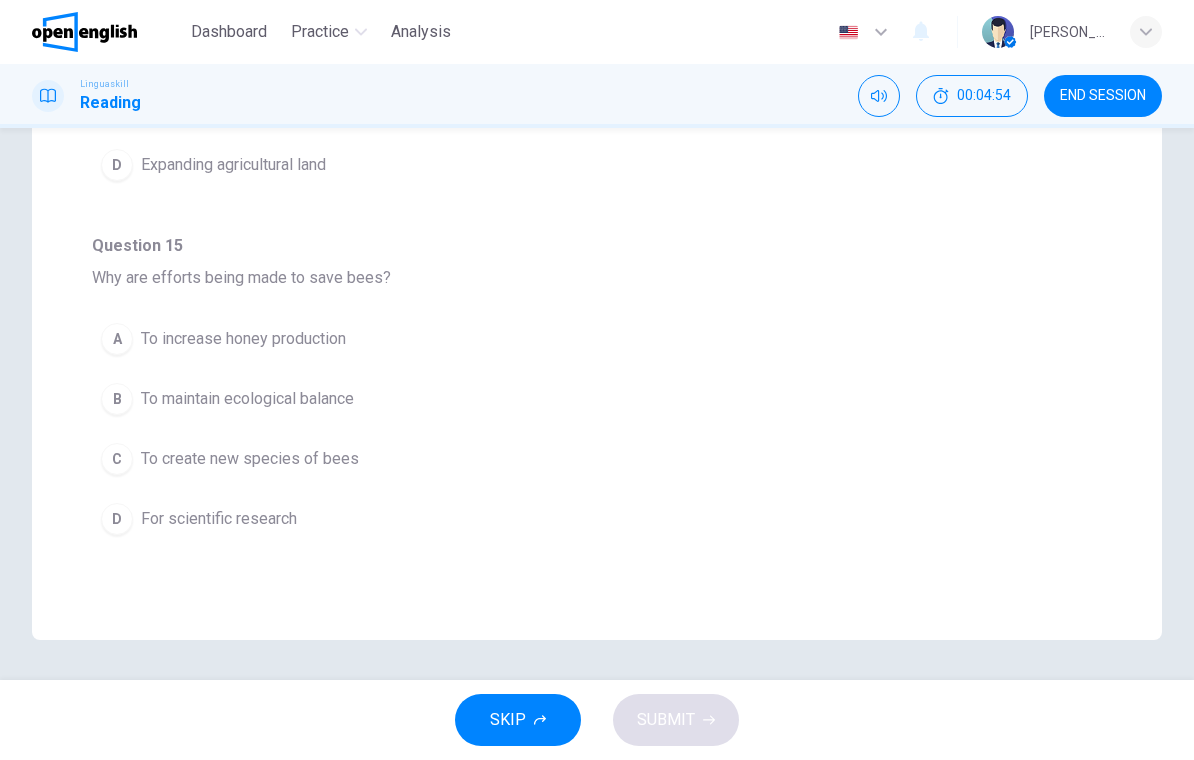 scroll, scrollTop: 492, scrollLeft: 0, axis: vertical 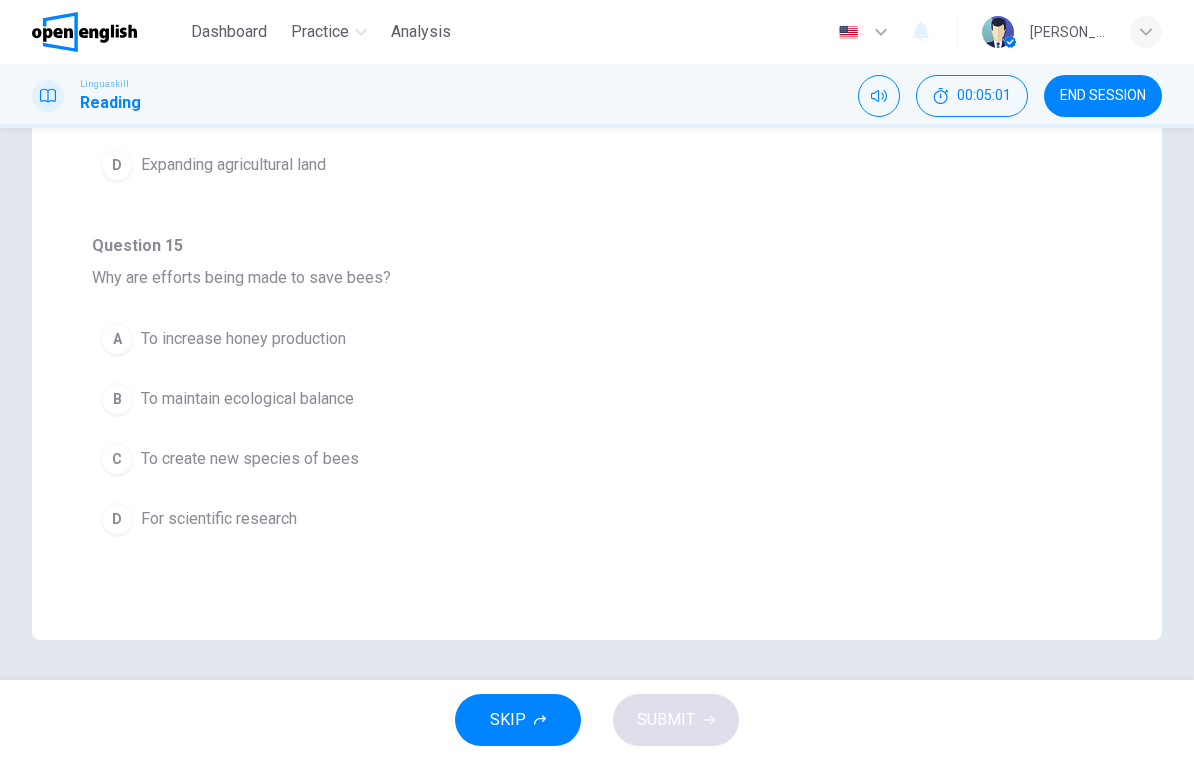 click on "To maintain ecological balance" at bounding box center [247, 399] 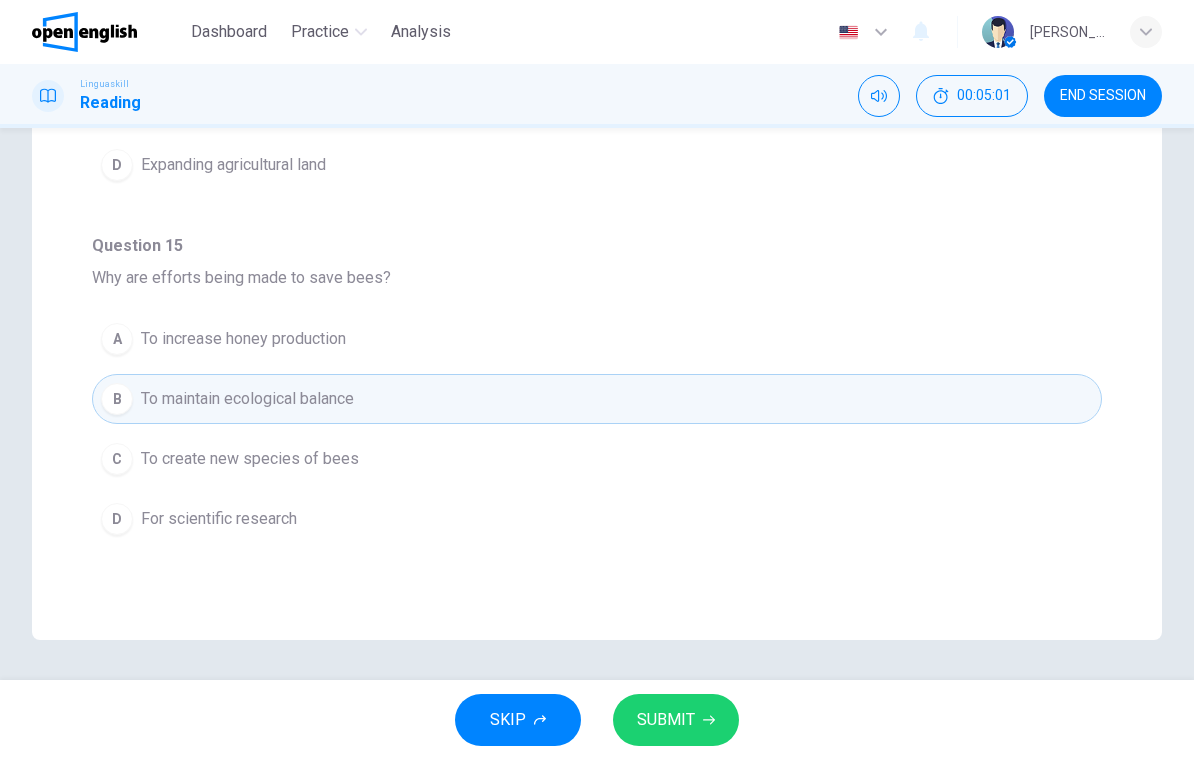 click on "SUBMIT" at bounding box center (666, 720) 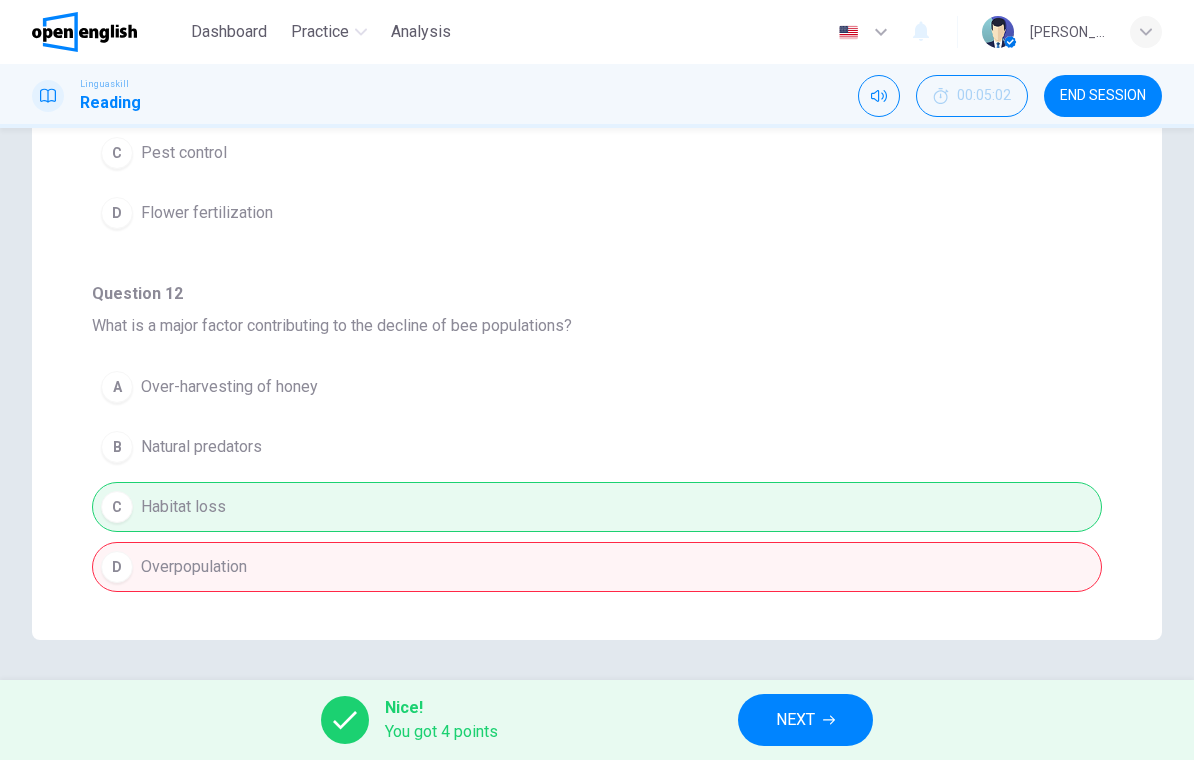scroll, scrollTop: 0, scrollLeft: 0, axis: both 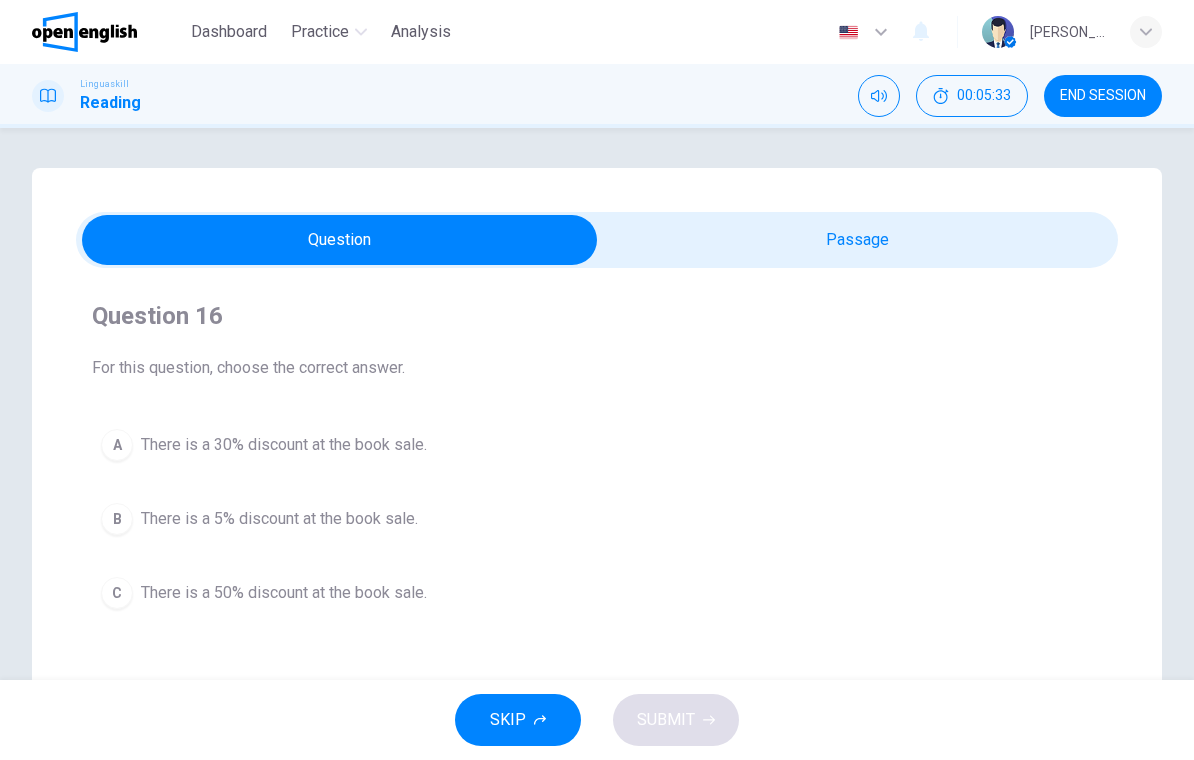 click on "C There is a 50% discount at the book sale." at bounding box center [597, 593] 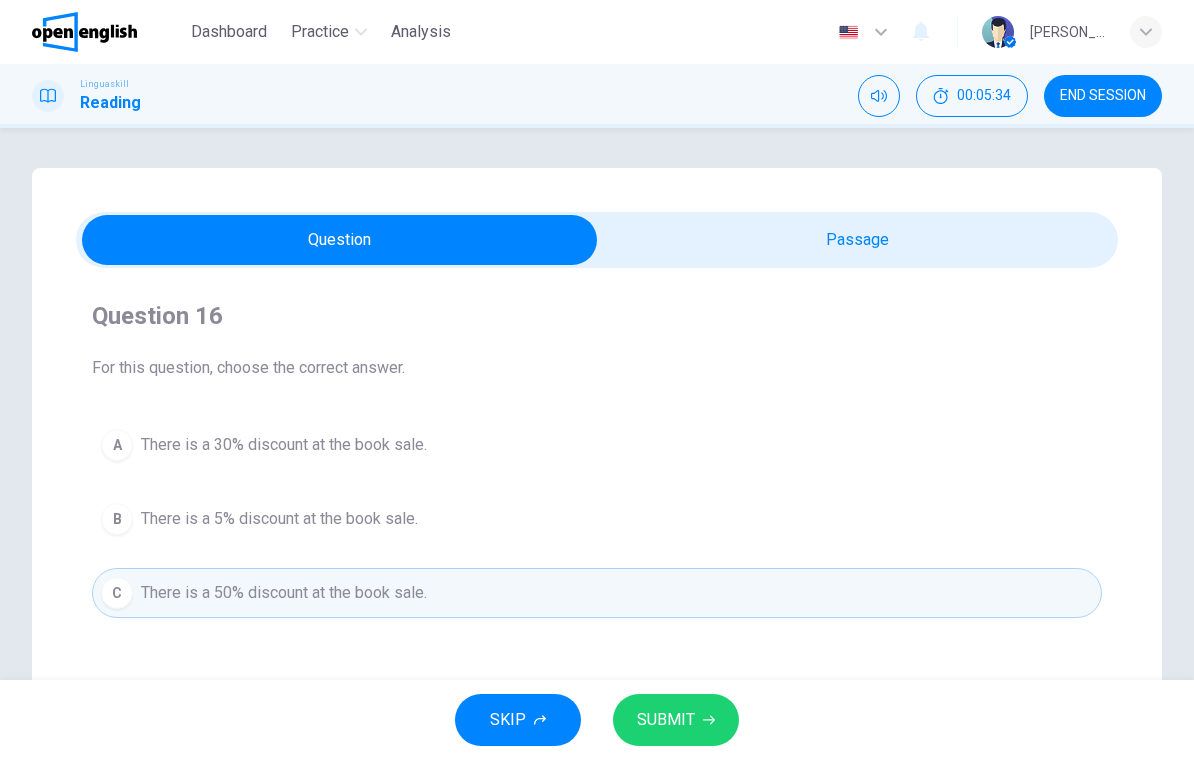 click on "SUBMIT" at bounding box center (666, 720) 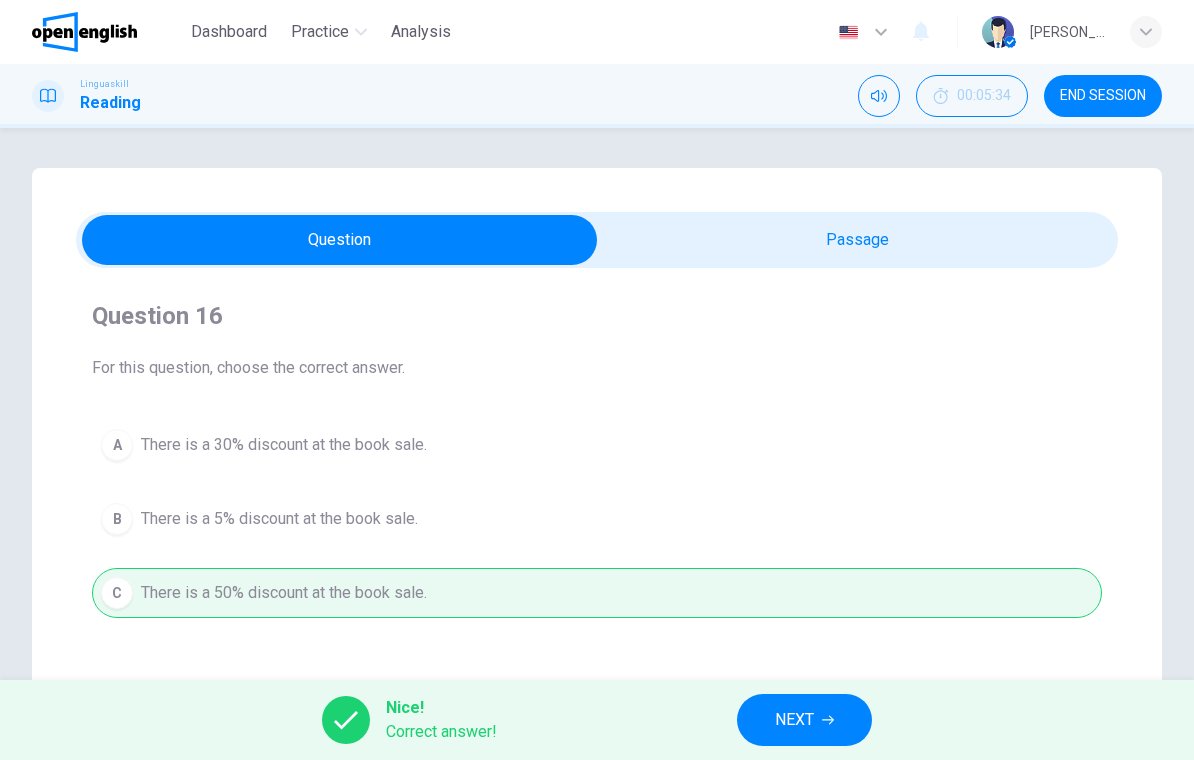 click on "NEXT" at bounding box center [794, 720] 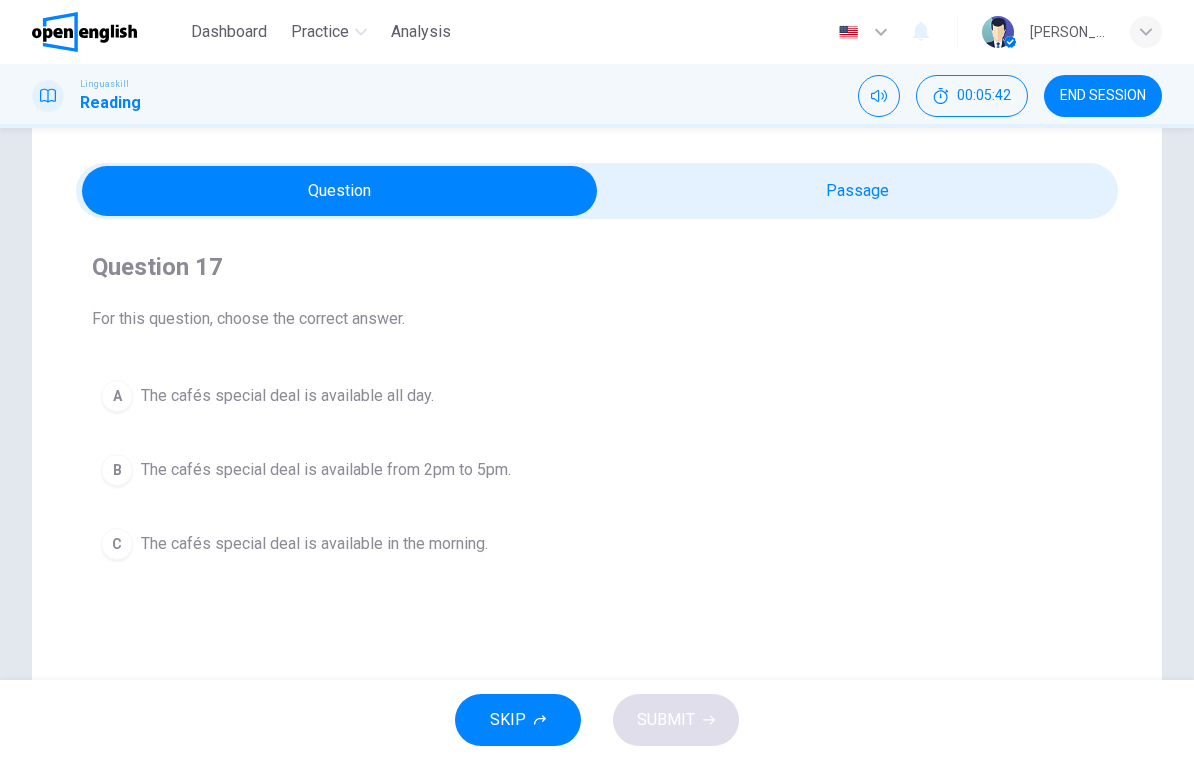 scroll, scrollTop: 48, scrollLeft: 0, axis: vertical 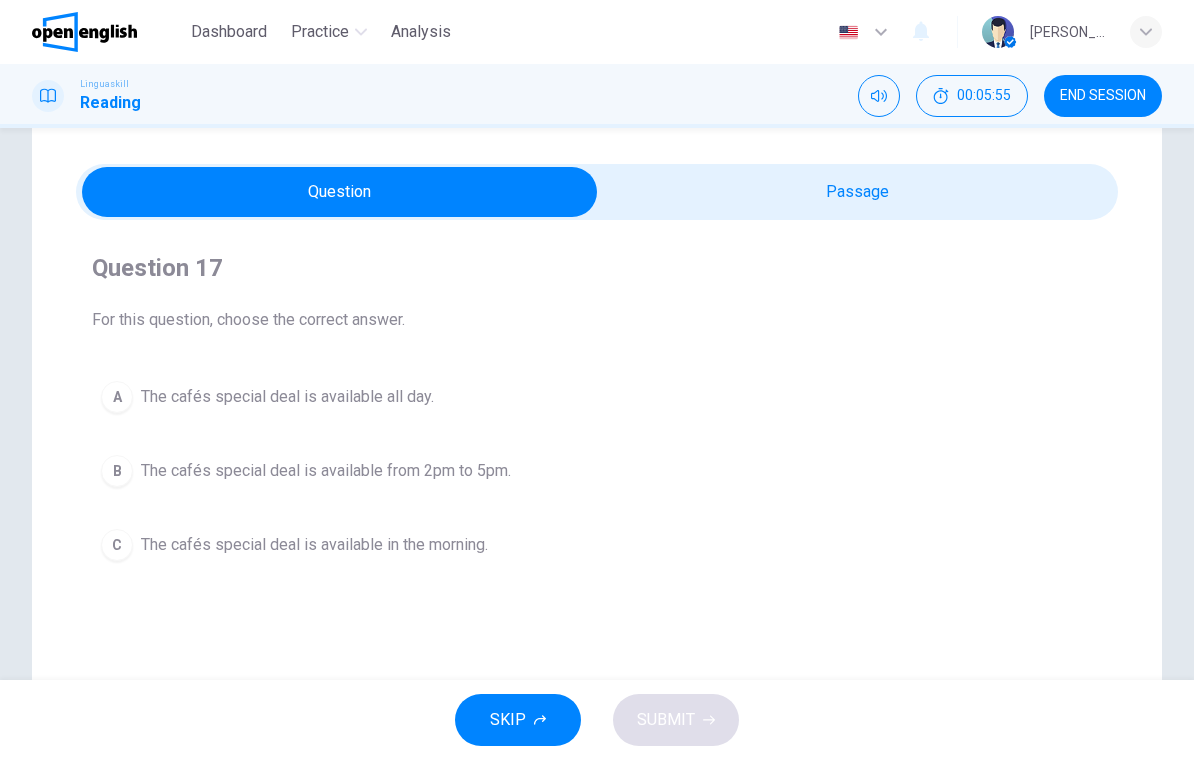 click on "The cafés special deal is available from 2pm to 5pm." at bounding box center (326, 471) 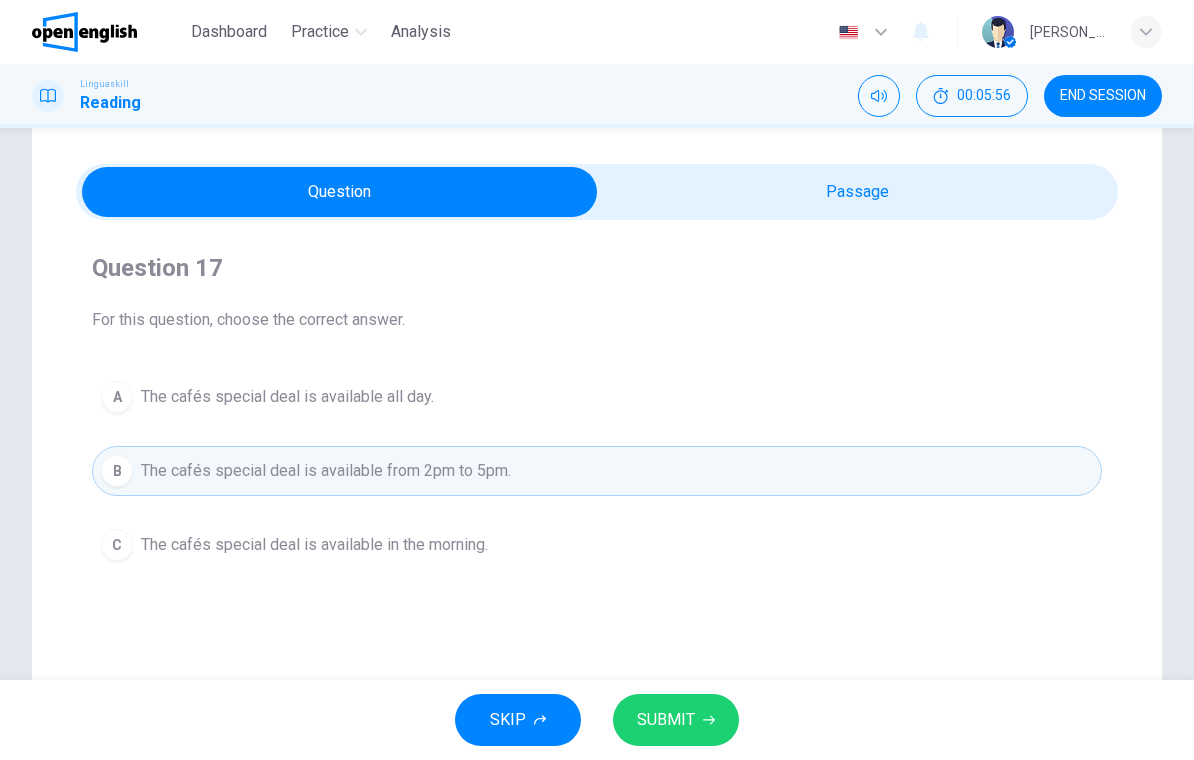 click 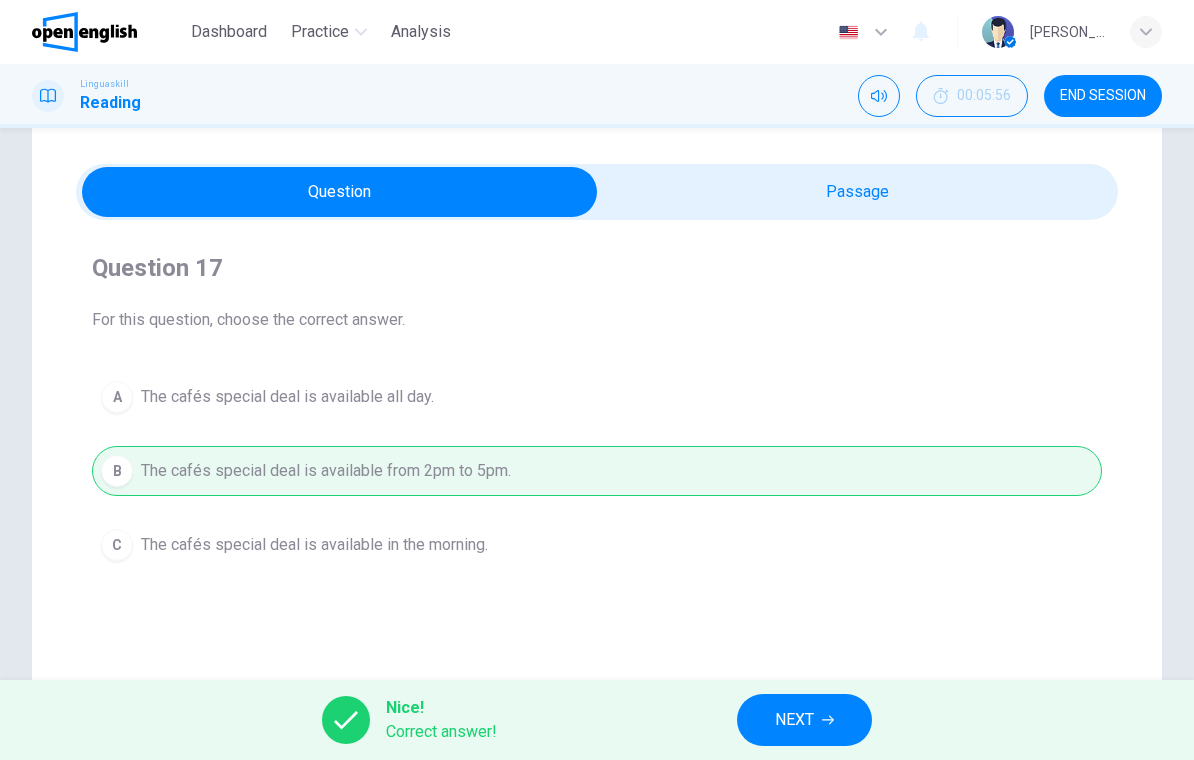 click on "NEXT" at bounding box center (794, 720) 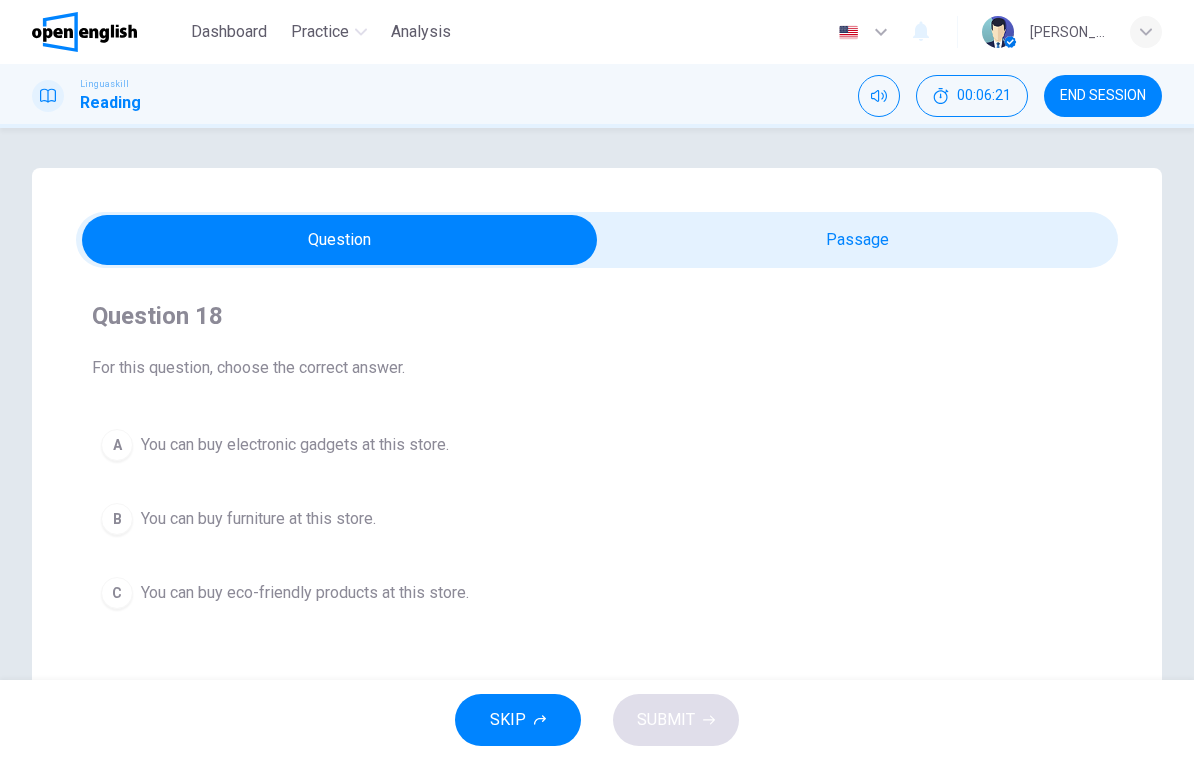 click on "You can buy eco-friendly products at this store." at bounding box center [305, 593] 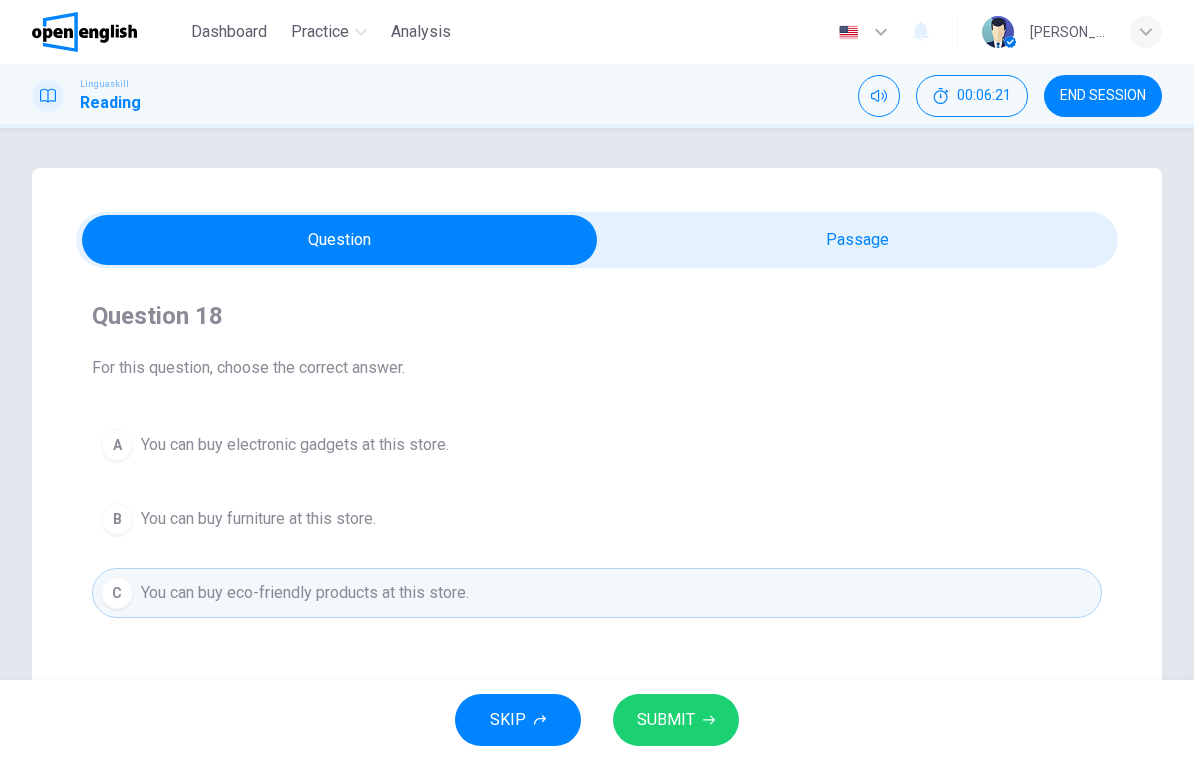 click on "SUBMIT" at bounding box center (666, 720) 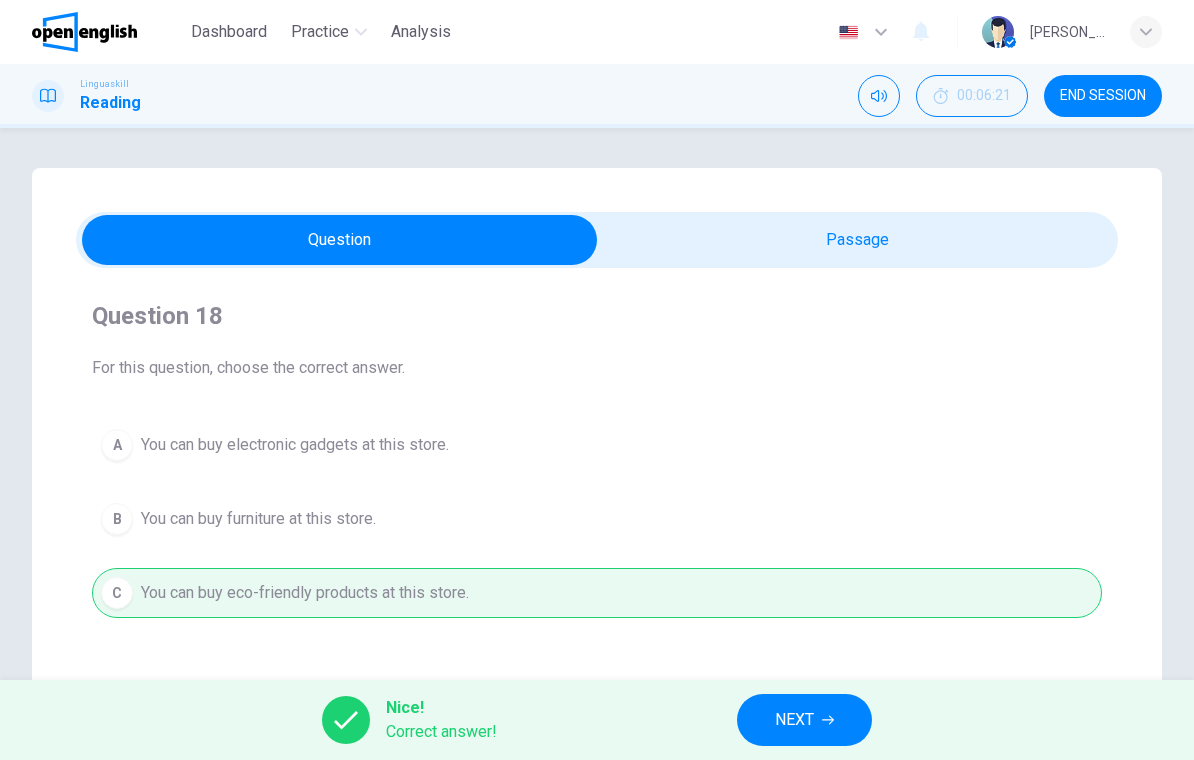 click on "NEXT" at bounding box center [794, 720] 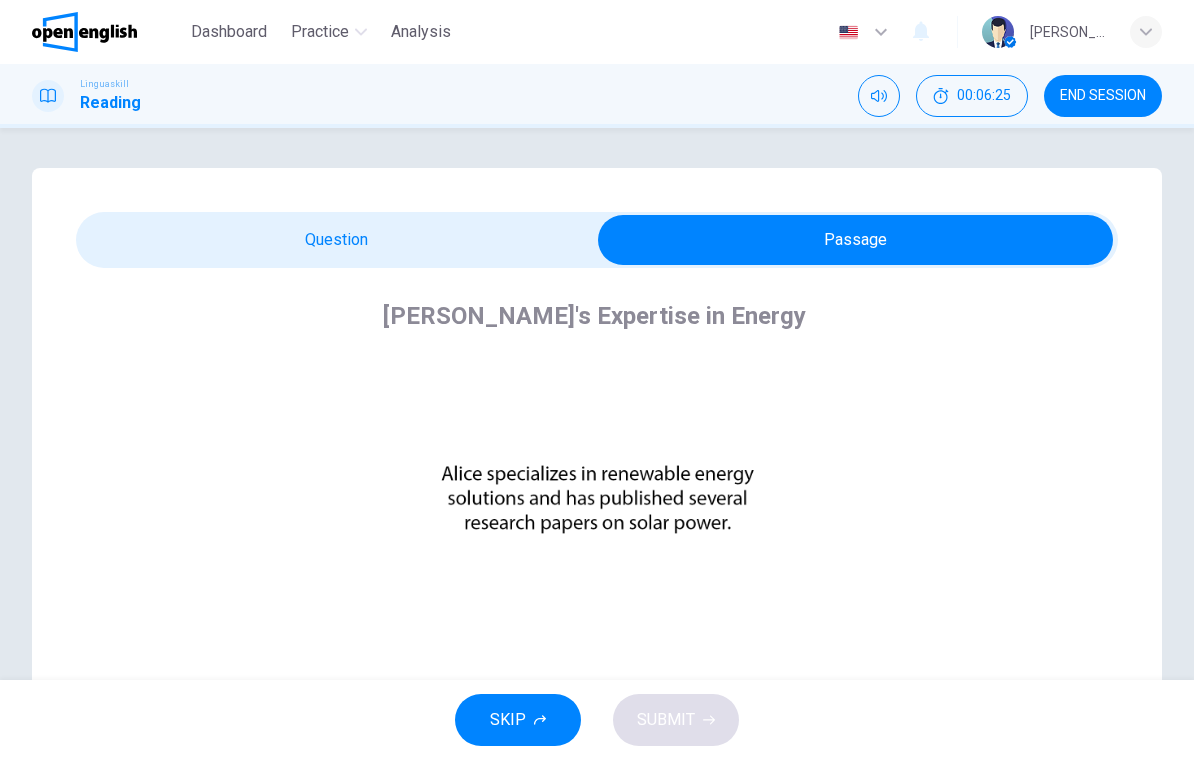 scroll, scrollTop: 0, scrollLeft: 0, axis: both 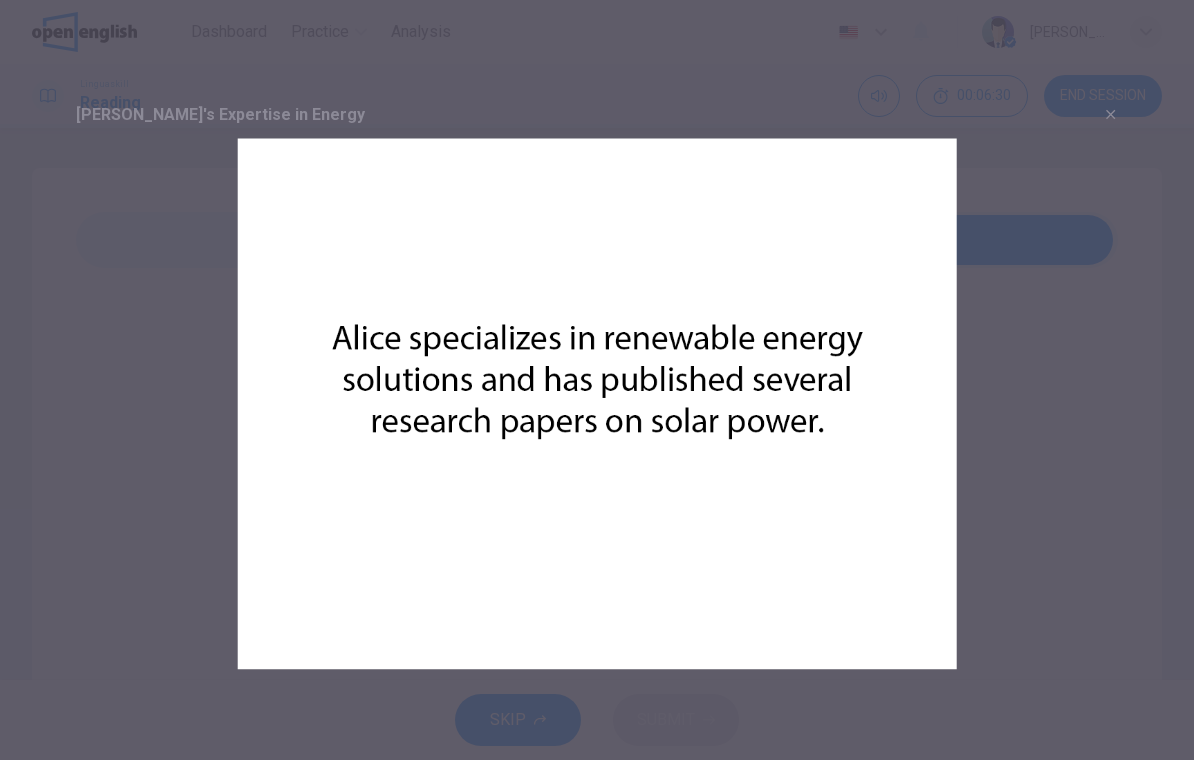 click at bounding box center (597, 404) 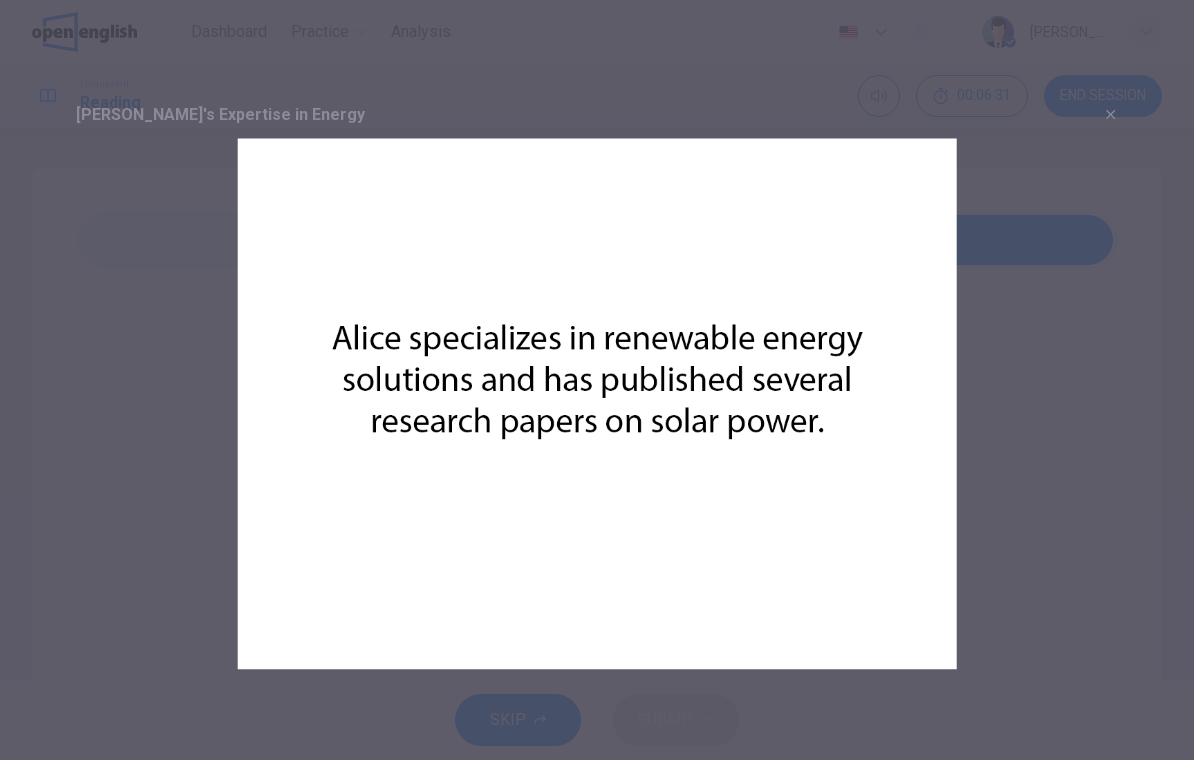 click at bounding box center (597, 380) 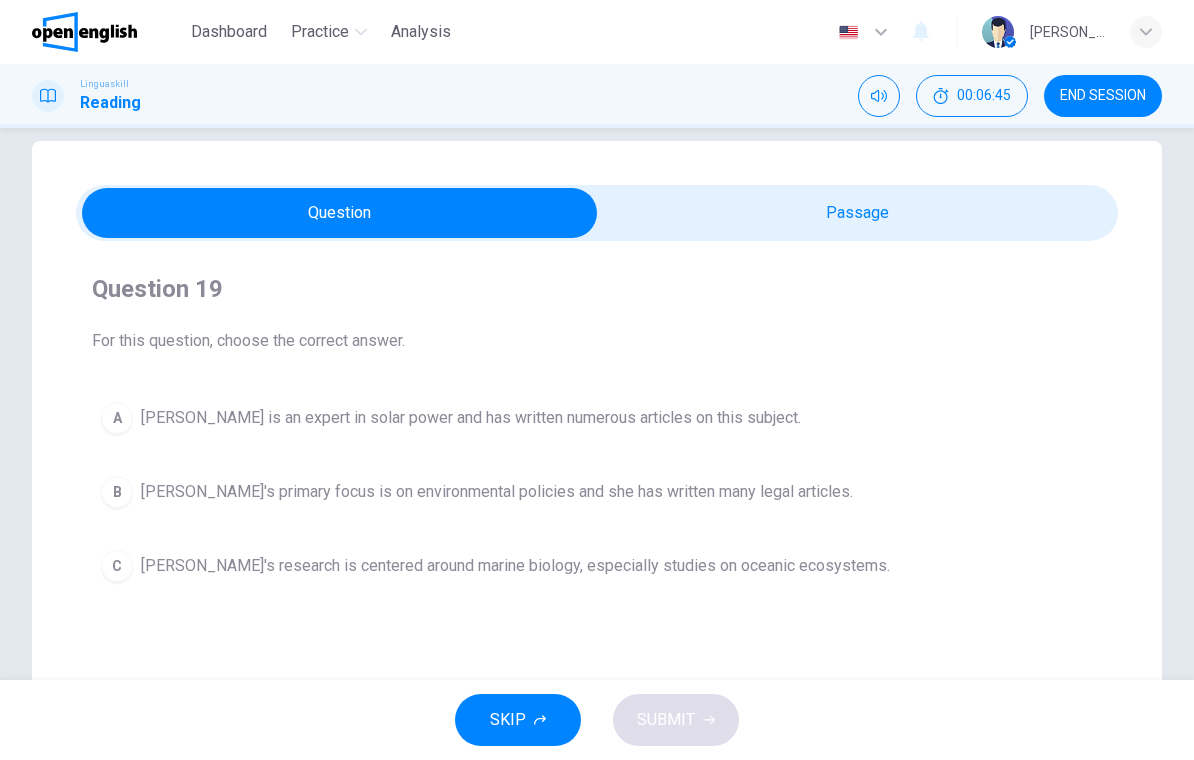 scroll, scrollTop: 29, scrollLeft: 0, axis: vertical 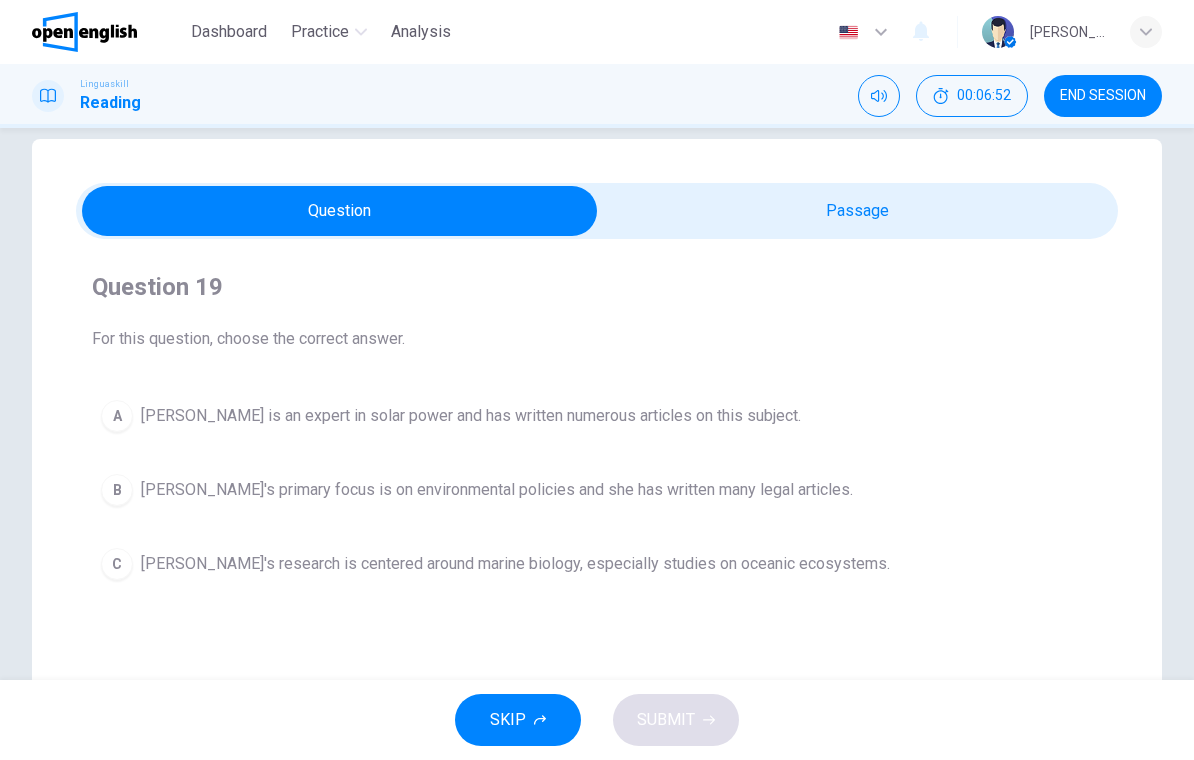 click on "[PERSON_NAME] is an expert in solar power and has written numerous articles on this subject." at bounding box center (471, 416) 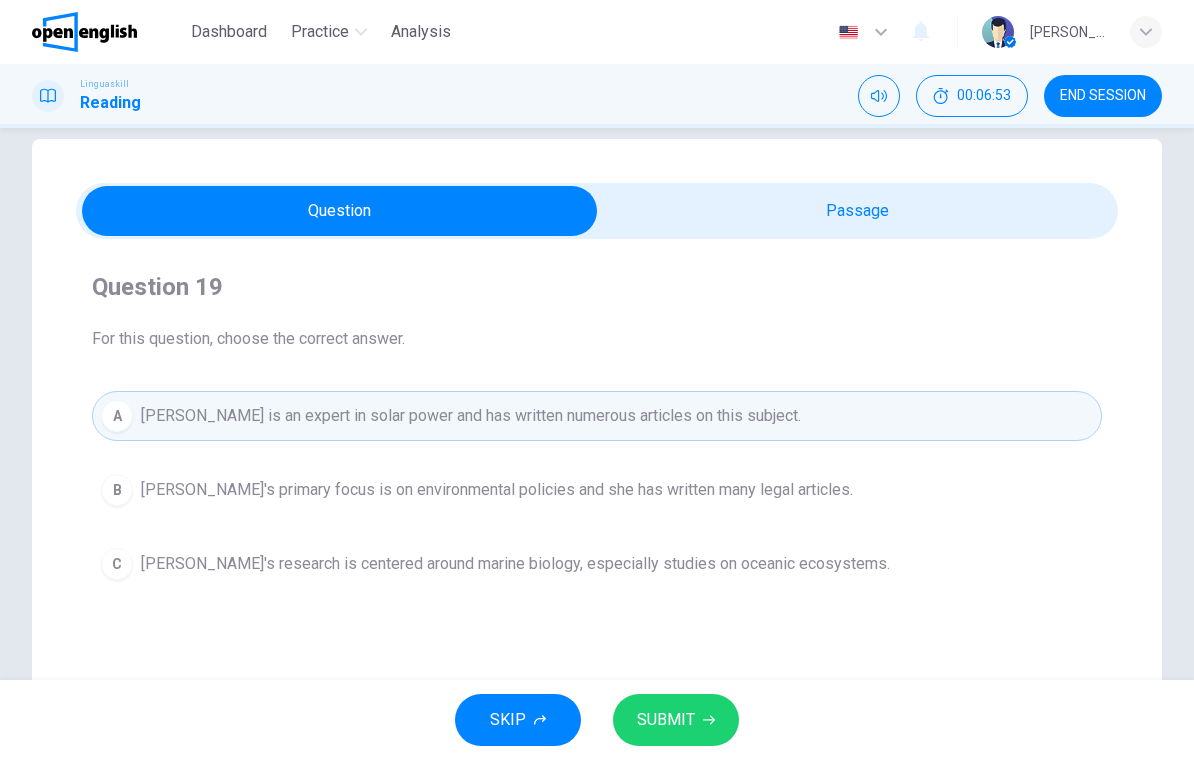 click 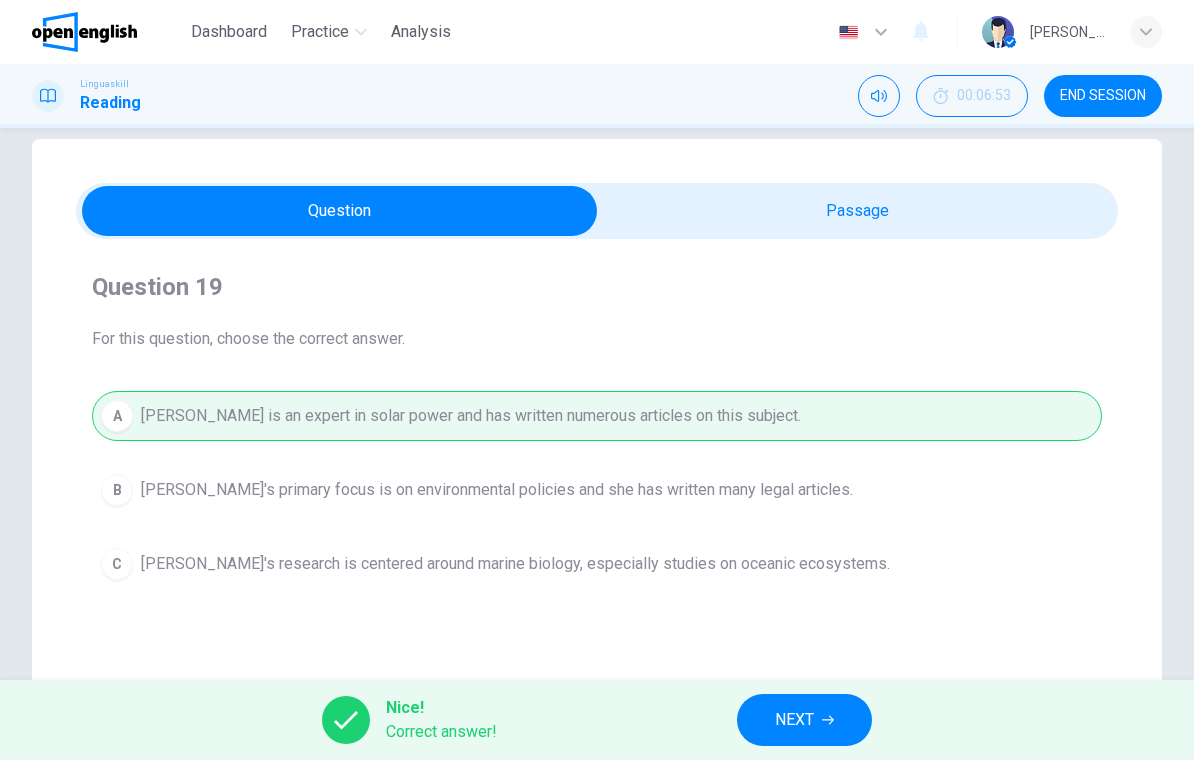 click on "NEXT" at bounding box center (804, 720) 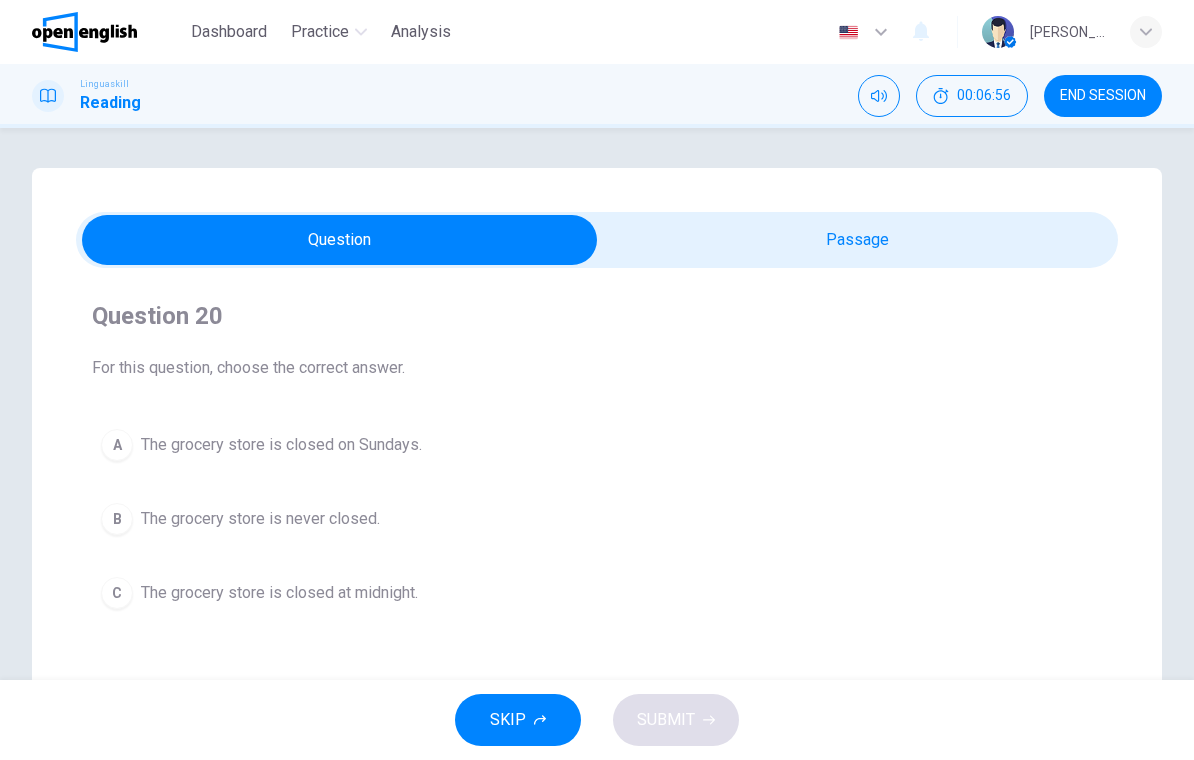 scroll, scrollTop: 1, scrollLeft: 0, axis: vertical 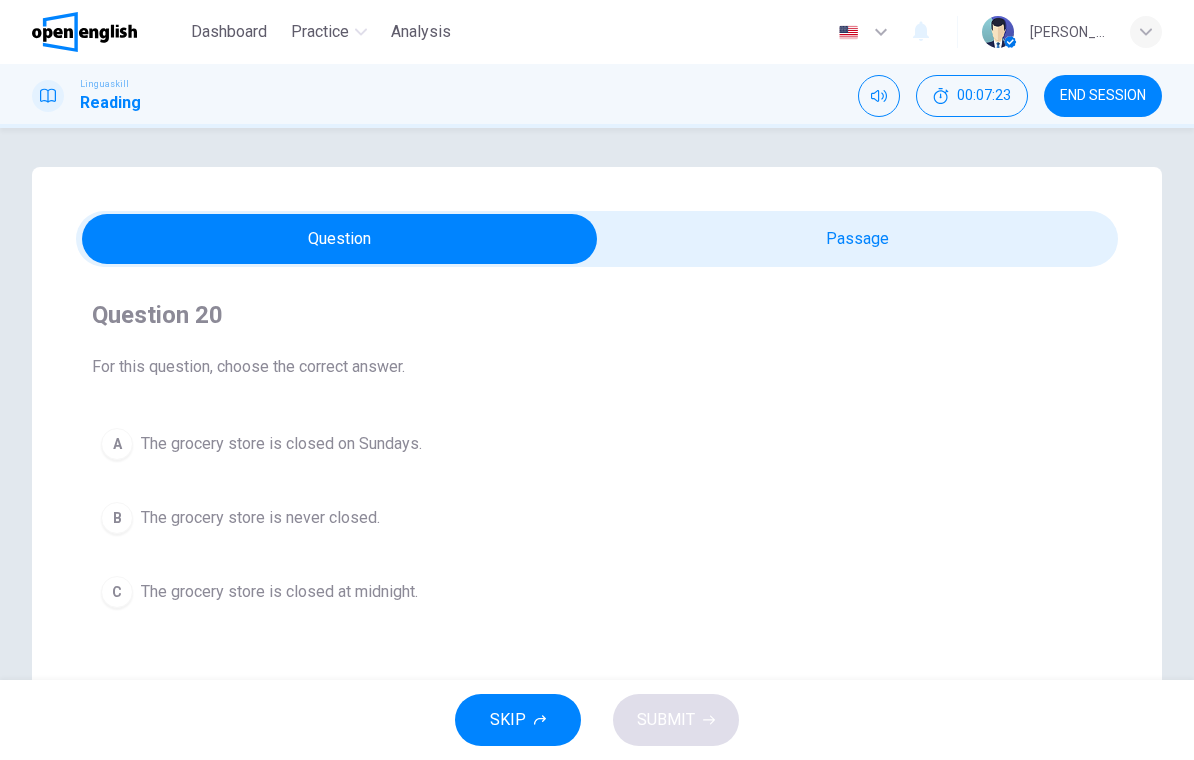 click on "The grocery store is never closed." at bounding box center (260, 518) 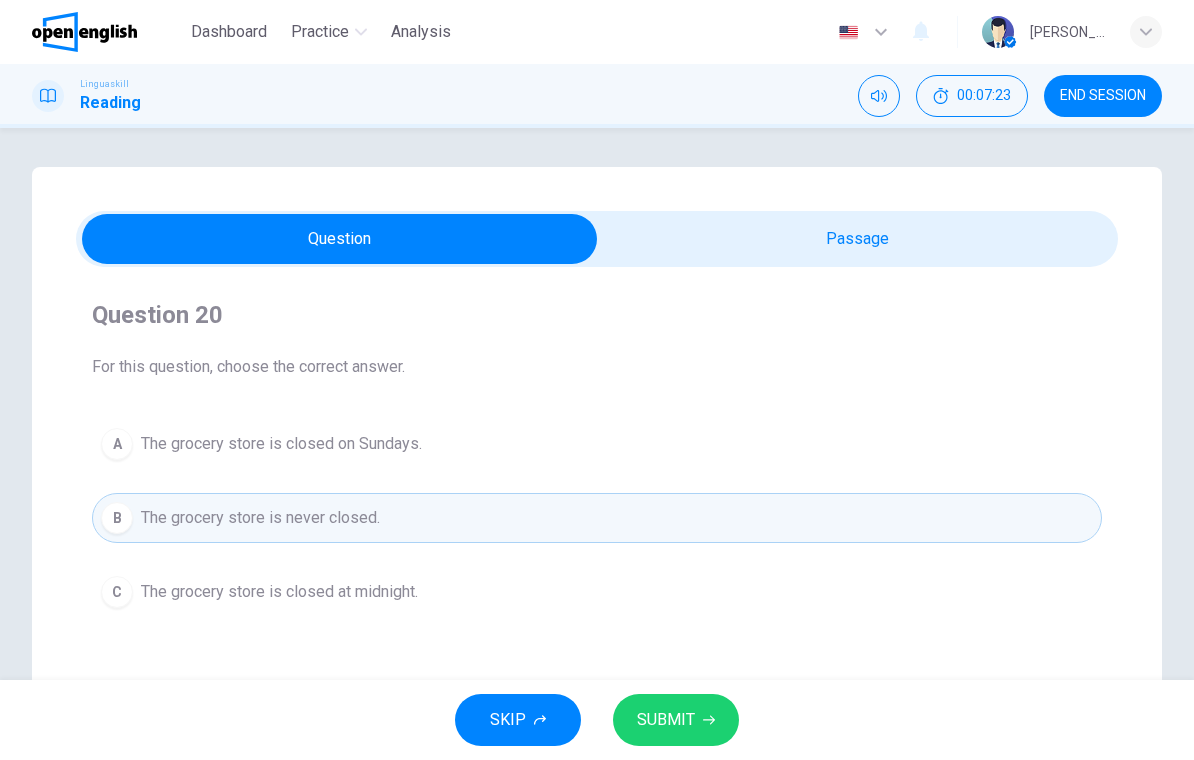 click on "SUBMIT" at bounding box center [666, 720] 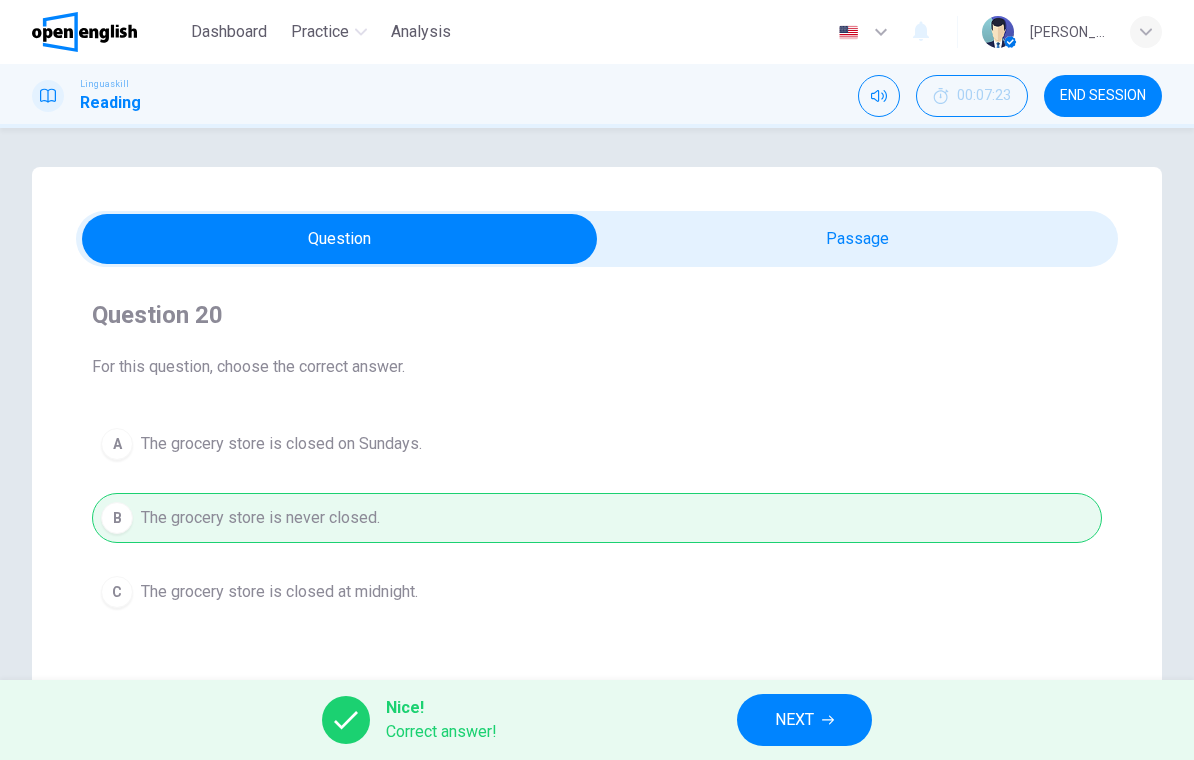 click on "NEXT" at bounding box center [804, 720] 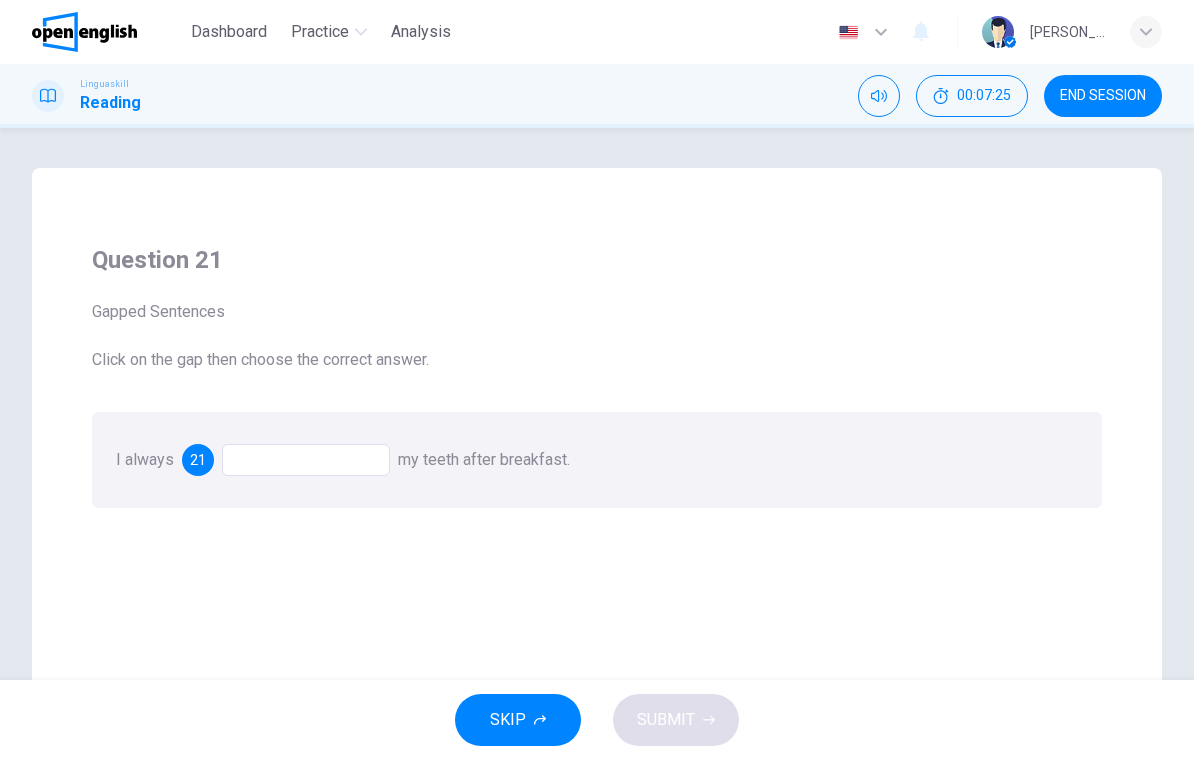 click at bounding box center [306, 460] 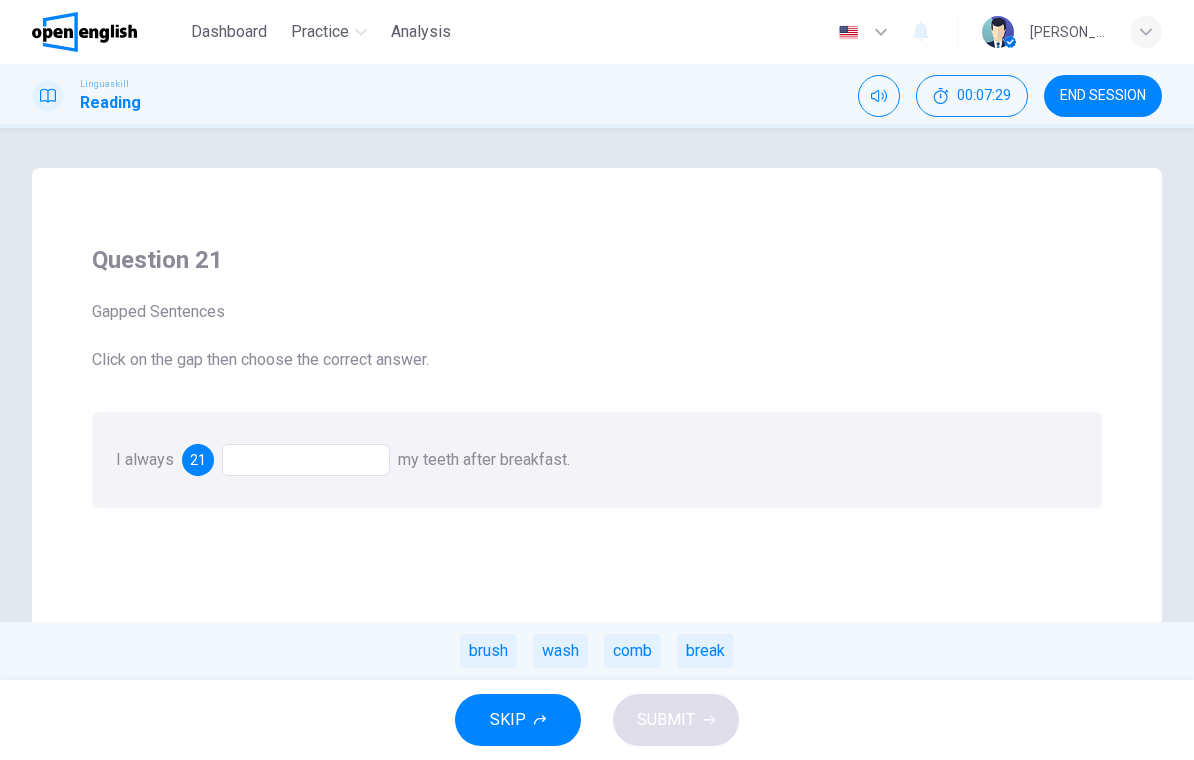 click on "brush" at bounding box center (488, 651) 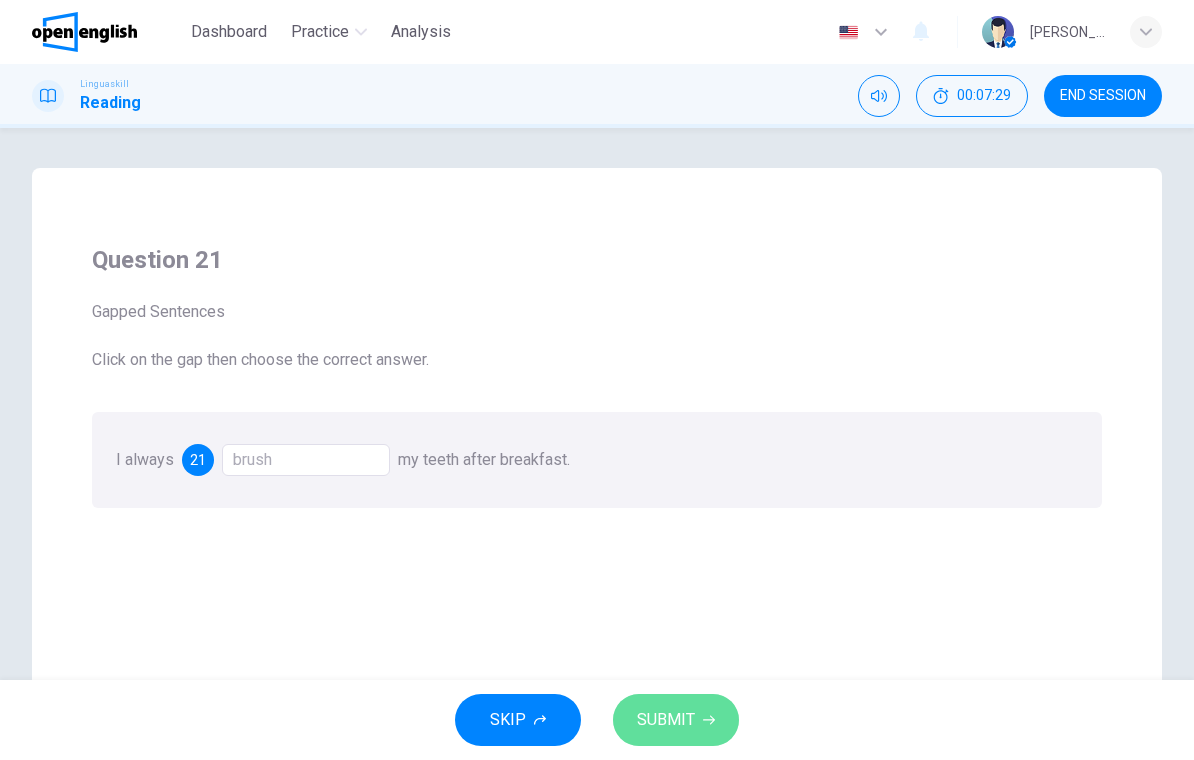 click on "SUBMIT" at bounding box center (666, 720) 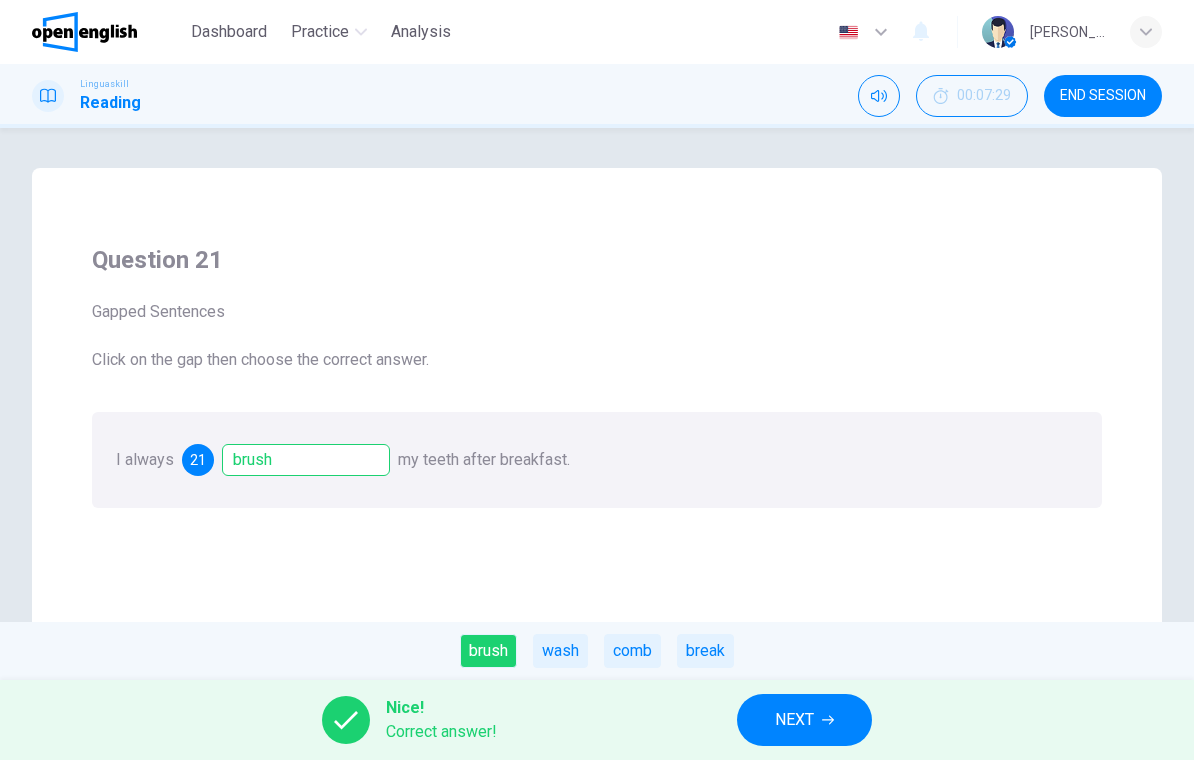 click on "NEXT" at bounding box center (794, 720) 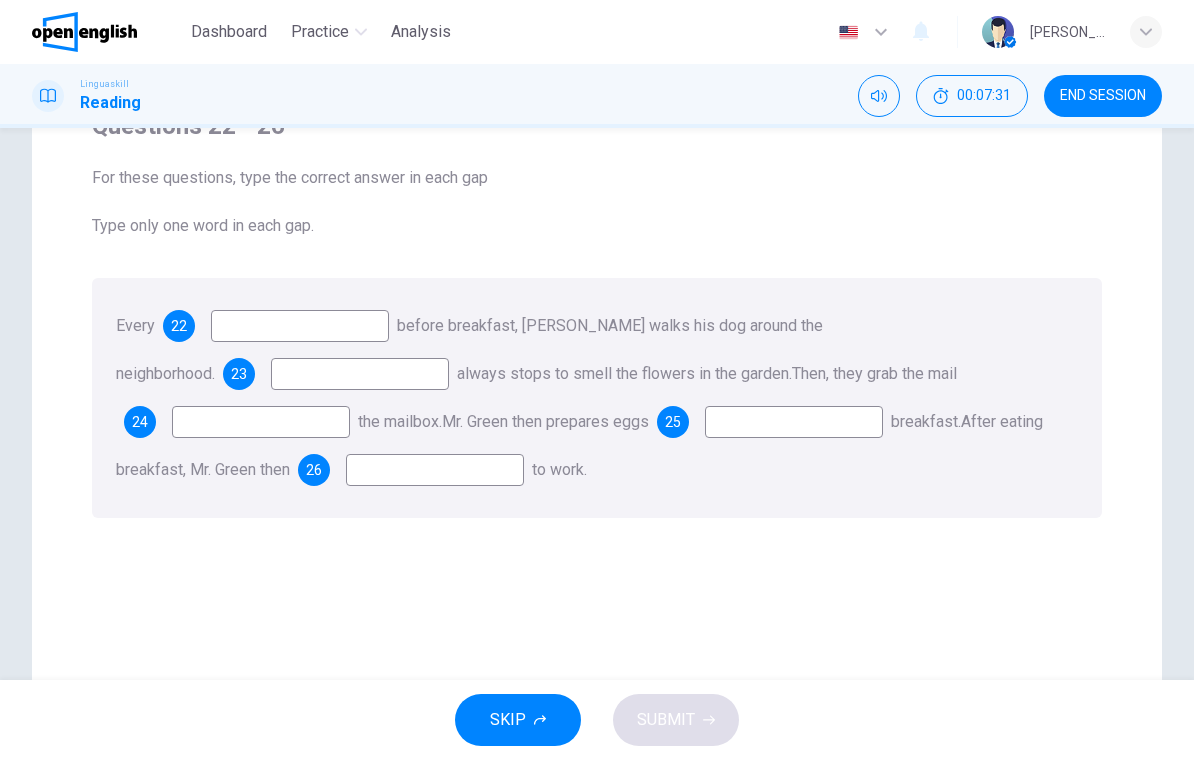 scroll, scrollTop: 133, scrollLeft: 0, axis: vertical 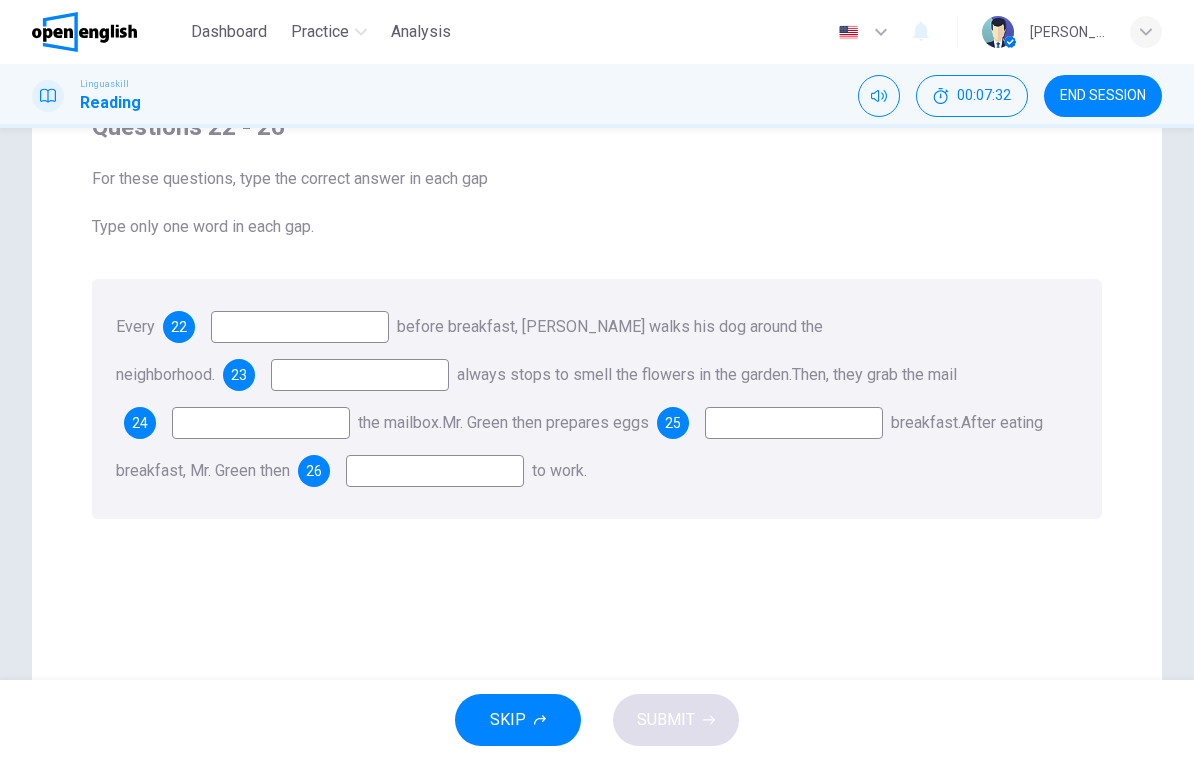 click at bounding box center [300, 327] 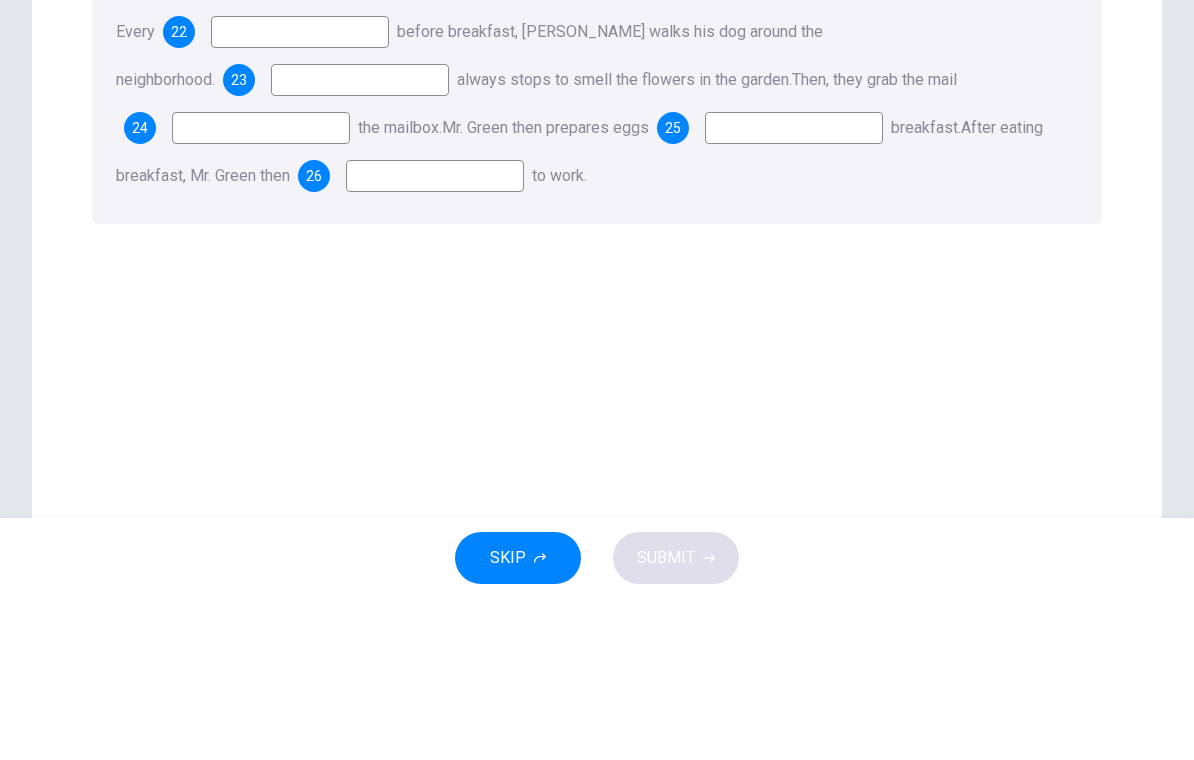 scroll, scrollTop: 276, scrollLeft: 0, axis: vertical 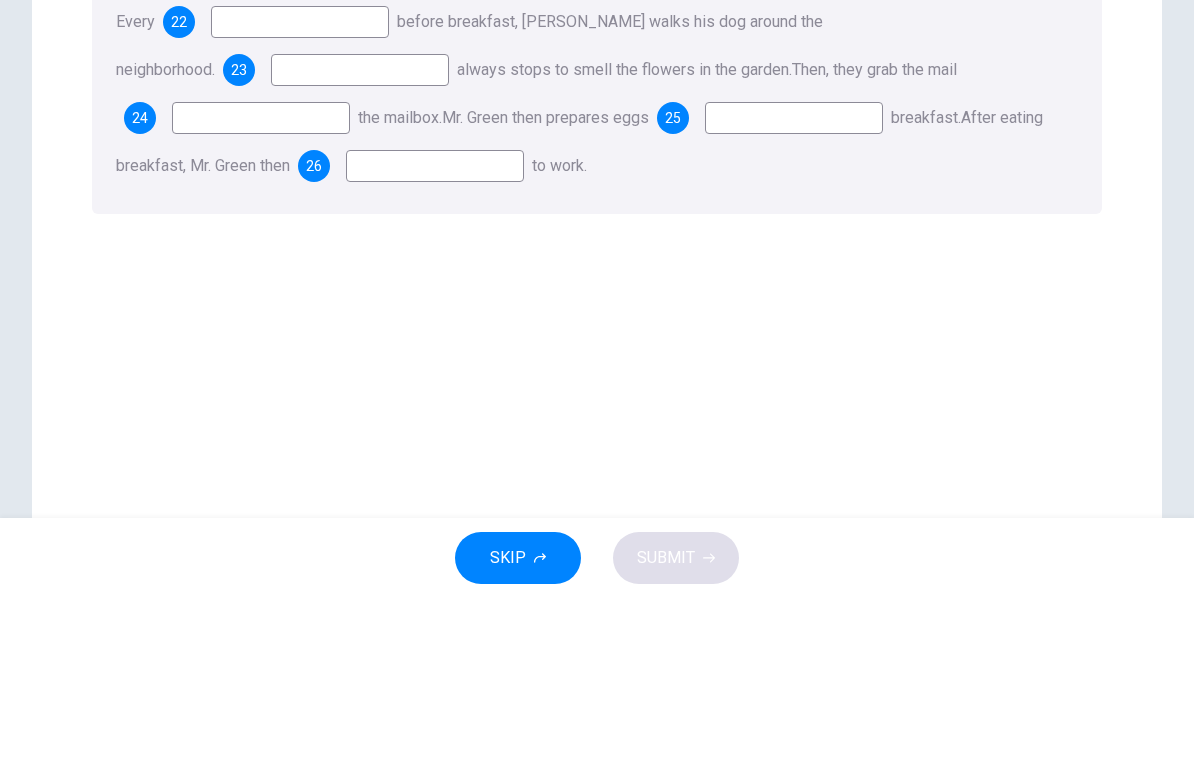click on "Questions 22 - 26 For these questions, type the correct answer in each gap Type only one word in each gap. Every  22  before breakfast, [PERSON_NAME] walks his dog around the neighborhood. 23  always stops to smell the flowers in the garden.  Then, they grab the mail  24  the mailbox. [PERSON_NAME] then prepares eggs  25  breakfast. After eating breakfast, [PERSON_NAME] then  26  to work." at bounding box center (597, 294) 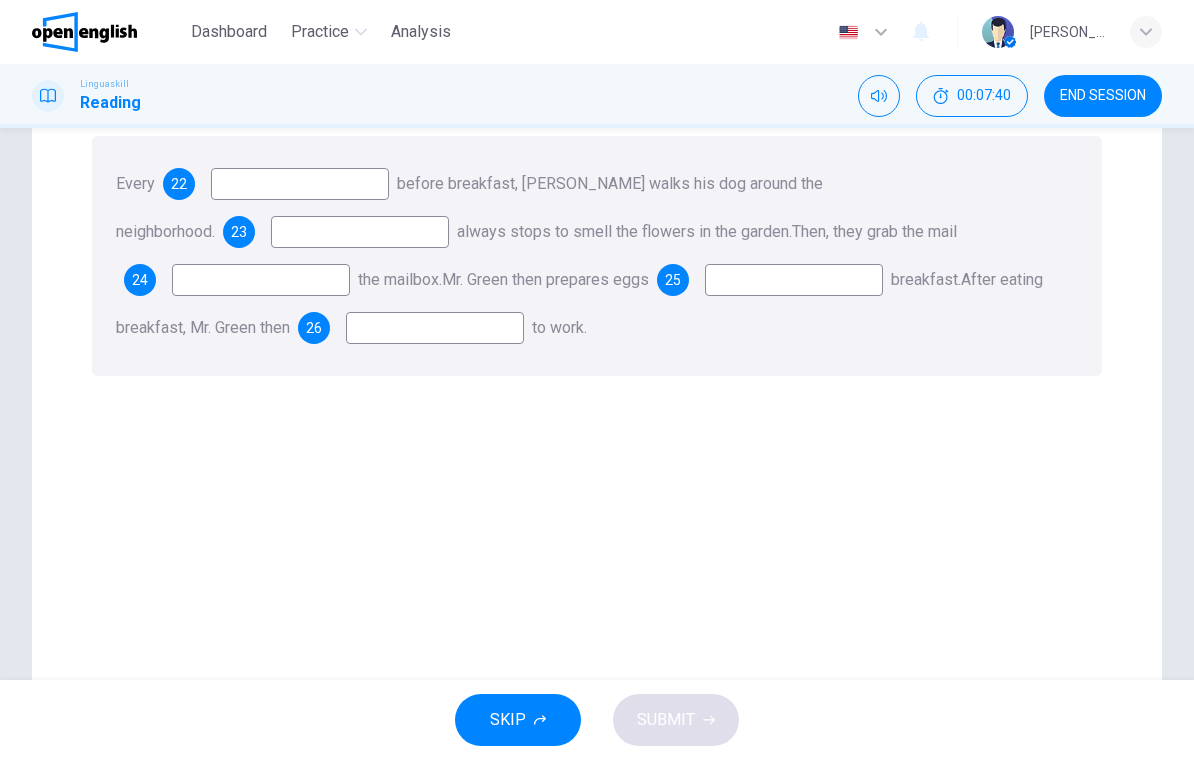 click at bounding box center (300, 184) 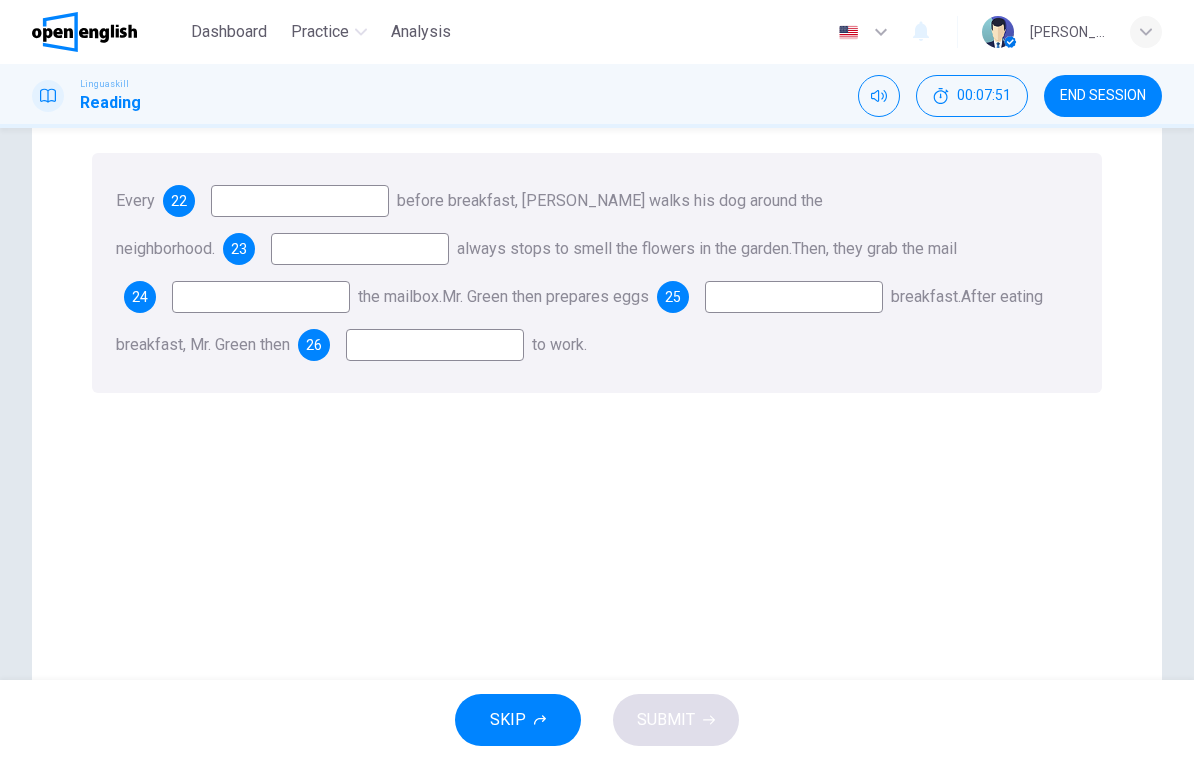 scroll, scrollTop: 255, scrollLeft: 0, axis: vertical 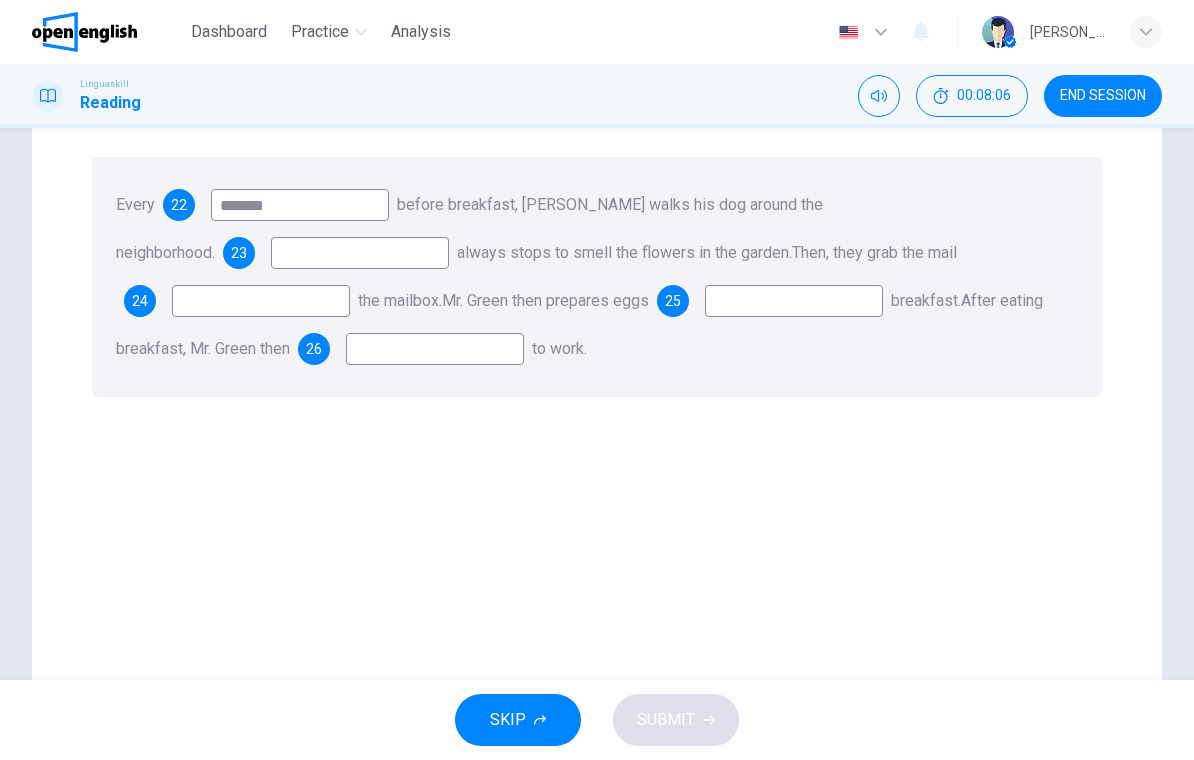 type on "*******" 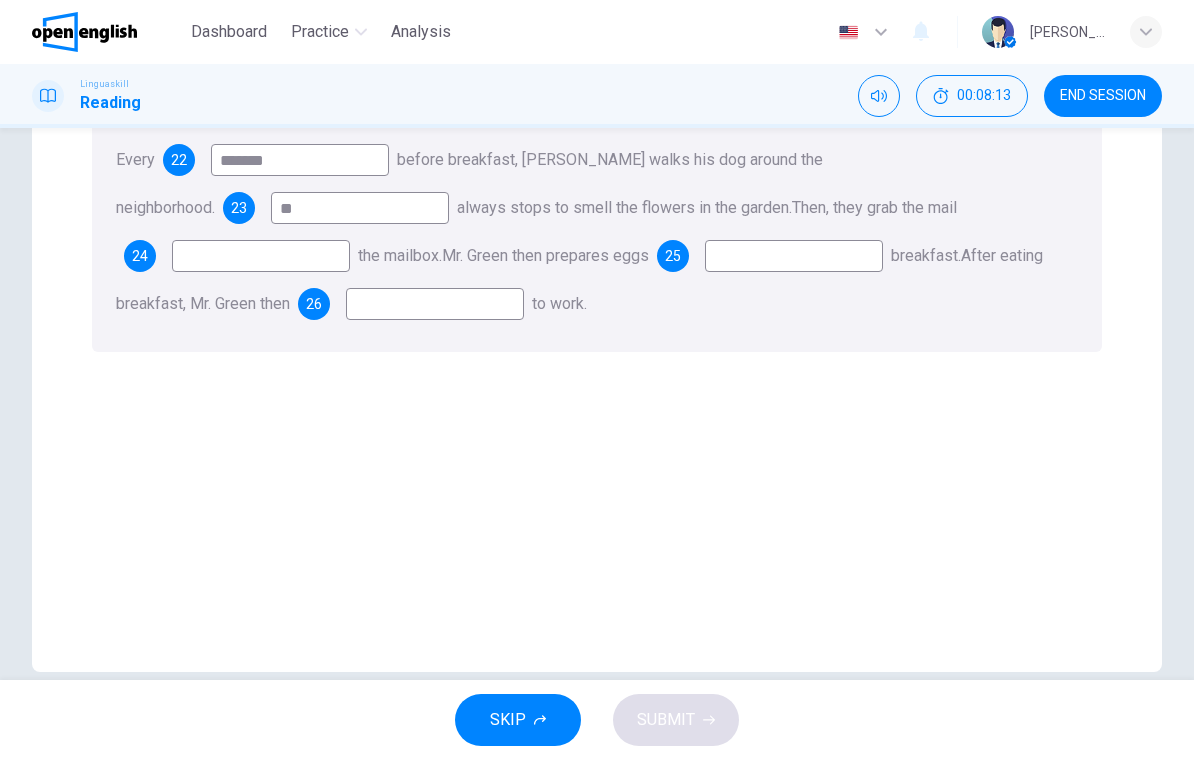 scroll, scrollTop: 297, scrollLeft: 0, axis: vertical 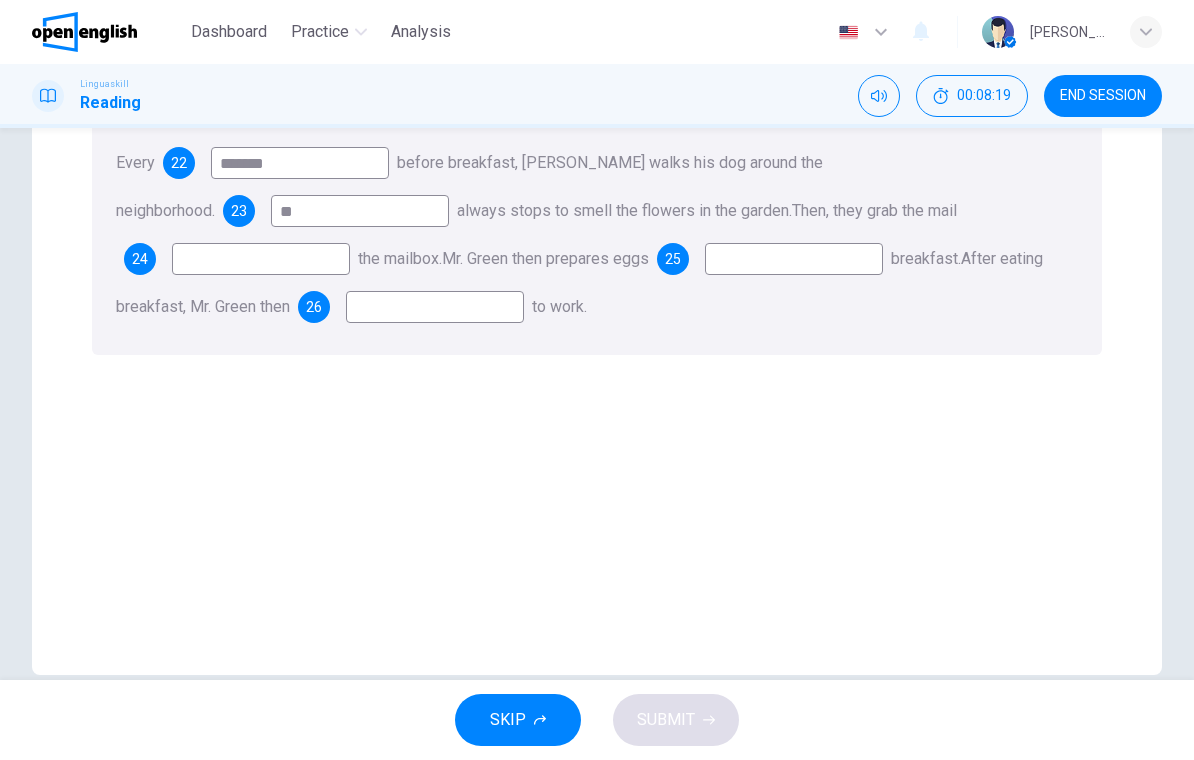 type on "**" 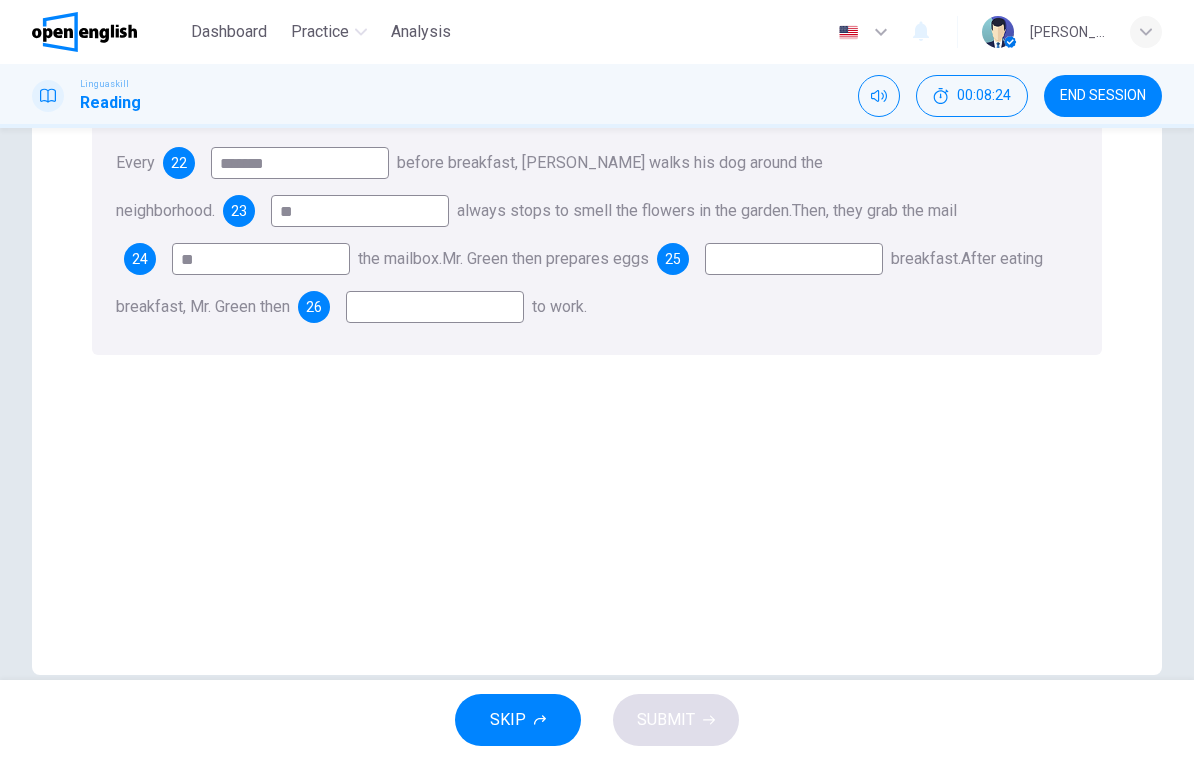 type on "**" 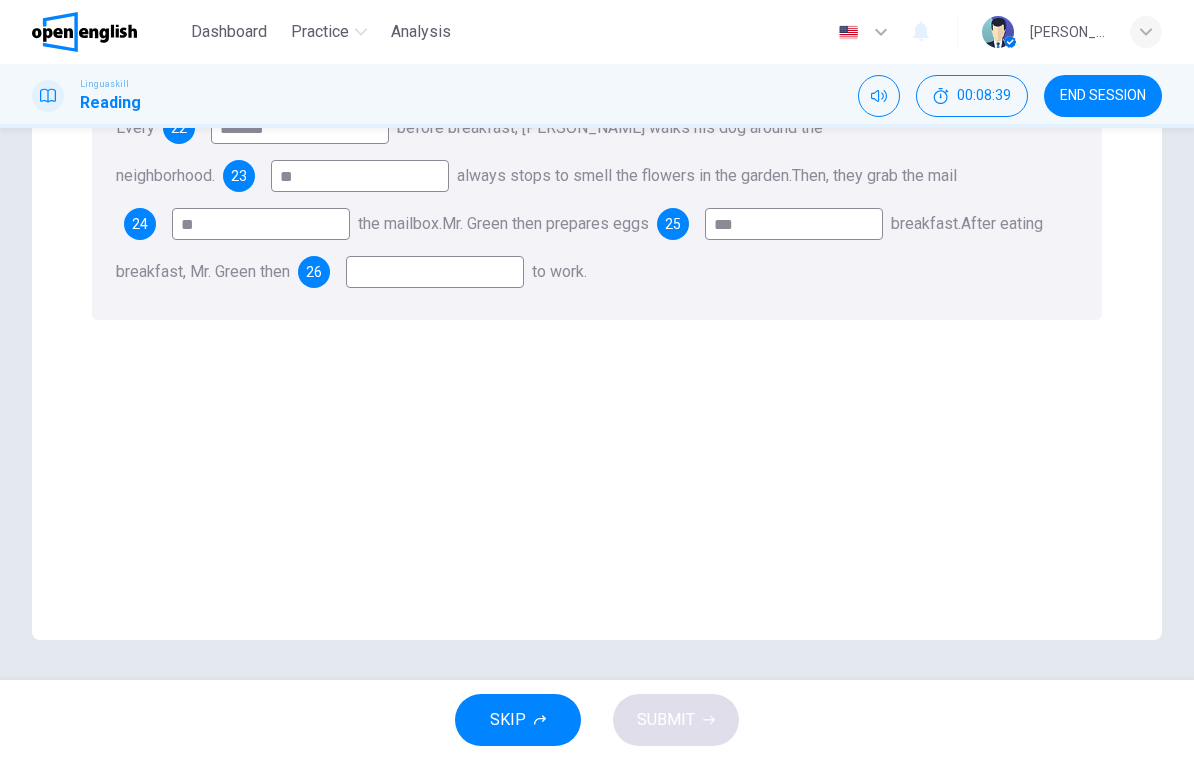 scroll, scrollTop: 332, scrollLeft: 0, axis: vertical 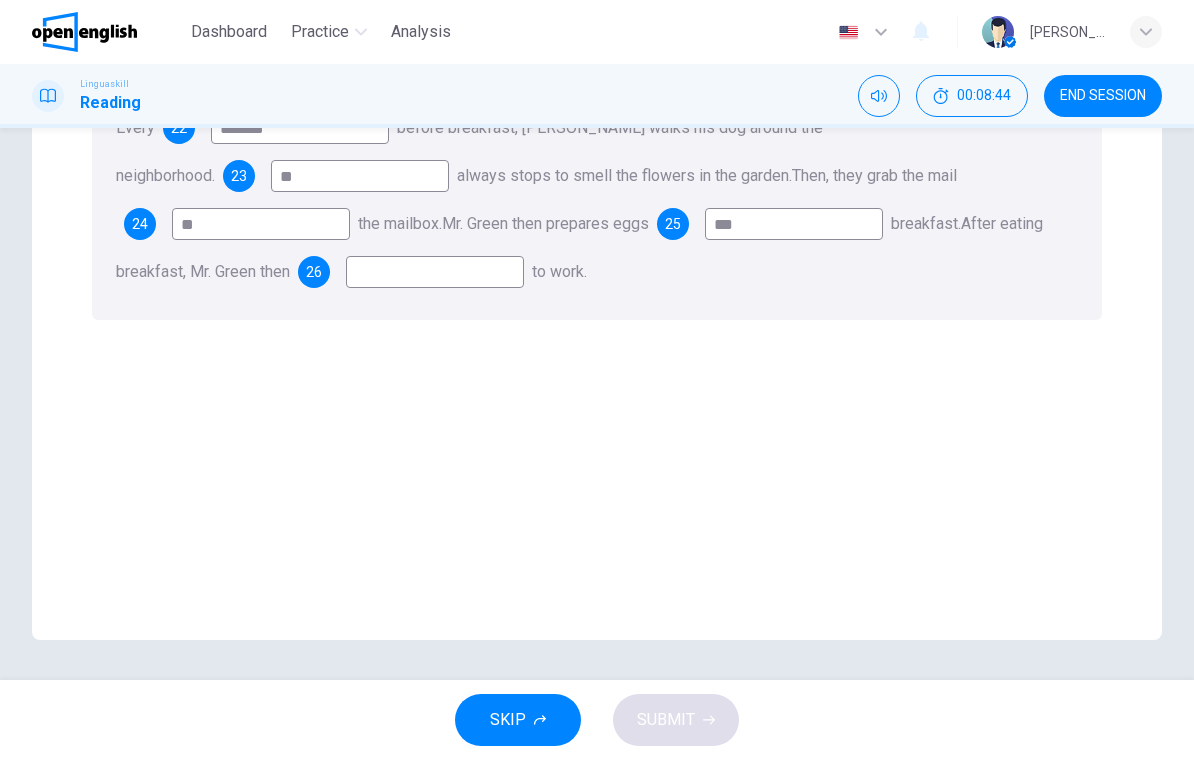 type on "***" 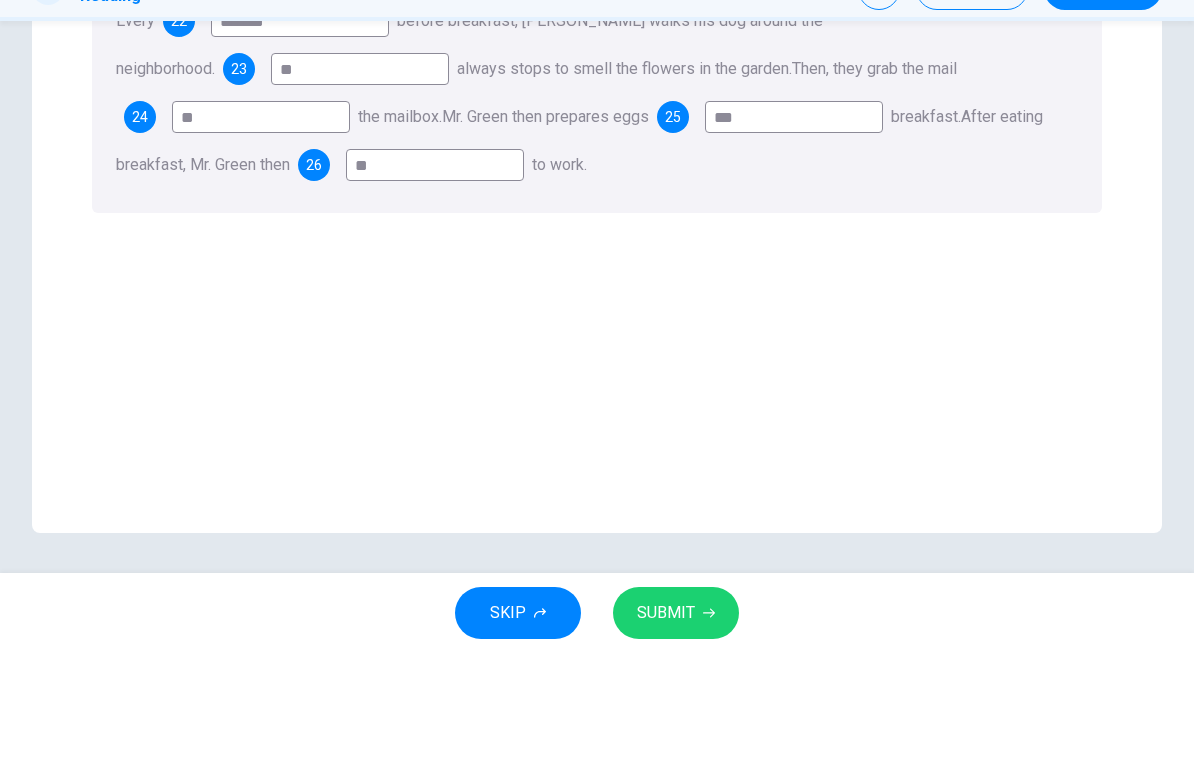 type on "**" 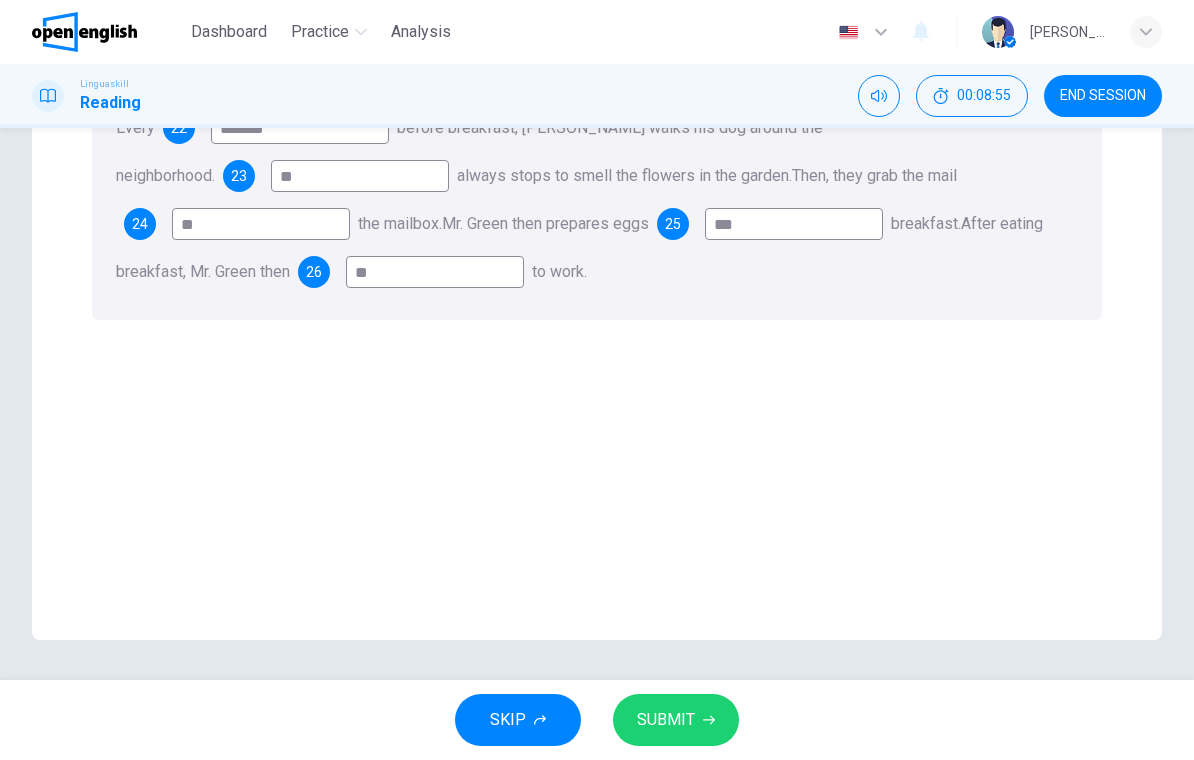 click on "SUBMIT" at bounding box center [666, 720] 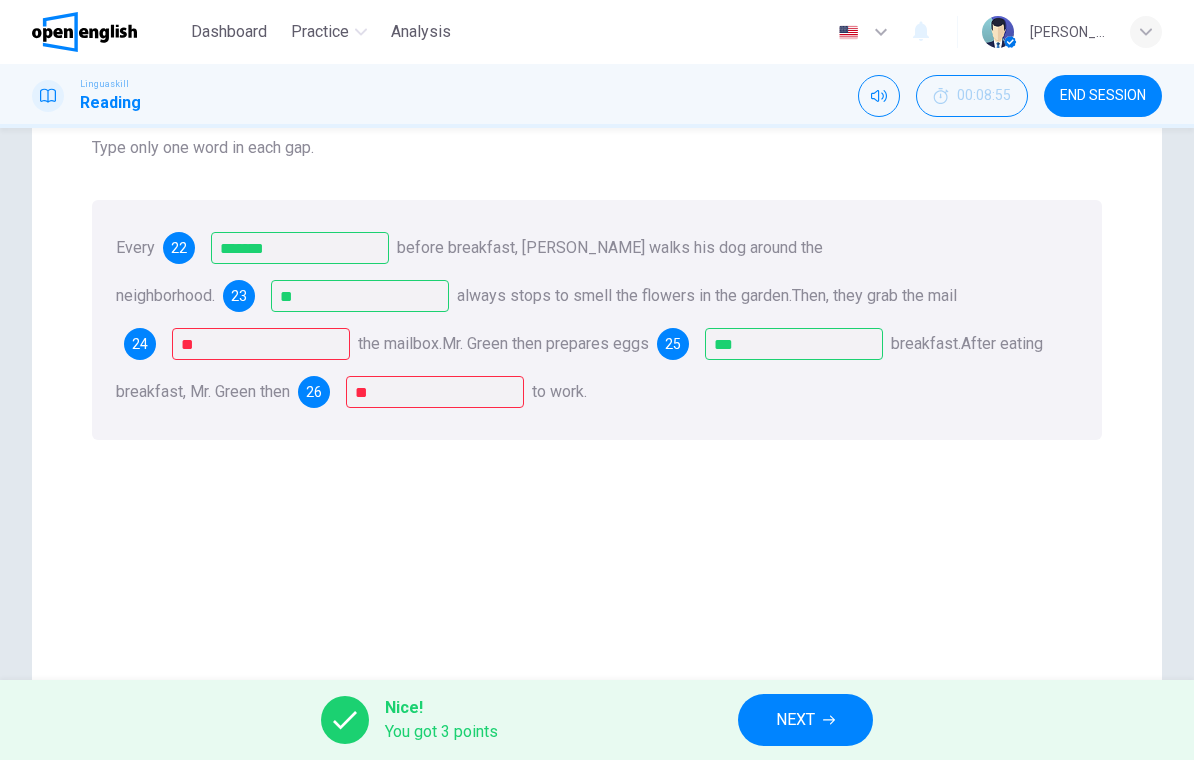 scroll, scrollTop: 210, scrollLeft: 0, axis: vertical 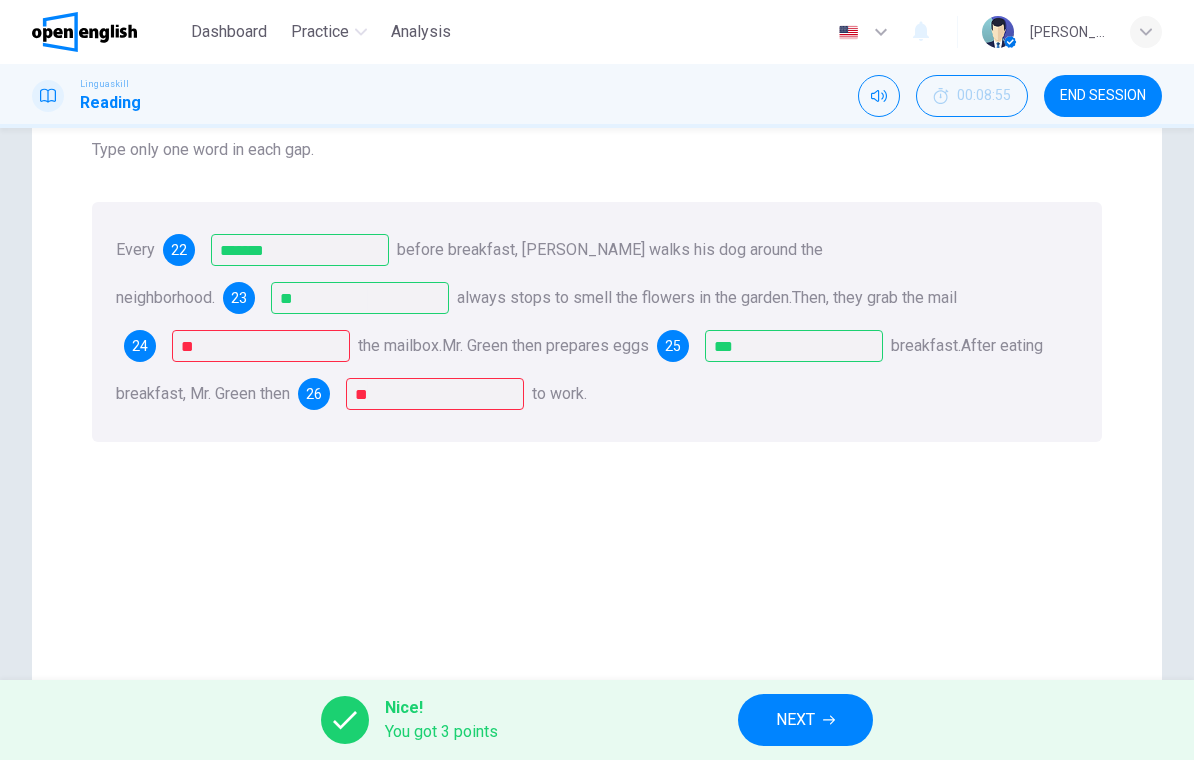 click on "26" at bounding box center (314, 394) 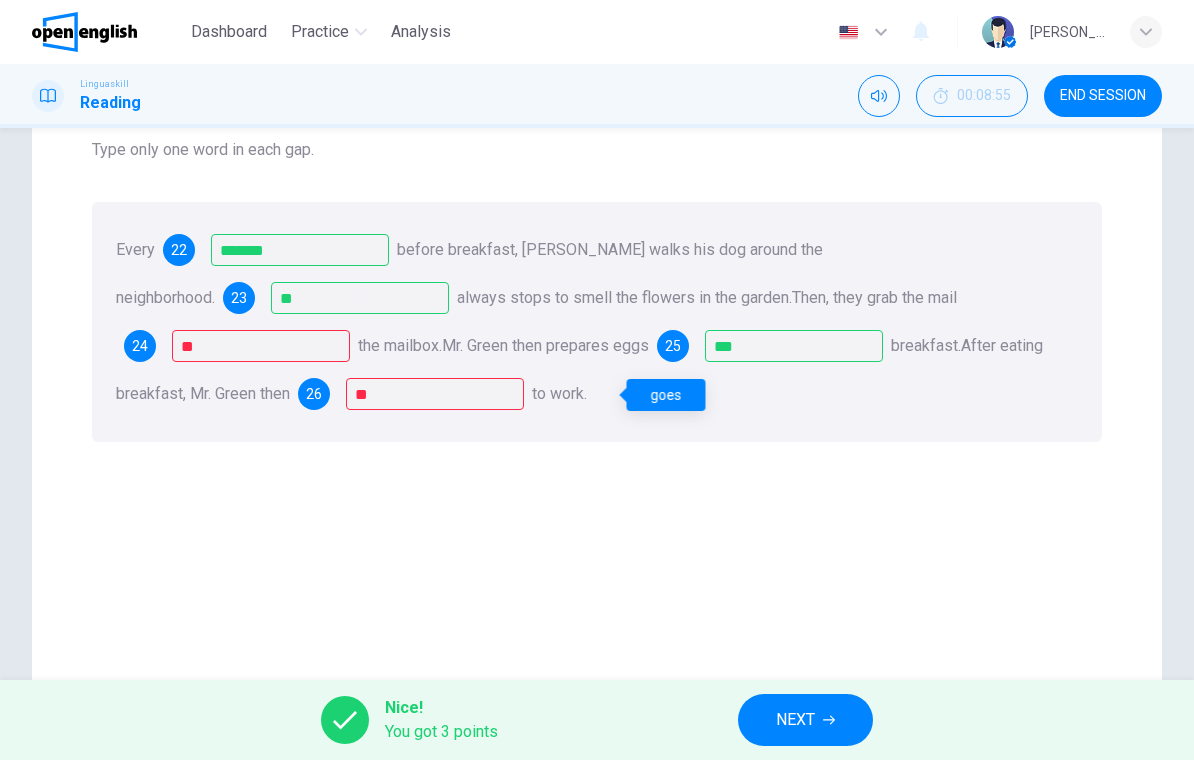 click on "Questions 22 - 26 For these questions, type the correct answer in each gap Type only one word in each gap. Every  22 *******  before breakfast, [PERSON_NAME] walks his dog around the neighborhood. 23 **  always stops to smell the flowers in the garden.  Then, they grab the mail  24 **  the mailbox. [PERSON_NAME] then prepares eggs  25 ***  breakfast. After eating breakfast, [PERSON_NAME] then  26 **  to work." at bounding box center [597, 360] 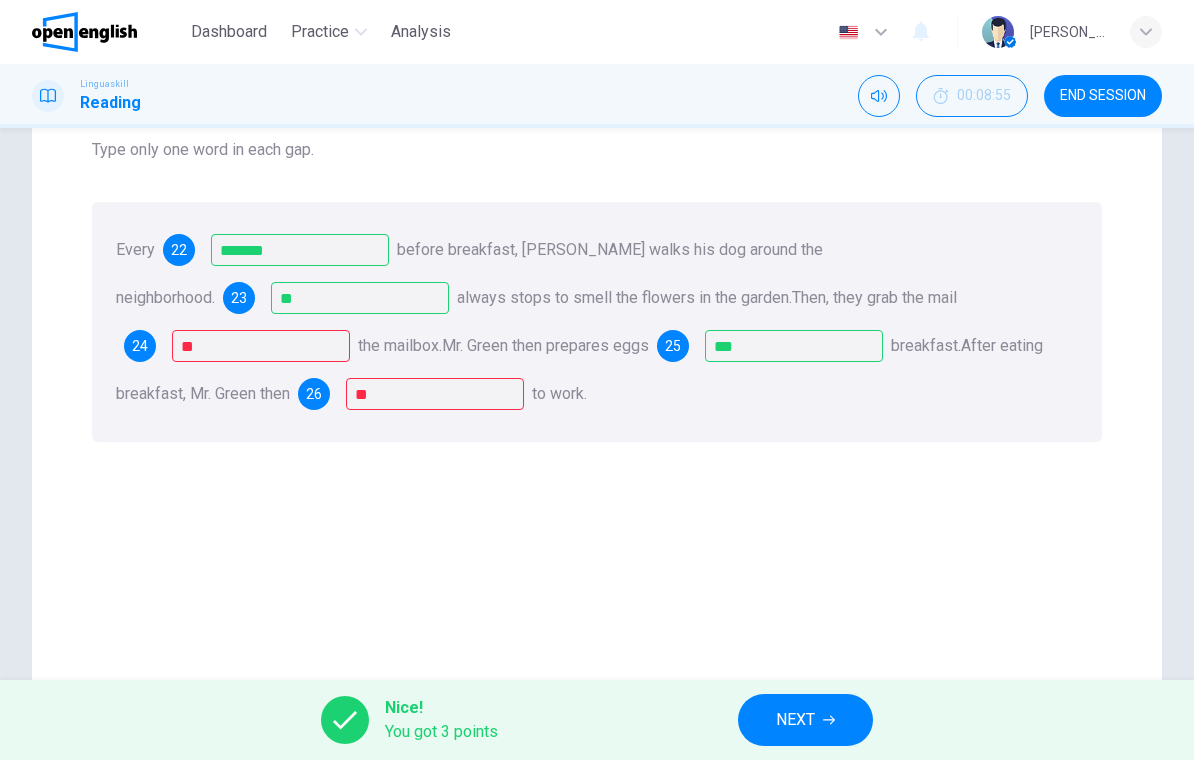 click on "24" at bounding box center (140, 346) 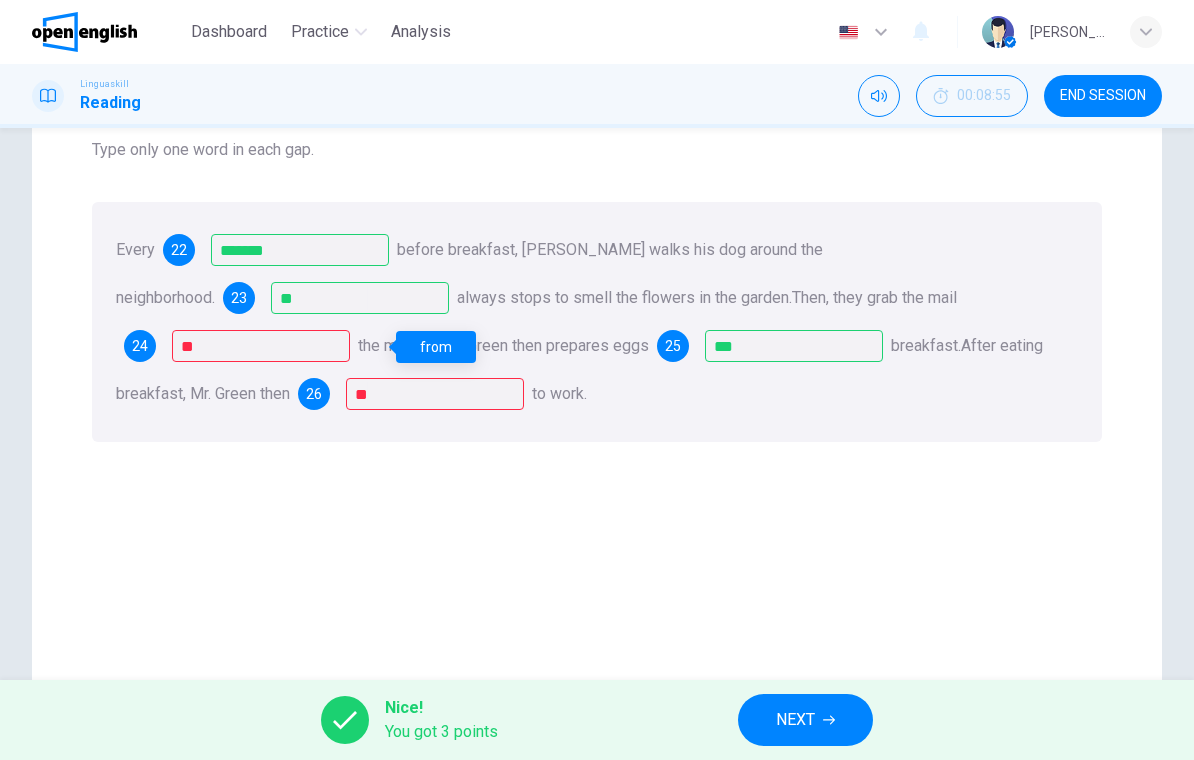 click on "Questions 22 - 26 For these questions, type the correct answer in each gap Type only one word in each gap. Every  22 *******  before breakfast, [PERSON_NAME] walks his dog around the neighborhood. 23 **  always stops to smell the flowers in the garden.  Then, they grab the mail  24 **  the mailbox. [PERSON_NAME] then prepares eggs  25 ***  breakfast. After eating breakfast, [PERSON_NAME] then  26 **  to work." at bounding box center [597, 238] 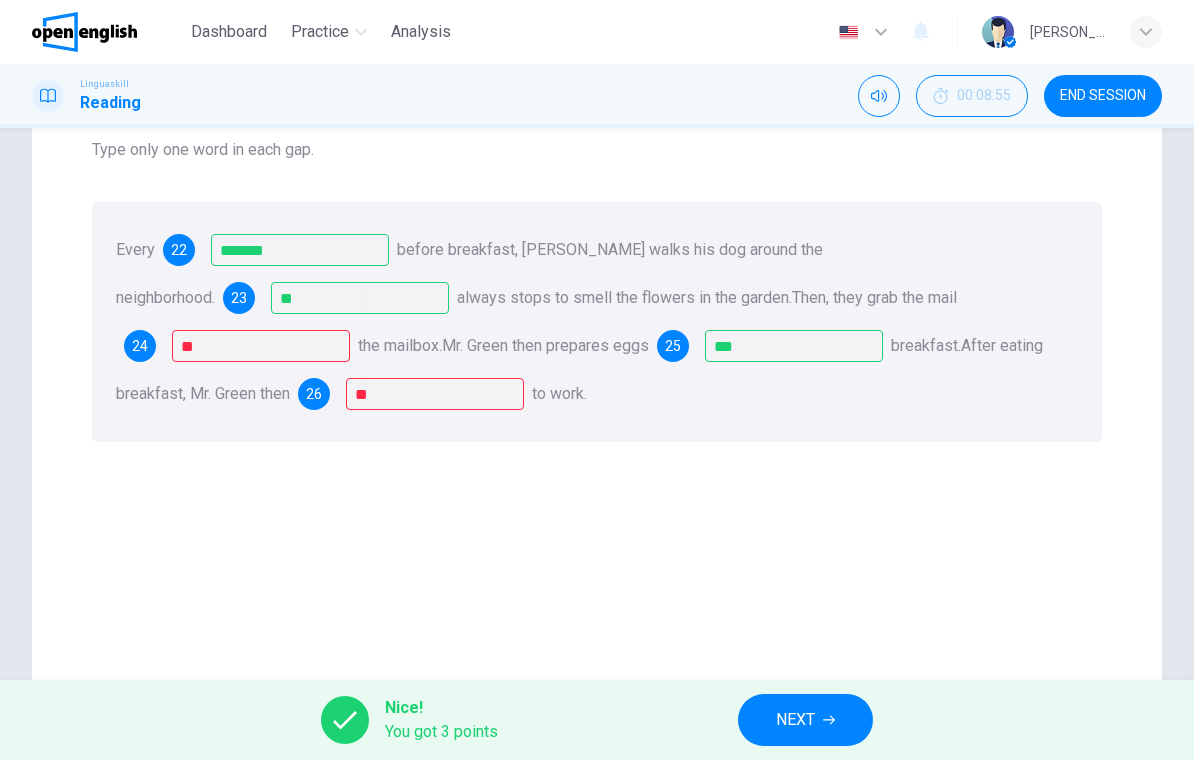 click on "Mr. Green then prepares eggs" at bounding box center (545, 345) 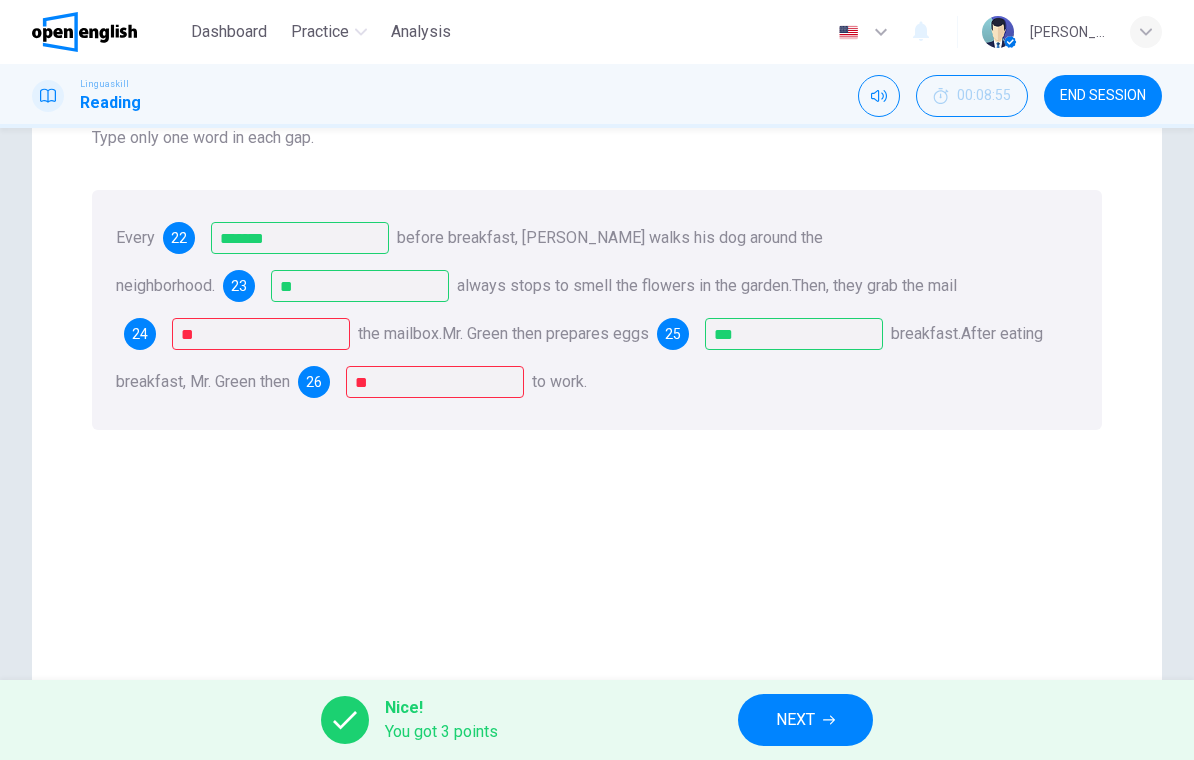 scroll, scrollTop: 221, scrollLeft: 0, axis: vertical 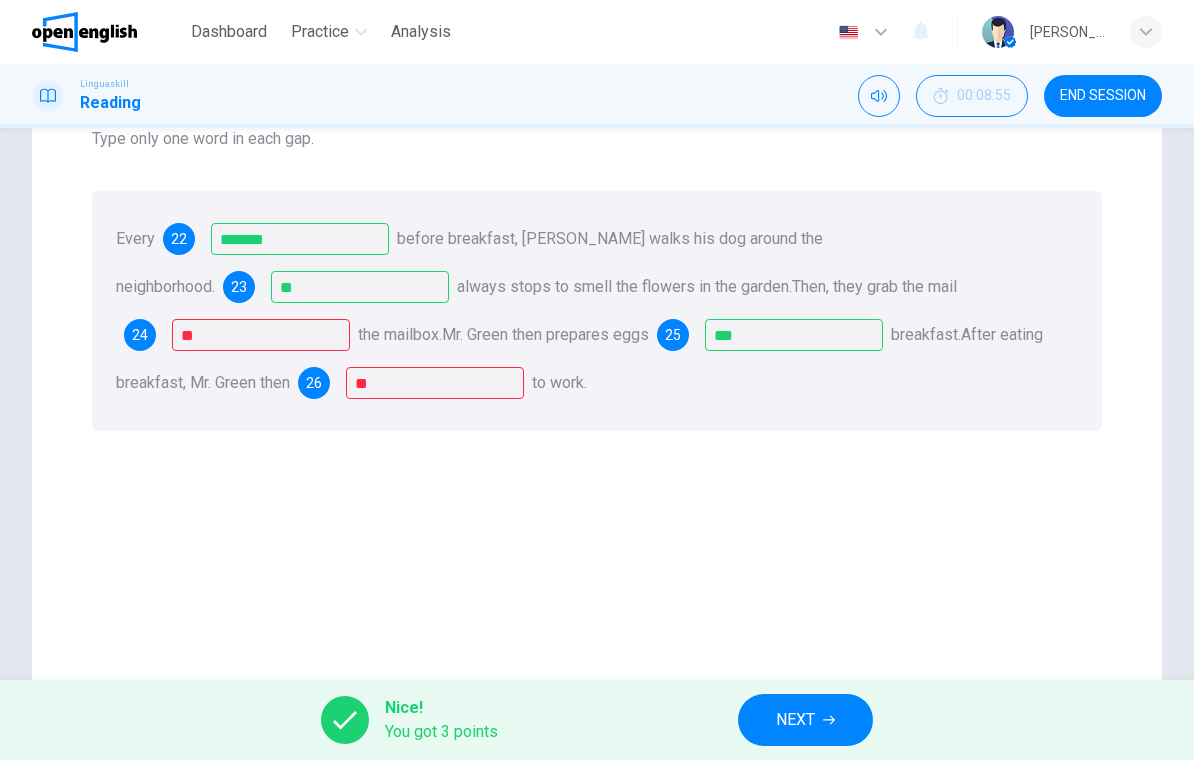 click on "NEXT" at bounding box center [805, 720] 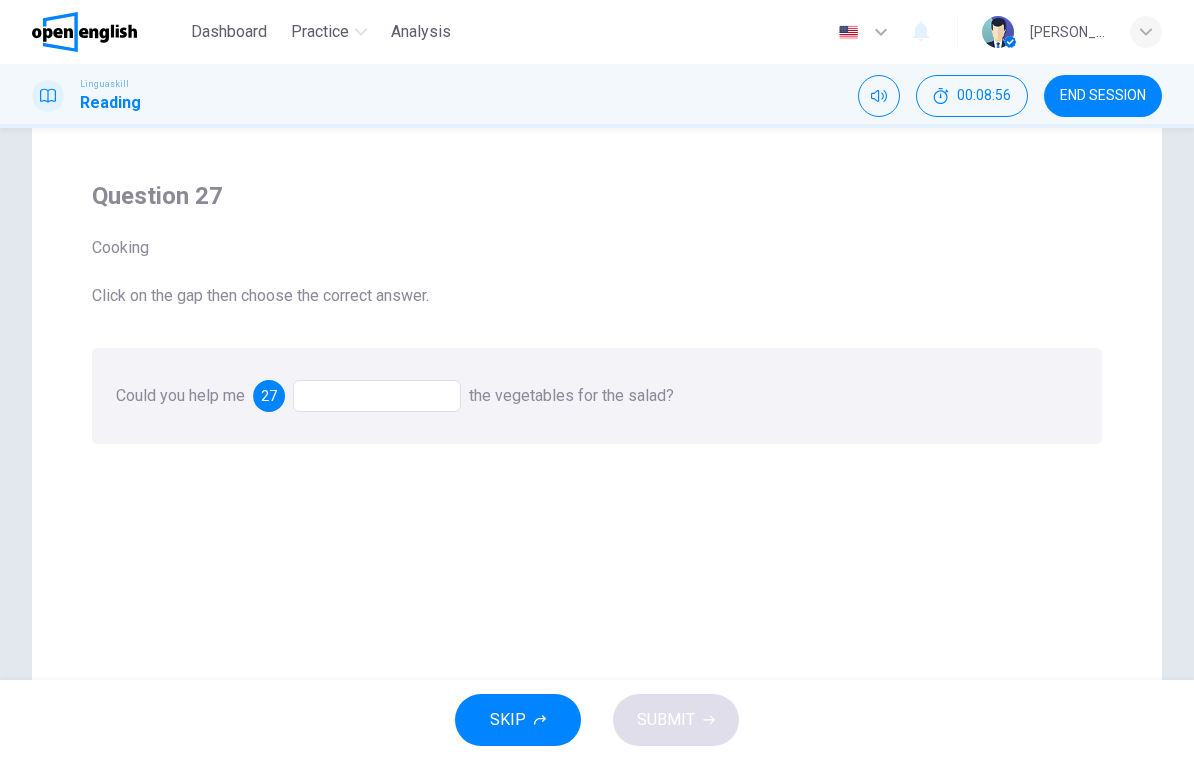 scroll, scrollTop: 137, scrollLeft: 0, axis: vertical 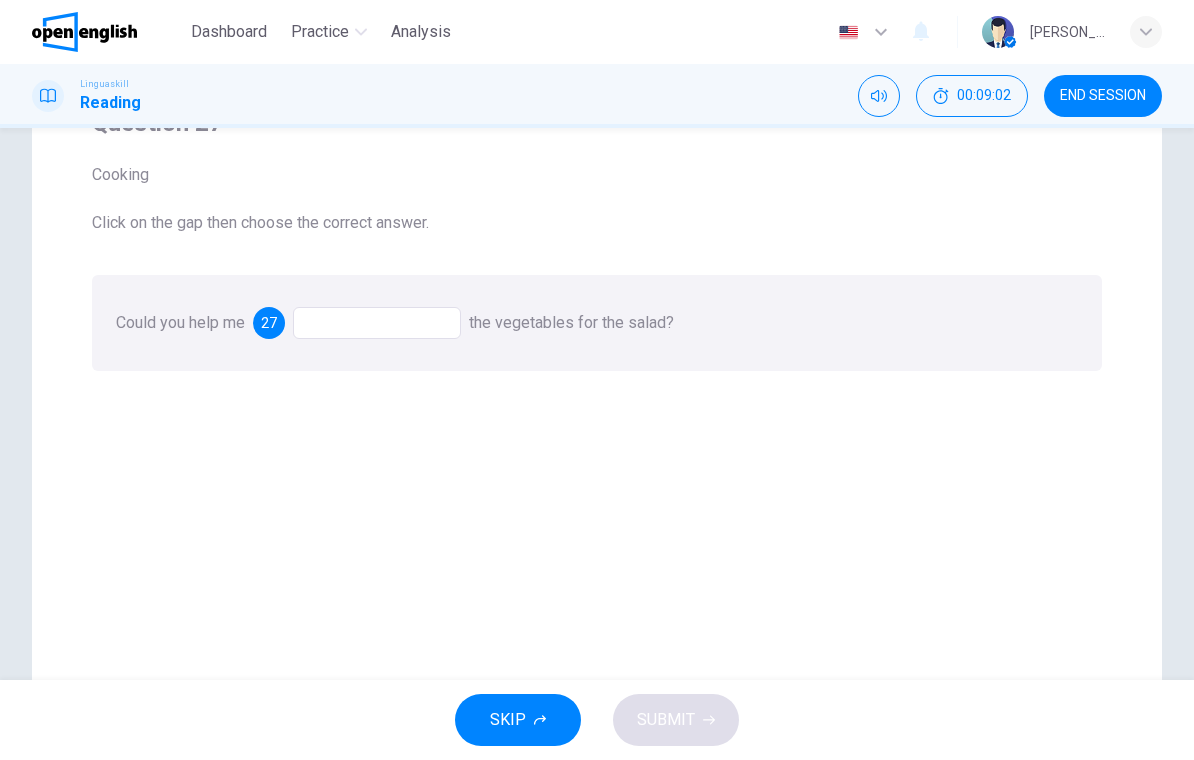 click at bounding box center [377, 323] 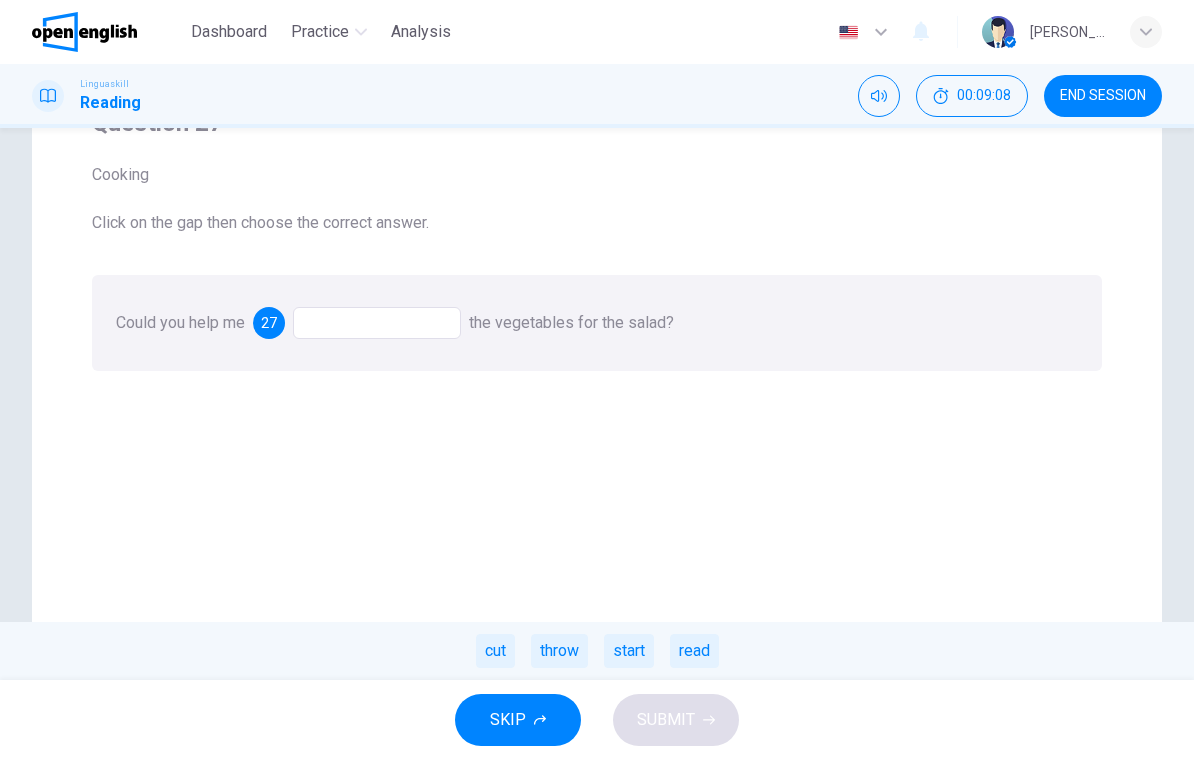 click on "cut" at bounding box center (495, 651) 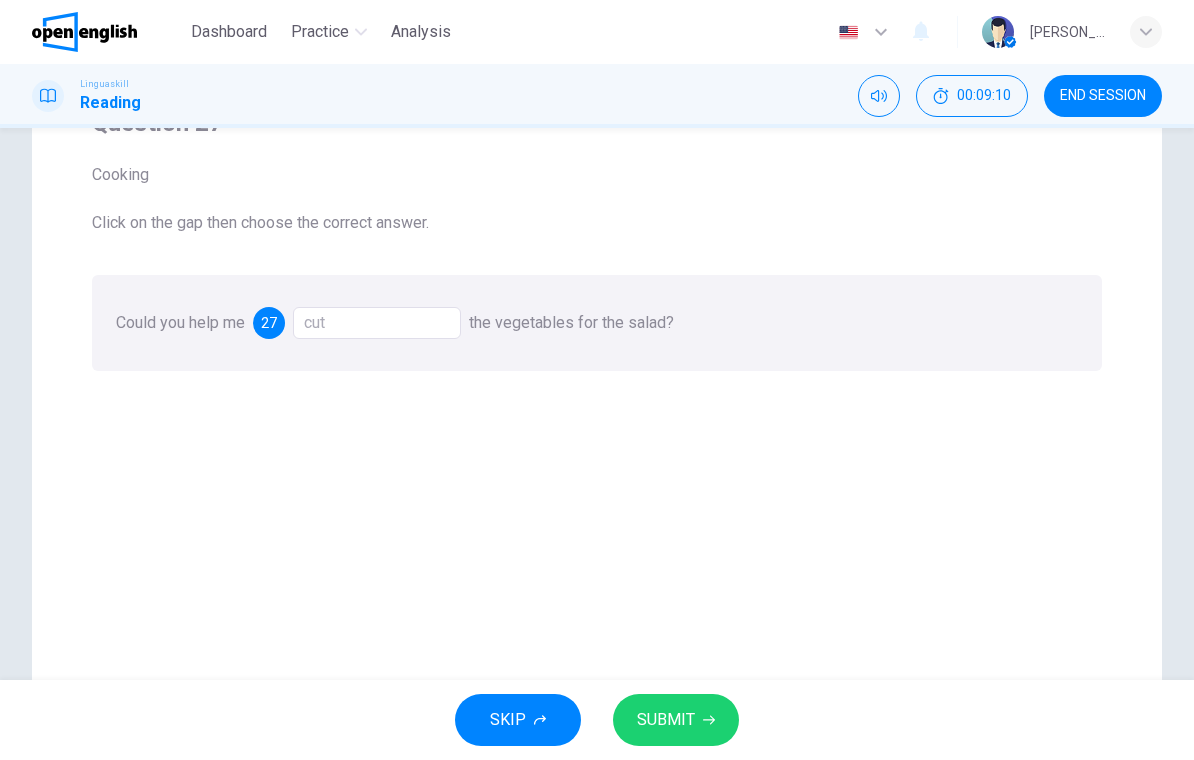 click on "SUBMIT" at bounding box center (666, 720) 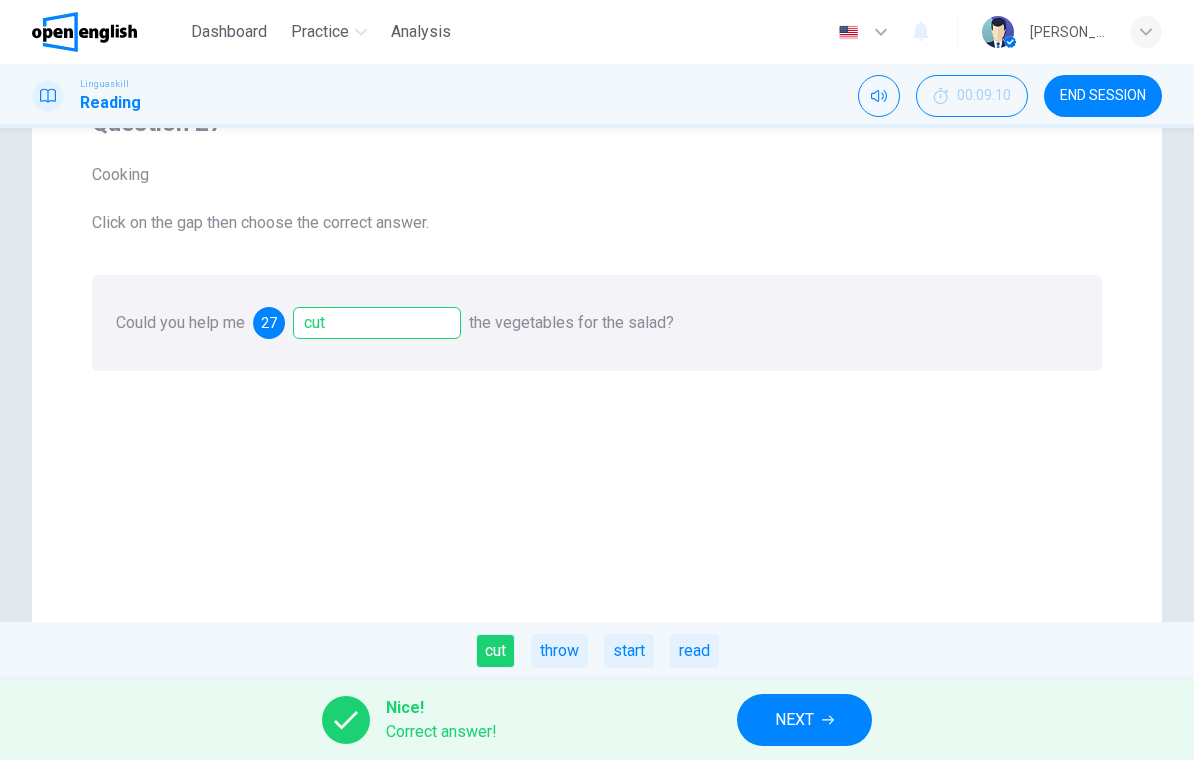 click on "NEXT" at bounding box center (794, 720) 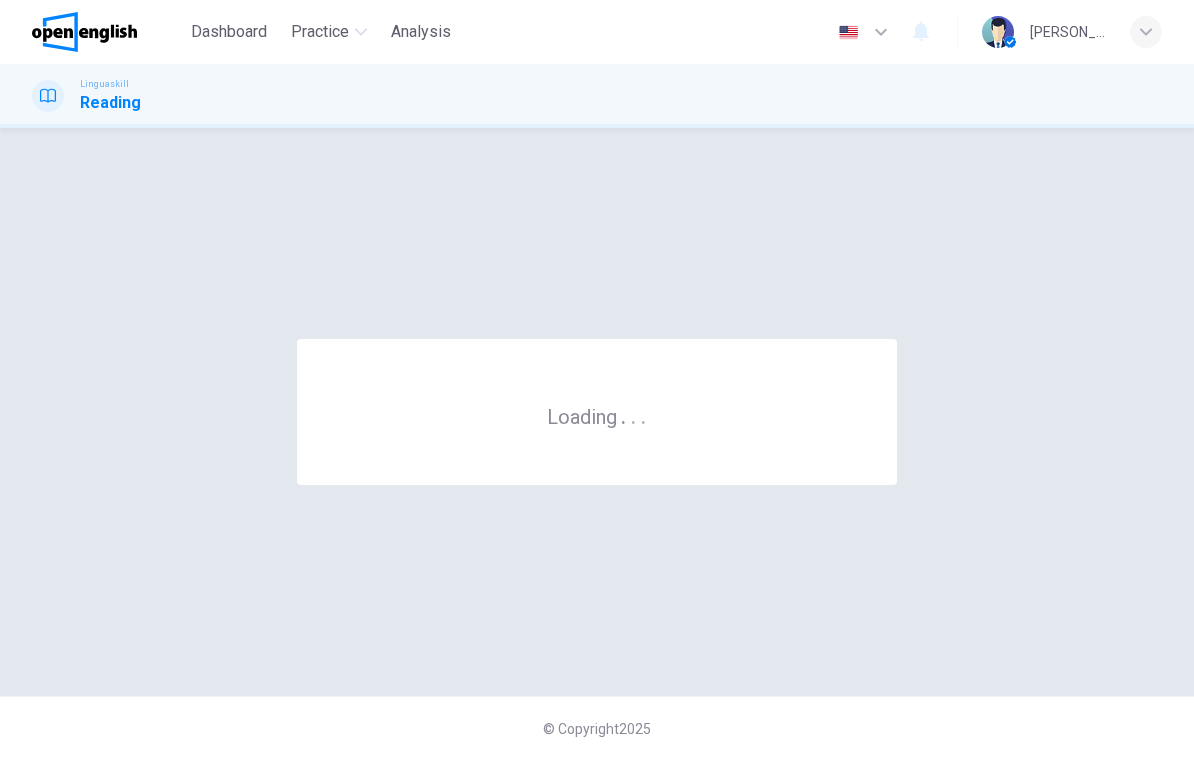 scroll, scrollTop: 0, scrollLeft: 0, axis: both 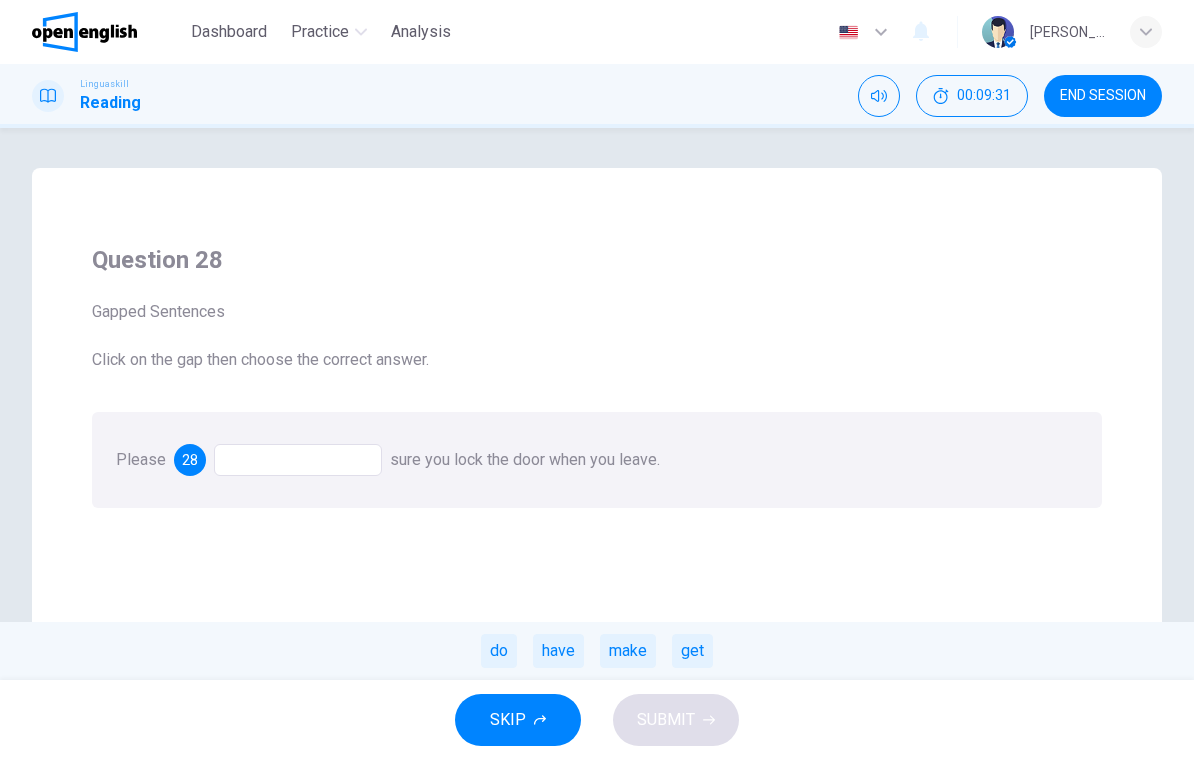 click on "make" at bounding box center (628, 651) 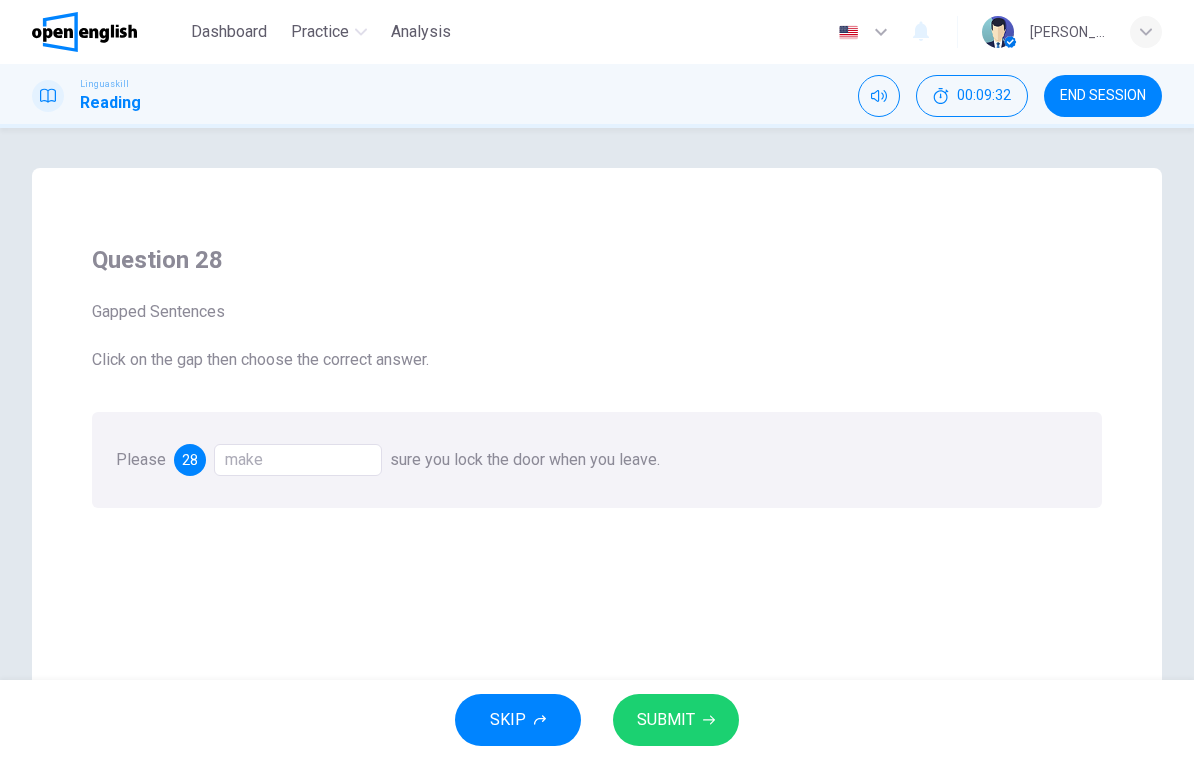 click on "SUBMIT" at bounding box center (676, 720) 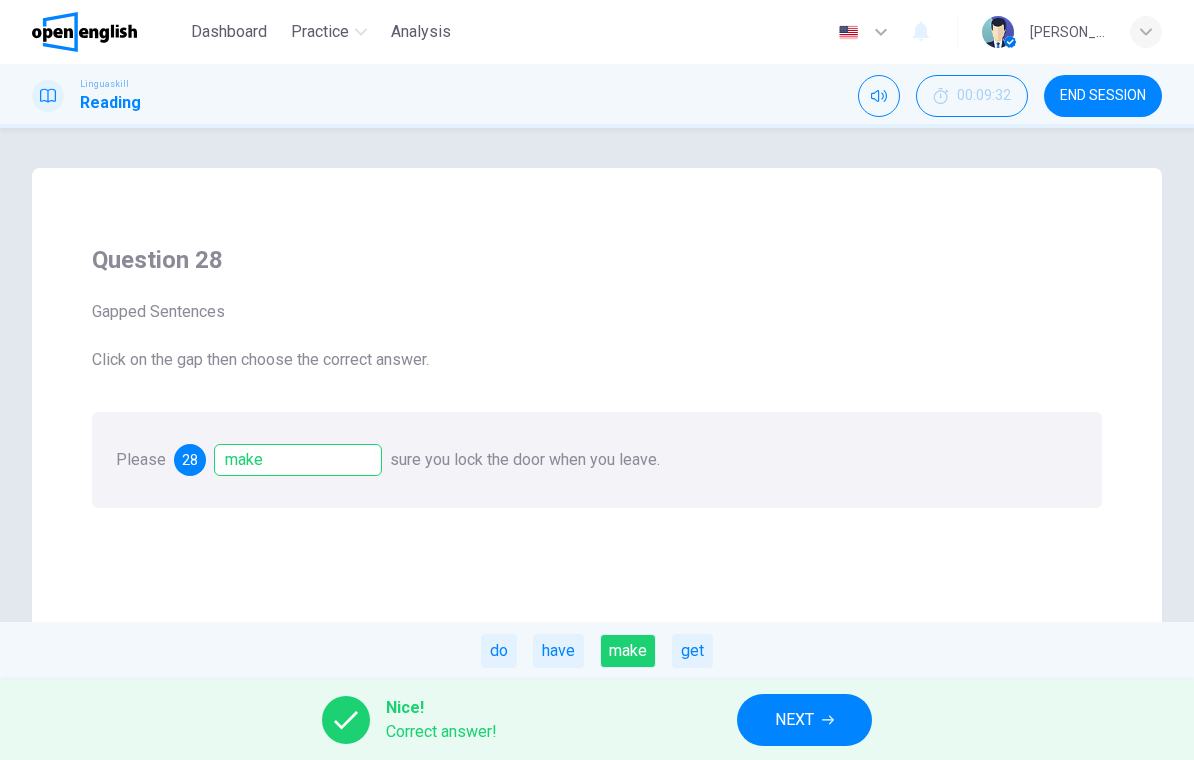 click on "NEXT" at bounding box center (794, 720) 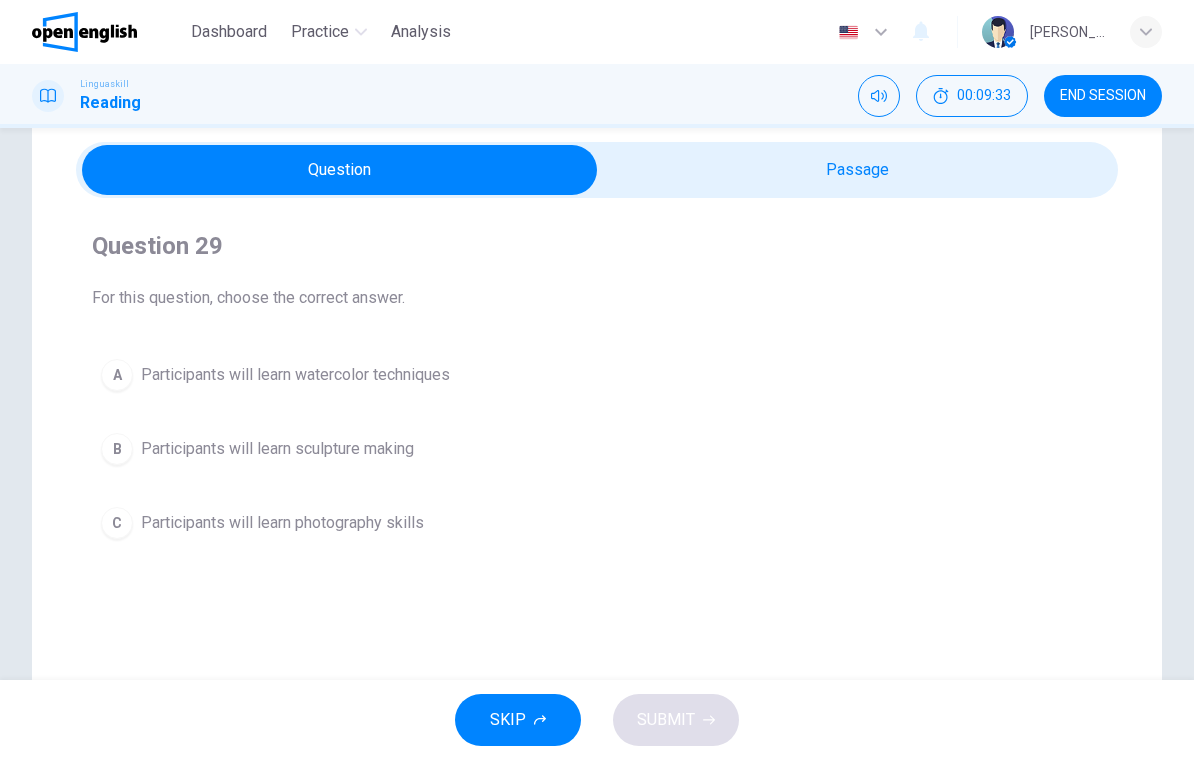 scroll, scrollTop: 67, scrollLeft: 0, axis: vertical 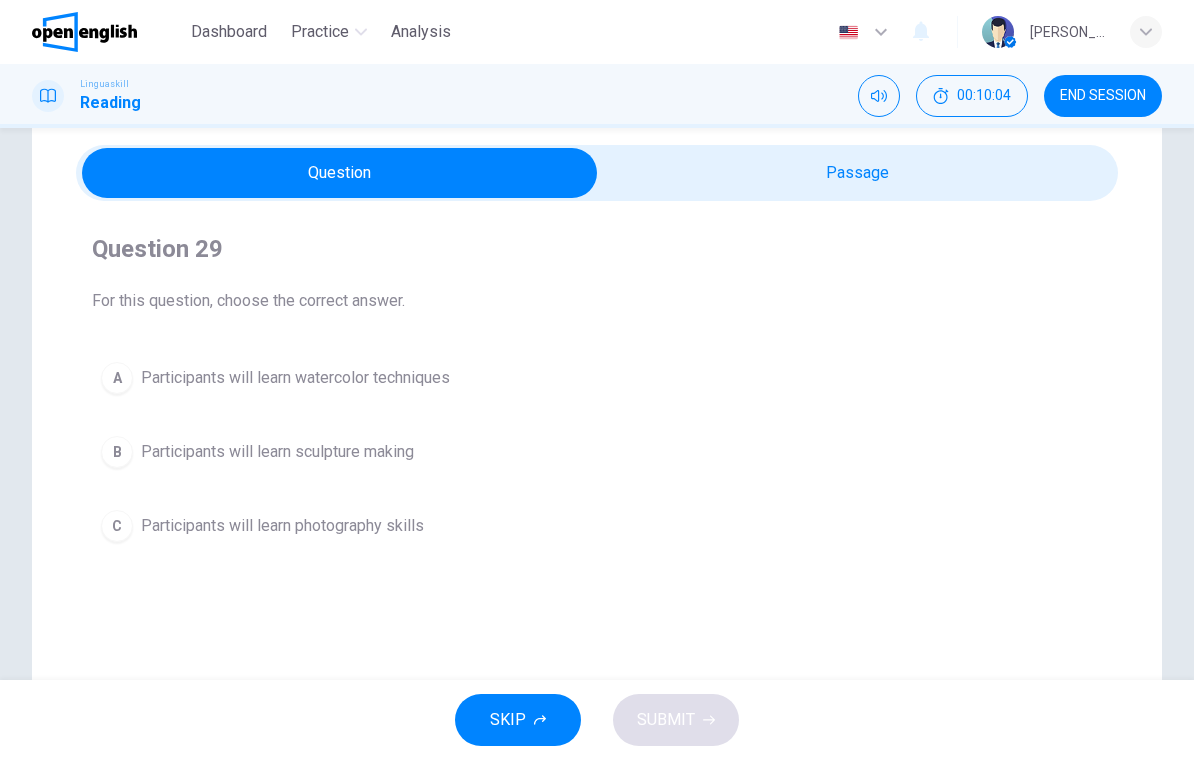 click on "Participants will learn watercolor techniques" at bounding box center (295, 378) 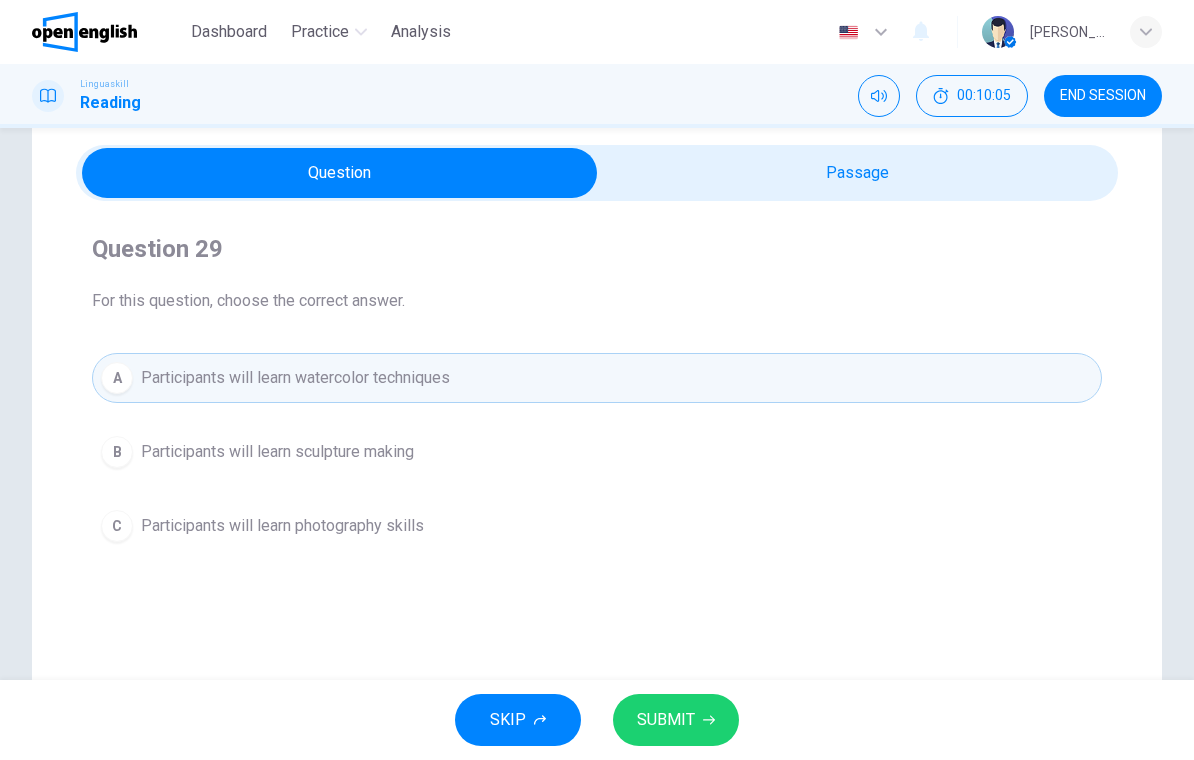 click on "SUBMIT" at bounding box center (666, 720) 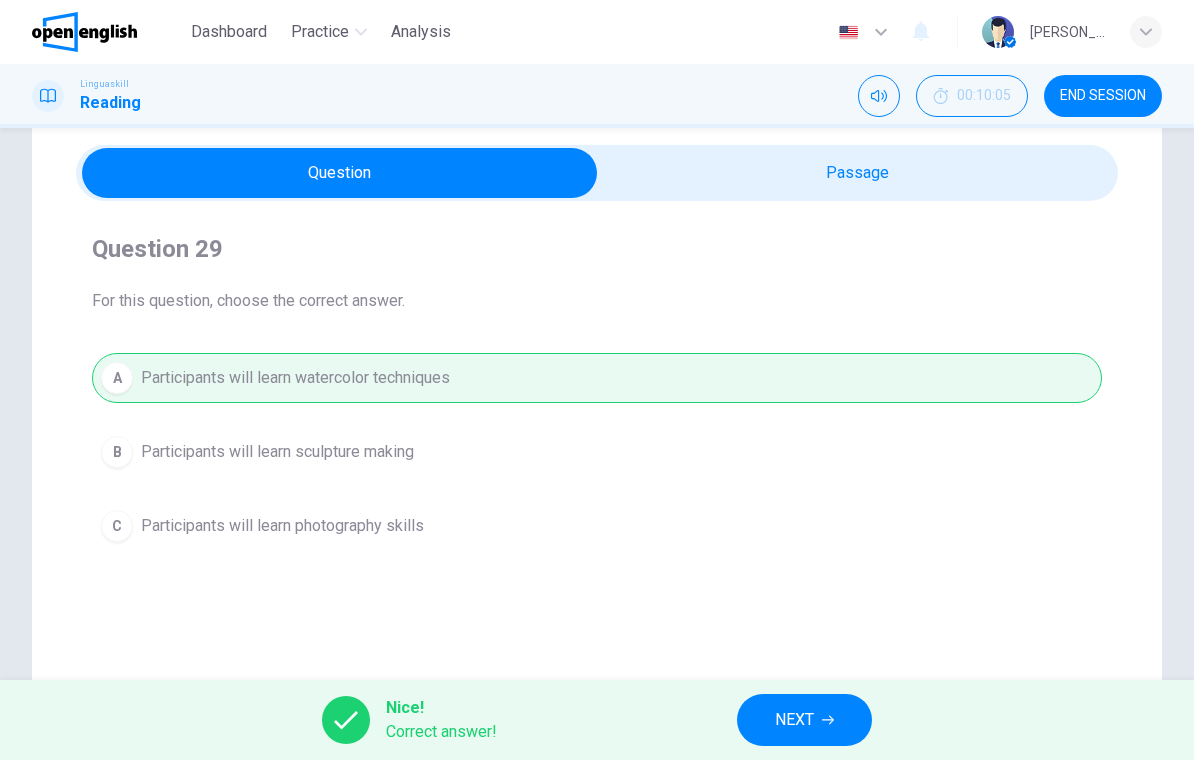 click on "NEXT" at bounding box center (794, 720) 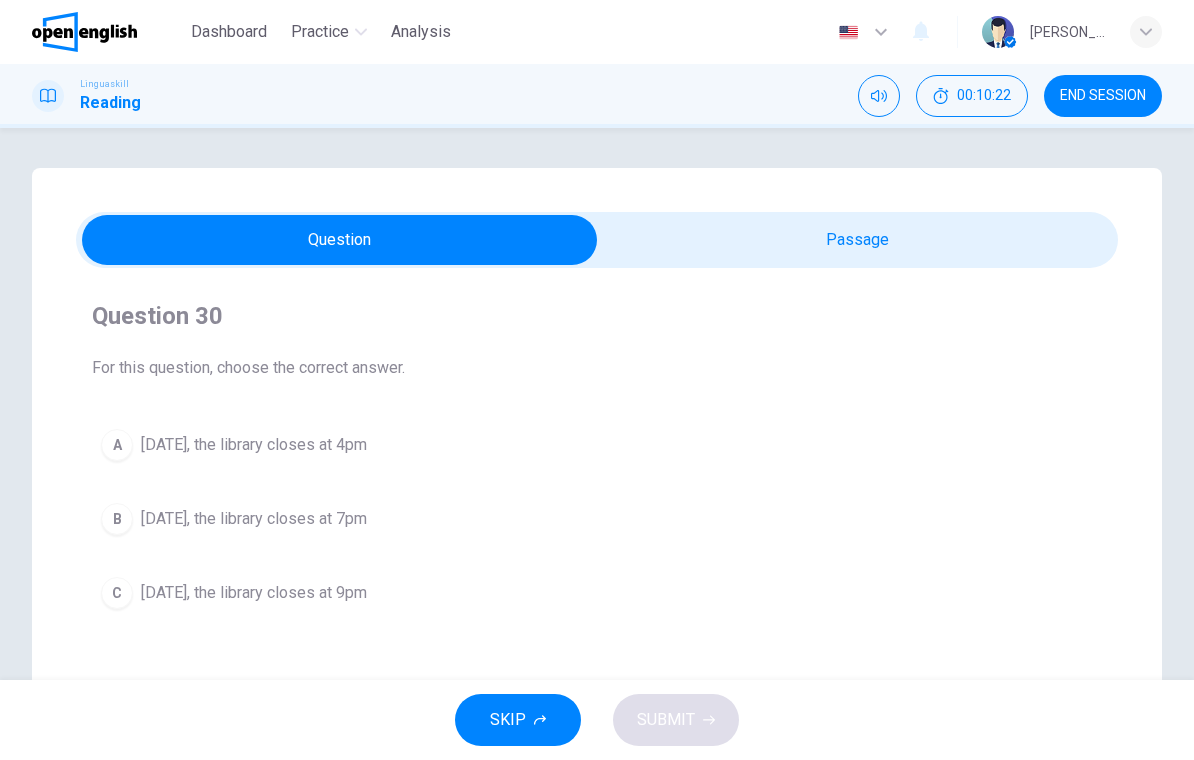 click on "[DATE], the library closes at 4pm" at bounding box center (254, 445) 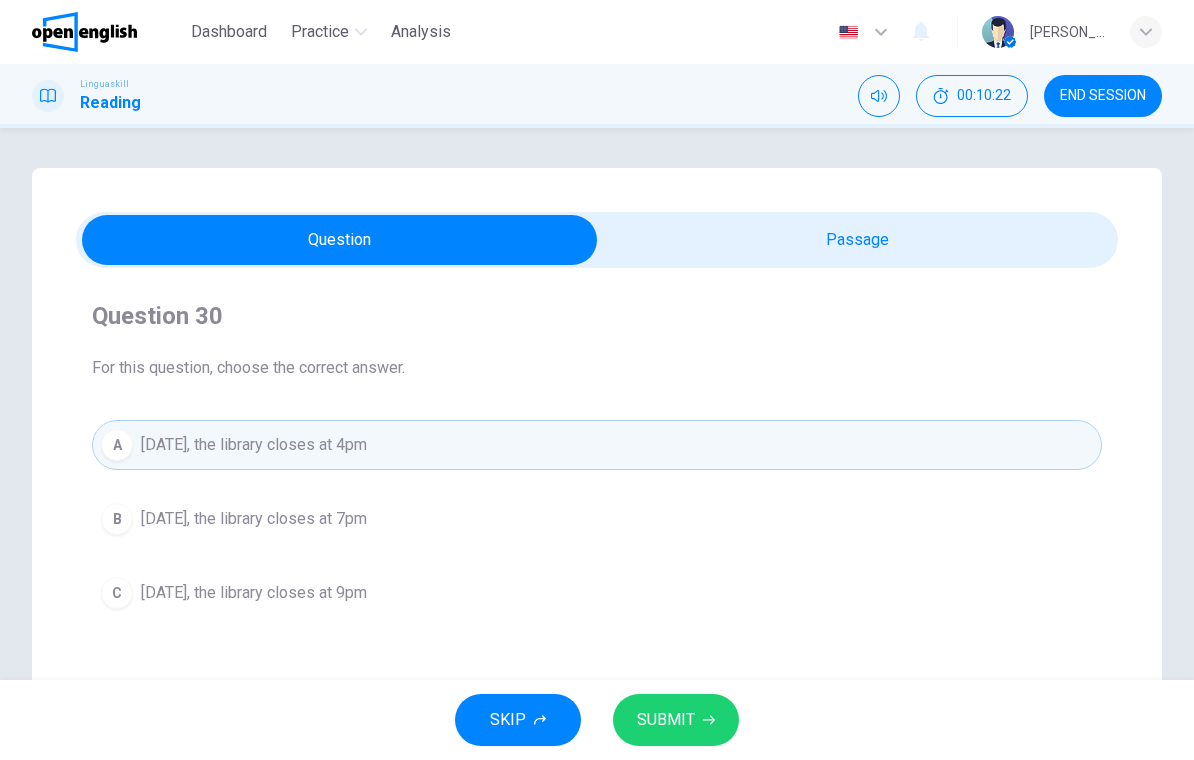 click on "SUBMIT" at bounding box center (676, 720) 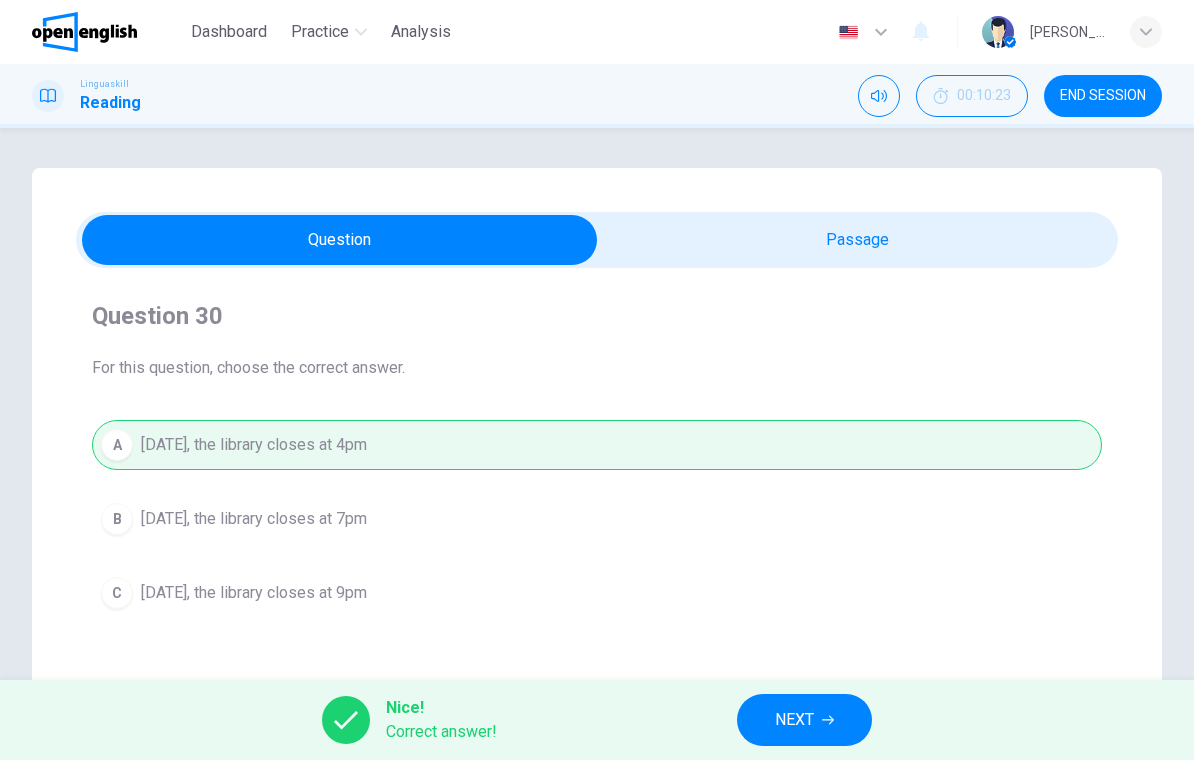 click on "NEXT" at bounding box center [794, 720] 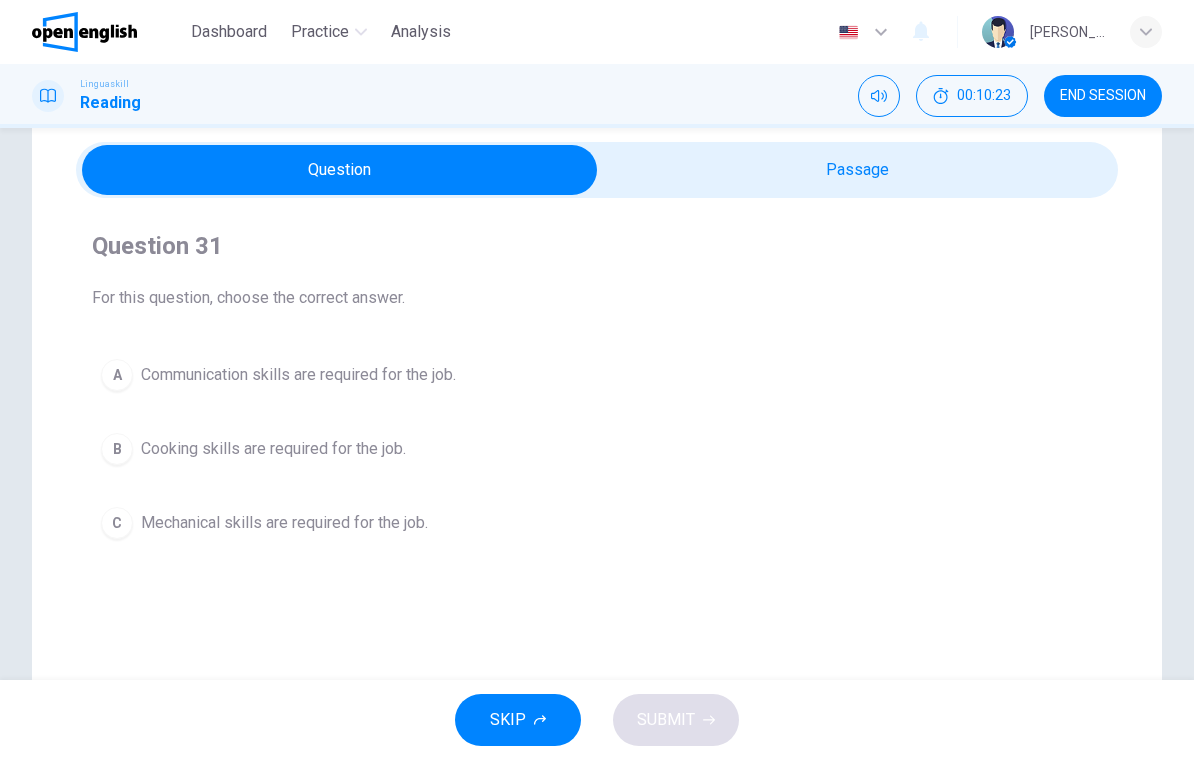 scroll, scrollTop: 73, scrollLeft: 0, axis: vertical 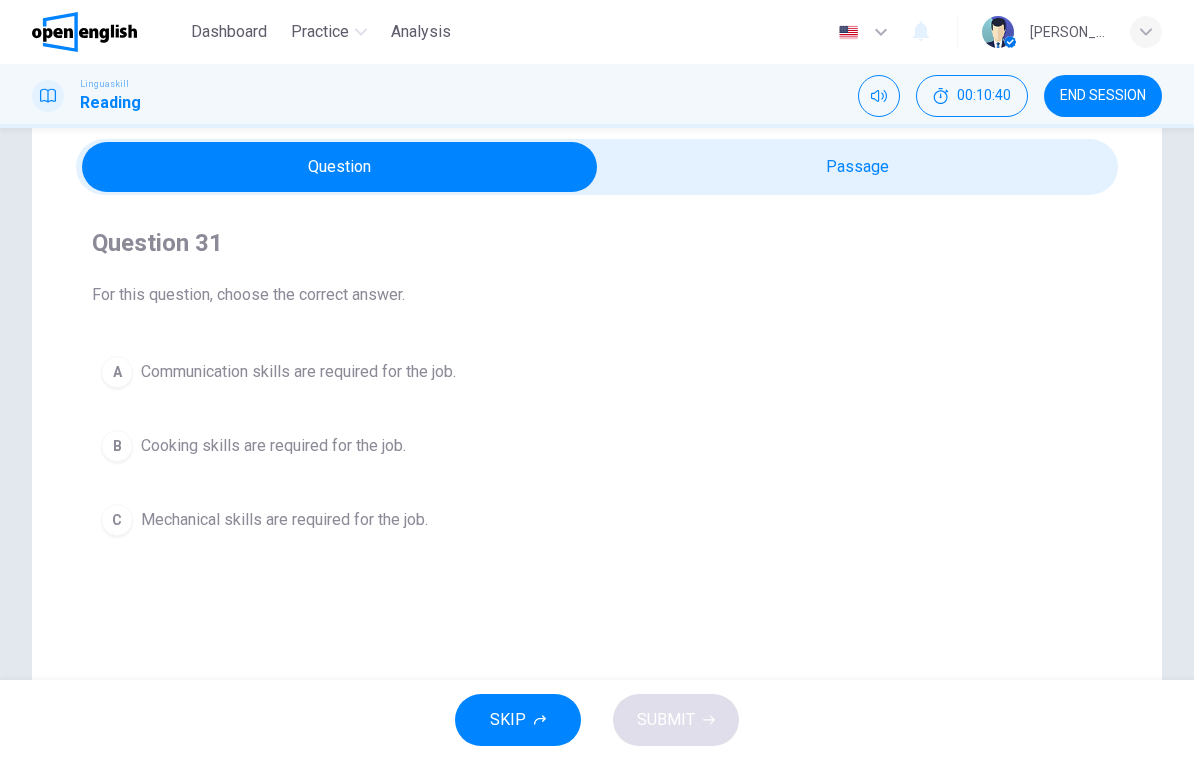 click on "Communication skills are required for the job." at bounding box center (298, 372) 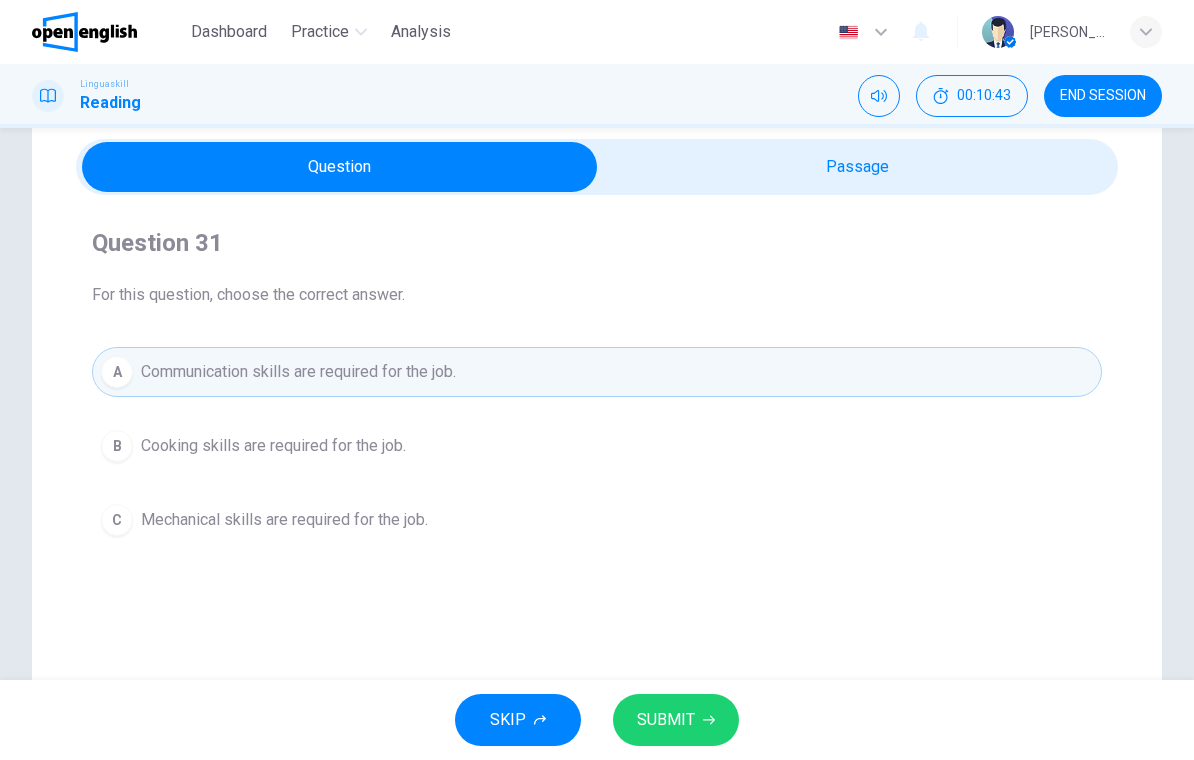 click on "SUBMIT" at bounding box center (666, 720) 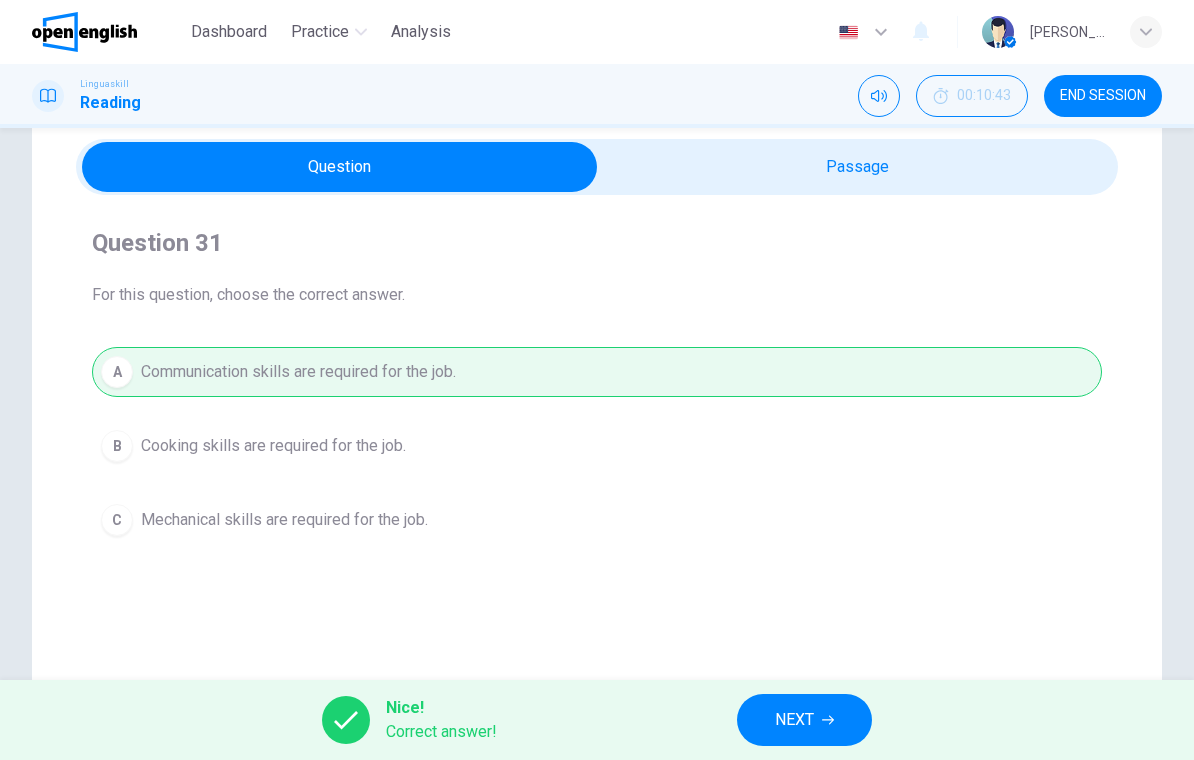 click on "NEXT" at bounding box center (804, 720) 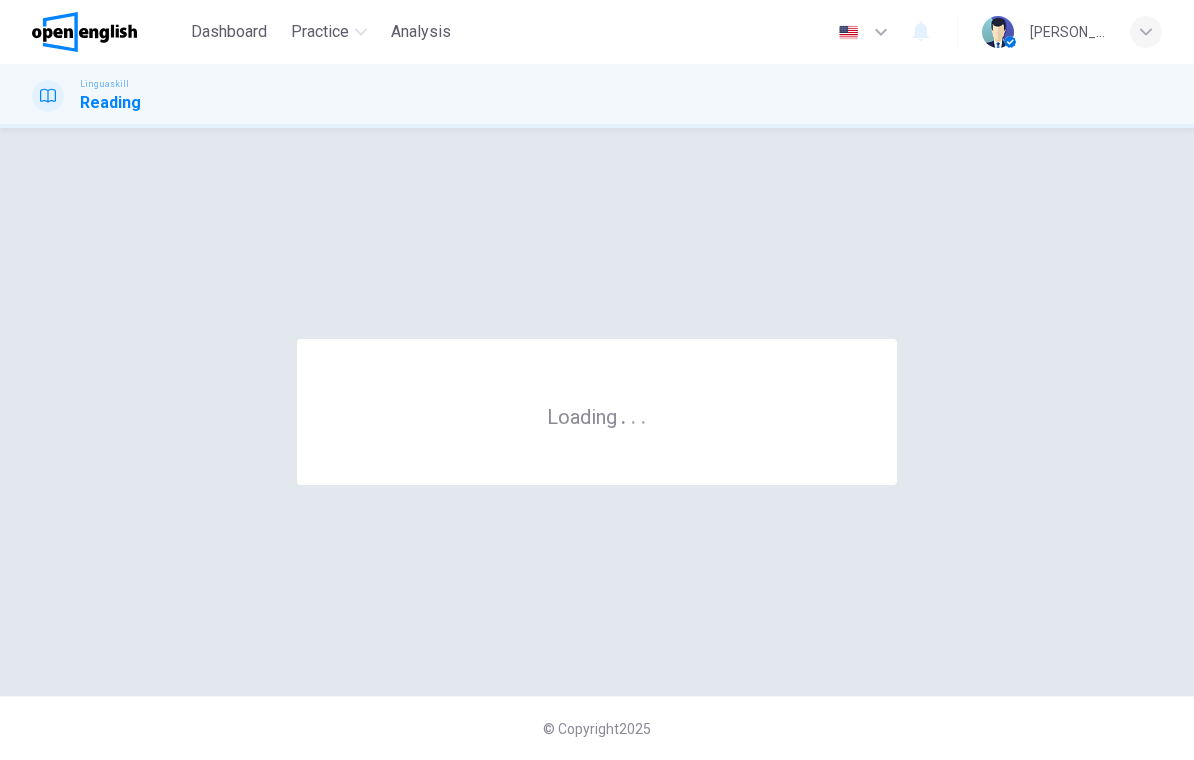 scroll, scrollTop: 0, scrollLeft: 0, axis: both 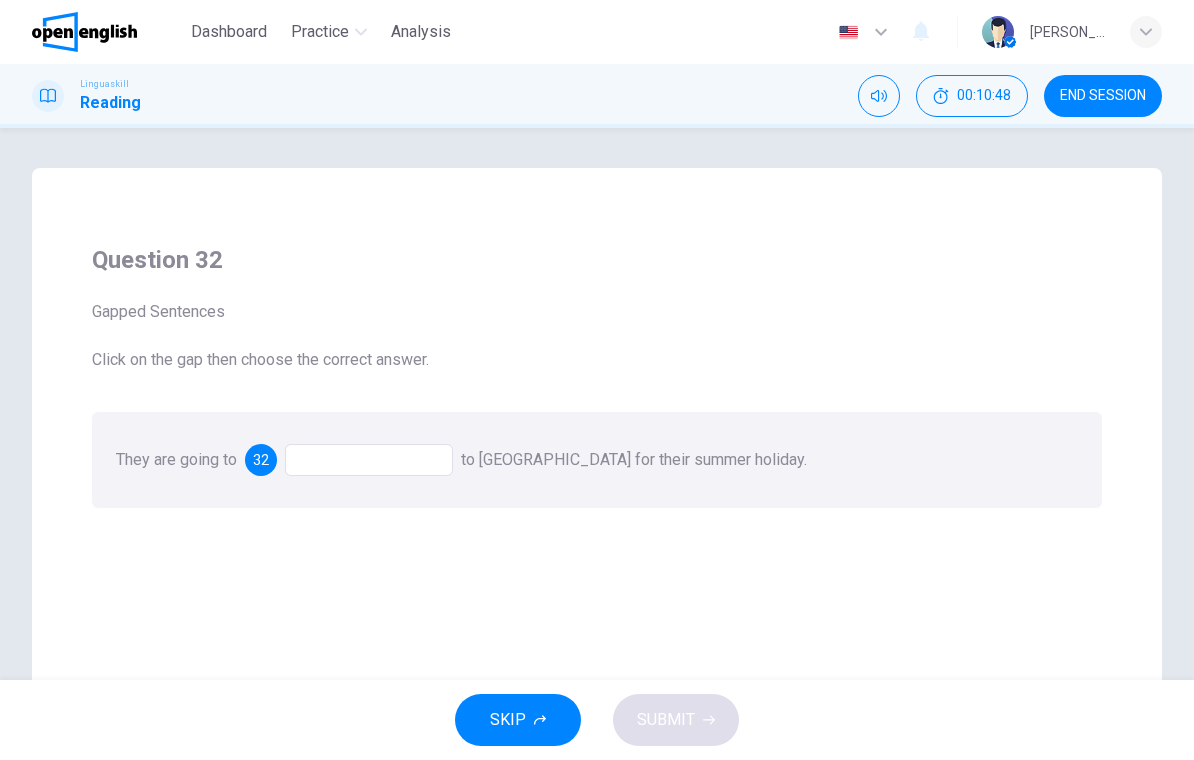 click at bounding box center (369, 460) 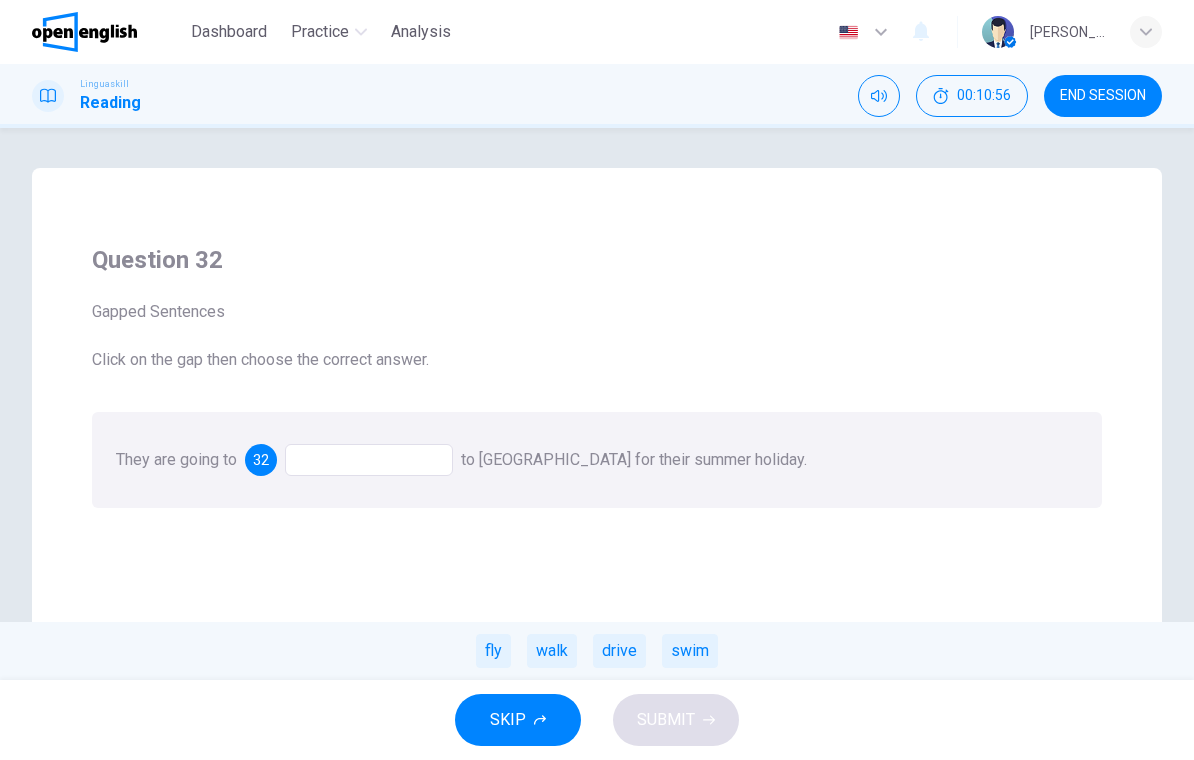 click on "fly" at bounding box center [493, 651] 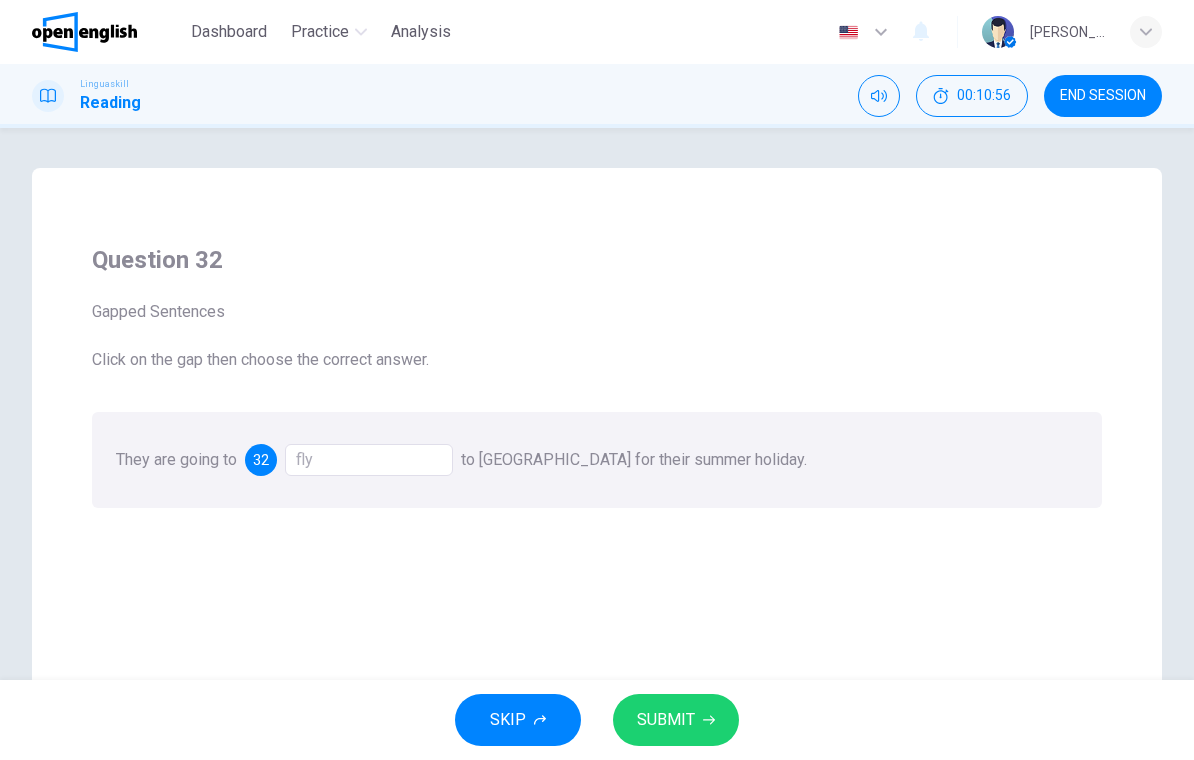 click on "SUBMIT" at bounding box center [666, 720] 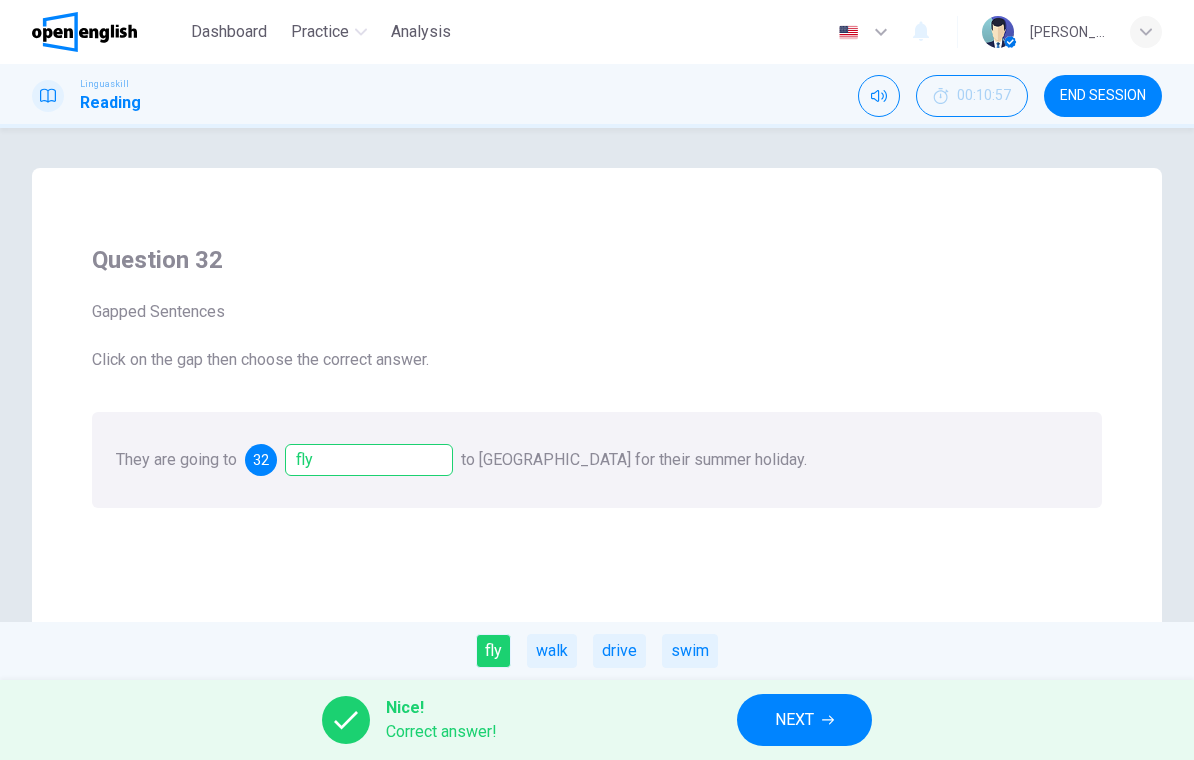 click on "NEXT" at bounding box center (794, 720) 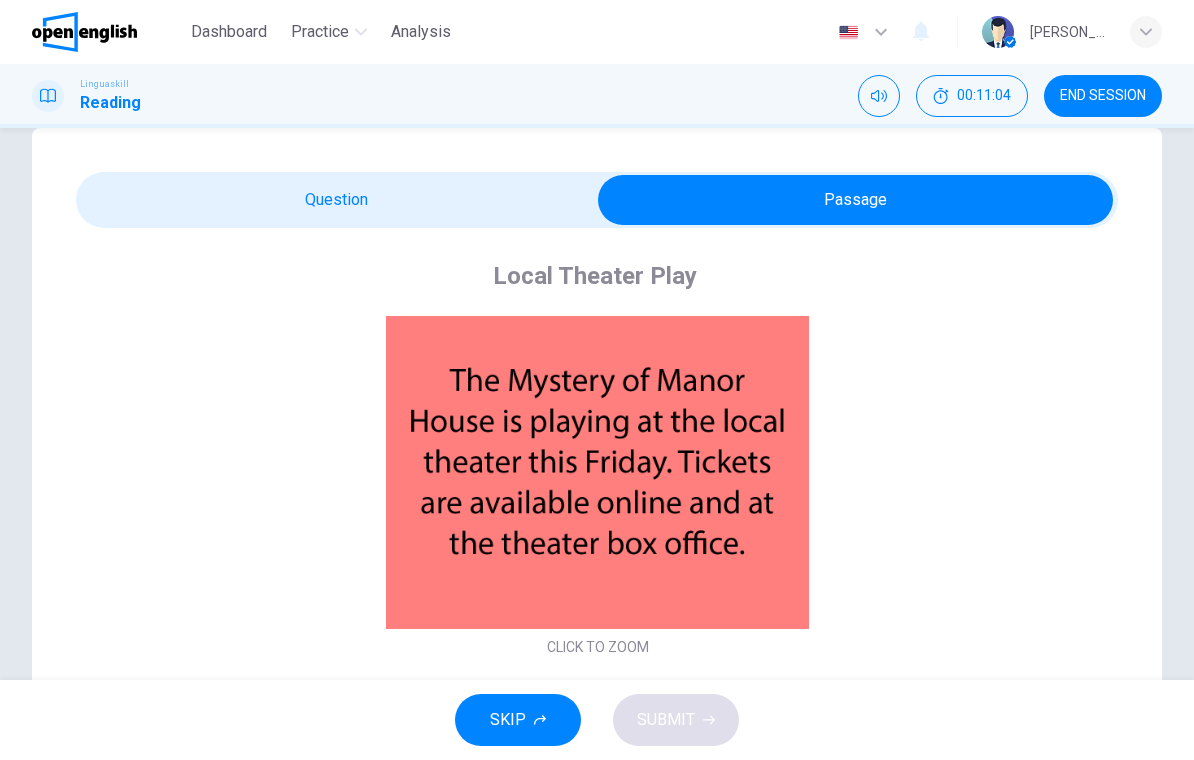 scroll, scrollTop: 37, scrollLeft: 0, axis: vertical 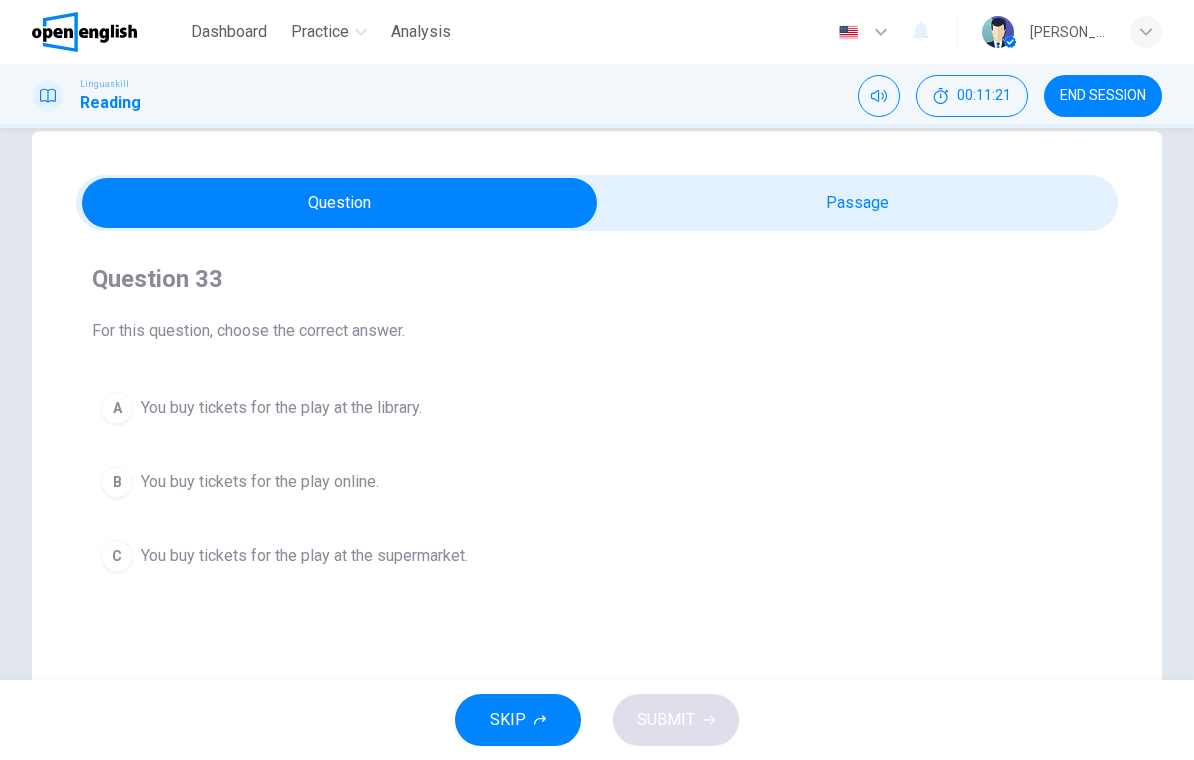 click on "You buy tickets for the play online." at bounding box center [260, 482] 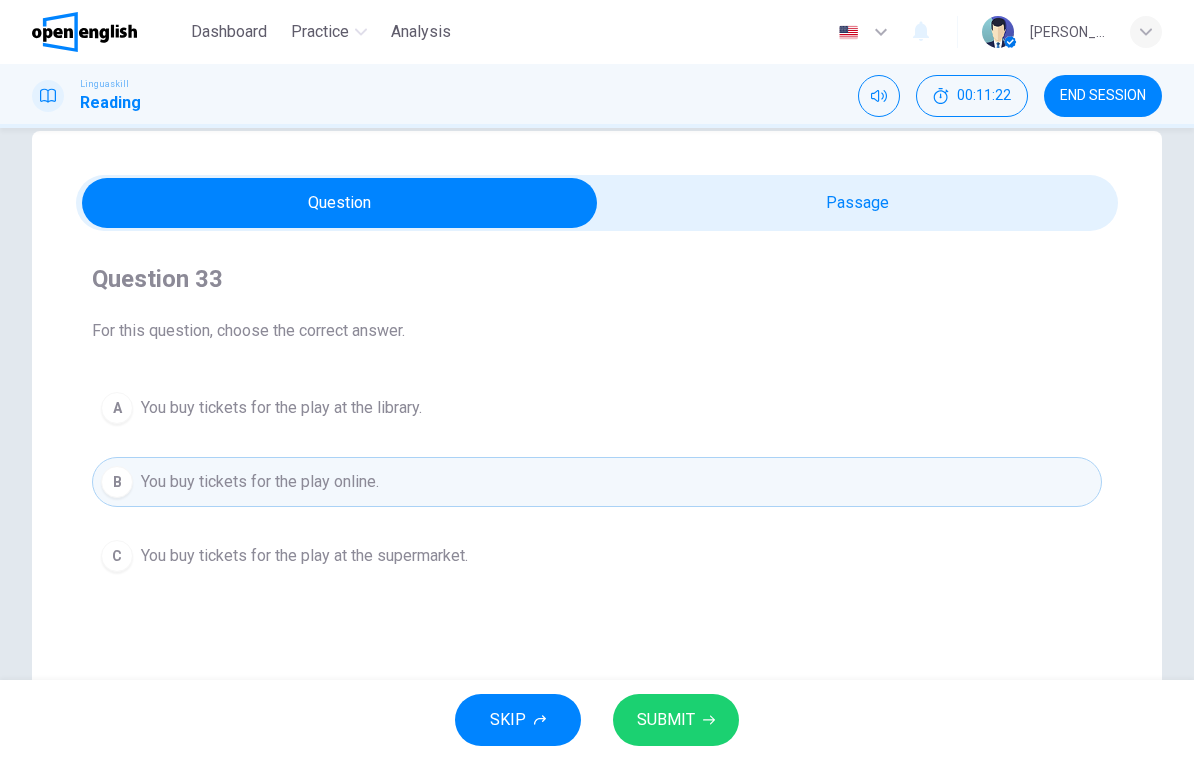 click on "SUBMIT" at bounding box center (666, 720) 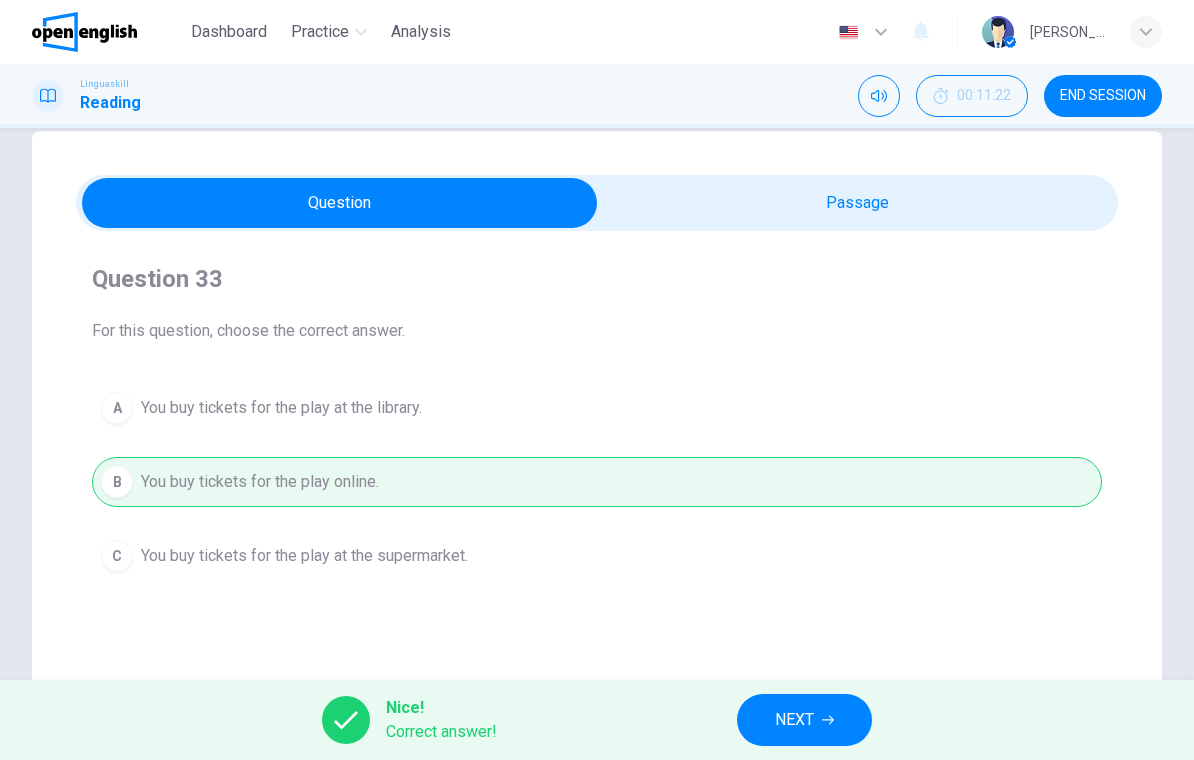 click on "NEXT" at bounding box center (794, 720) 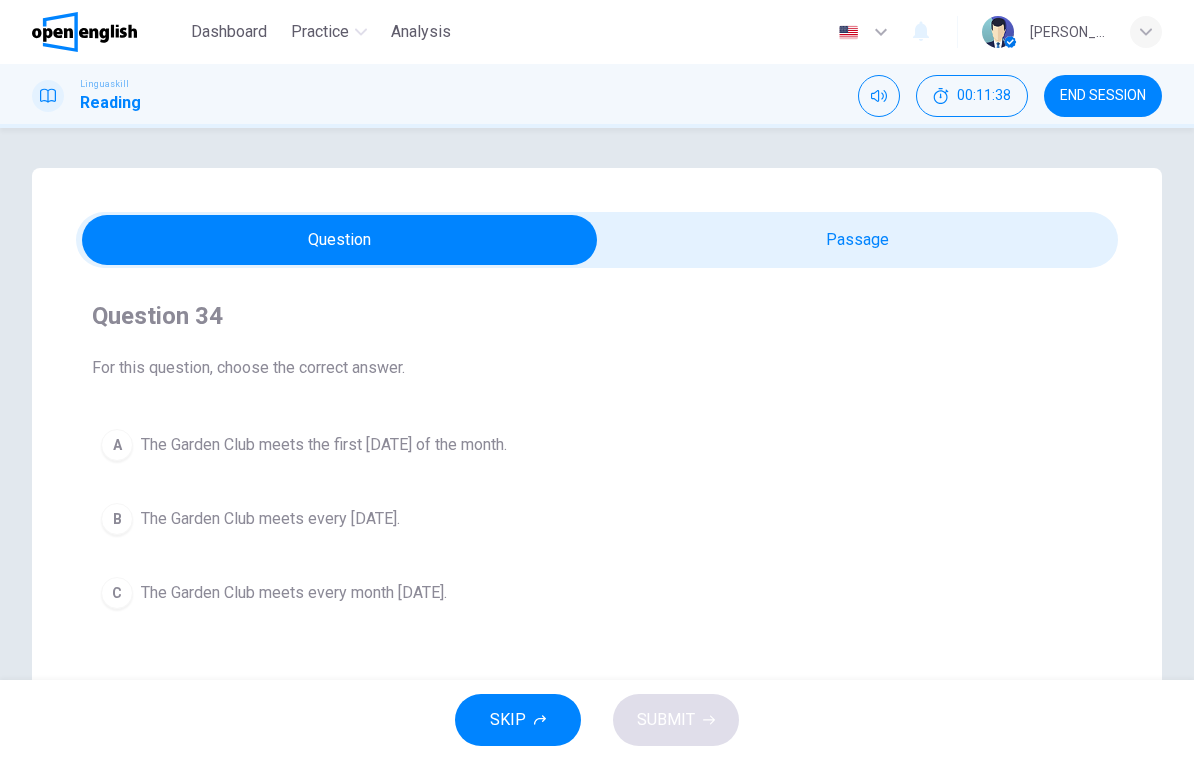 click on "The Garden Club meets the first [DATE] of the month." at bounding box center (324, 445) 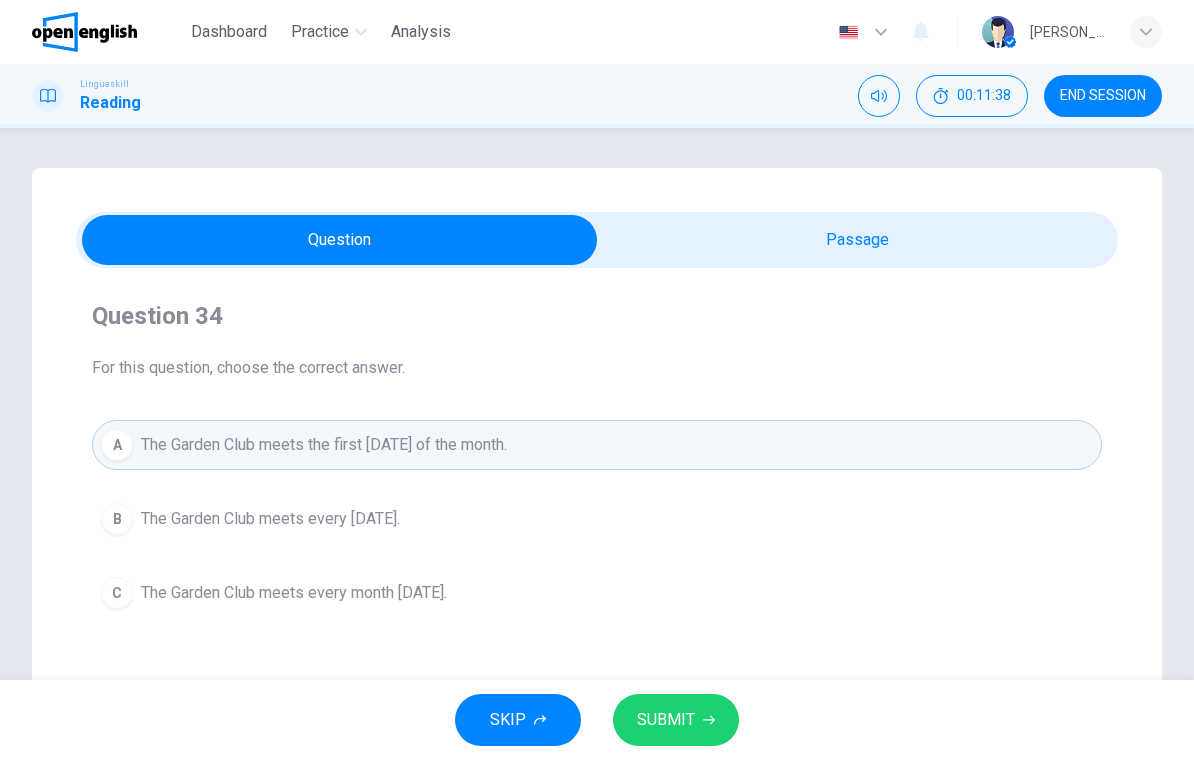 click on "SUBMIT" at bounding box center [666, 720] 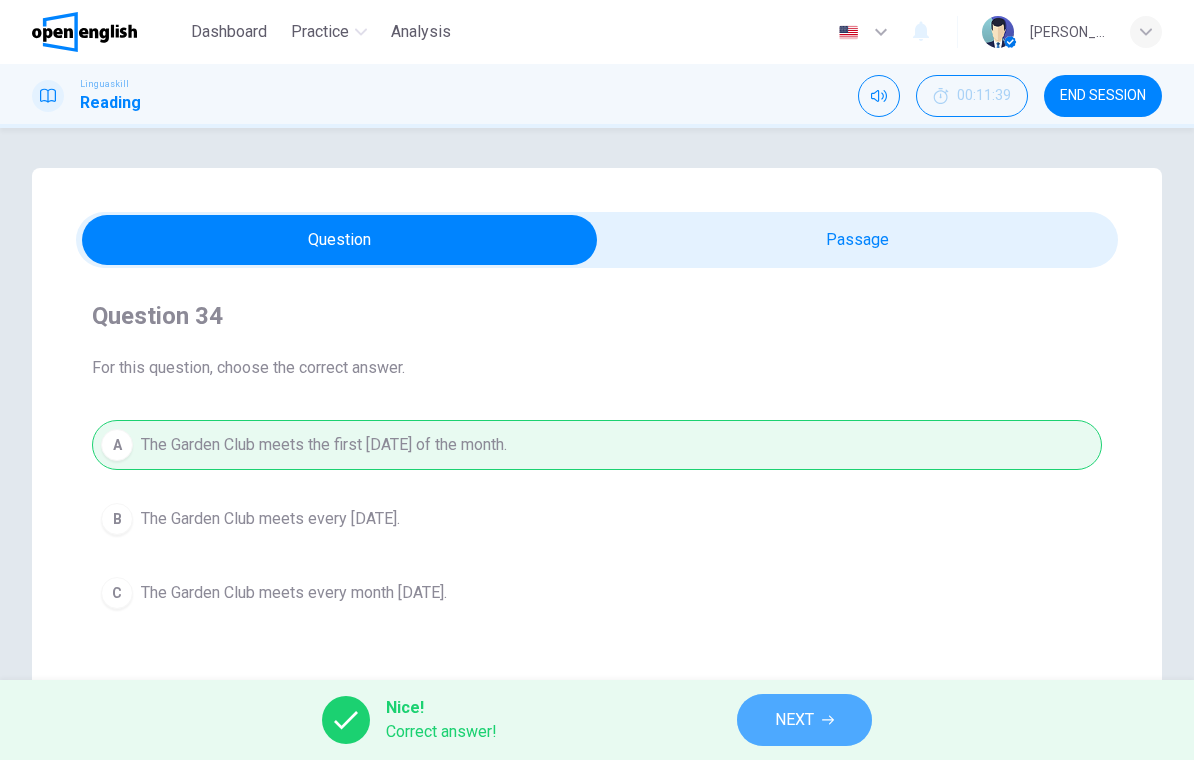 click on "NEXT" at bounding box center (794, 720) 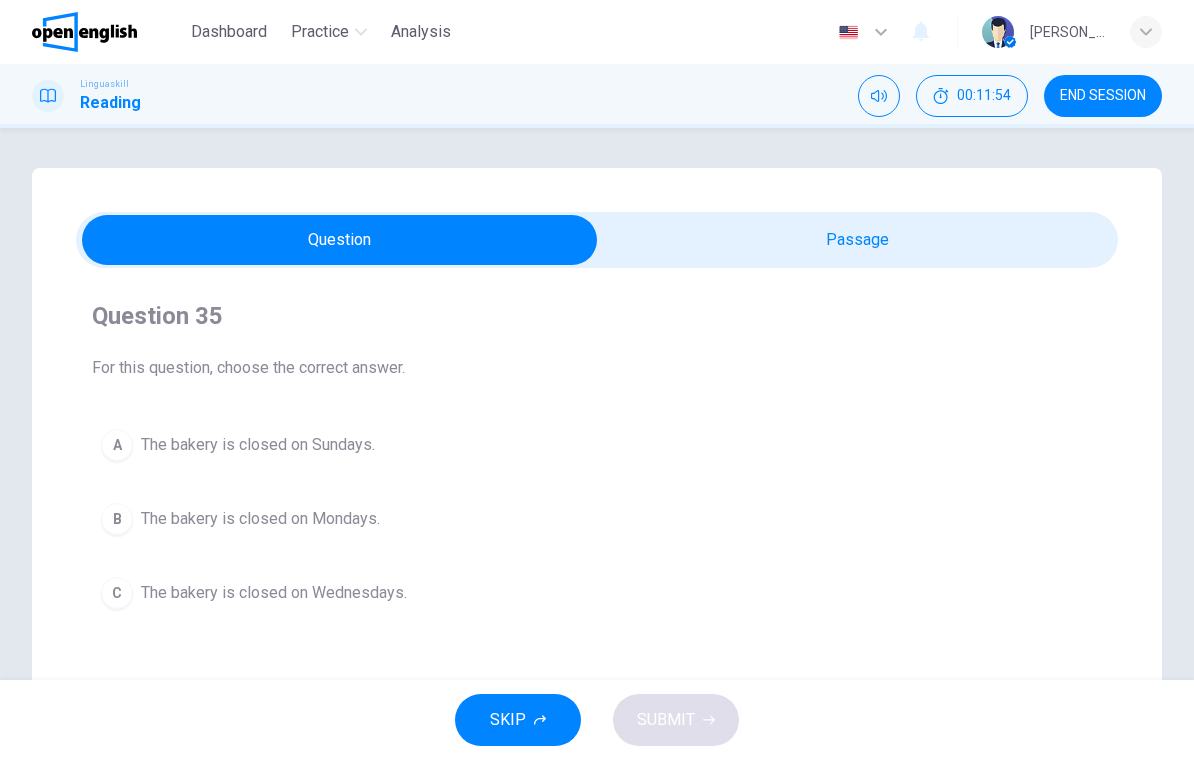 click on "The bakery is closed on Sundays." at bounding box center (258, 445) 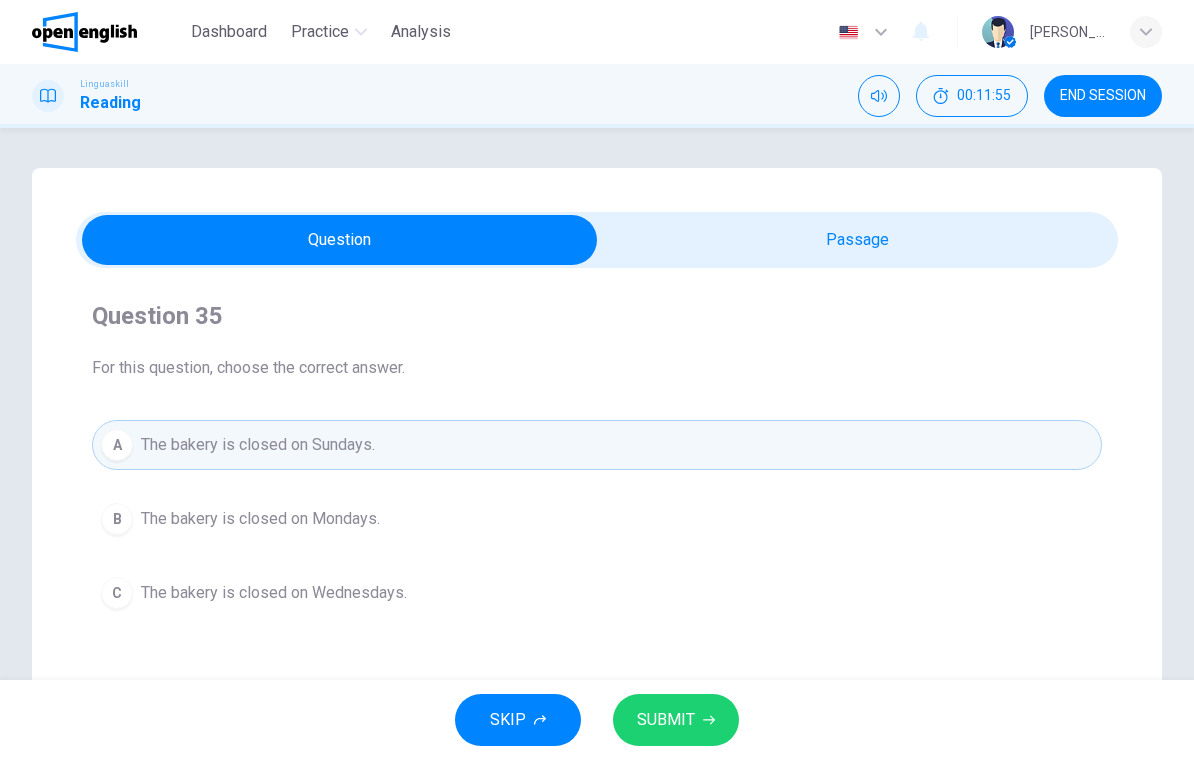 click on "SUBMIT" at bounding box center (666, 720) 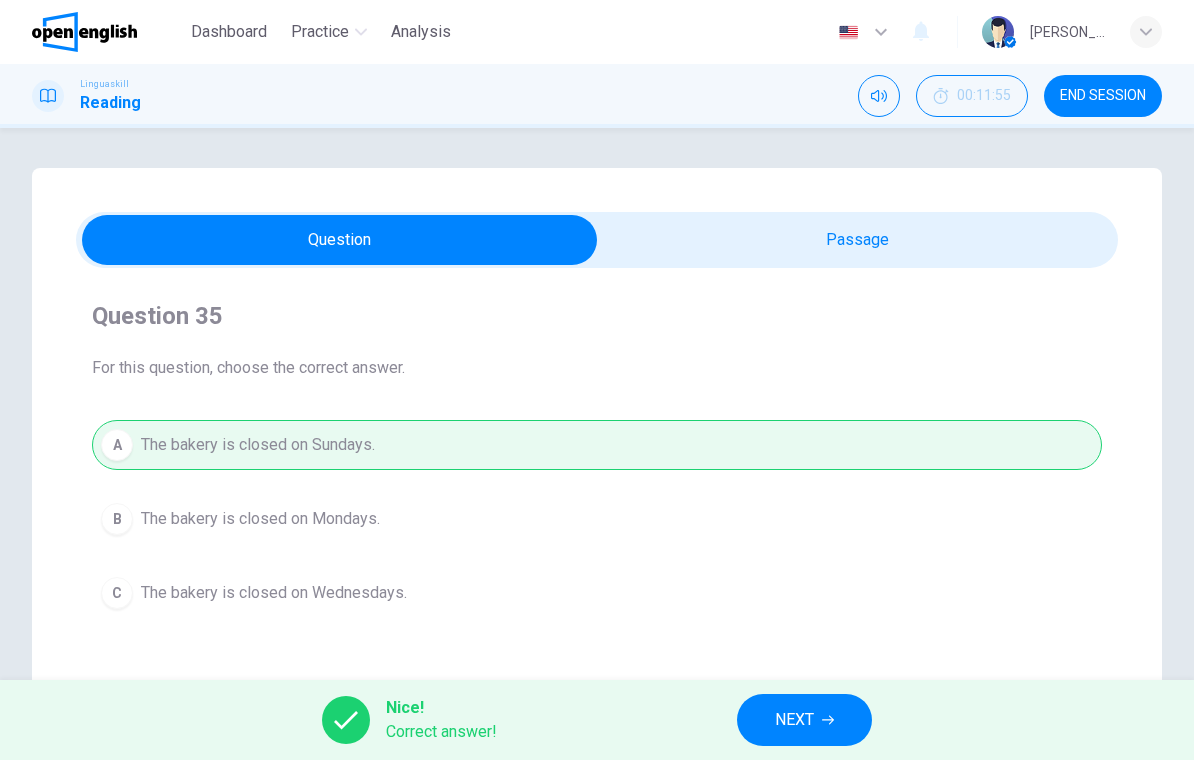 click on "NEXT" at bounding box center (804, 720) 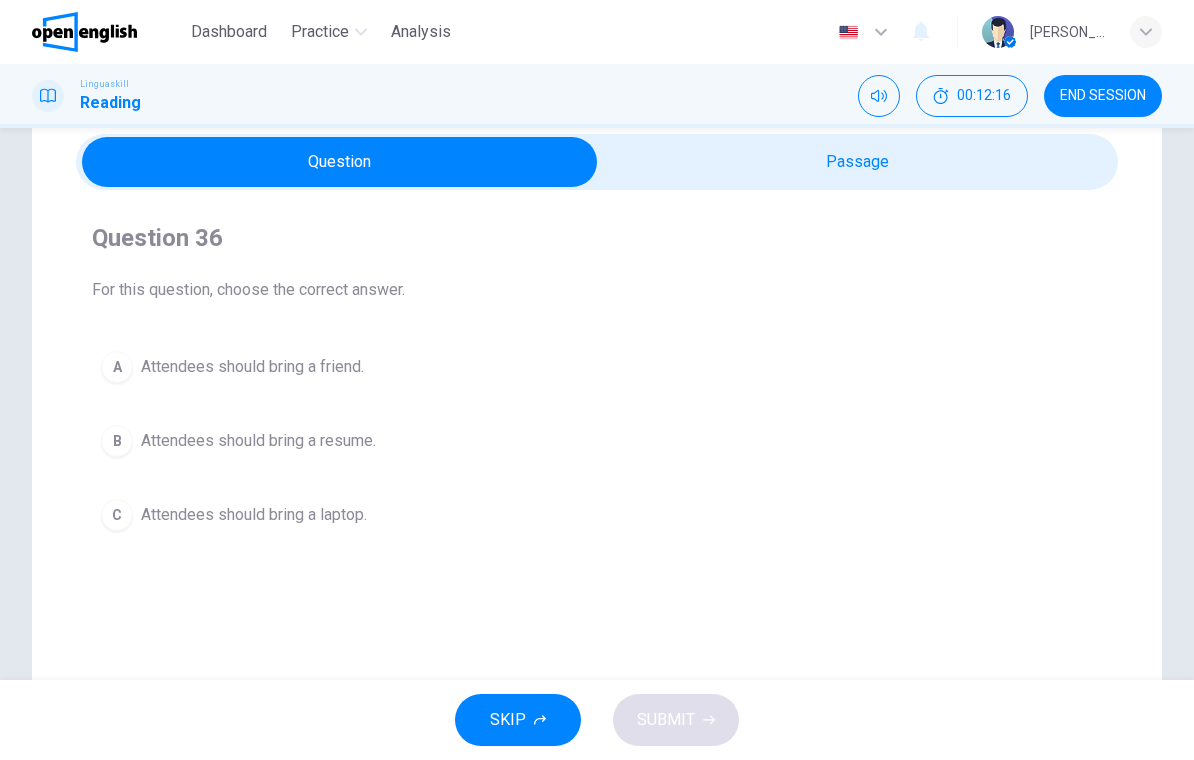 scroll, scrollTop: 79, scrollLeft: 0, axis: vertical 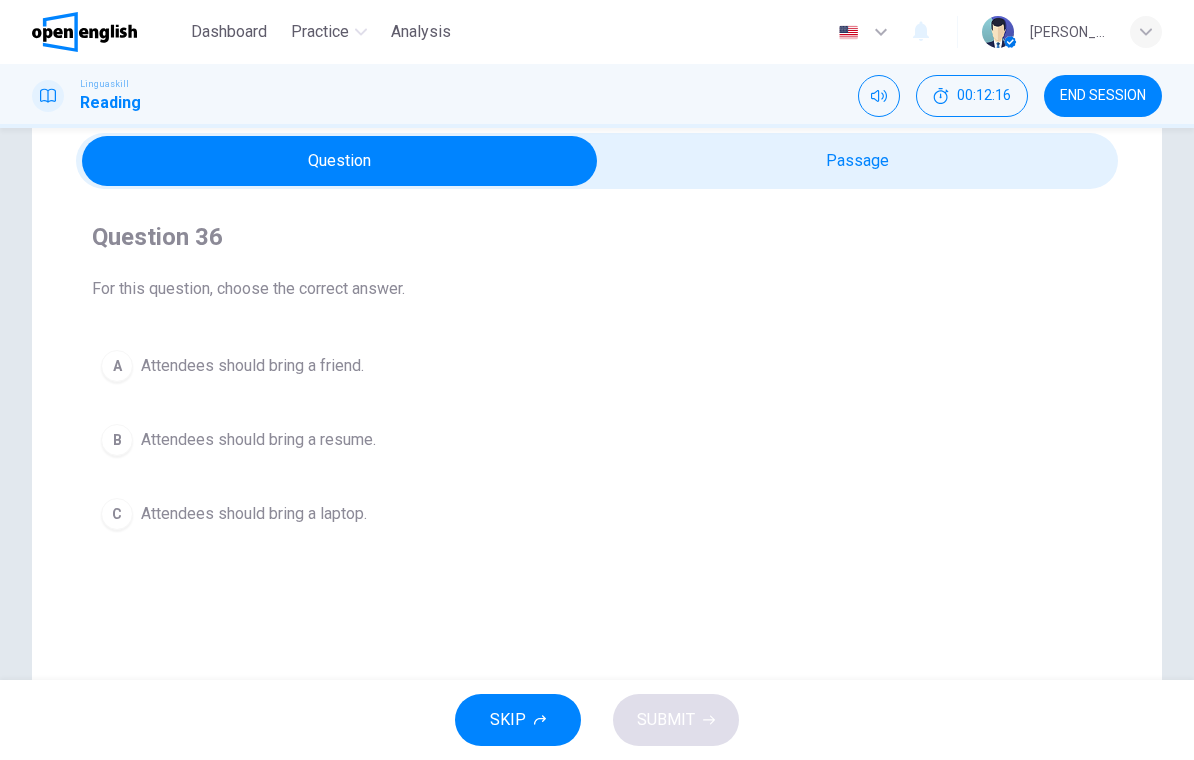 click on "Attendees should bring a resume." at bounding box center (258, 440) 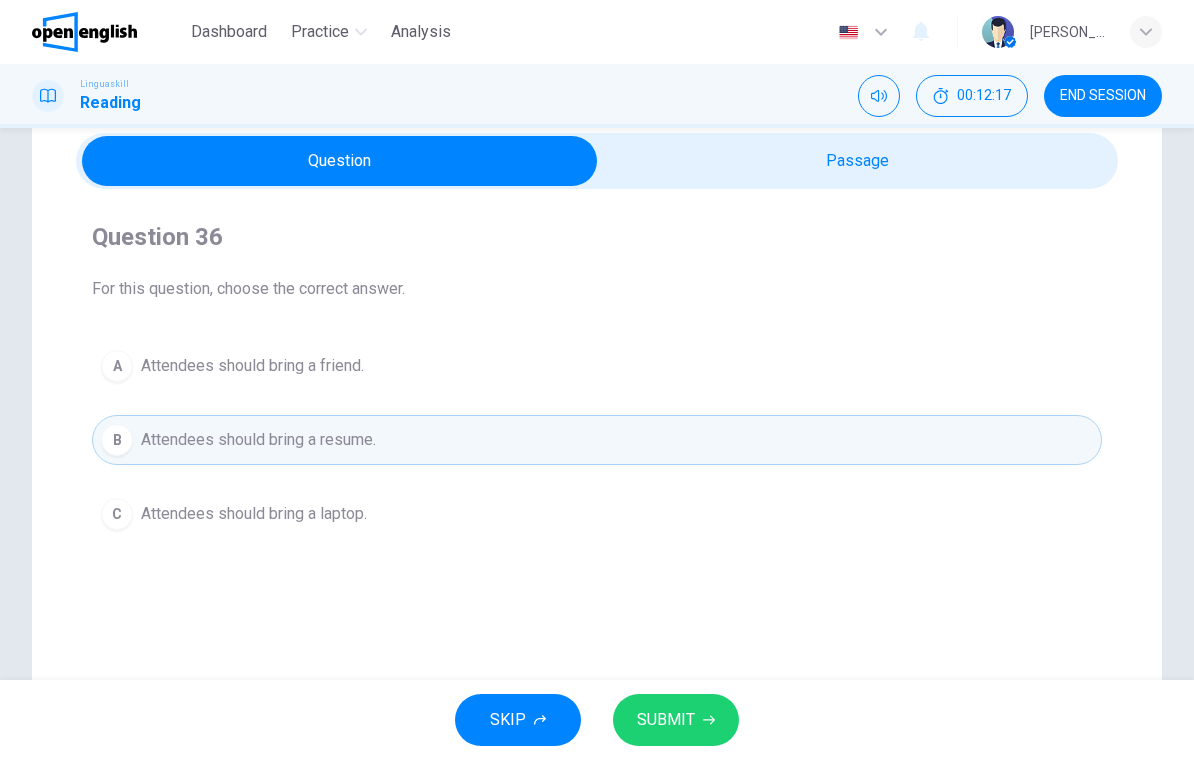 click on "SUBMIT" at bounding box center (666, 720) 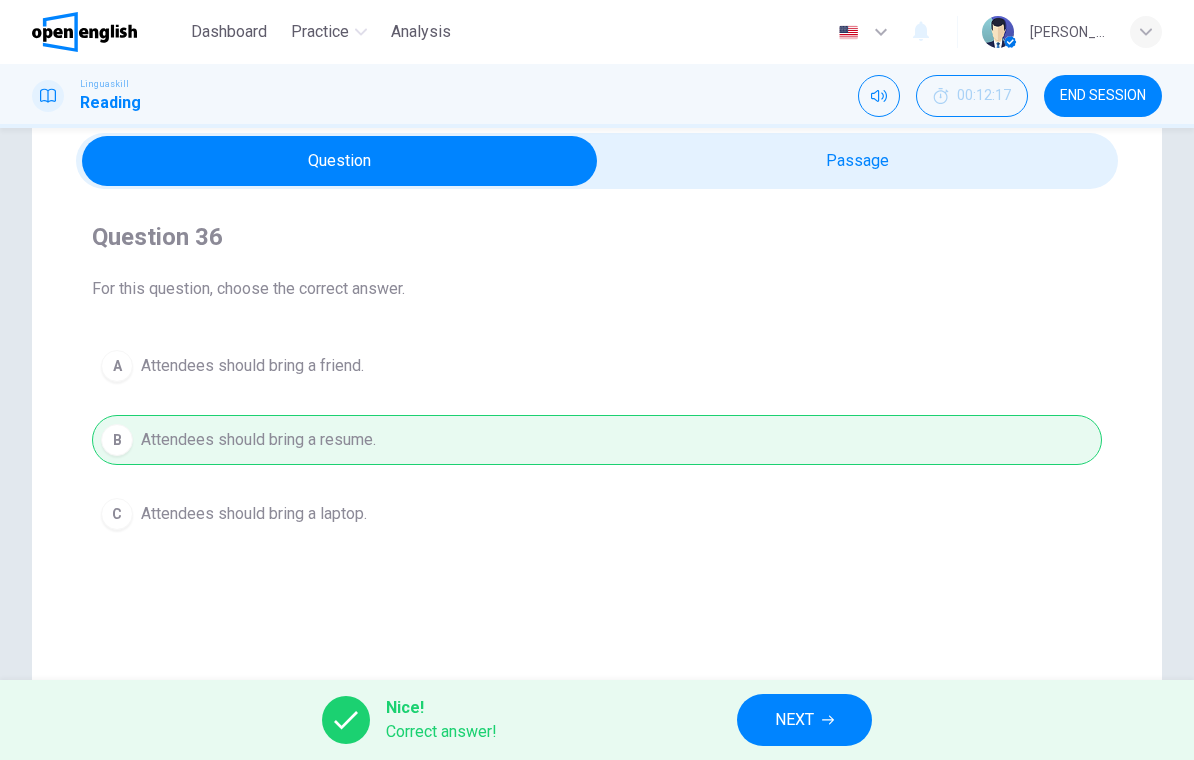 click on "NEXT" at bounding box center (794, 720) 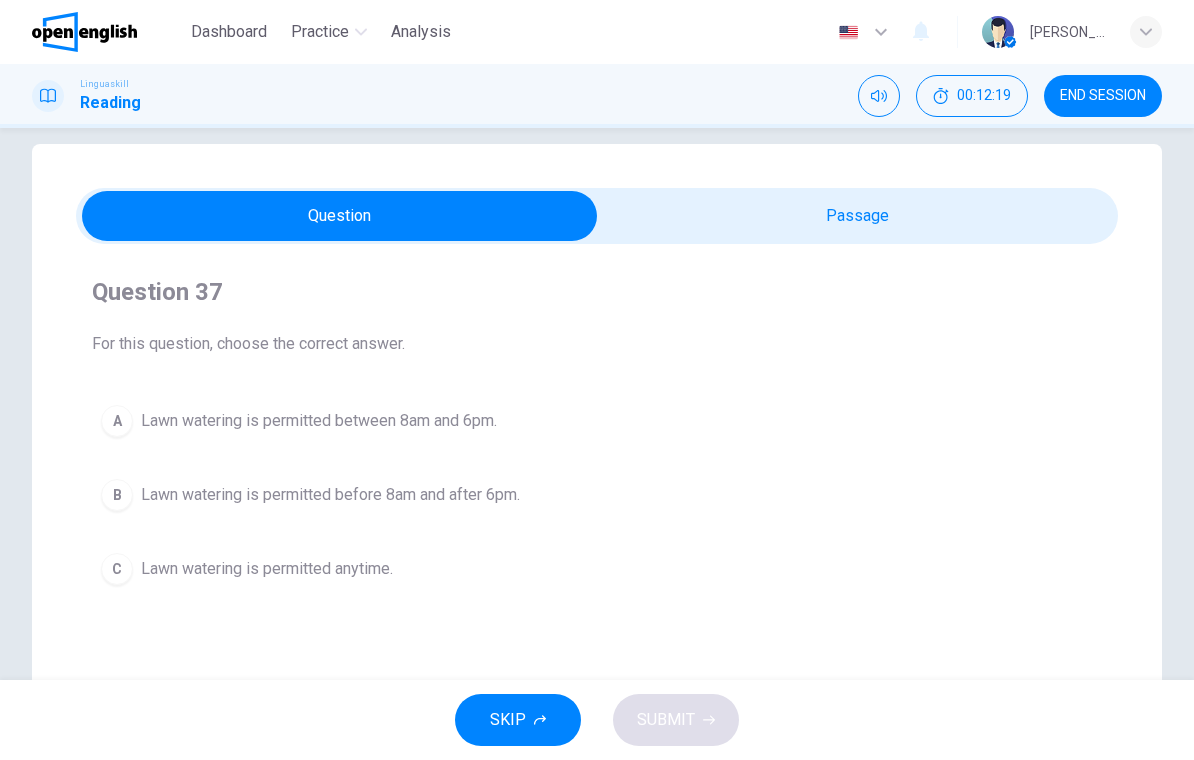 scroll, scrollTop: 23, scrollLeft: 0, axis: vertical 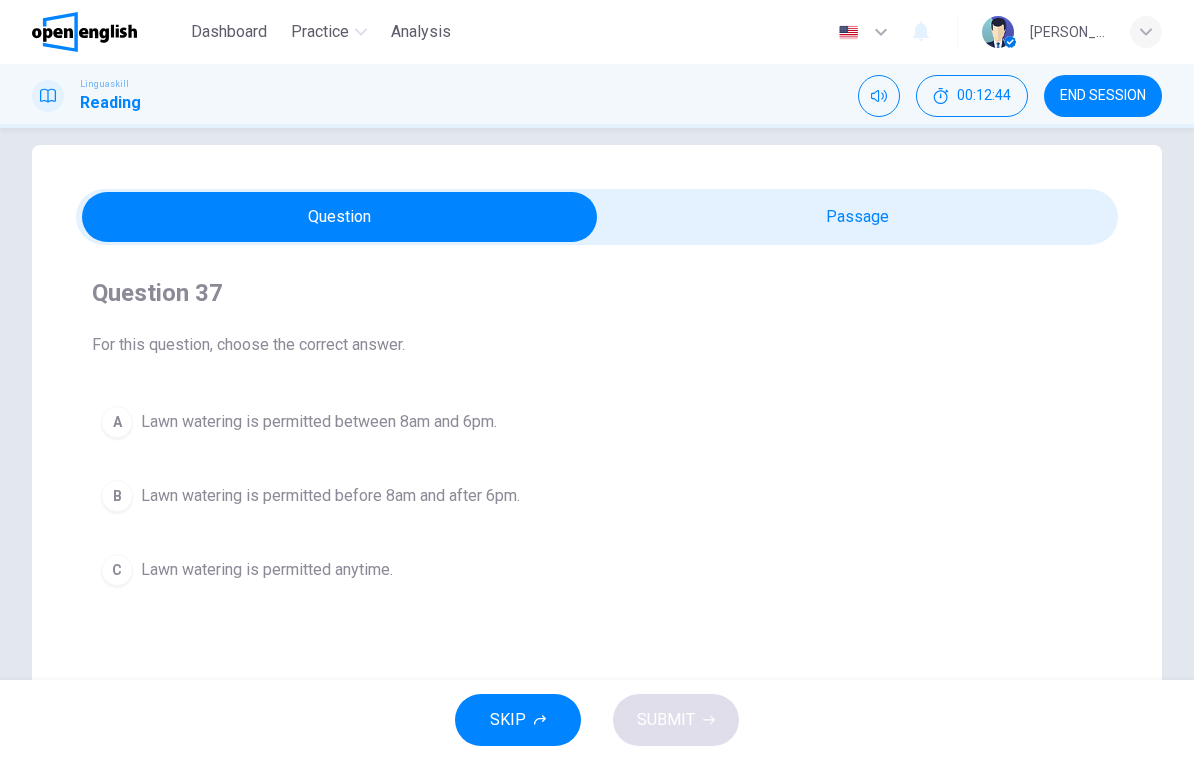 click on "Lawn watering is permitted before 8am and after 6pm." at bounding box center [330, 496] 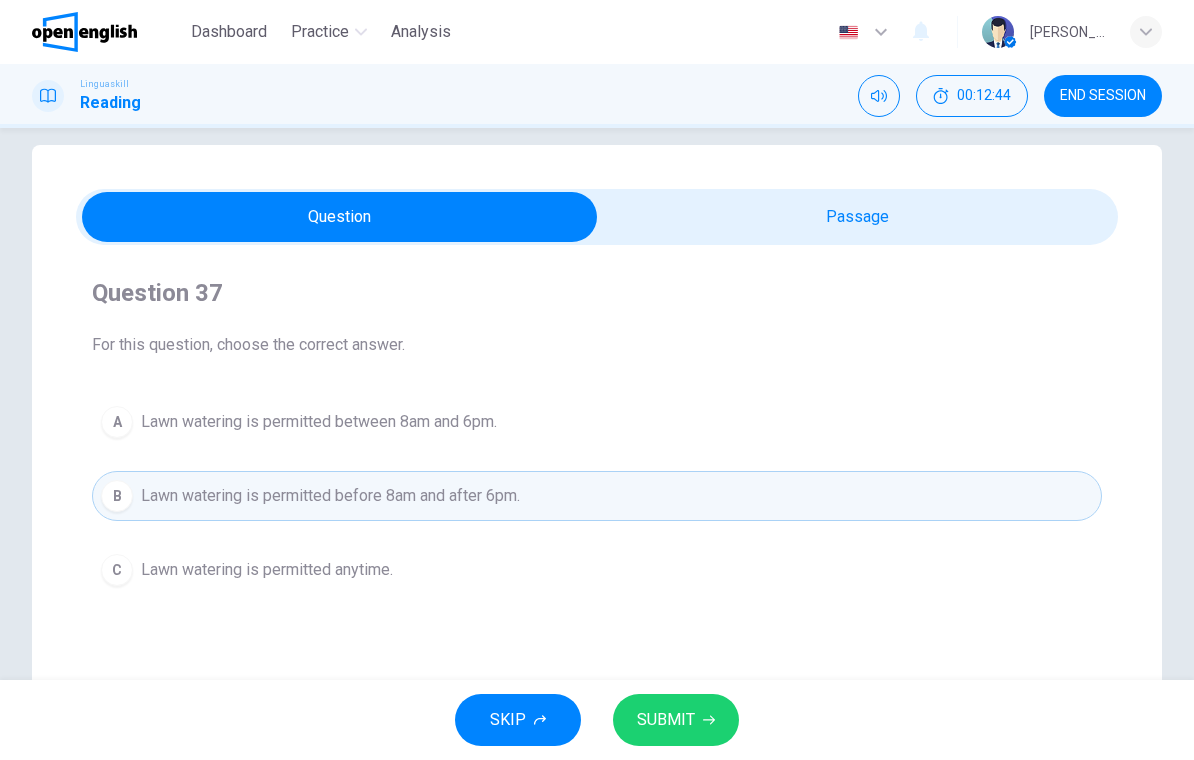 click on "SUBMIT" at bounding box center (676, 720) 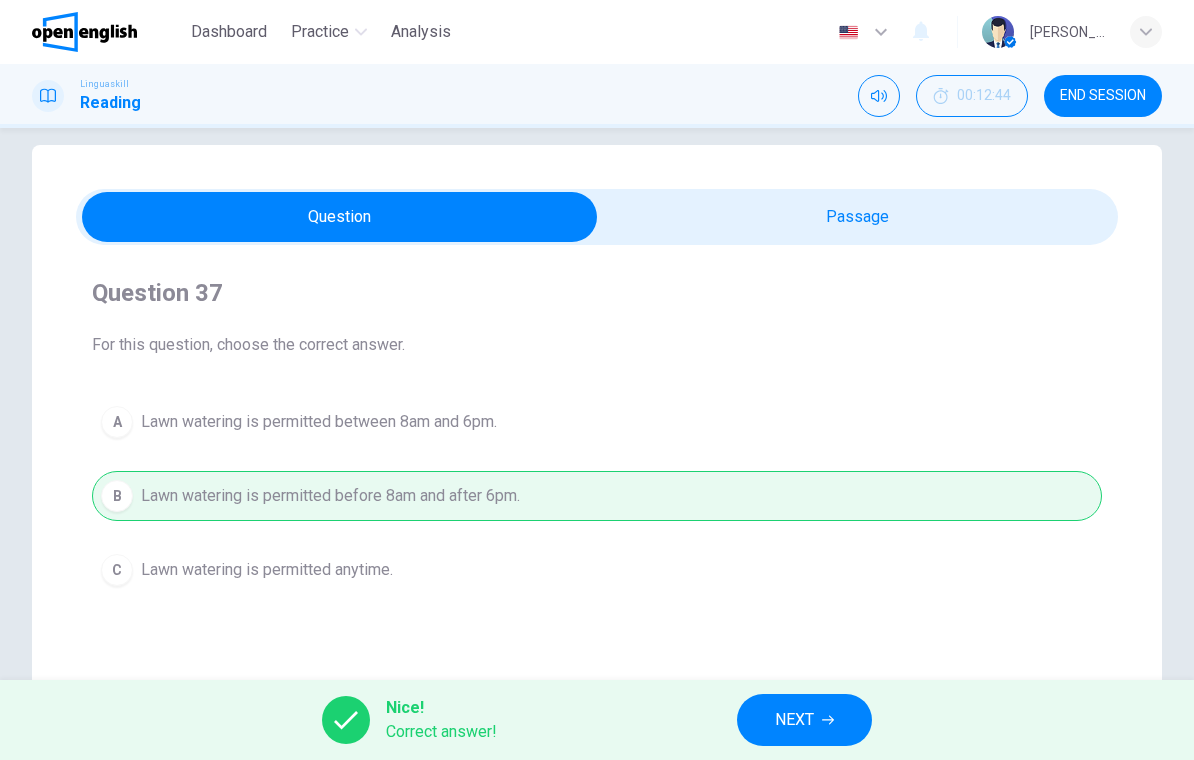 click on "NEXT" at bounding box center [794, 720] 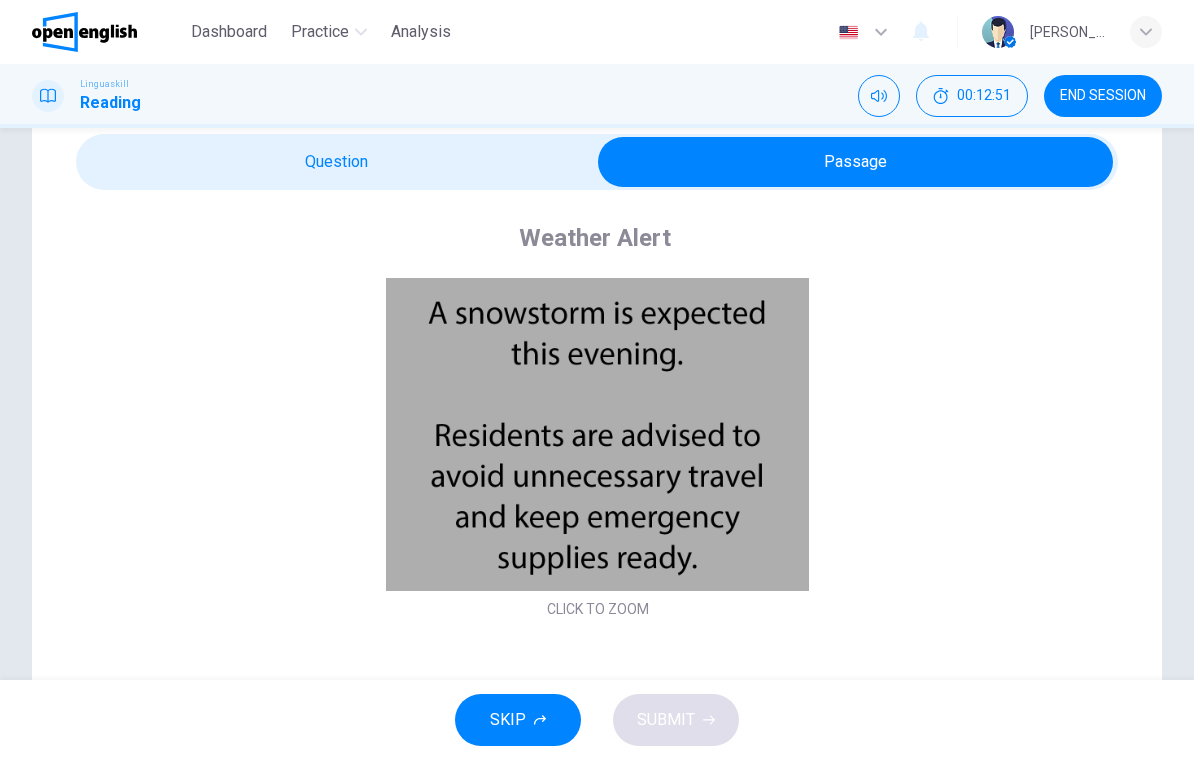 scroll, scrollTop: 77, scrollLeft: 0, axis: vertical 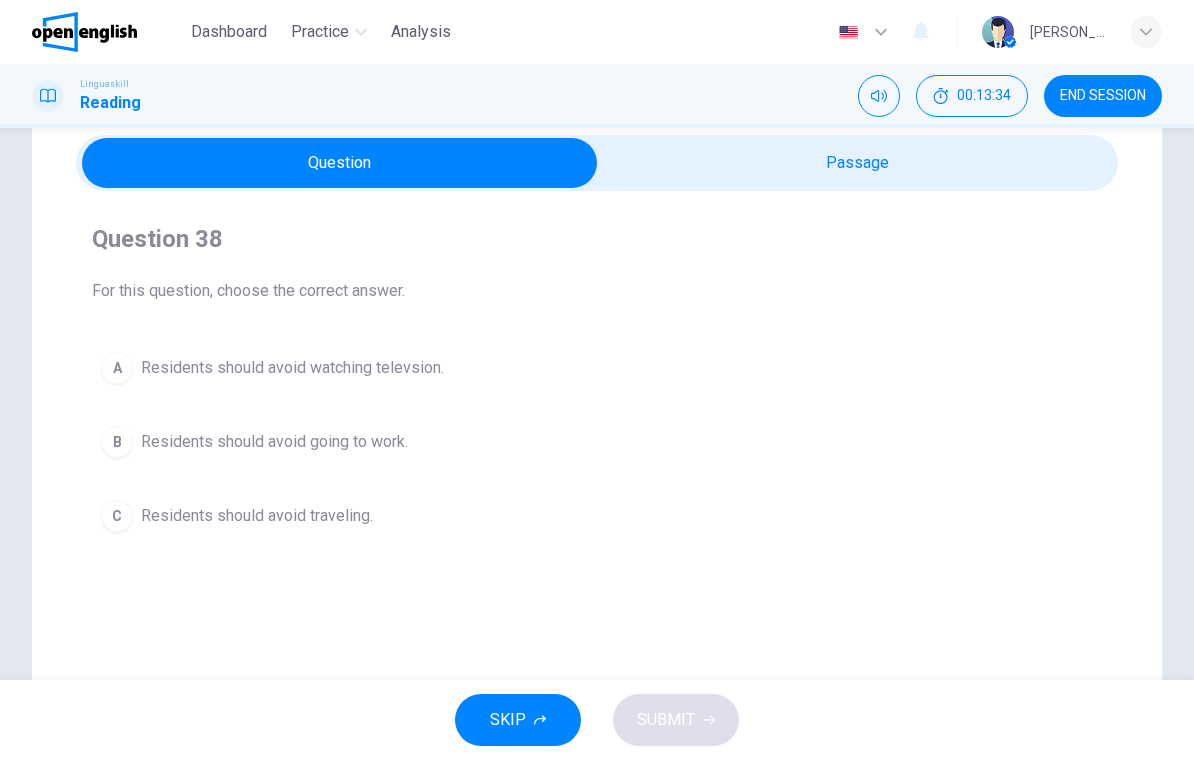 click on "Residents should avoid going to work." at bounding box center (274, 442) 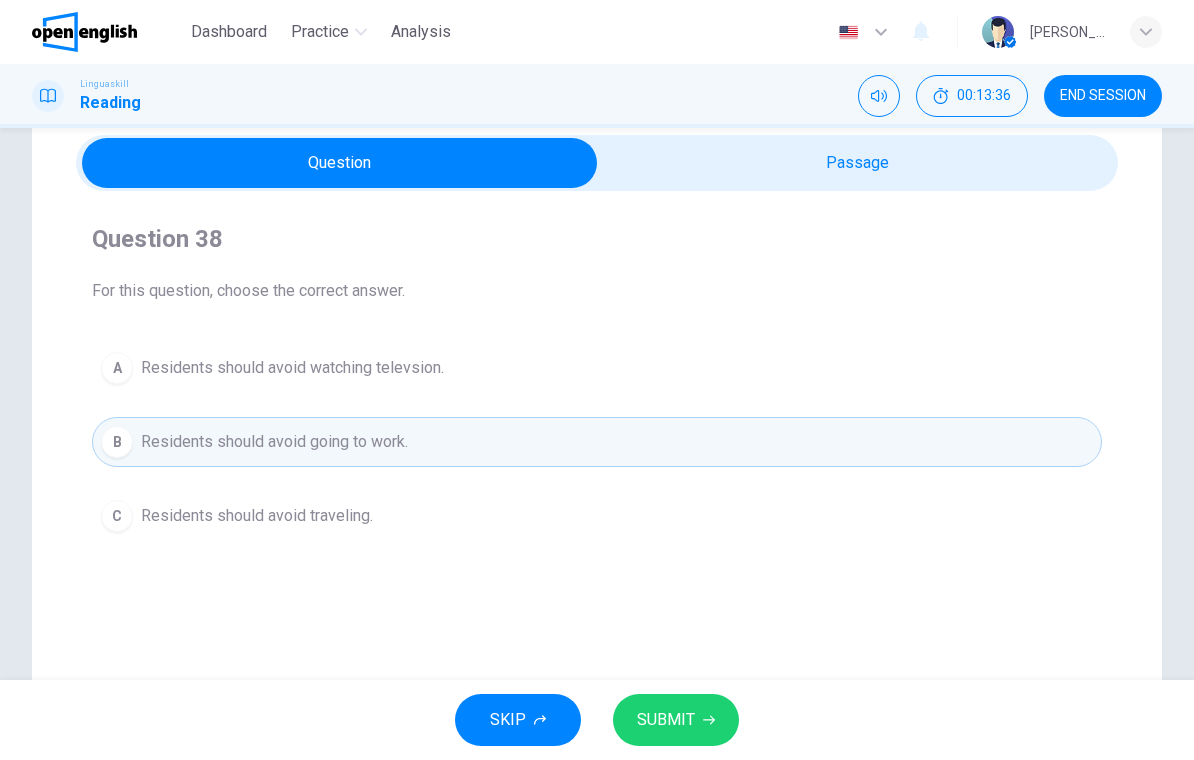 click on "SUBMIT" at bounding box center (666, 720) 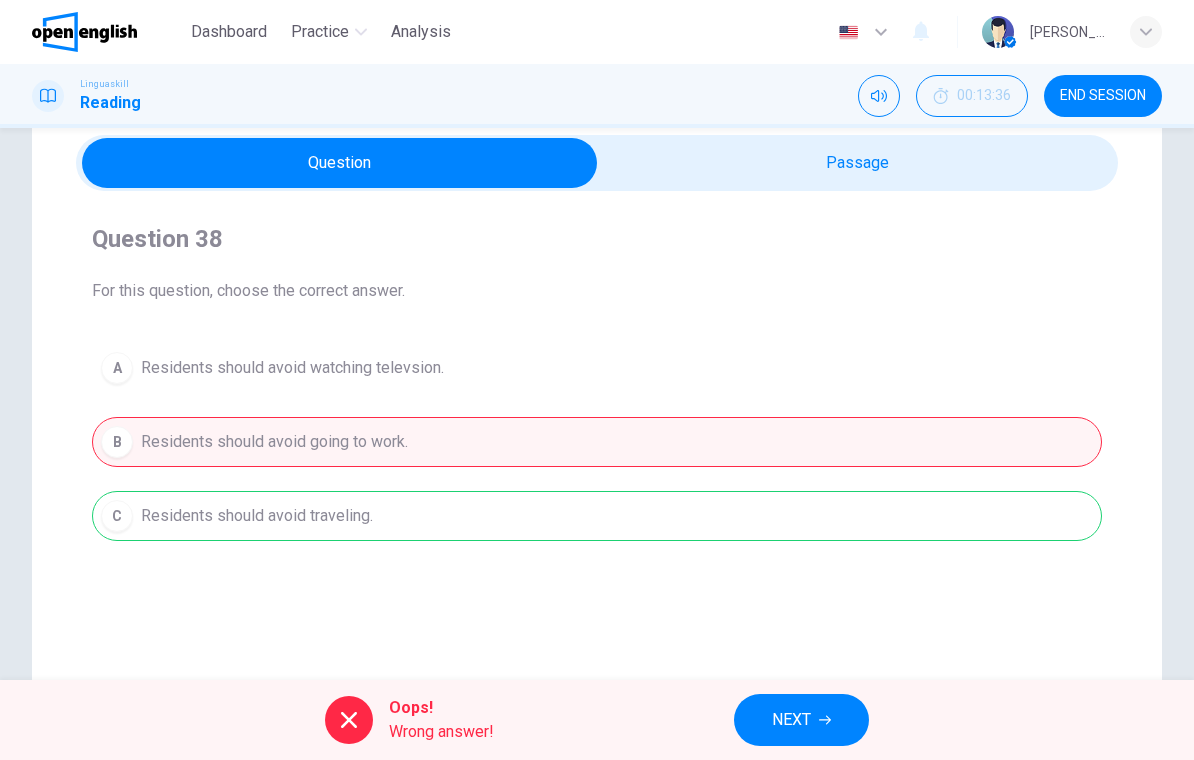 click on "NEXT" at bounding box center (791, 720) 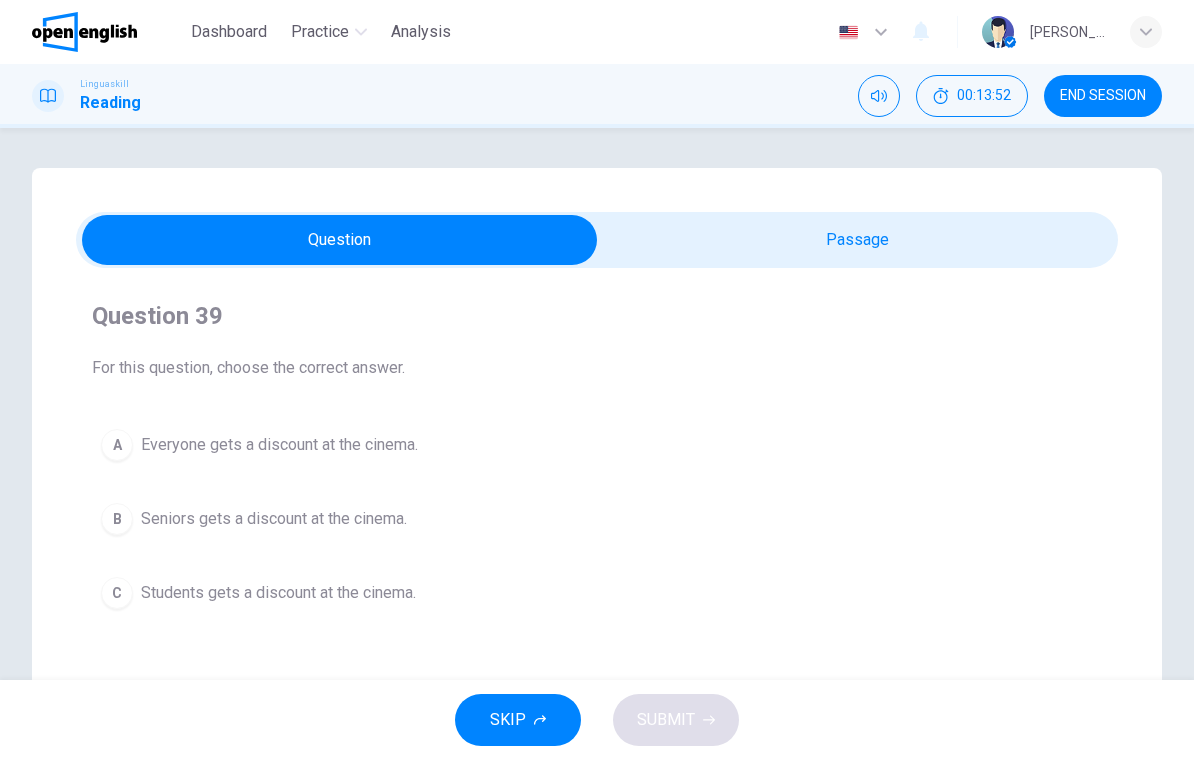 click on "C Students gets a discount at the cinema." at bounding box center [597, 593] 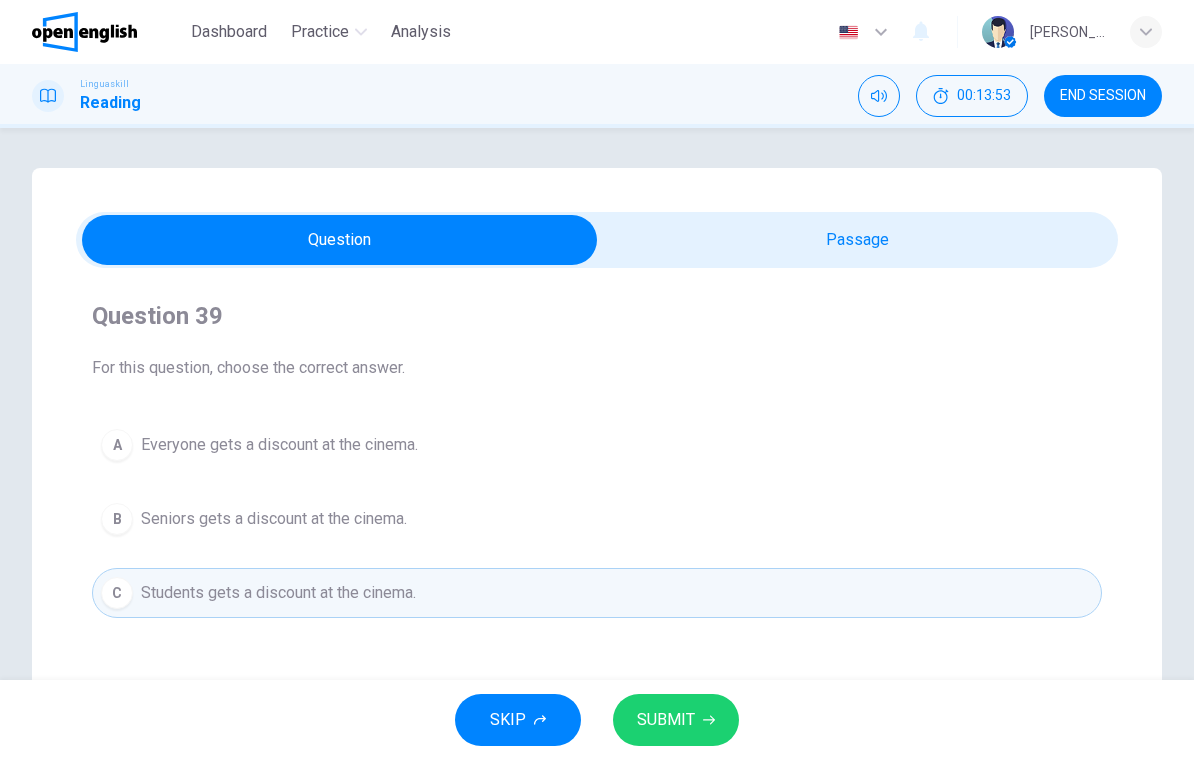 click on "SUBMIT" at bounding box center [676, 720] 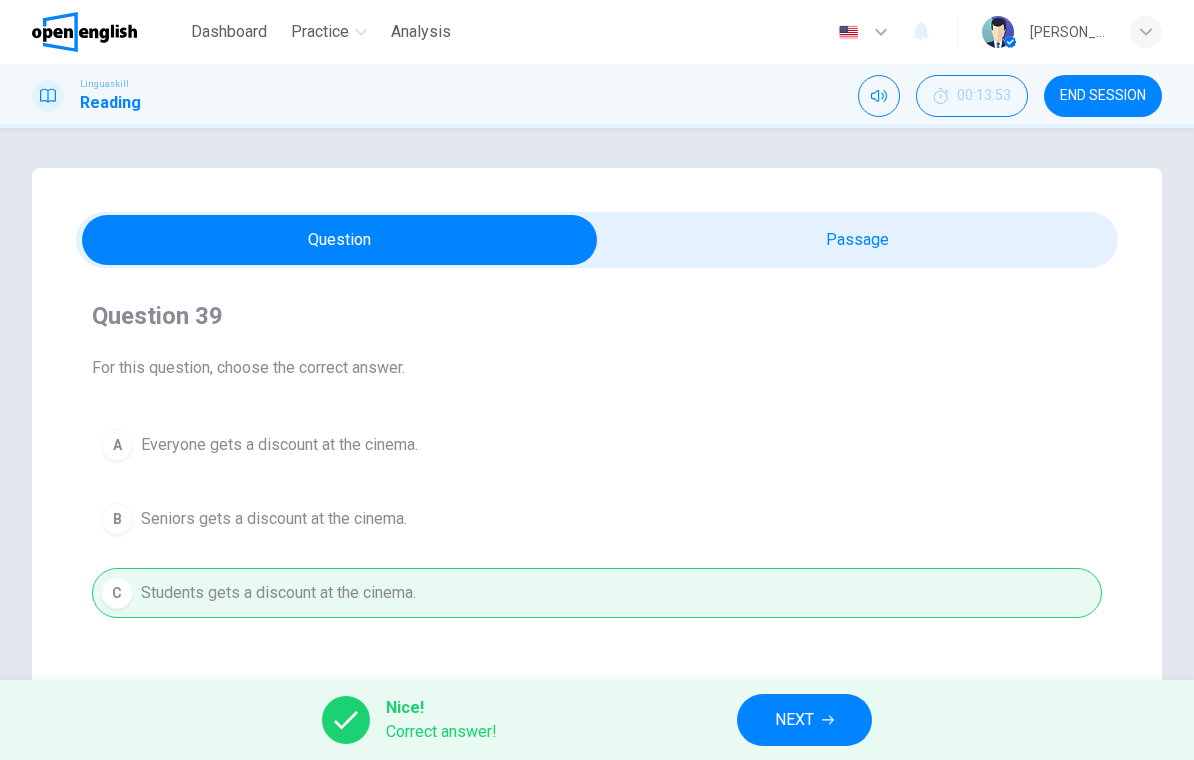 click on "NEXT" at bounding box center (804, 720) 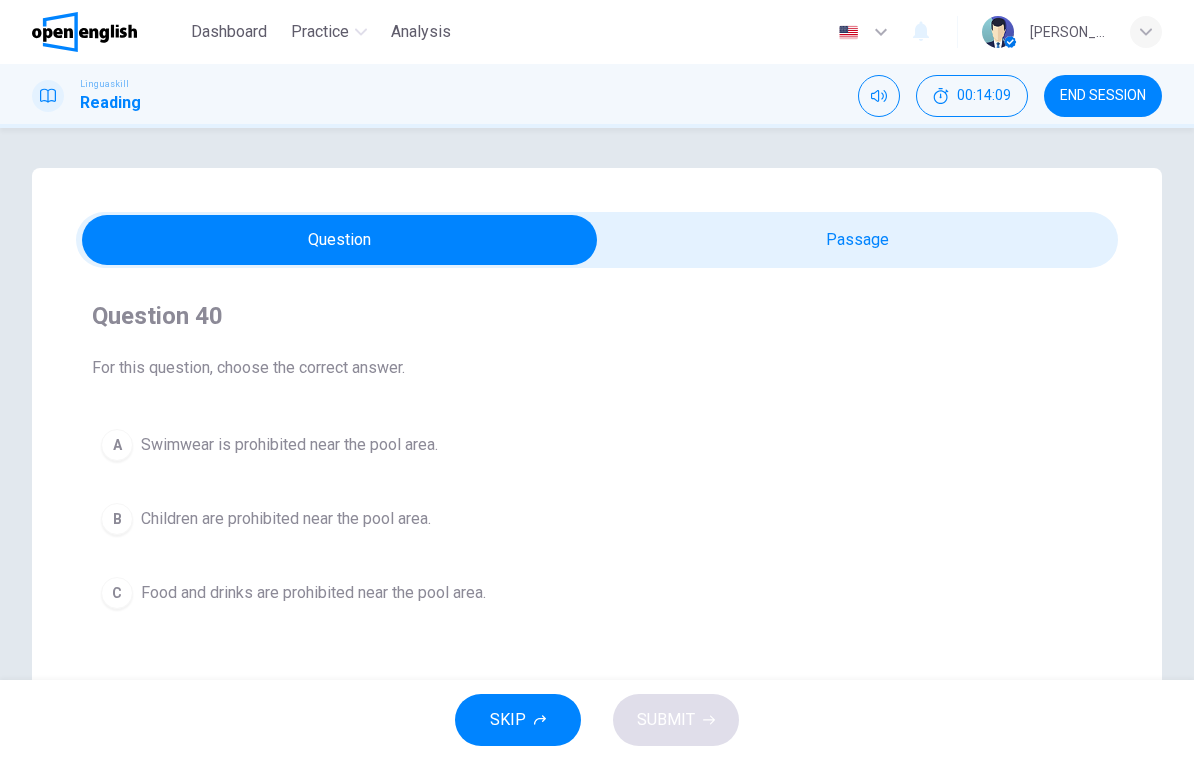 click on "Food and drinks are prohibited near the pool area." at bounding box center (313, 593) 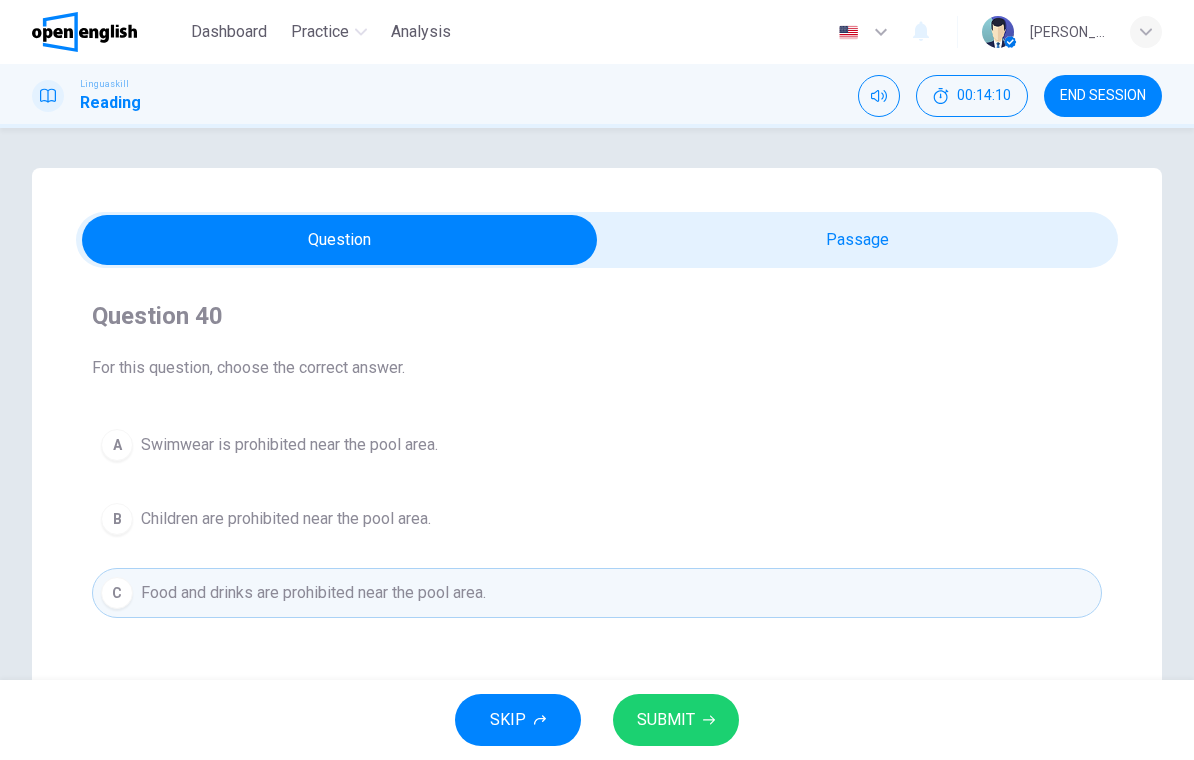 click on "SUBMIT" at bounding box center (666, 720) 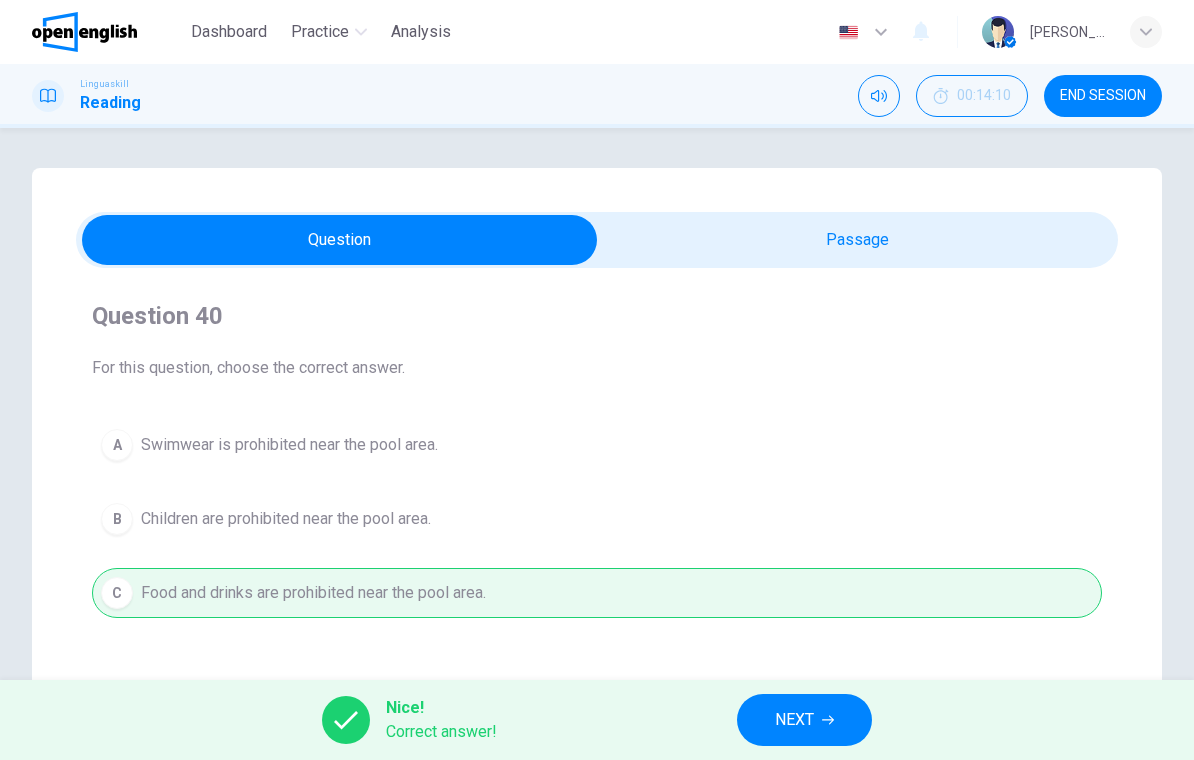click on "NEXT" at bounding box center (804, 720) 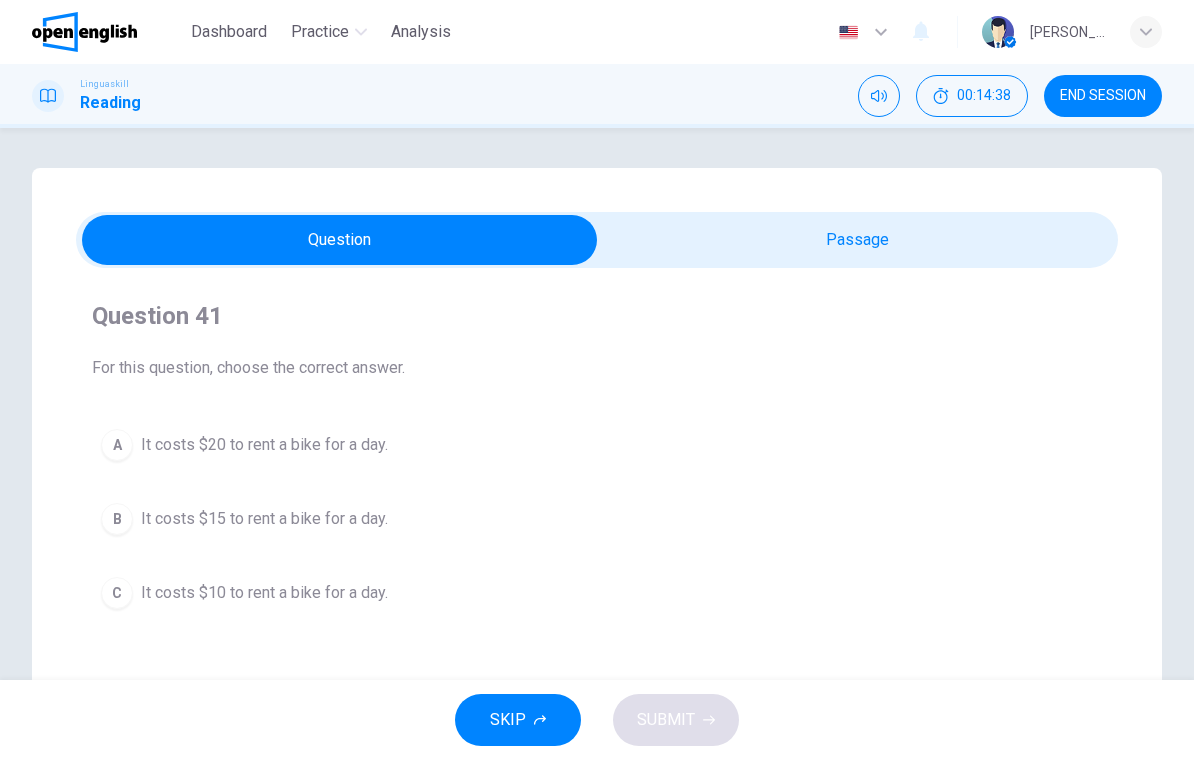 click on "B It costs $15 to rent a bike for a day." at bounding box center [597, 519] 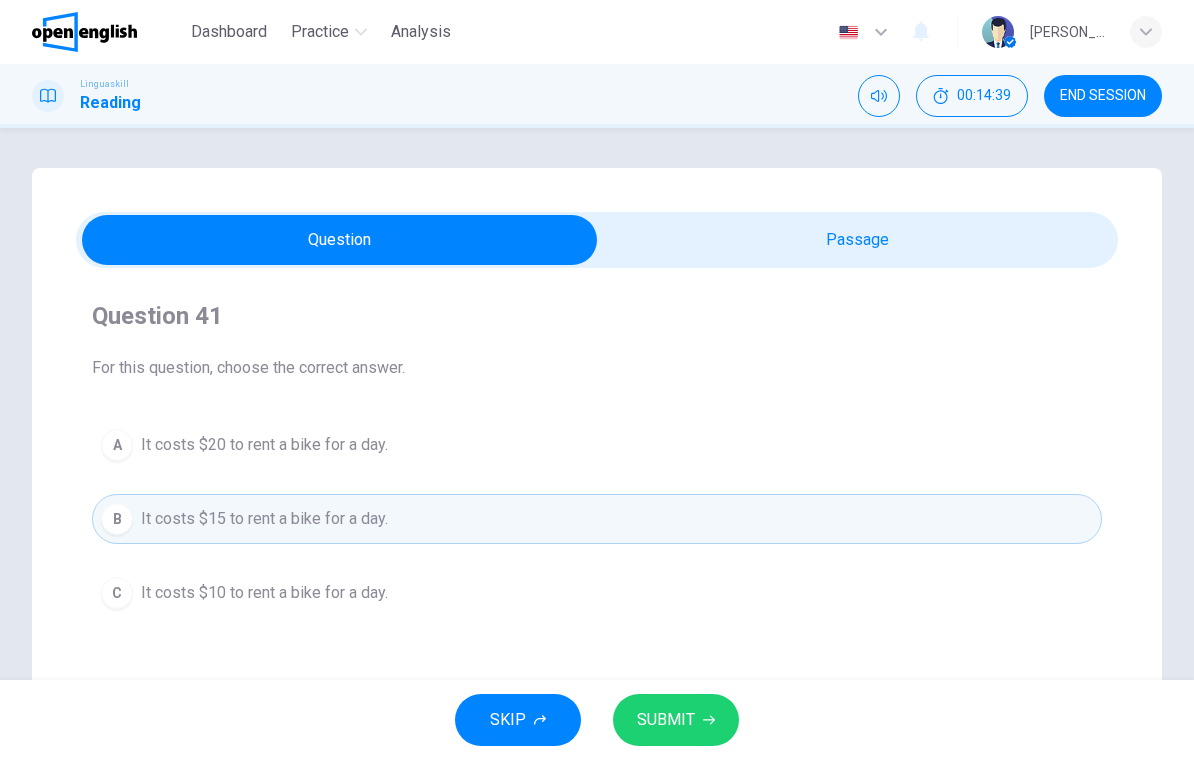 click 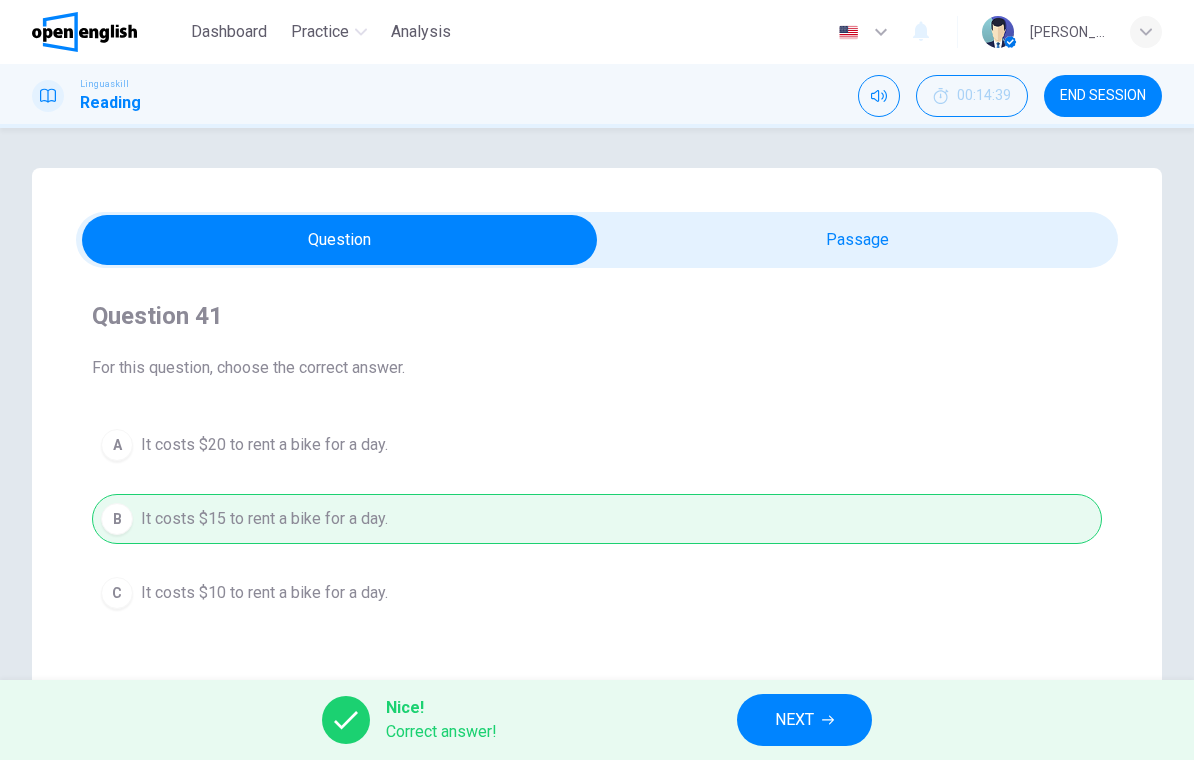 click on "NEXT" at bounding box center [794, 720] 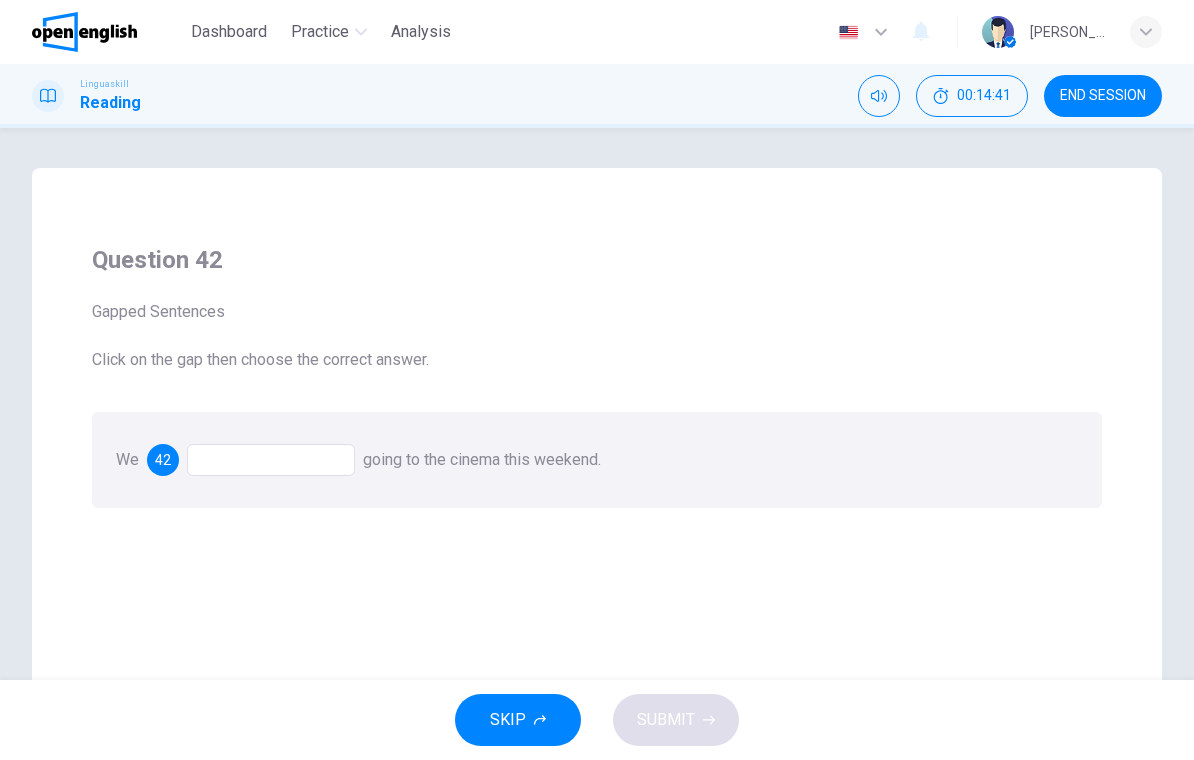 click at bounding box center [271, 460] 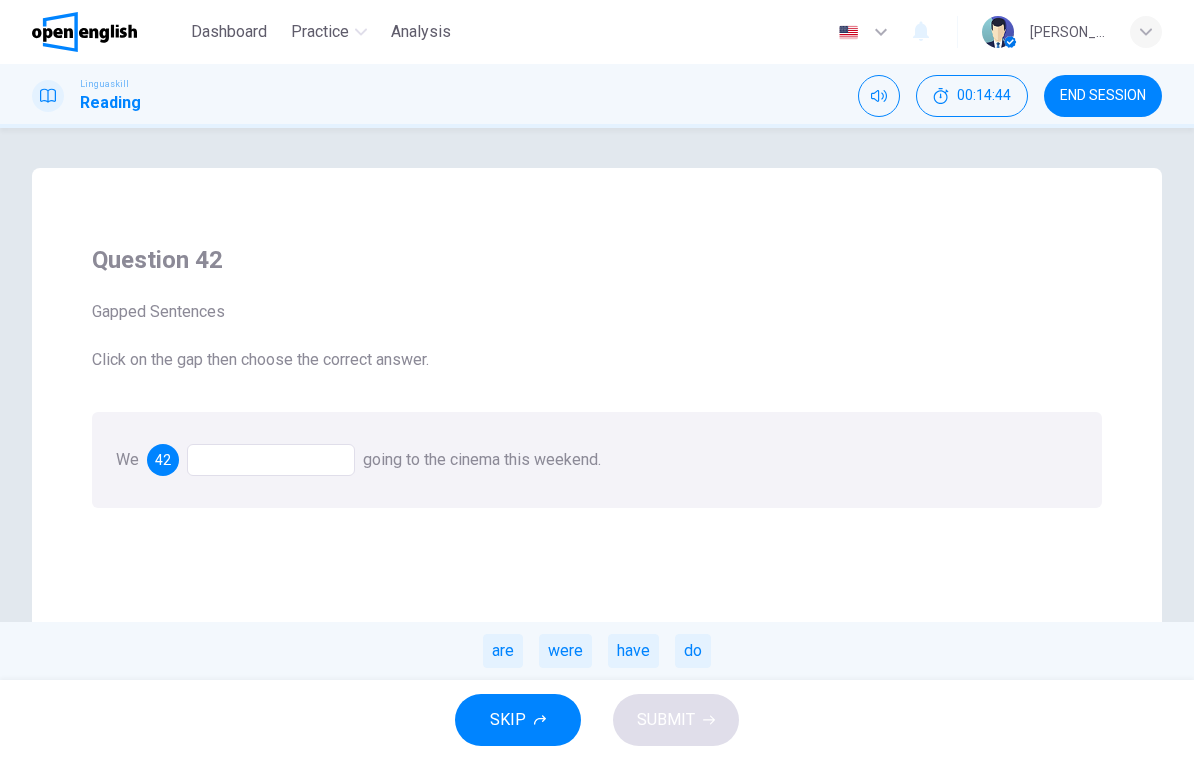 click on "are" at bounding box center (503, 651) 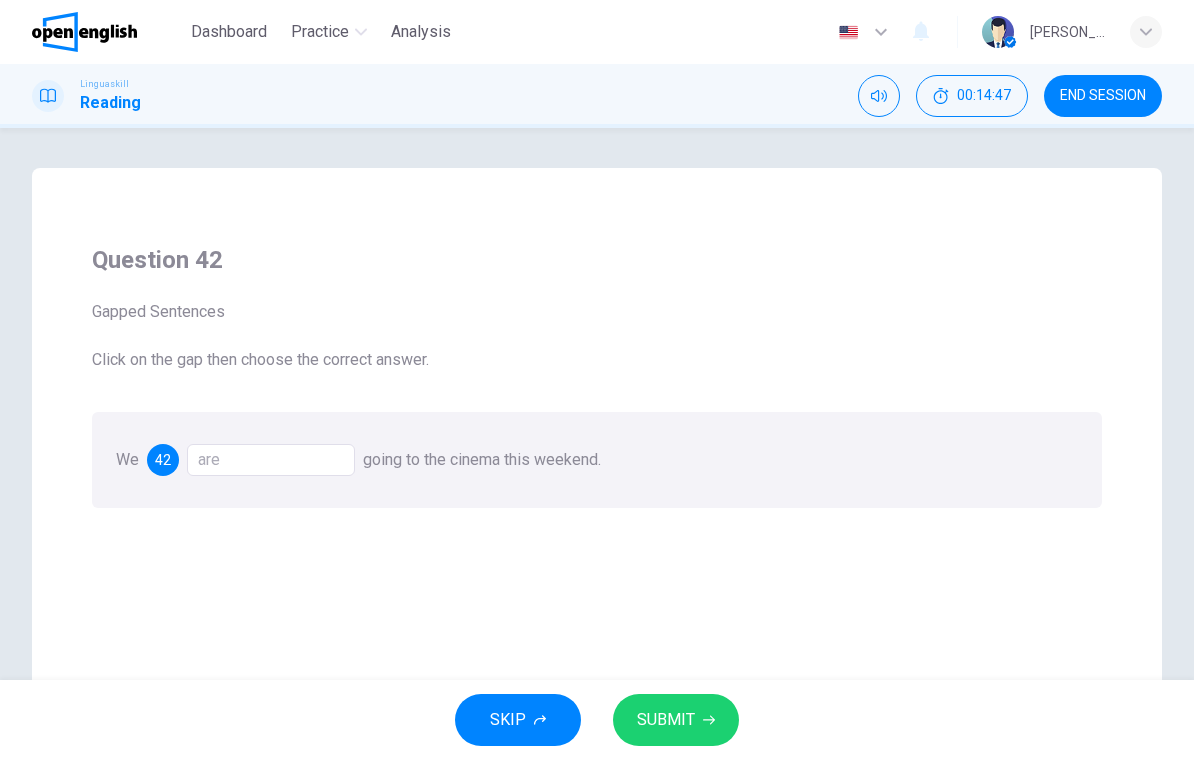 click on "SUBMIT" at bounding box center (666, 720) 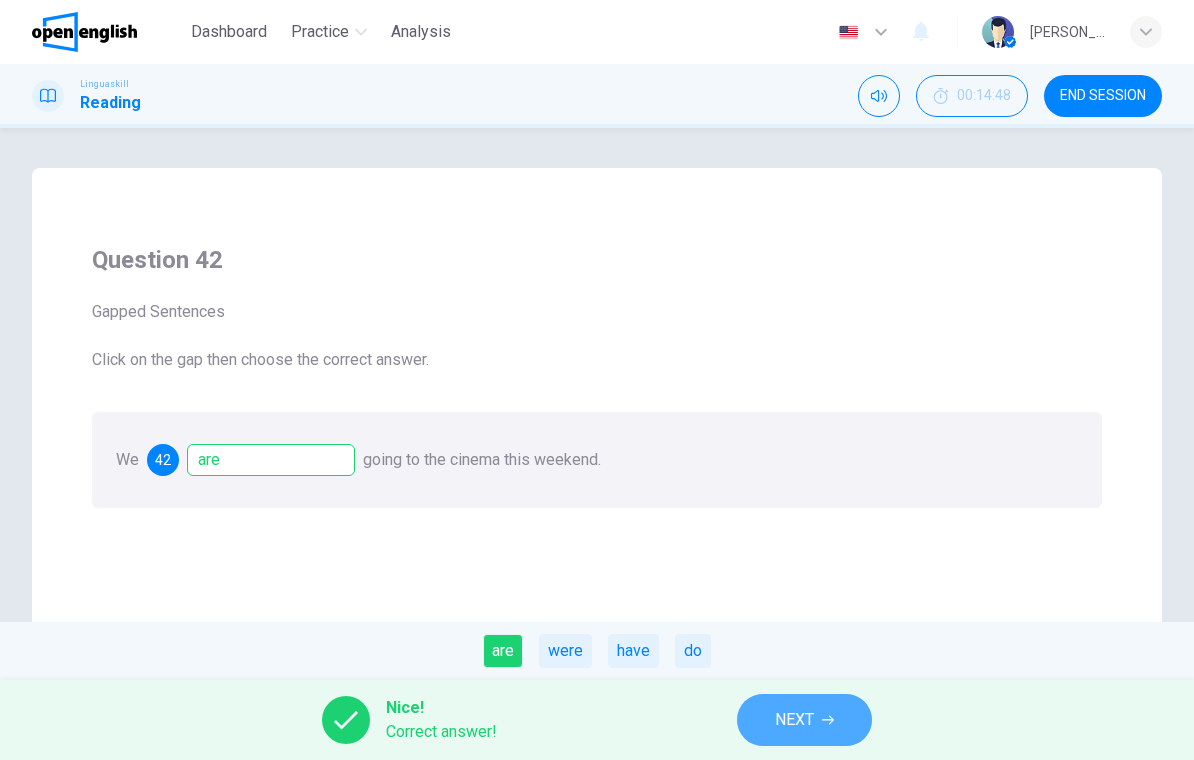 click on "NEXT" at bounding box center (794, 720) 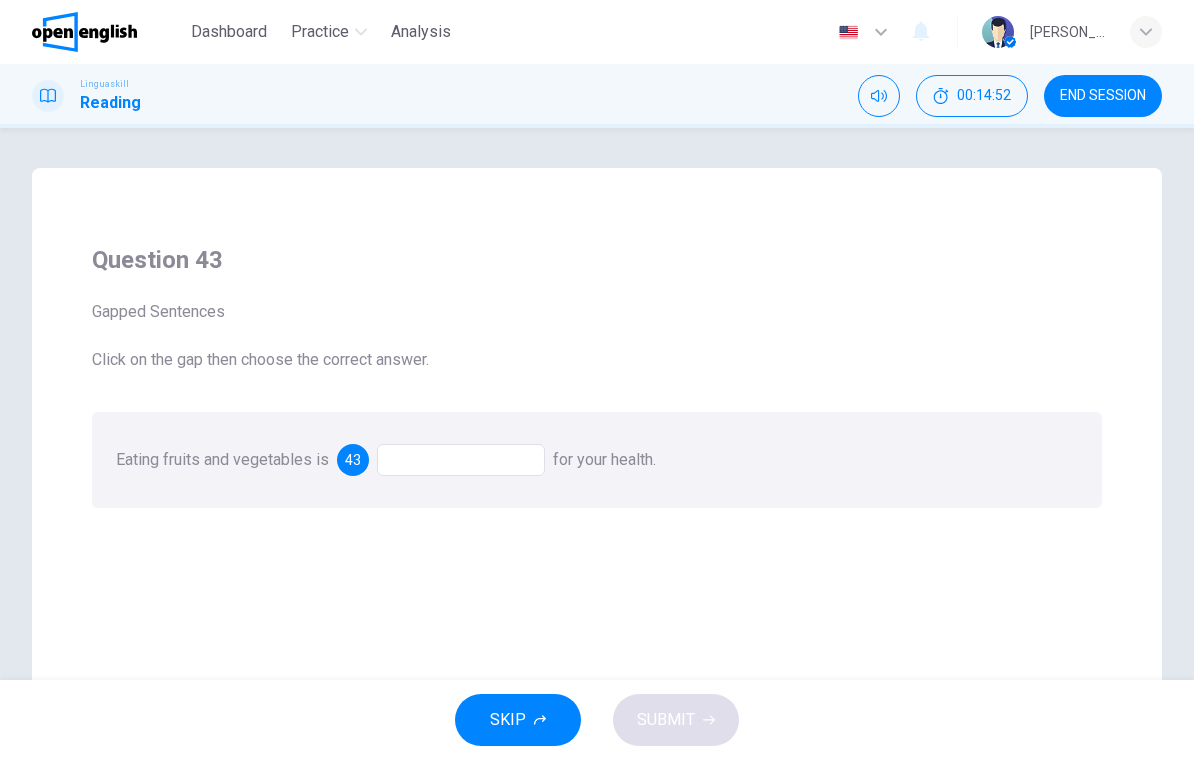 click at bounding box center (461, 460) 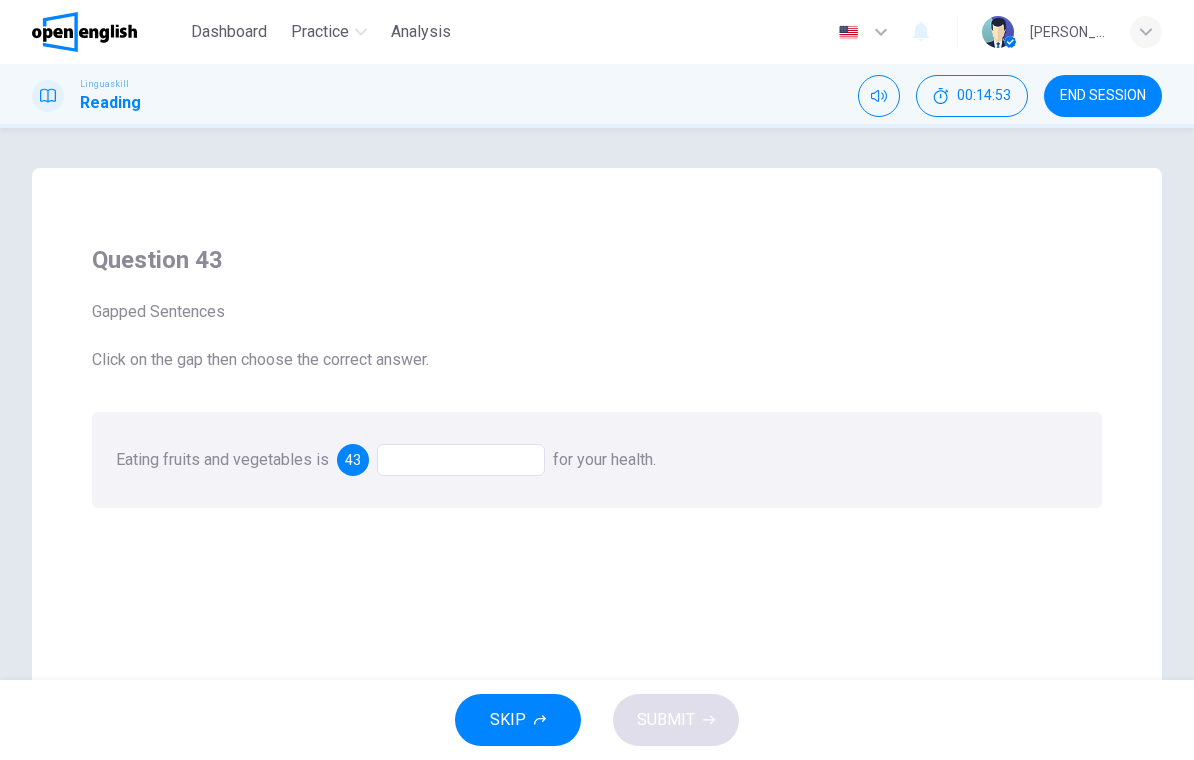 click at bounding box center (461, 460) 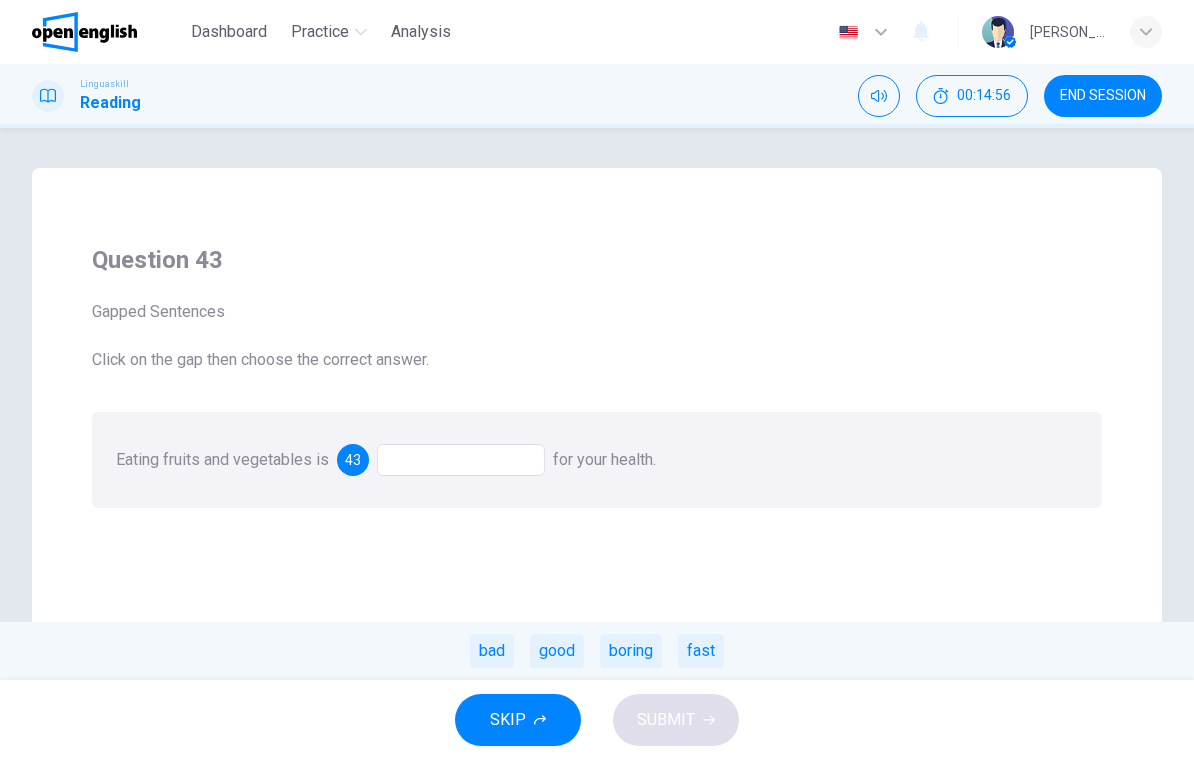 click on "good" at bounding box center (557, 651) 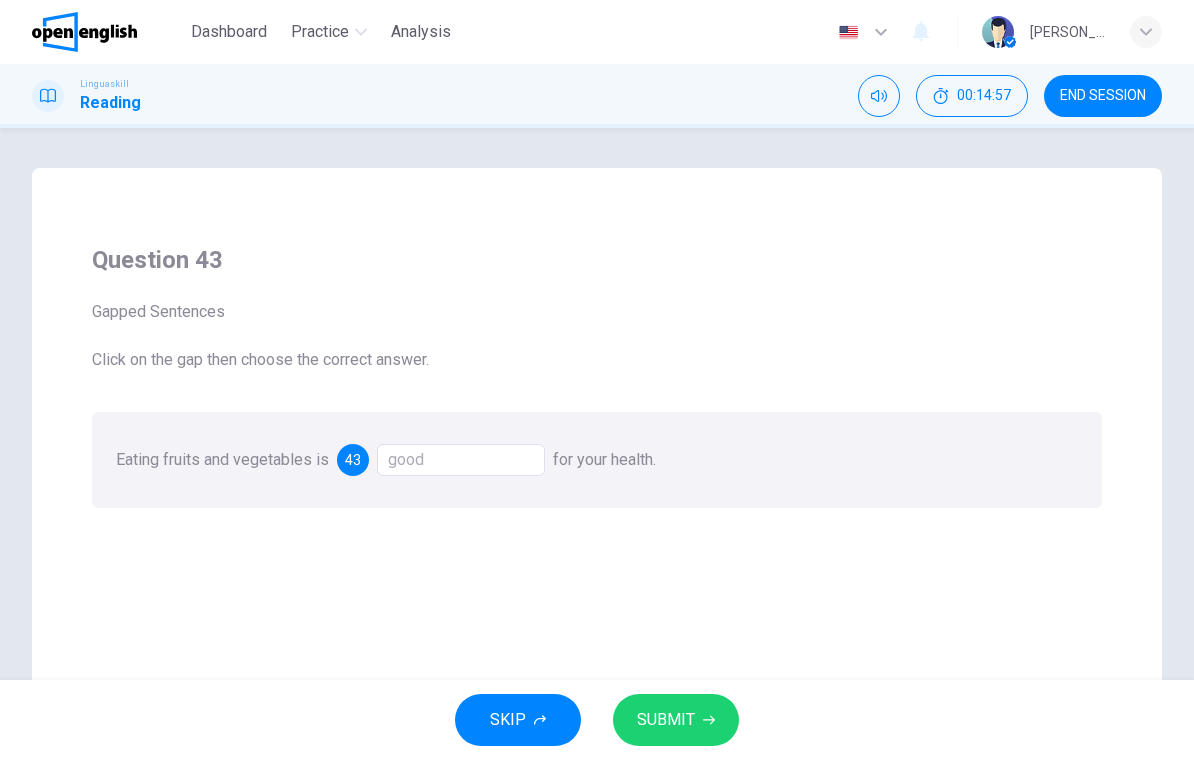 click on "SUBMIT" at bounding box center (666, 720) 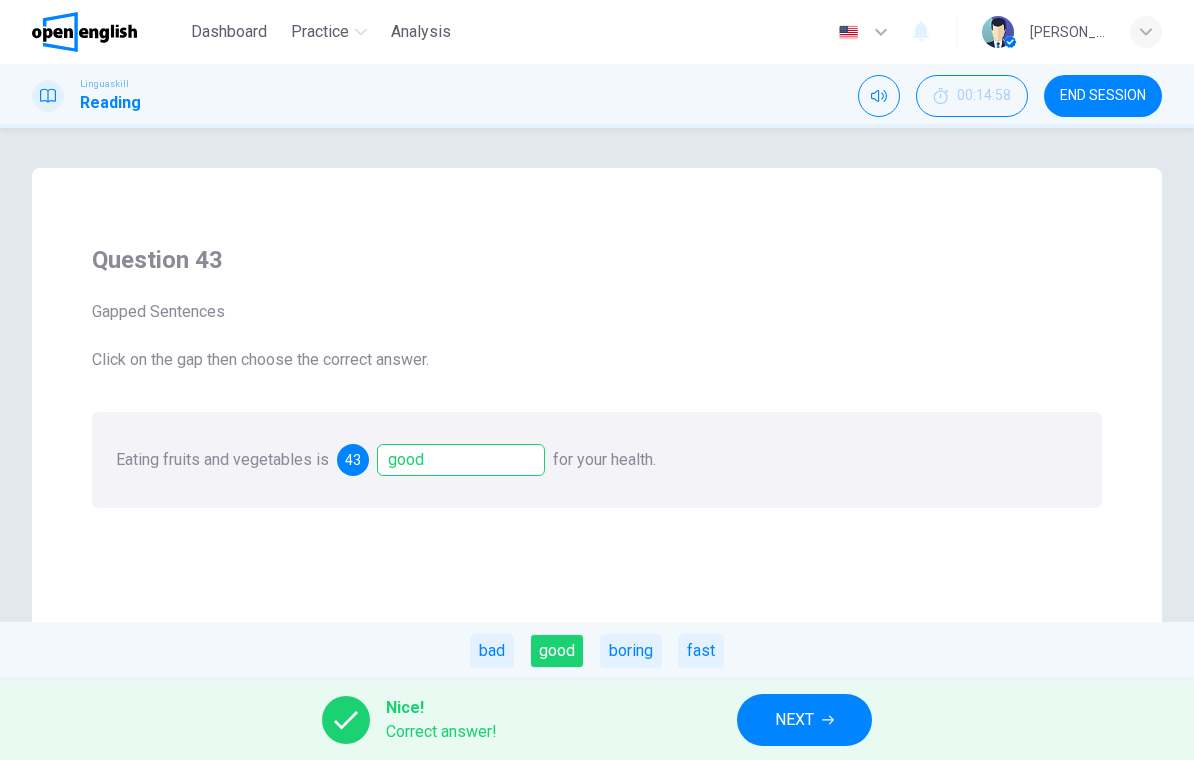 click on "NEXT" at bounding box center [794, 720] 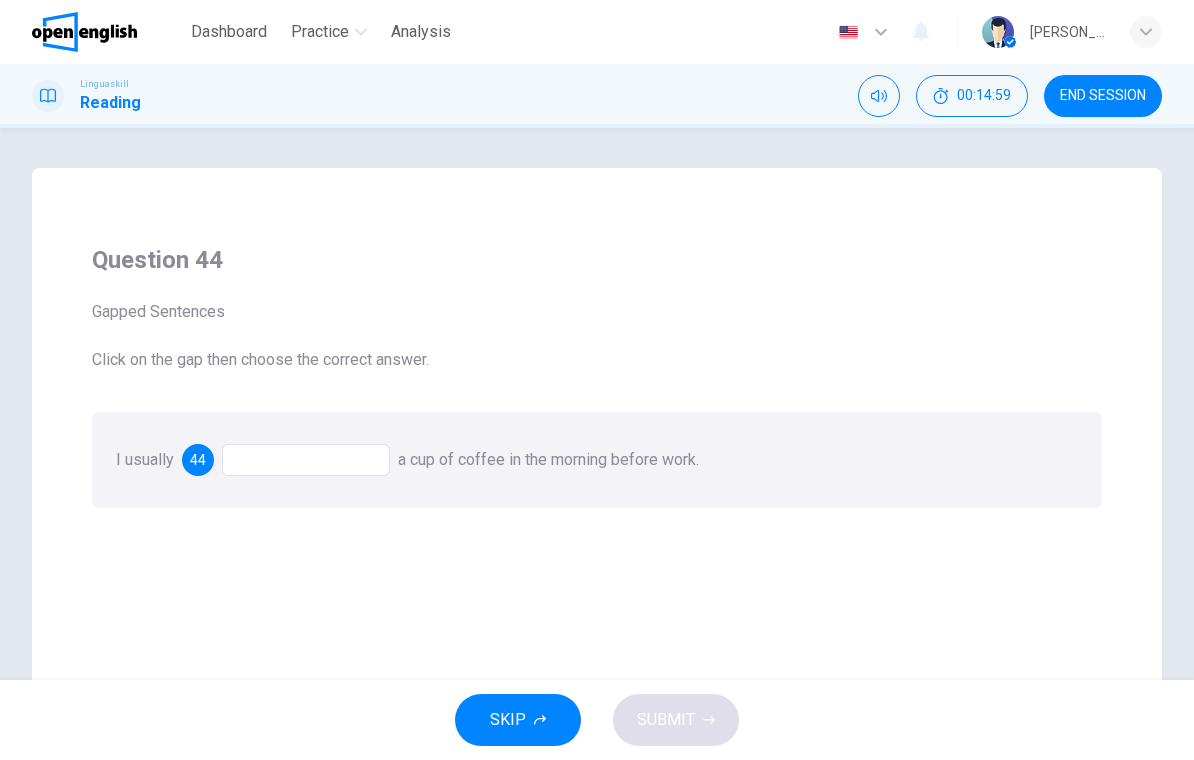 click at bounding box center [306, 460] 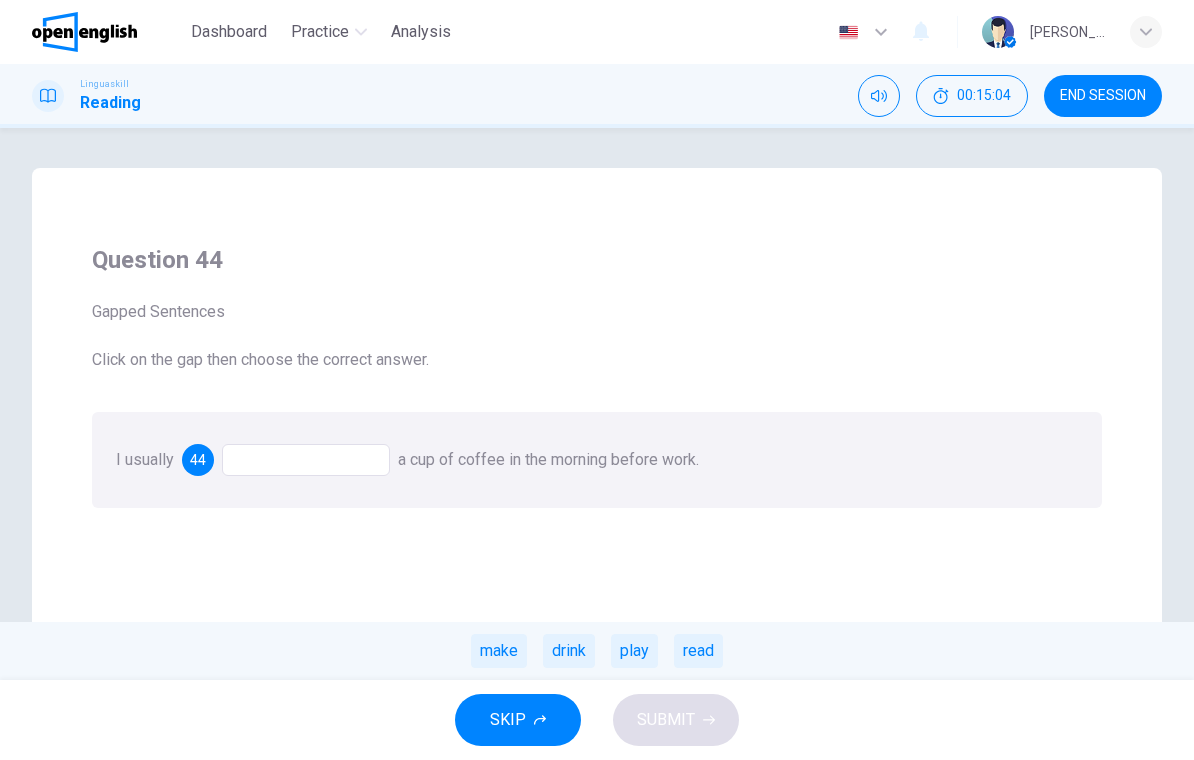 click on "drink" at bounding box center [569, 651] 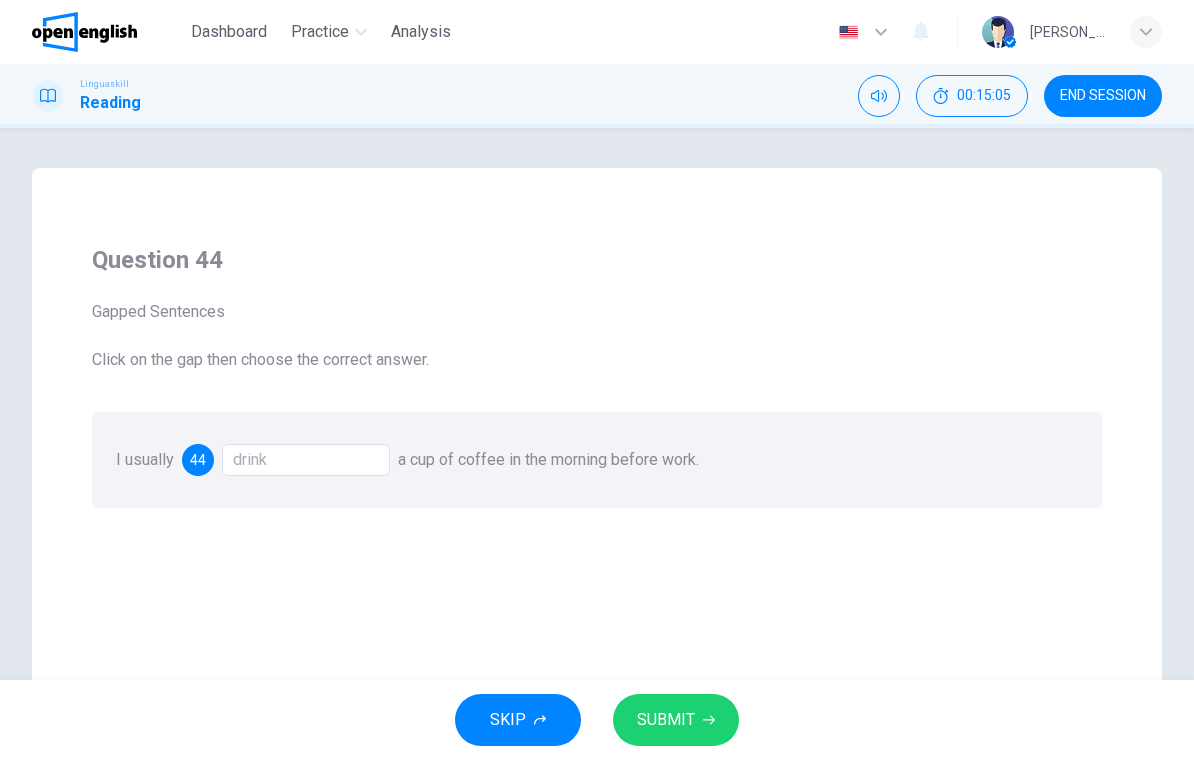 click on "SUBMIT" at bounding box center [666, 720] 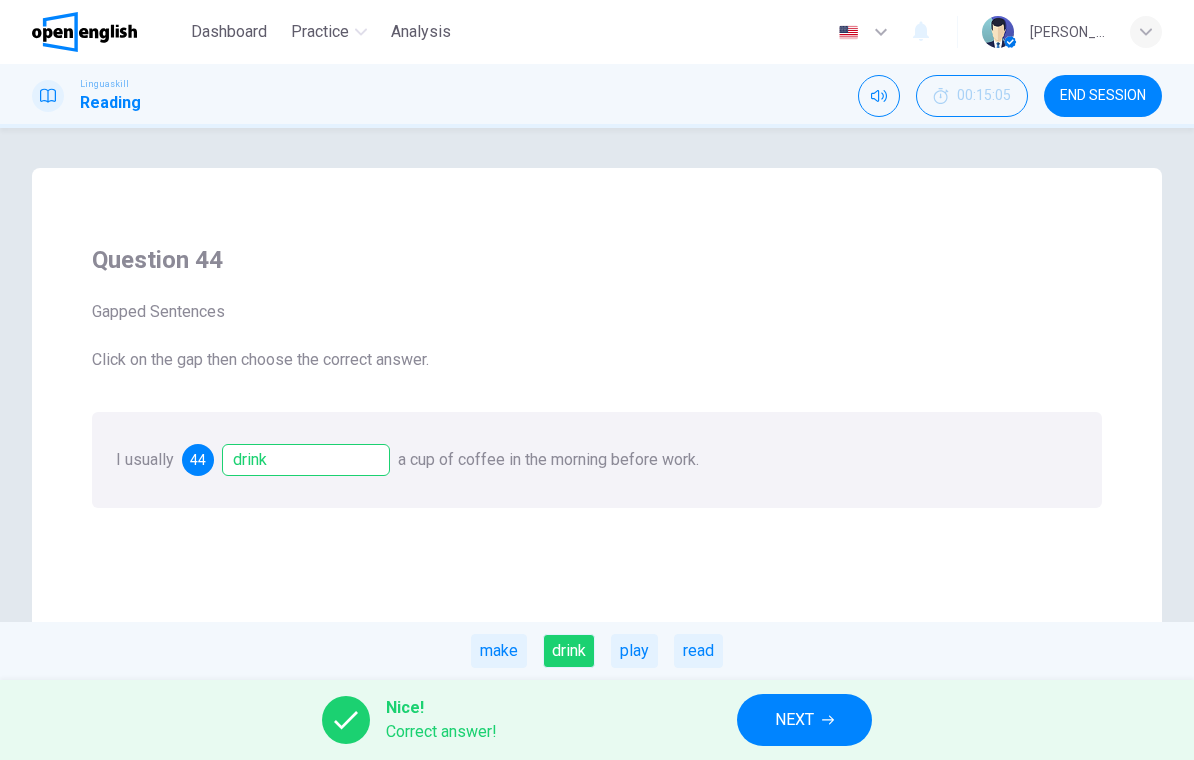 click on "NEXT" at bounding box center [794, 720] 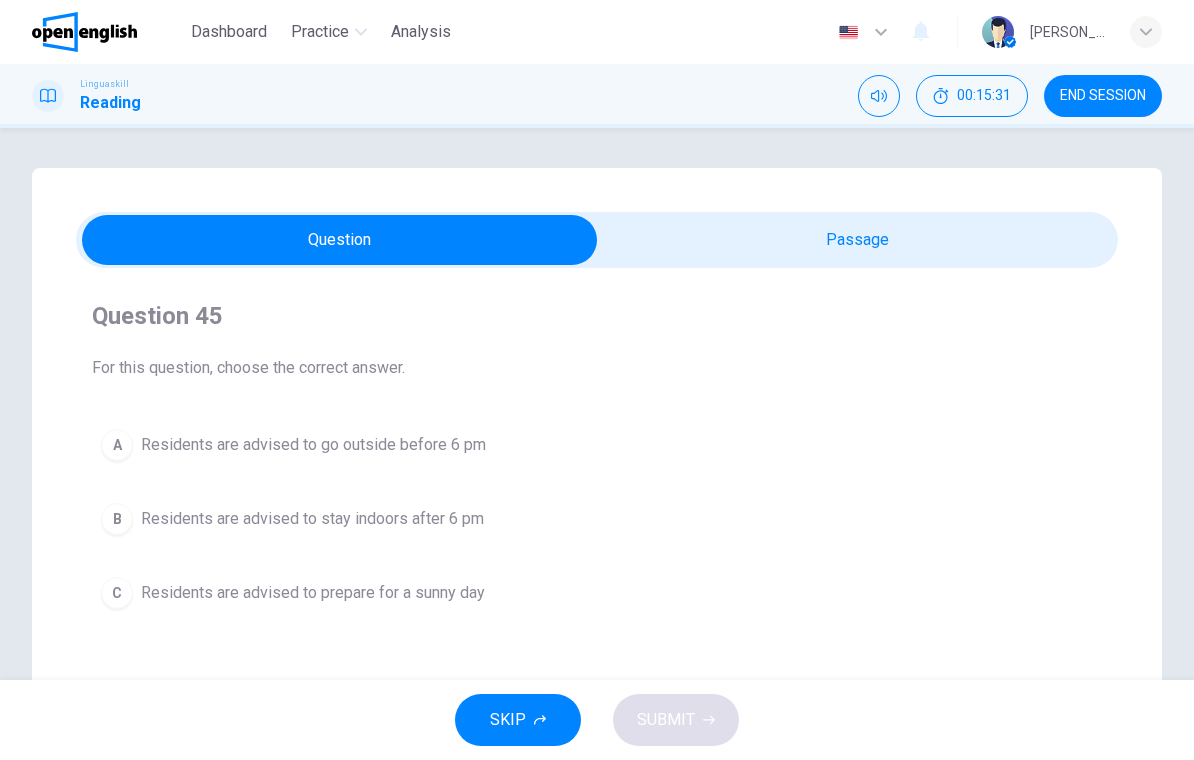 click on "Residents are advised to stay indoors after 6 pm" at bounding box center (312, 519) 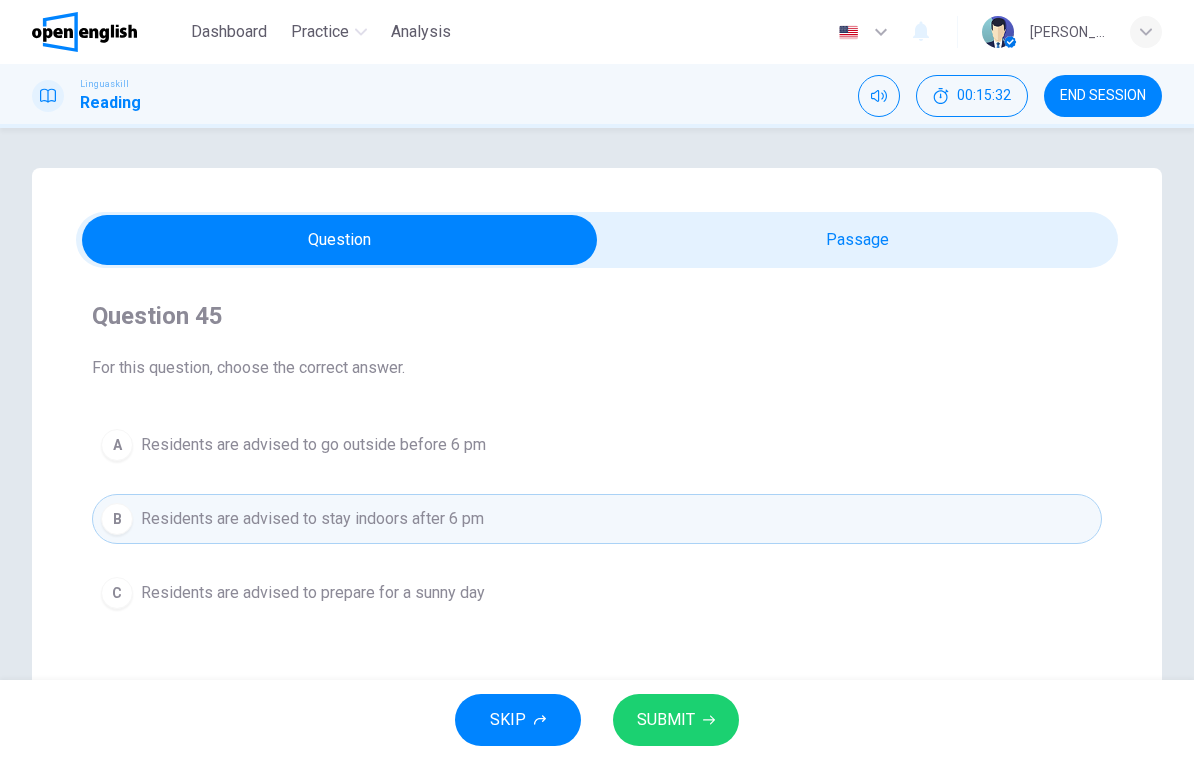 click on "SUBMIT" at bounding box center [676, 720] 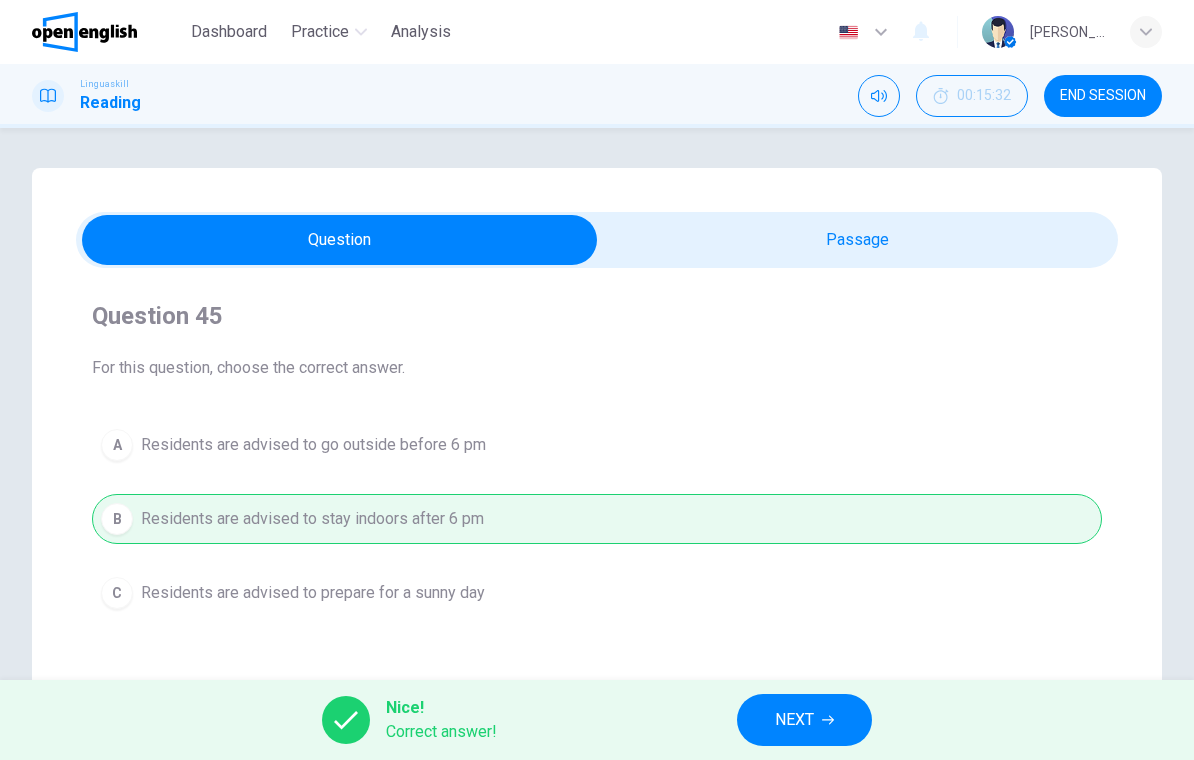 click on "NEXT" at bounding box center (804, 720) 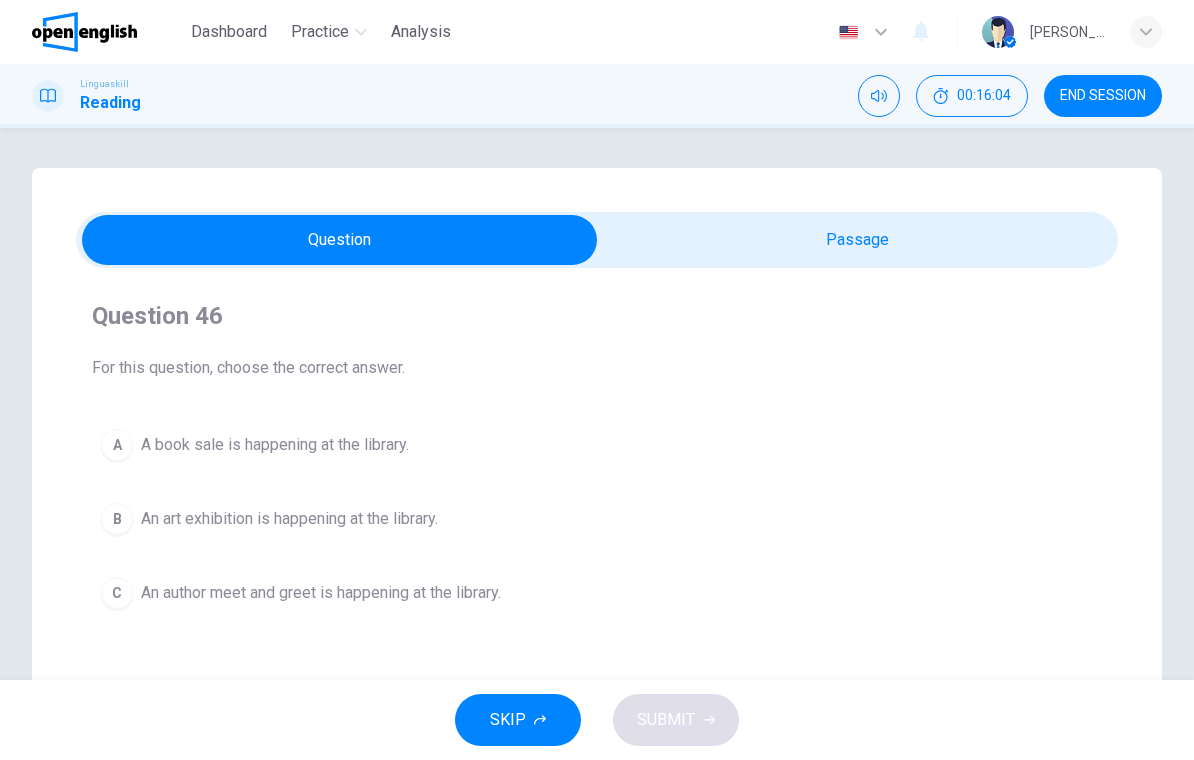 click on "An author meet and greet is happening at the library." at bounding box center (321, 593) 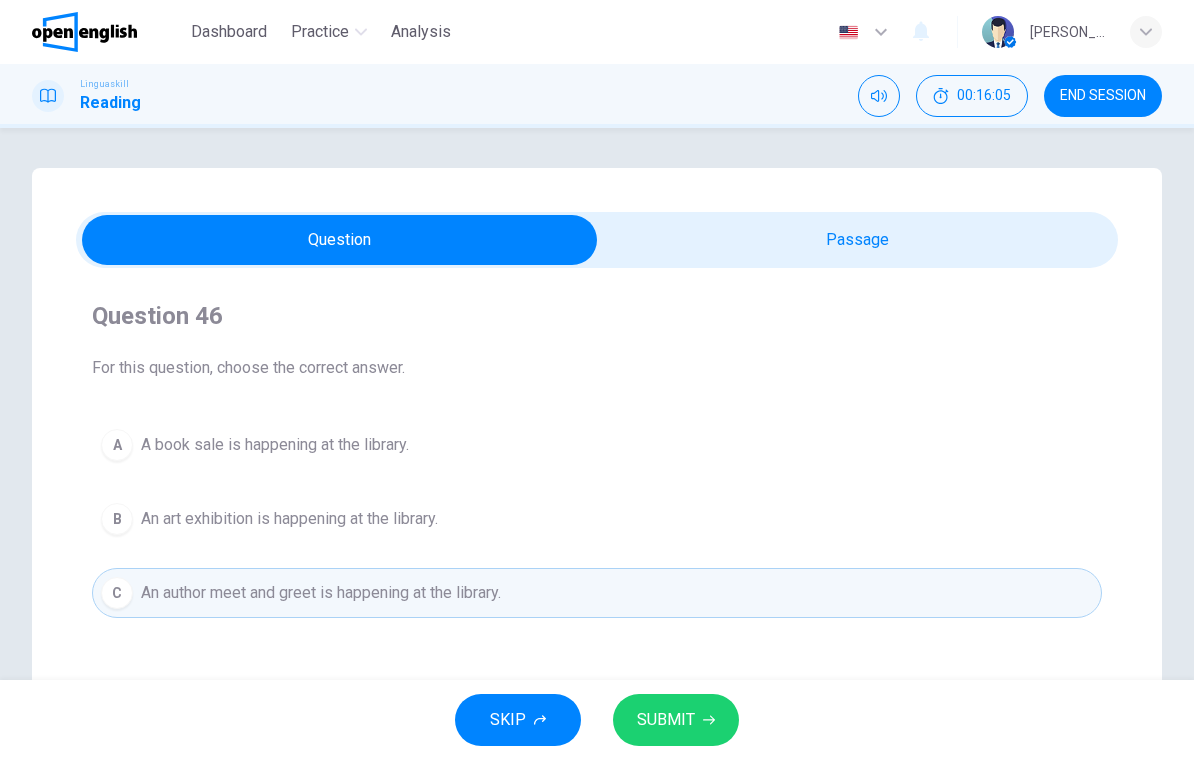 click on "SUBMIT" at bounding box center [676, 720] 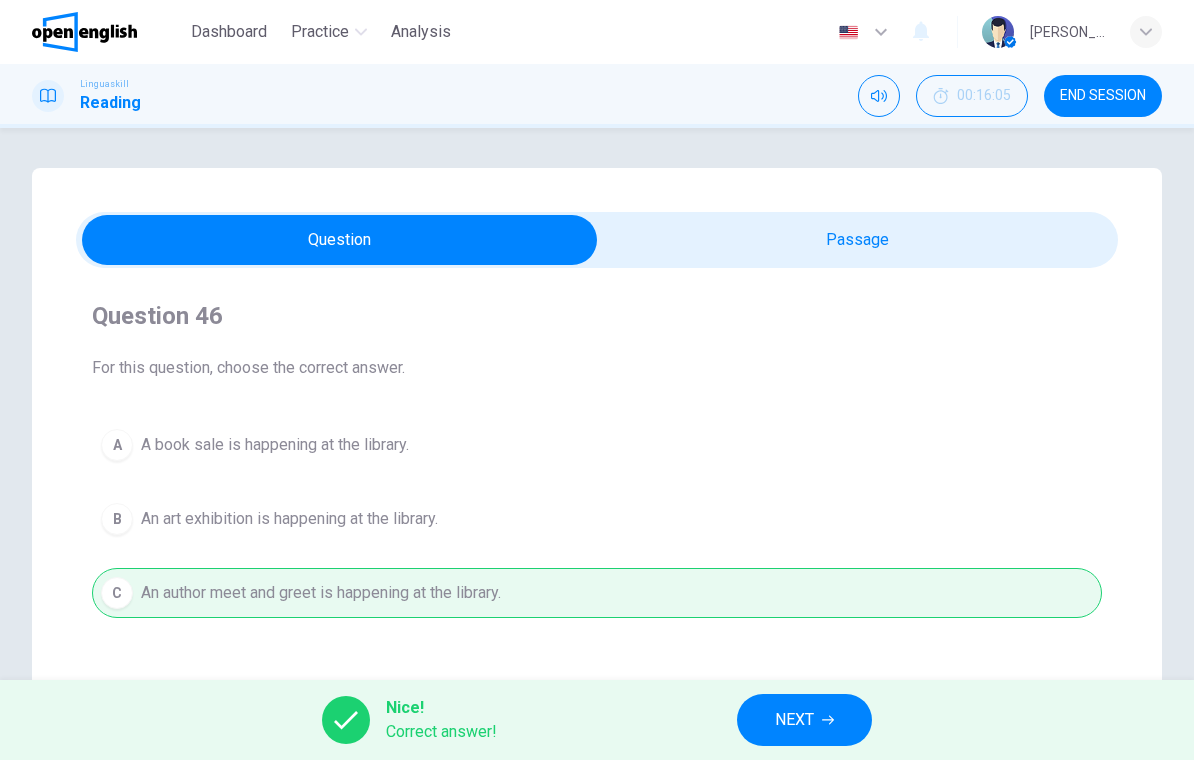 click 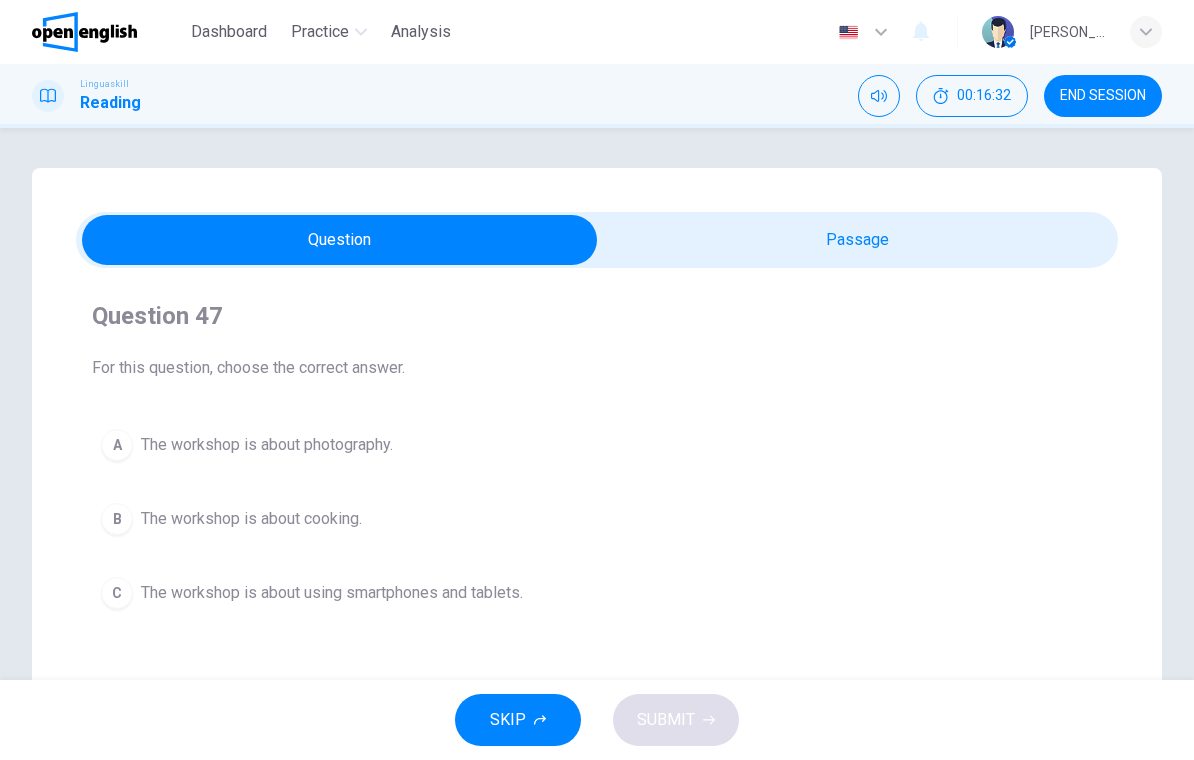 click on "The workshop is about using smartphones and tablets." at bounding box center [332, 593] 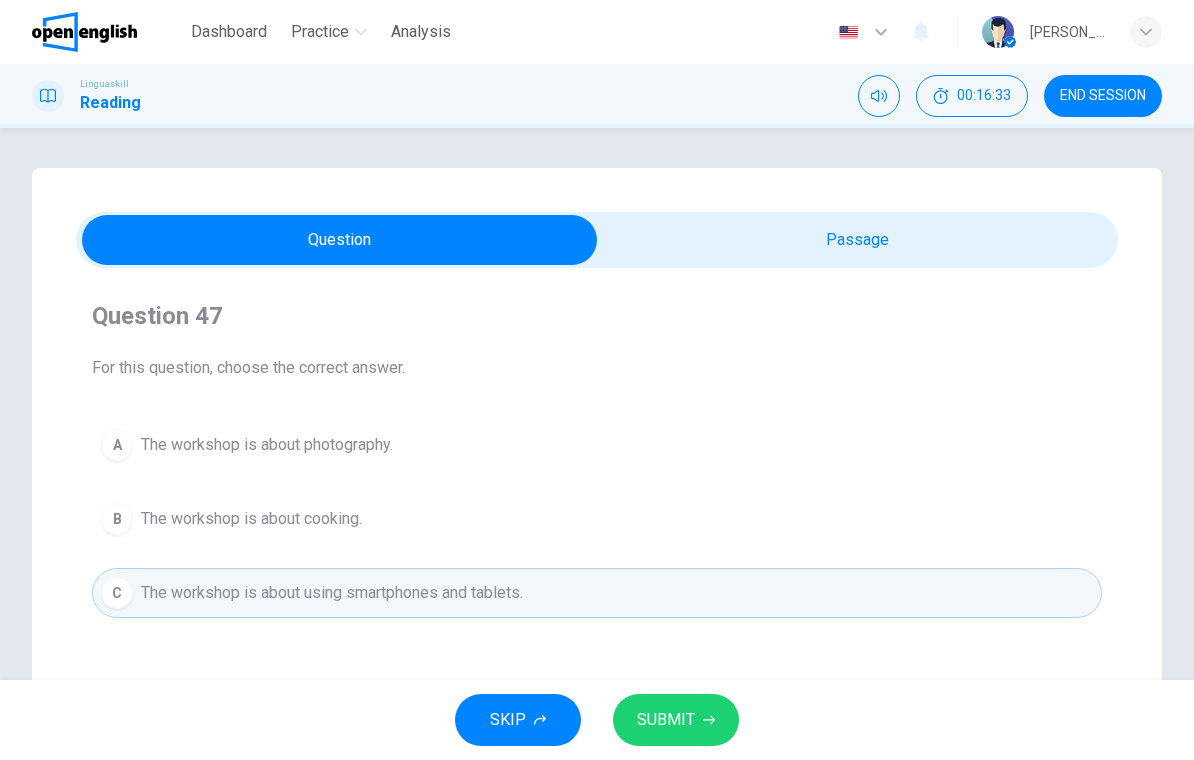 click on "SUBMIT" at bounding box center (676, 720) 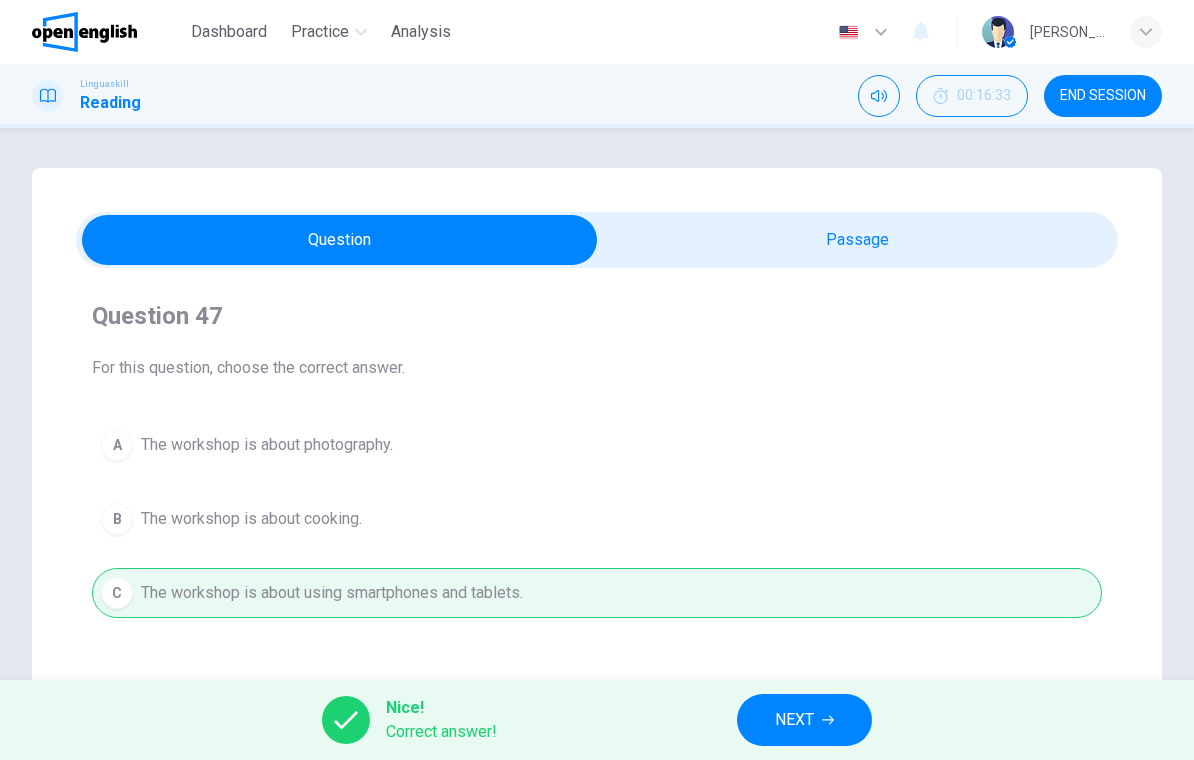 click on "NEXT" at bounding box center [804, 720] 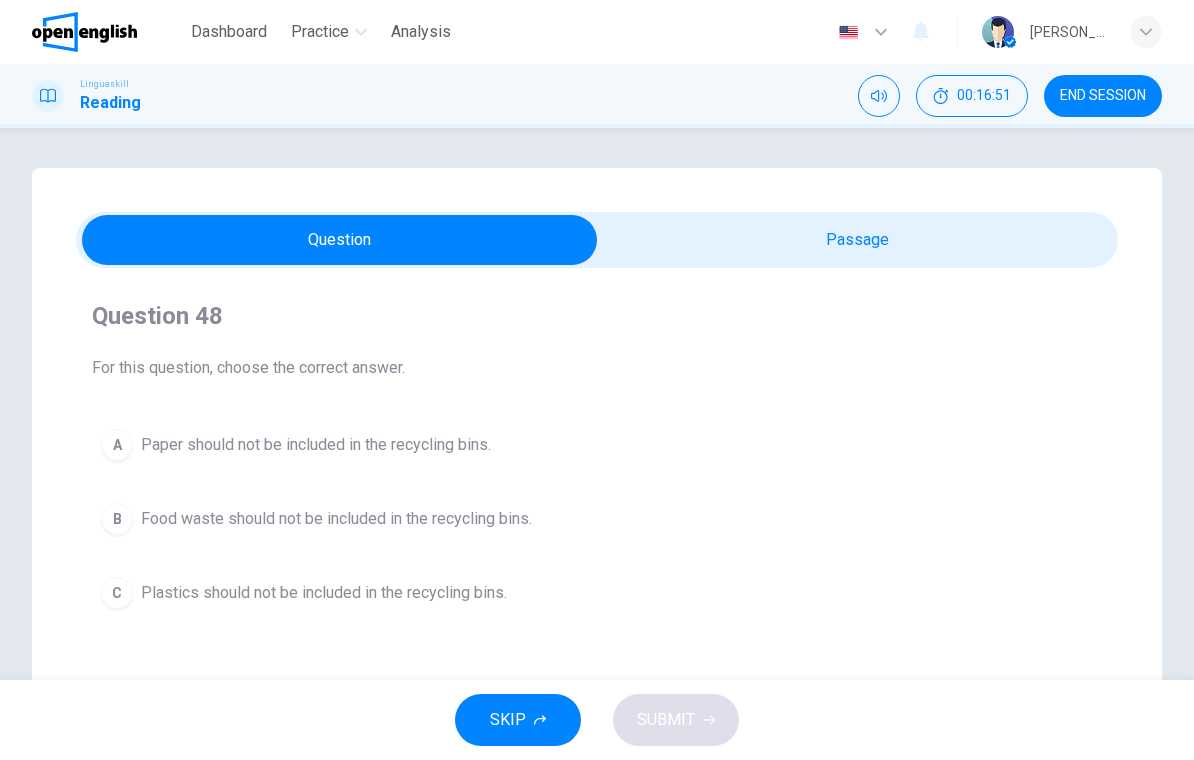 click on "Food waste should not be included in the recycling bins." at bounding box center [336, 519] 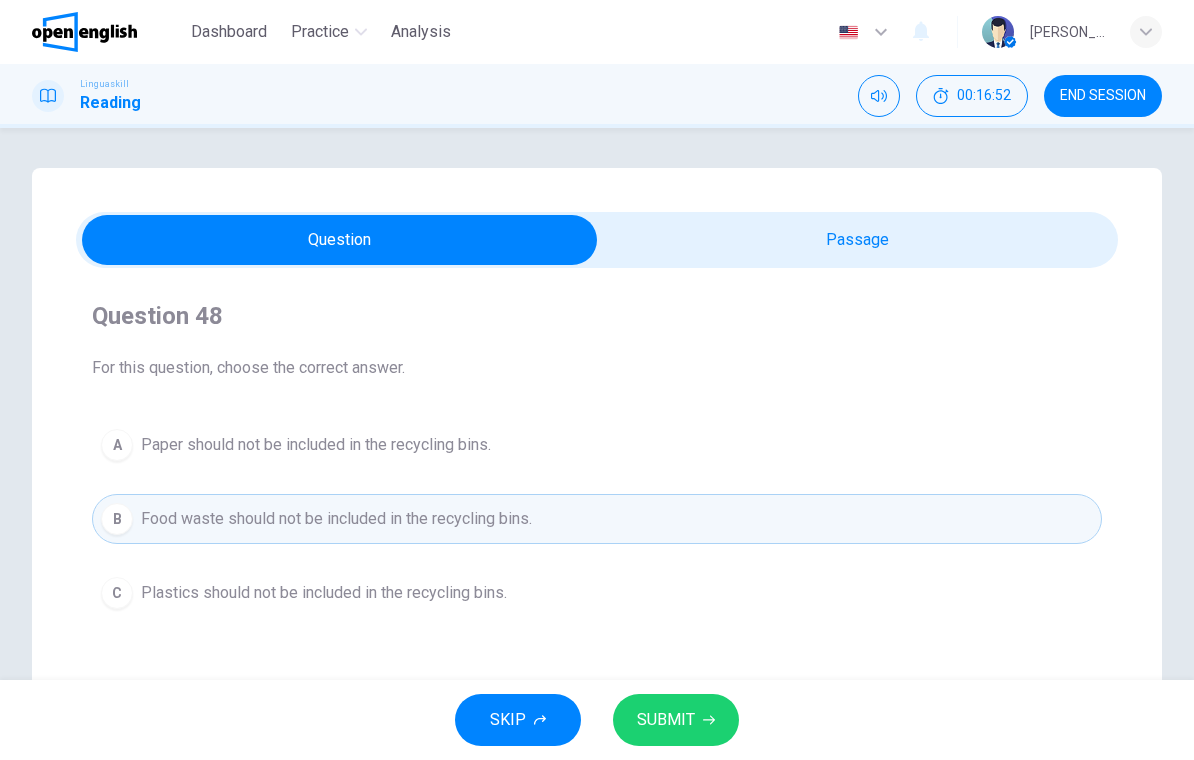 click on "SUBMIT" at bounding box center [676, 720] 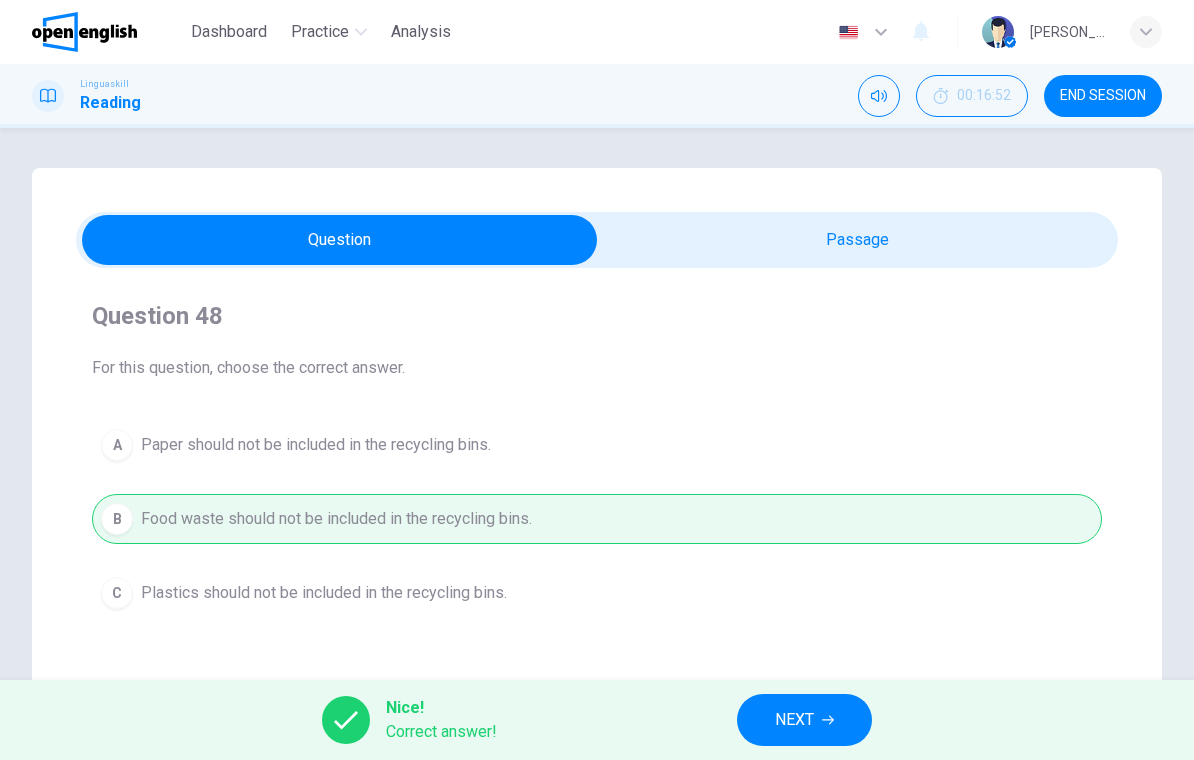 click on "NEXT" at bounding box center (804, 720) 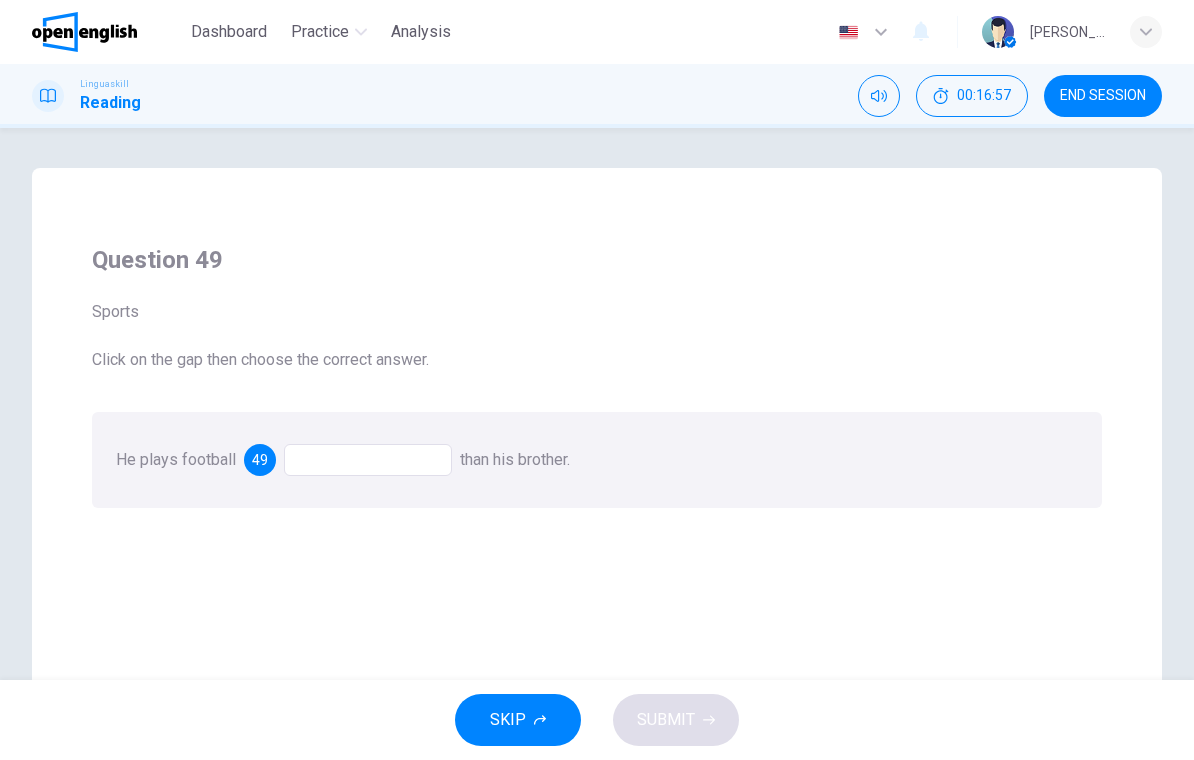 click at bounding box center (368, 460) 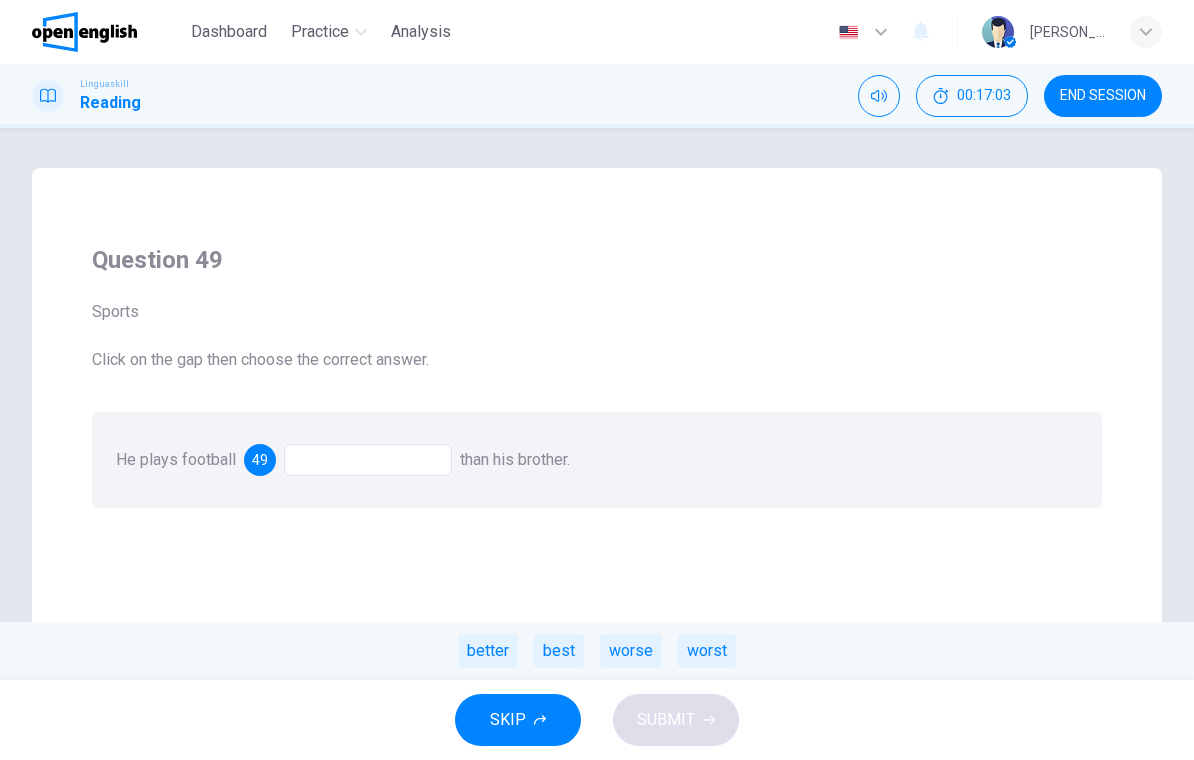 click on "better" at bounding box center (488, 651) 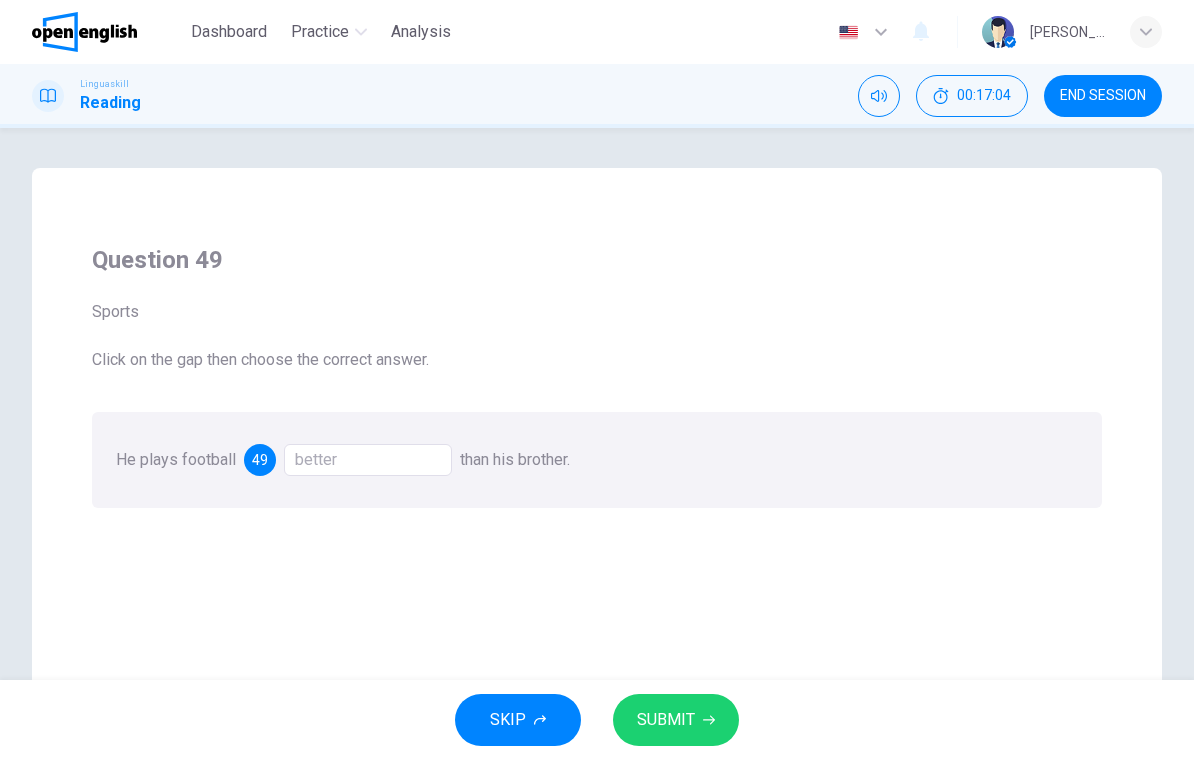 click on "SUBMIT" at bounding box center [676, 720] 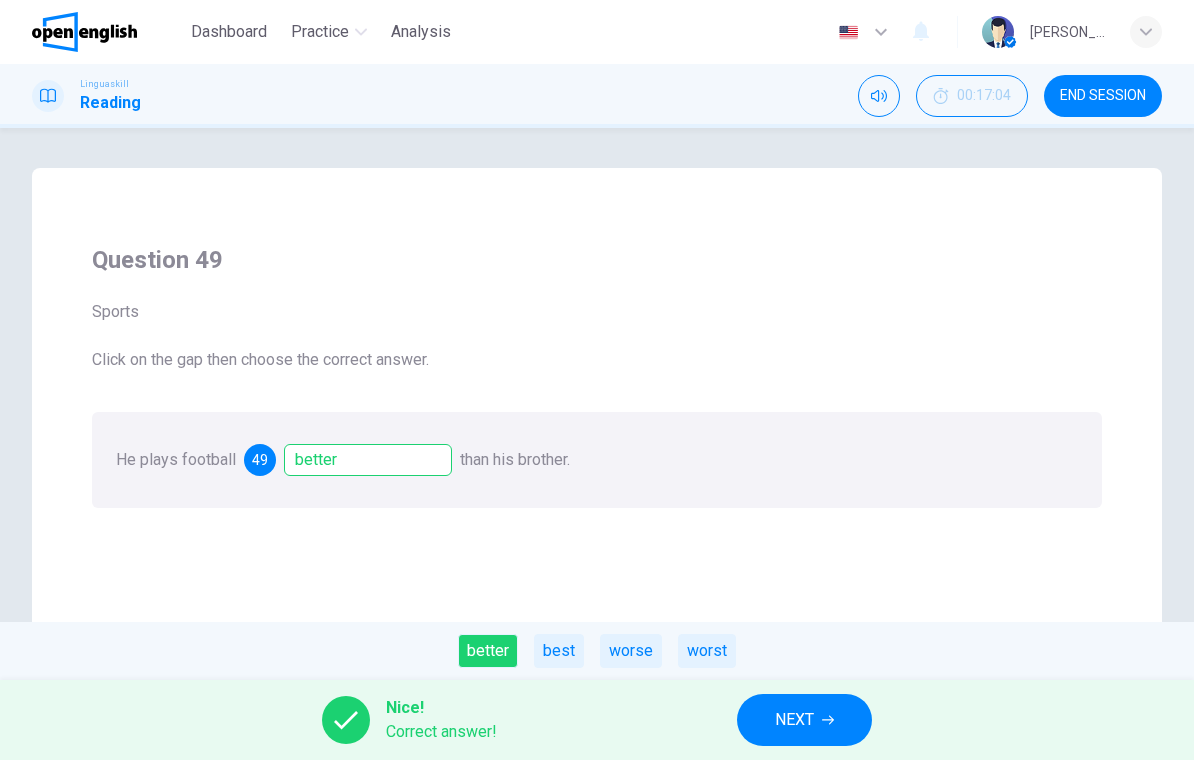 click on "NEXT" at bounding box center [794, 720] 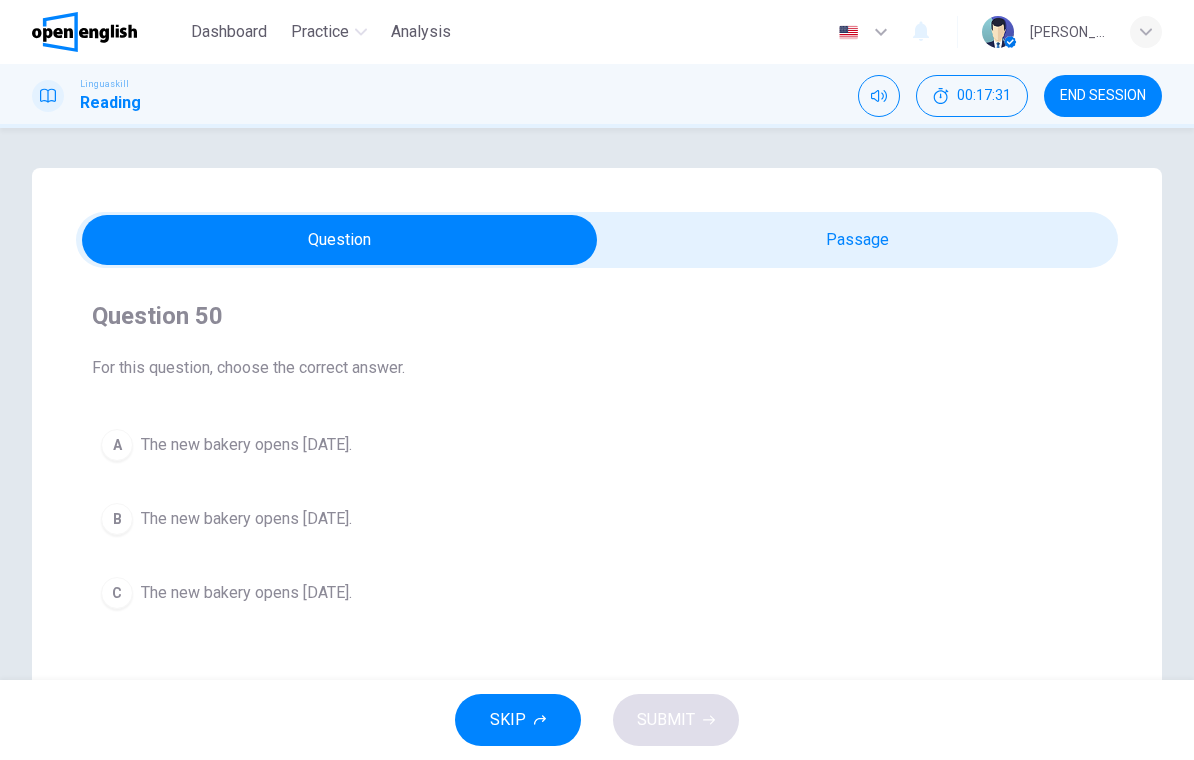 click on "The new bakery opens [DATE]." at bounding box center (246, 519) 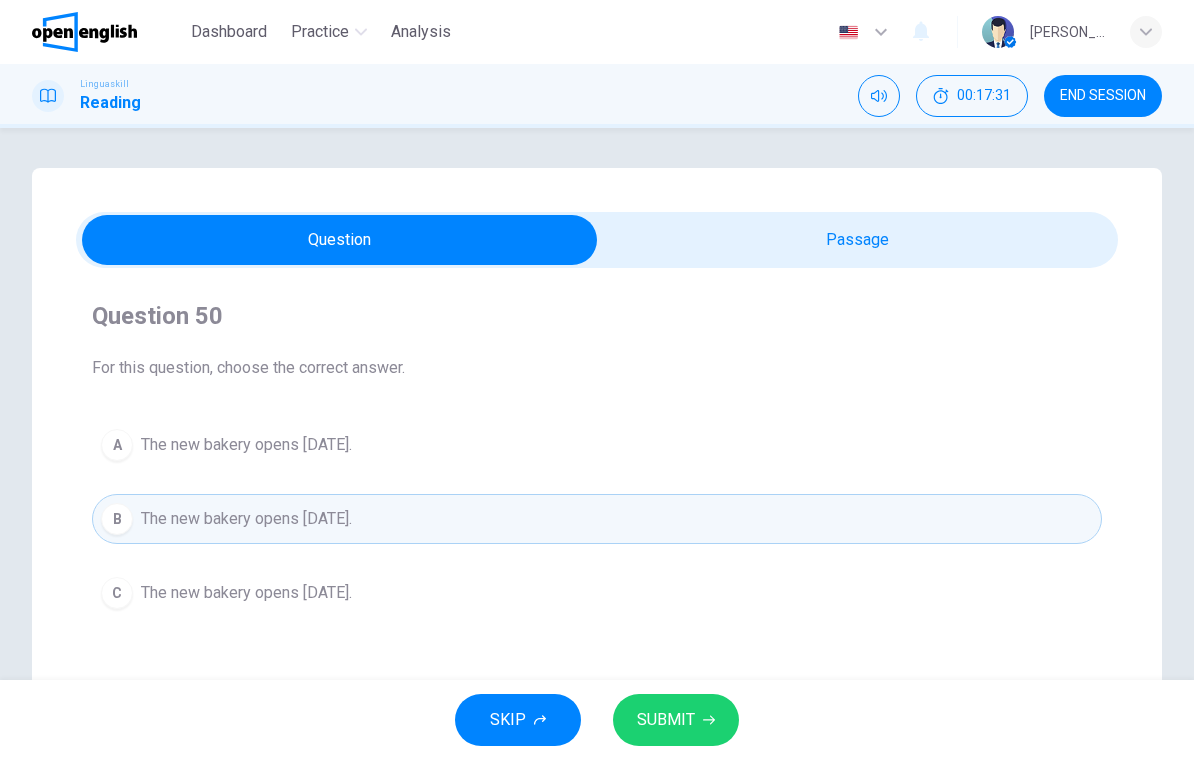 click on "SUBMIT" at bounding box center (676, 720) 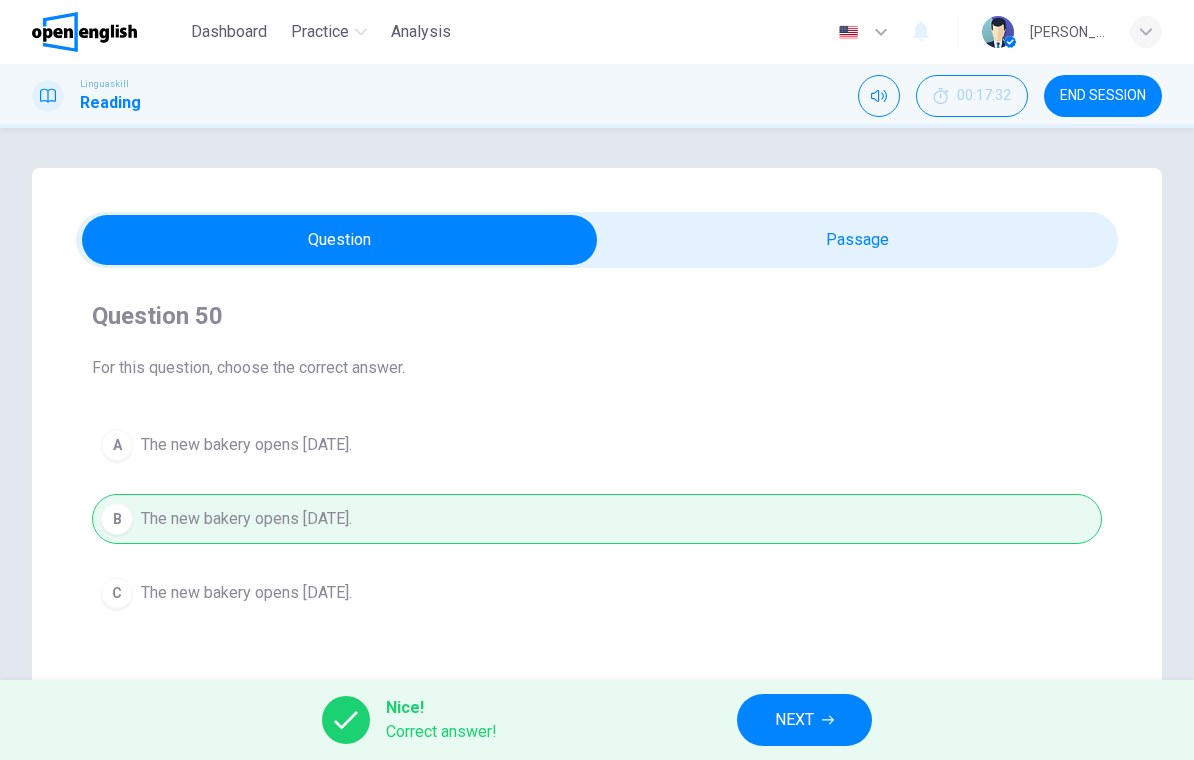 click on "NEXT" at bounding box center (794, 720) 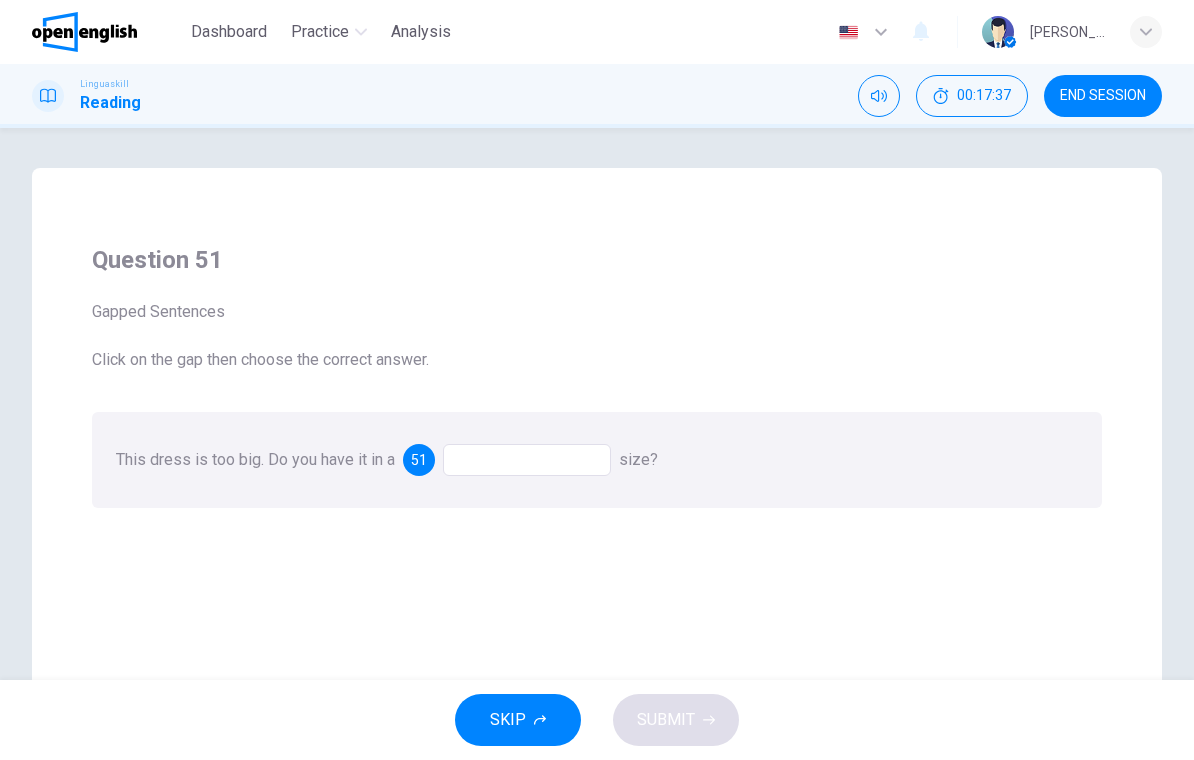 click at bounding box center [527, 460] 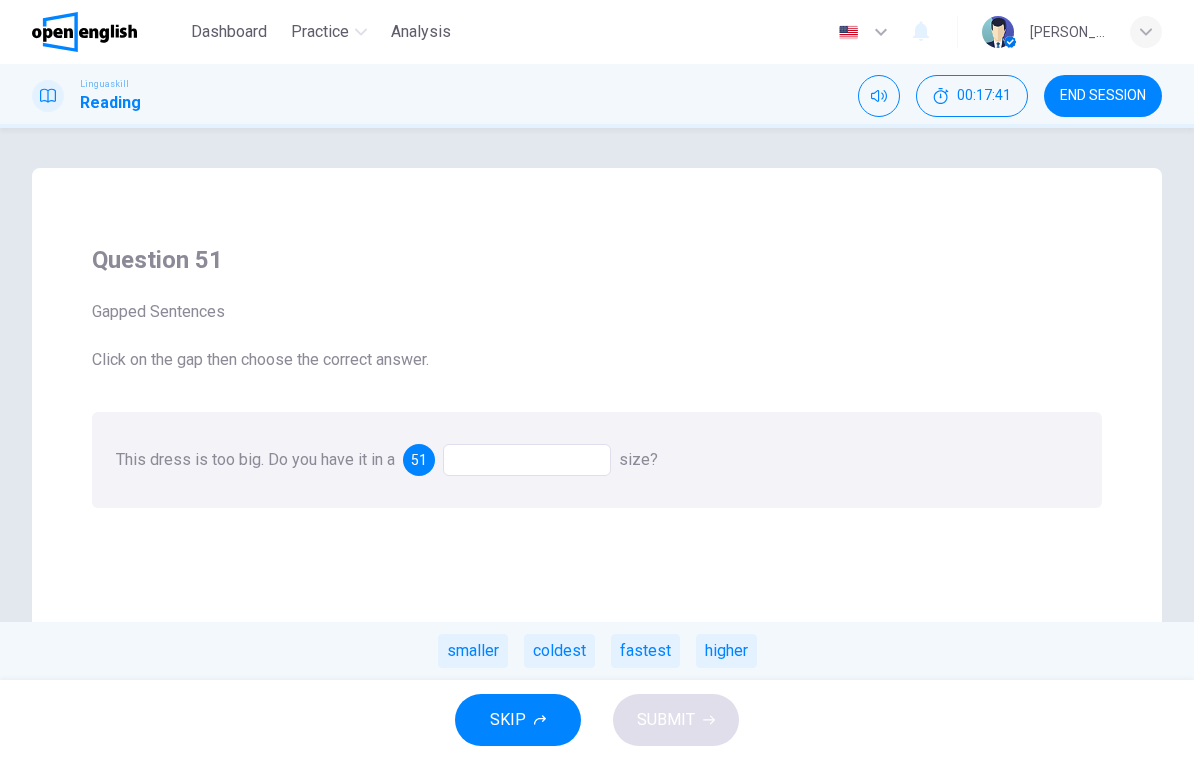 click on "smaller" at bounding box center (473, 651) 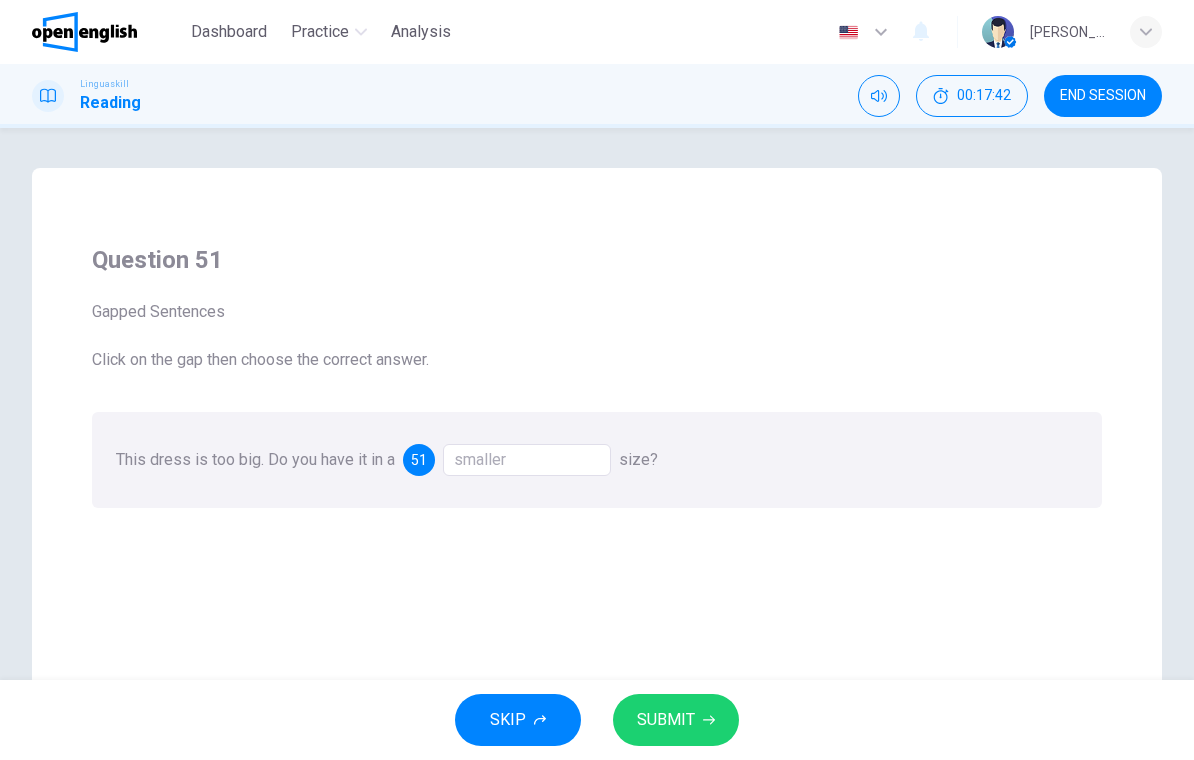 click 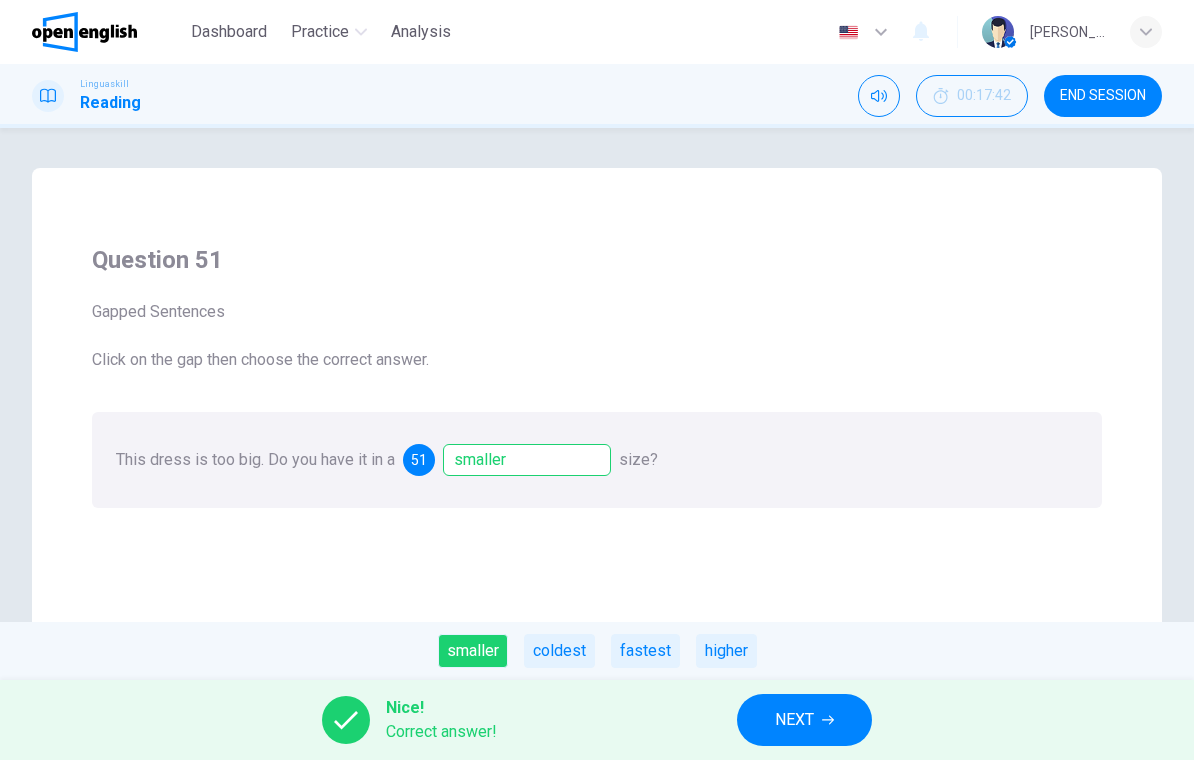 click on "NEXT" at bounding box center (794, 720) 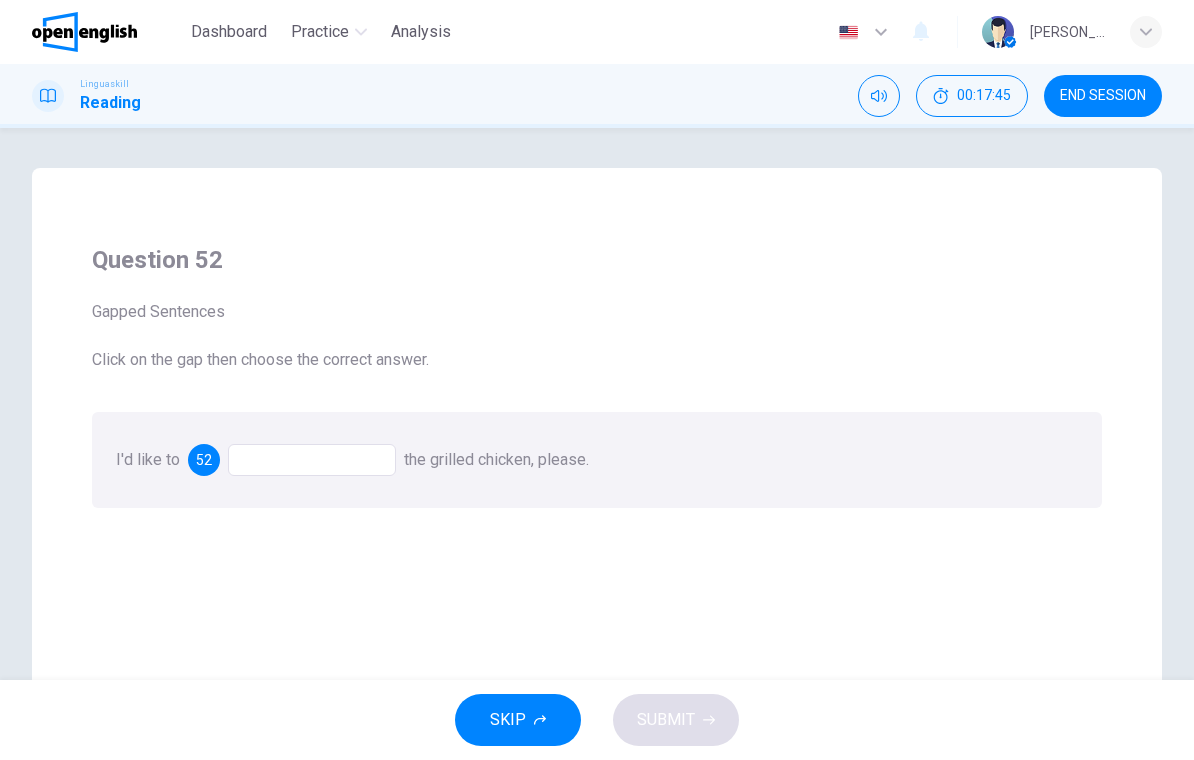 click at bounding box center (312, 460) 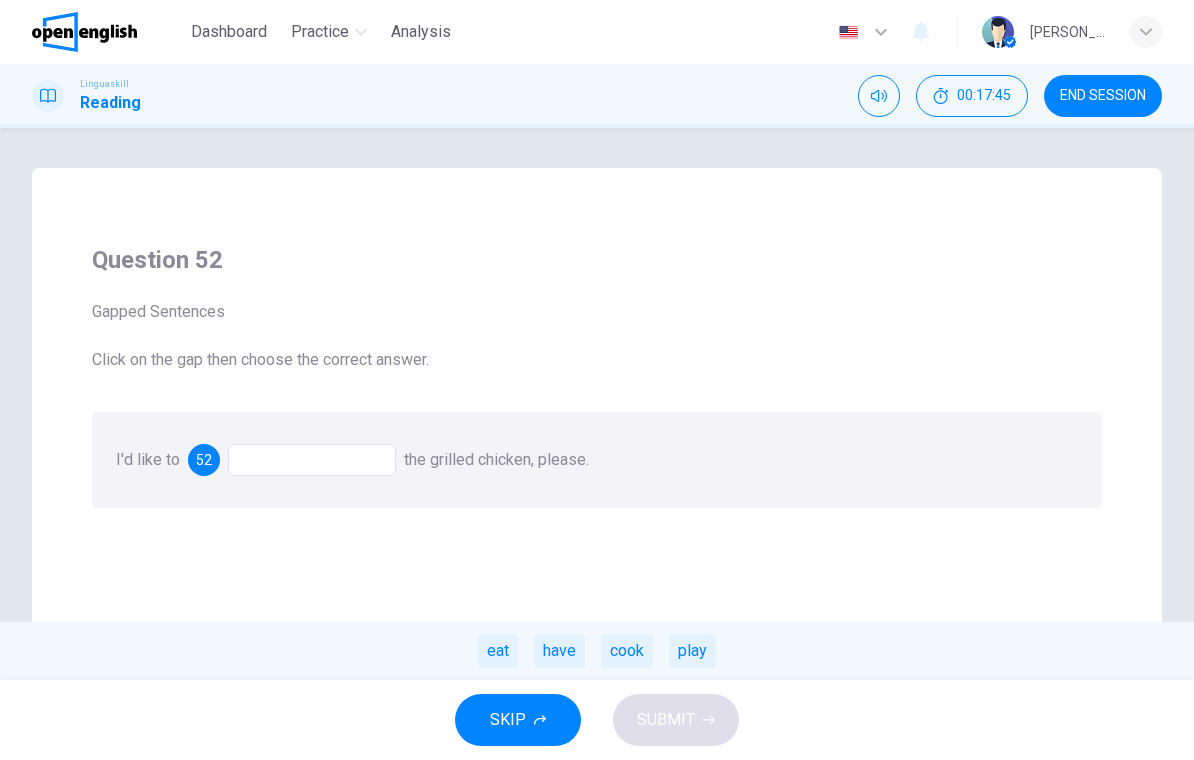 click at bounding box center [312, 460] 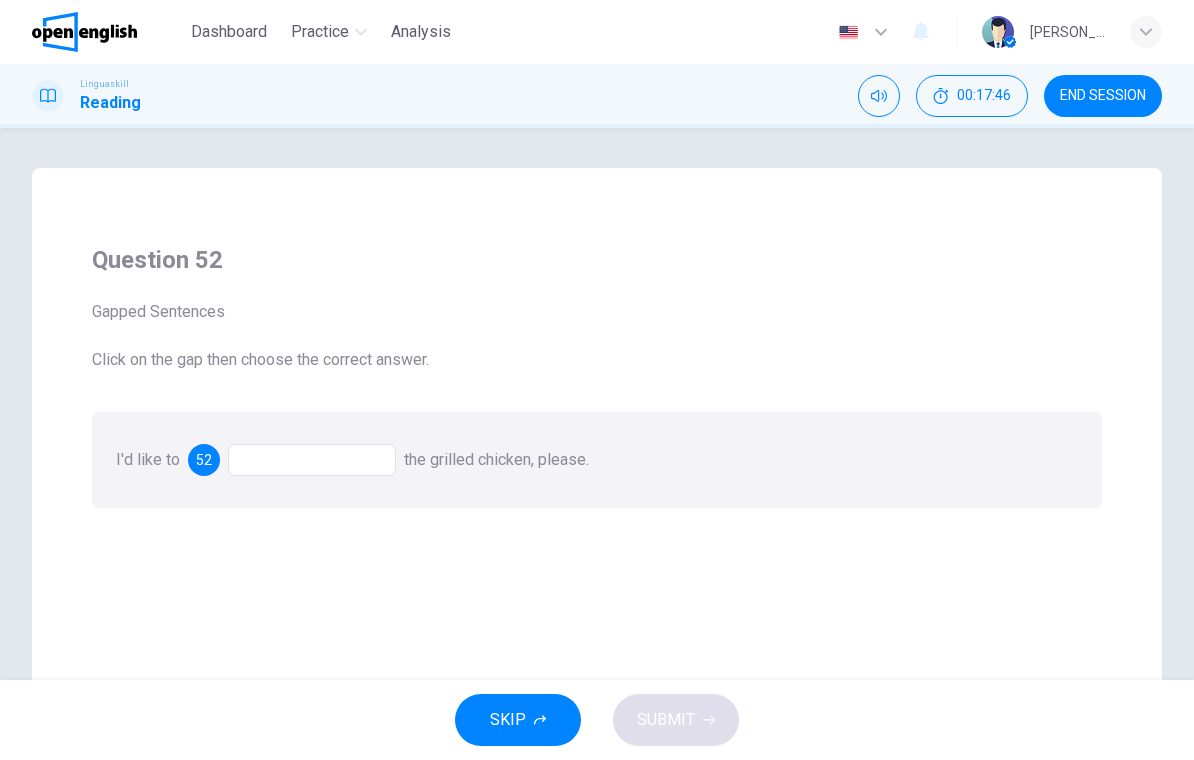 click at bounding box center (312, 460) 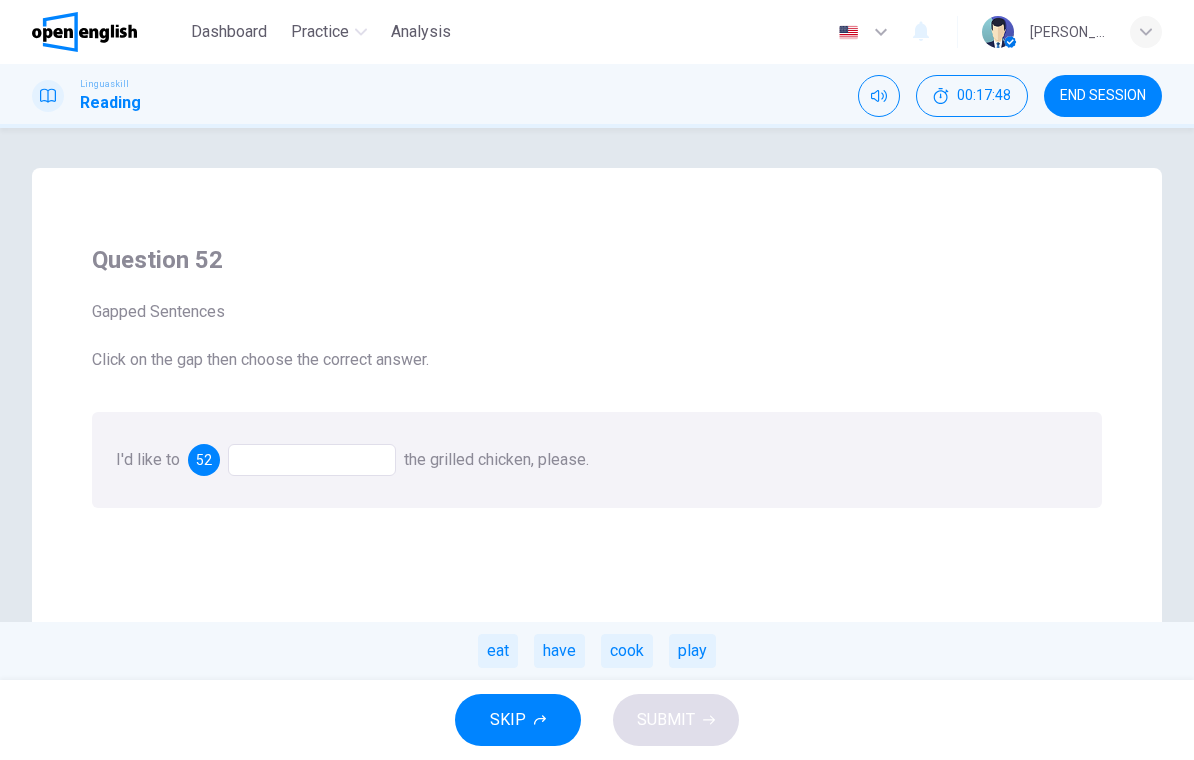 click on "eat" at bounding box center [498, 651] 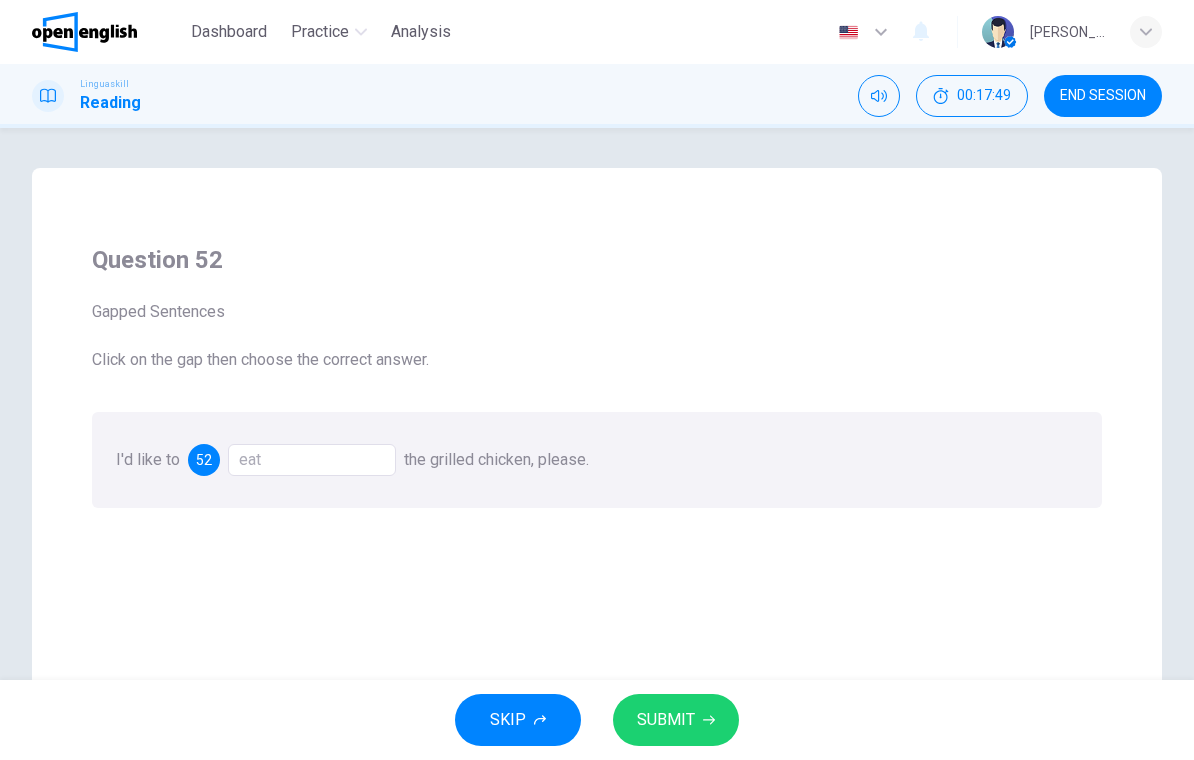 click on "SUBMIT" at bounding box center (676, 720) 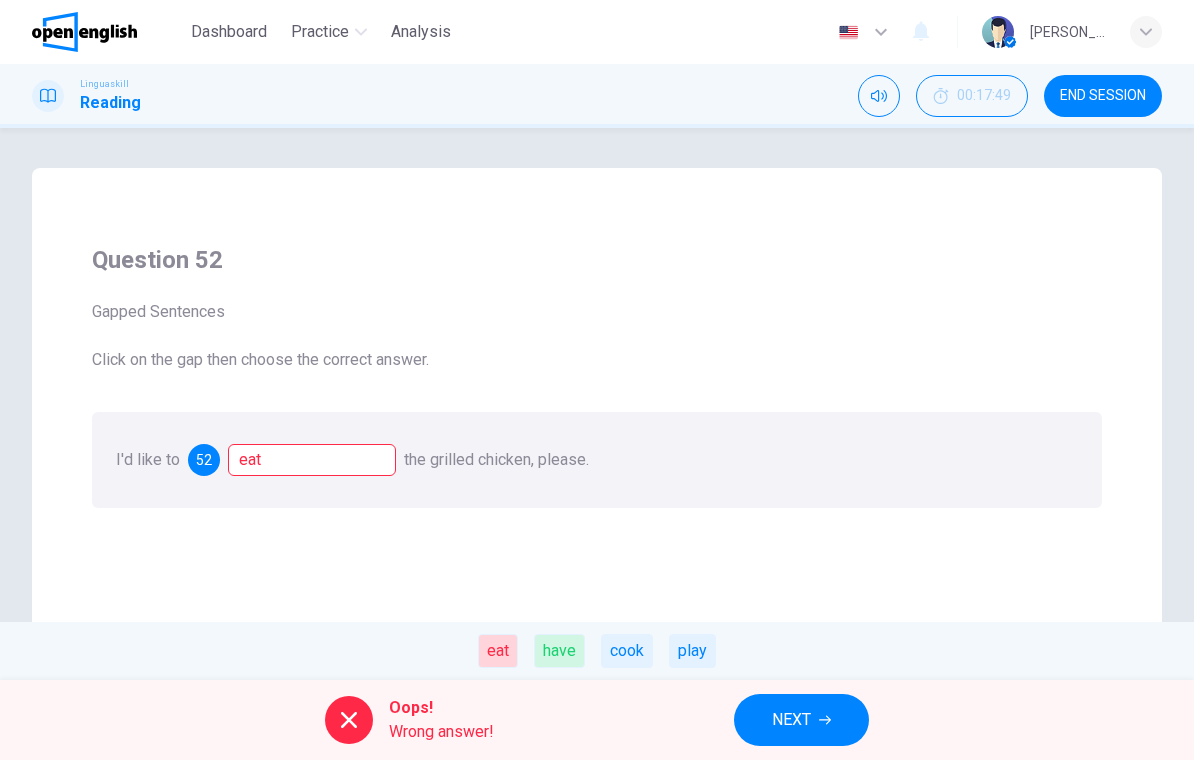 click on "52" at bounding box center [204, 460] 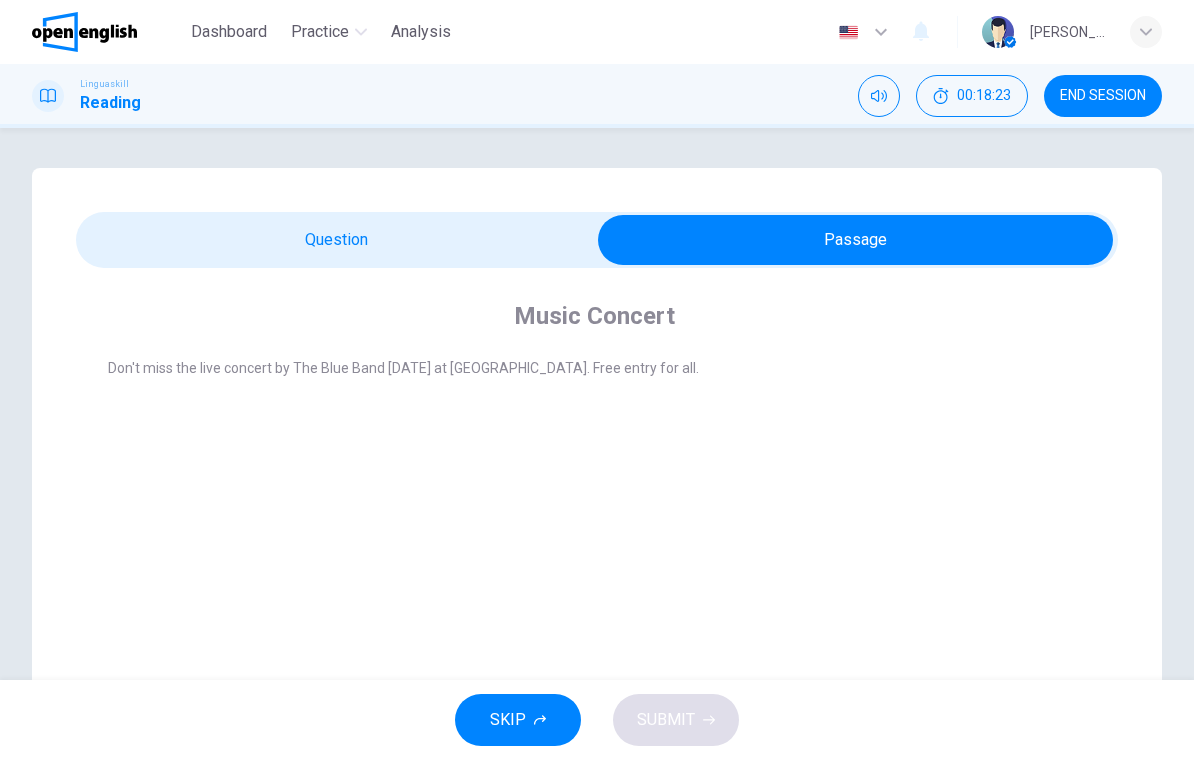 scroll, scrollTop: 0, scrollLeft: 0, axis: both 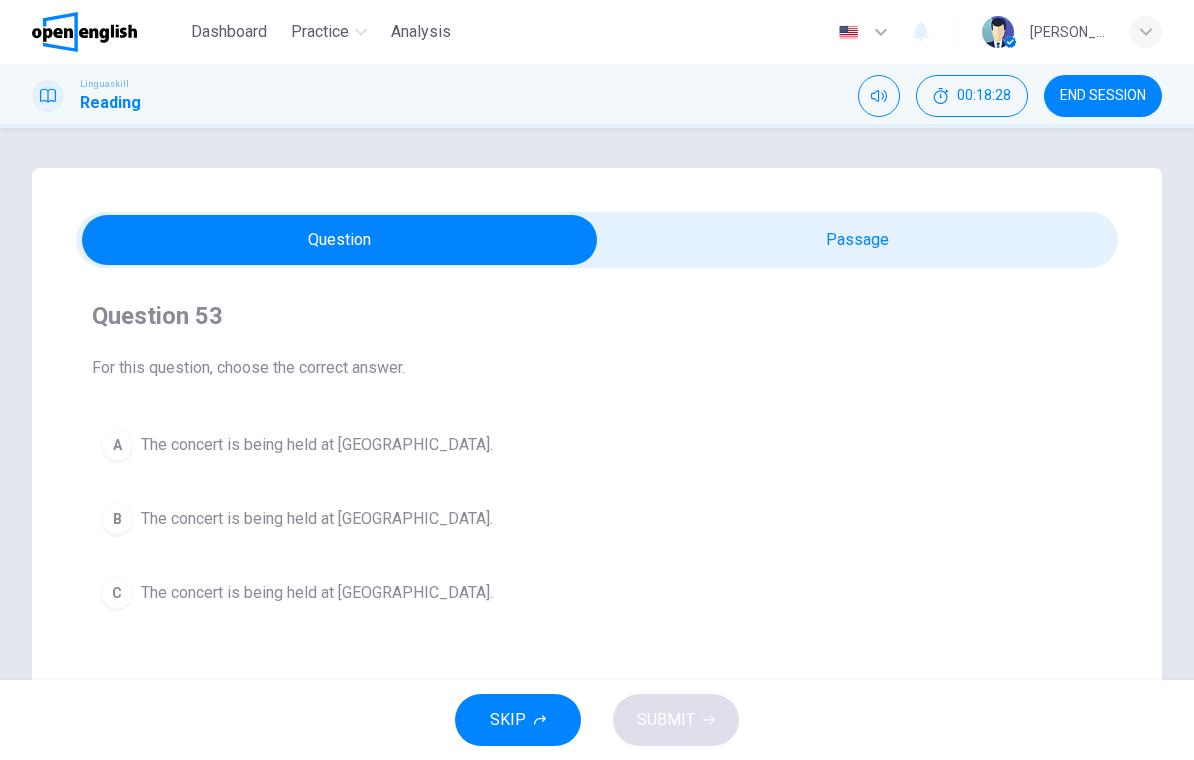 click on "The concert is being held at [GEOGRAPHIC_DATA]." at bounding box center (317, 593) 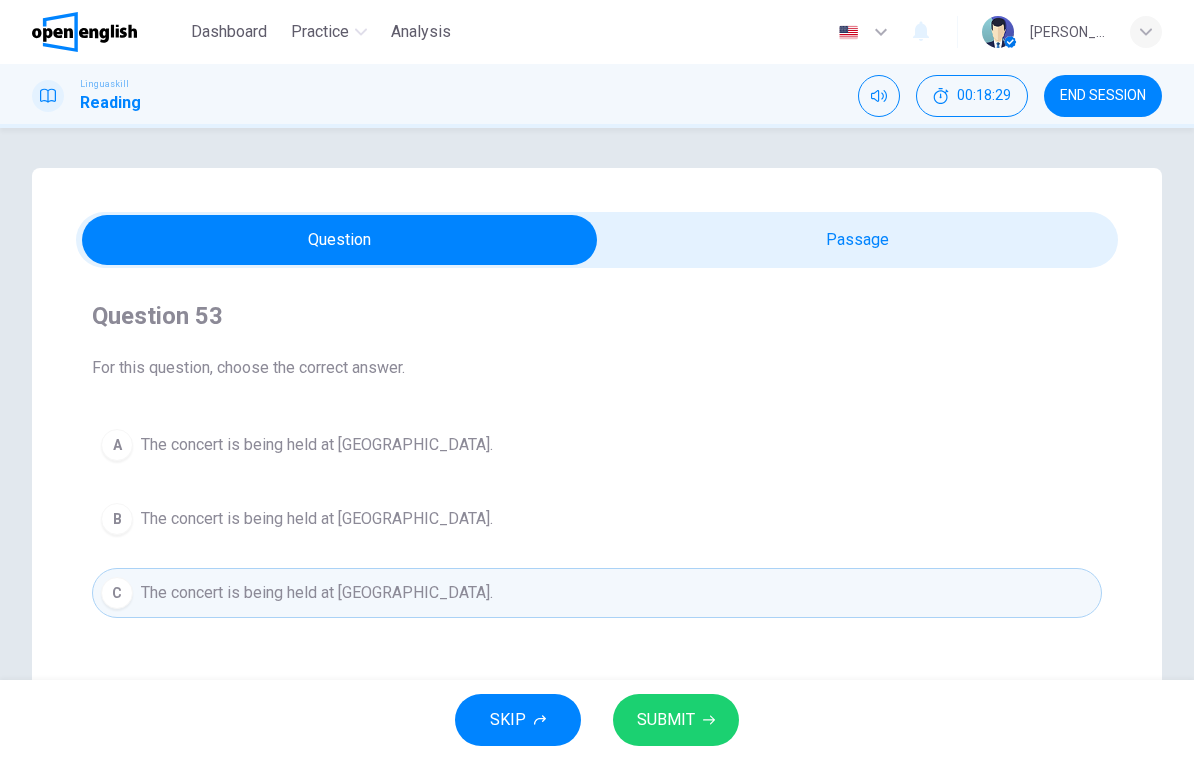 click on "SUBMIT" at bounding box center (676, 720) 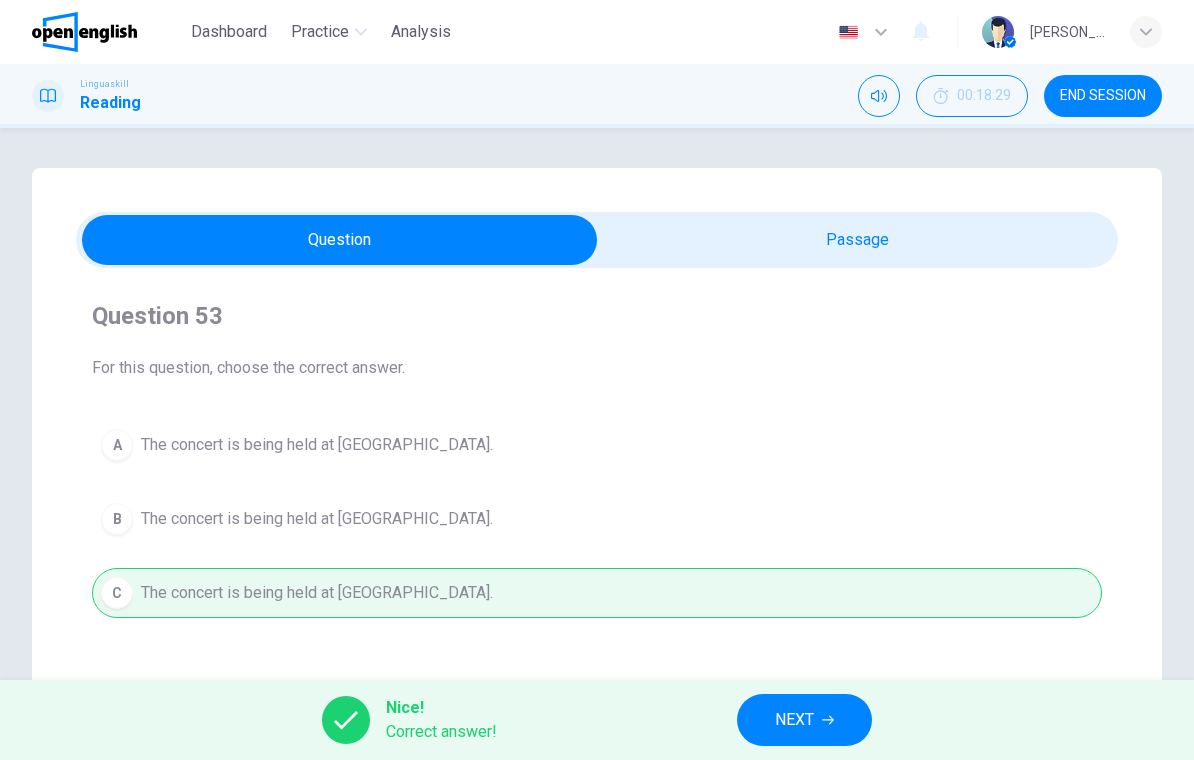 click on "NEXT" at bounding box center [804, 720] 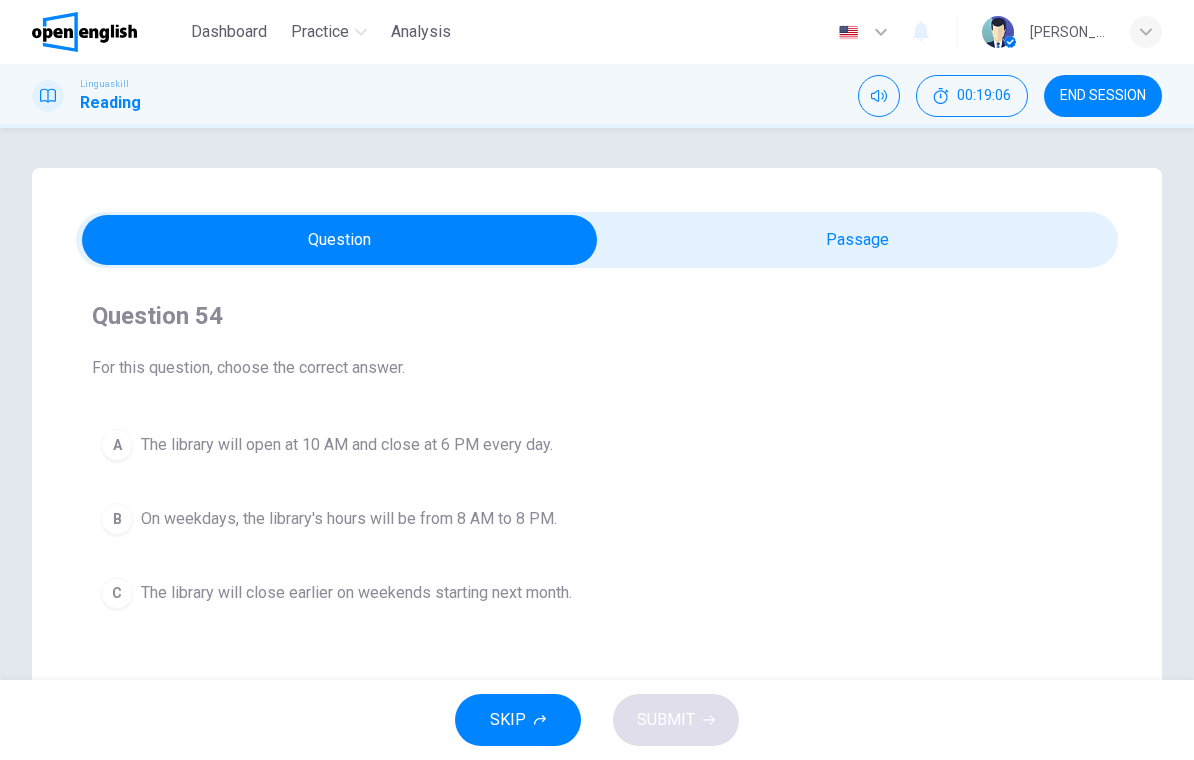 click on "C The library will close earlier on weekends starting next month." at bounding box center [597, 593] 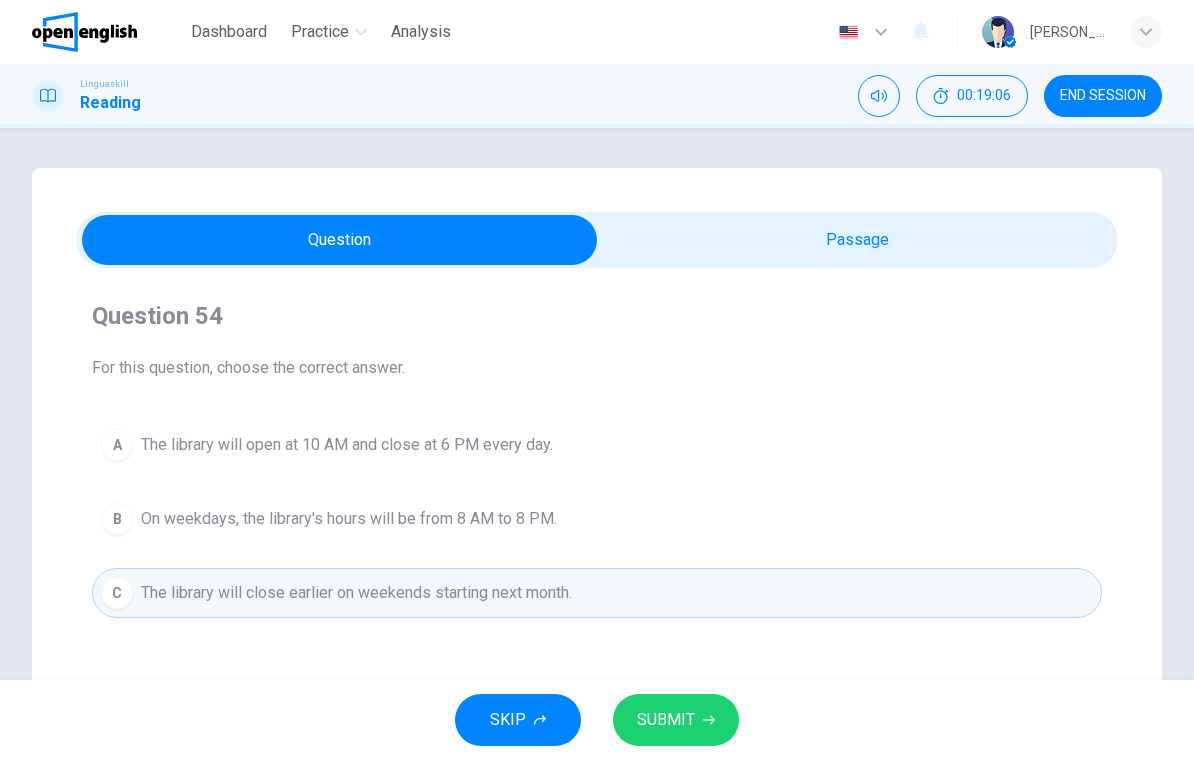 click on "SUBMIT" at bounding box center (676, 720) 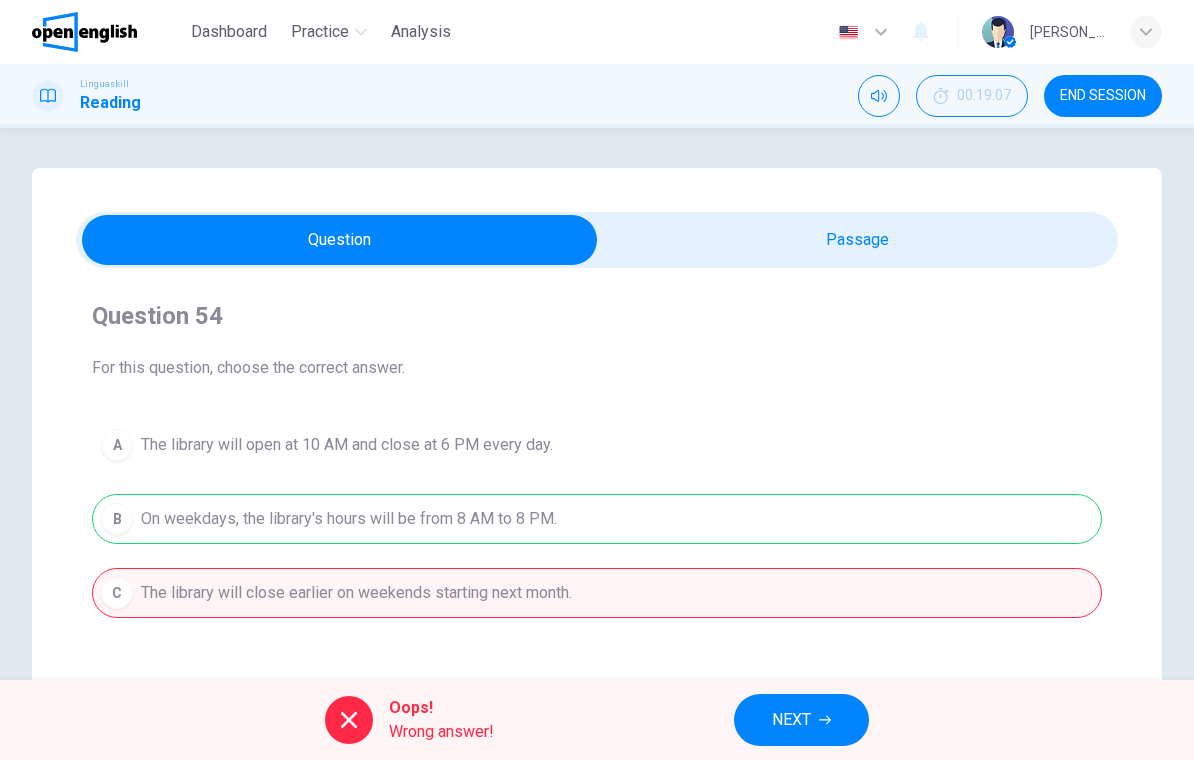 click on "NEXT" at bounding box center (801, 720) 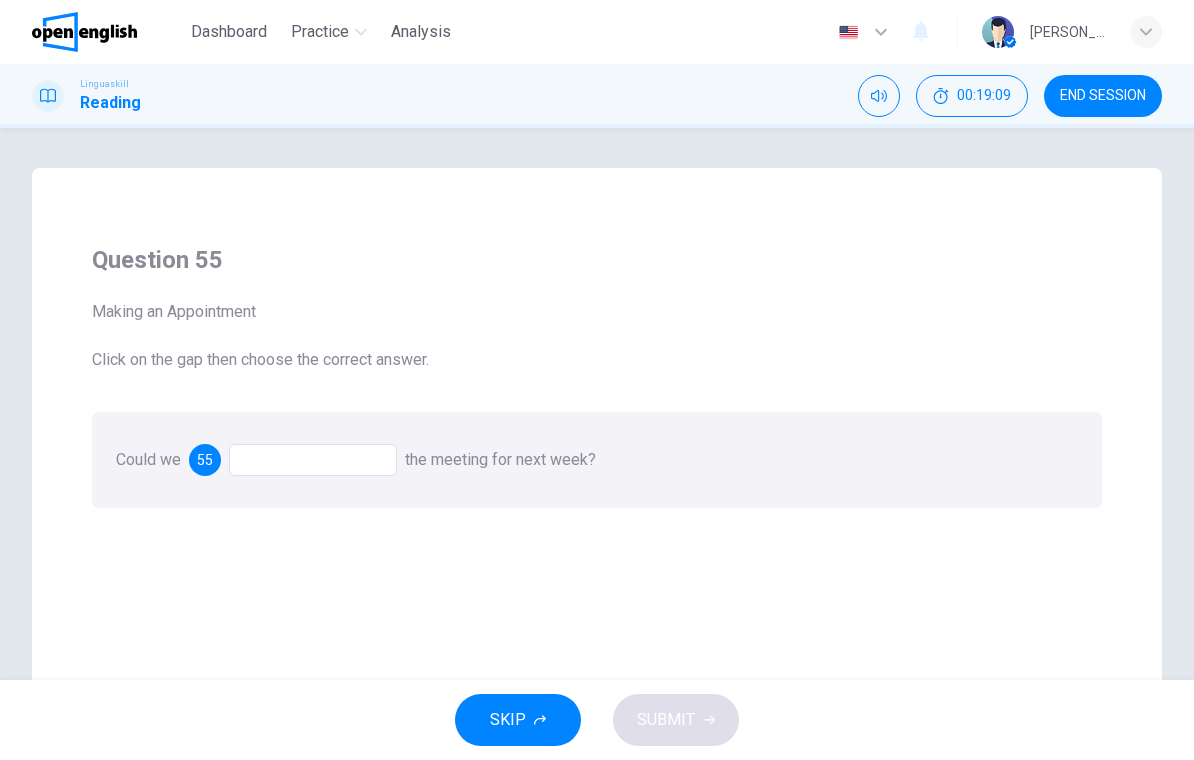 click at bounding box center (313, 460) 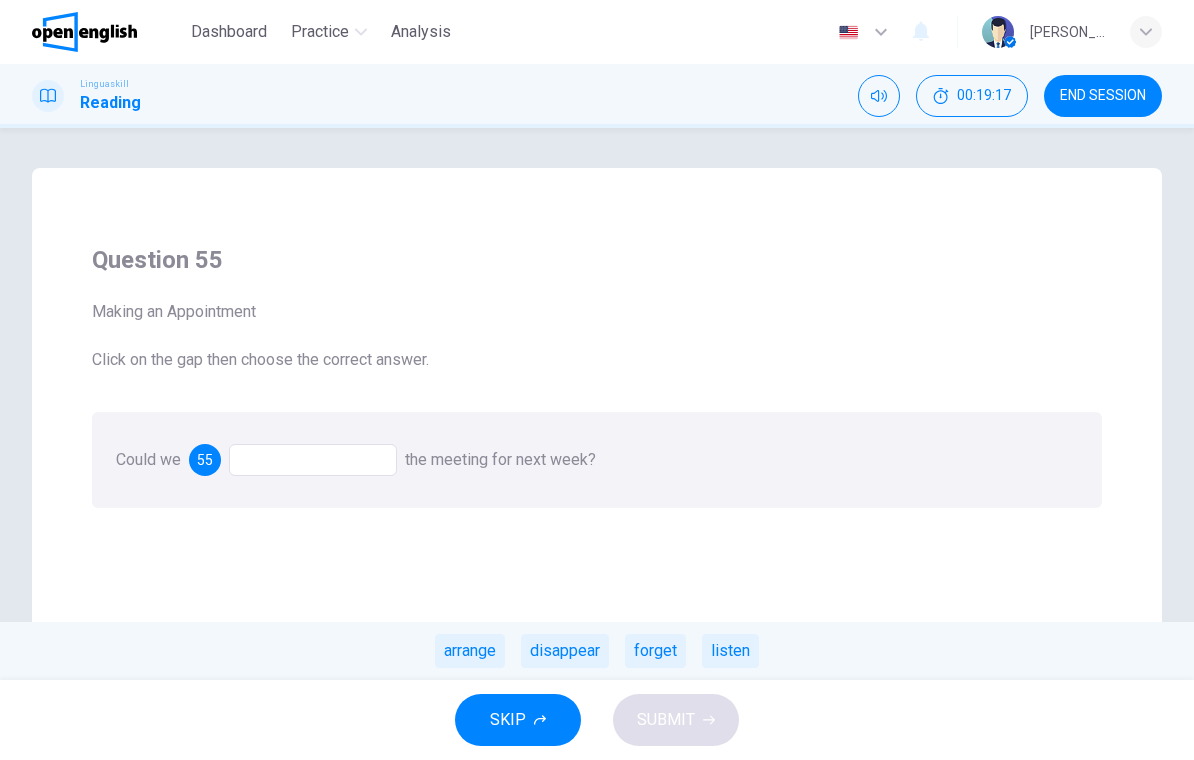 click on "arrange" at bounding box center (470, 651) 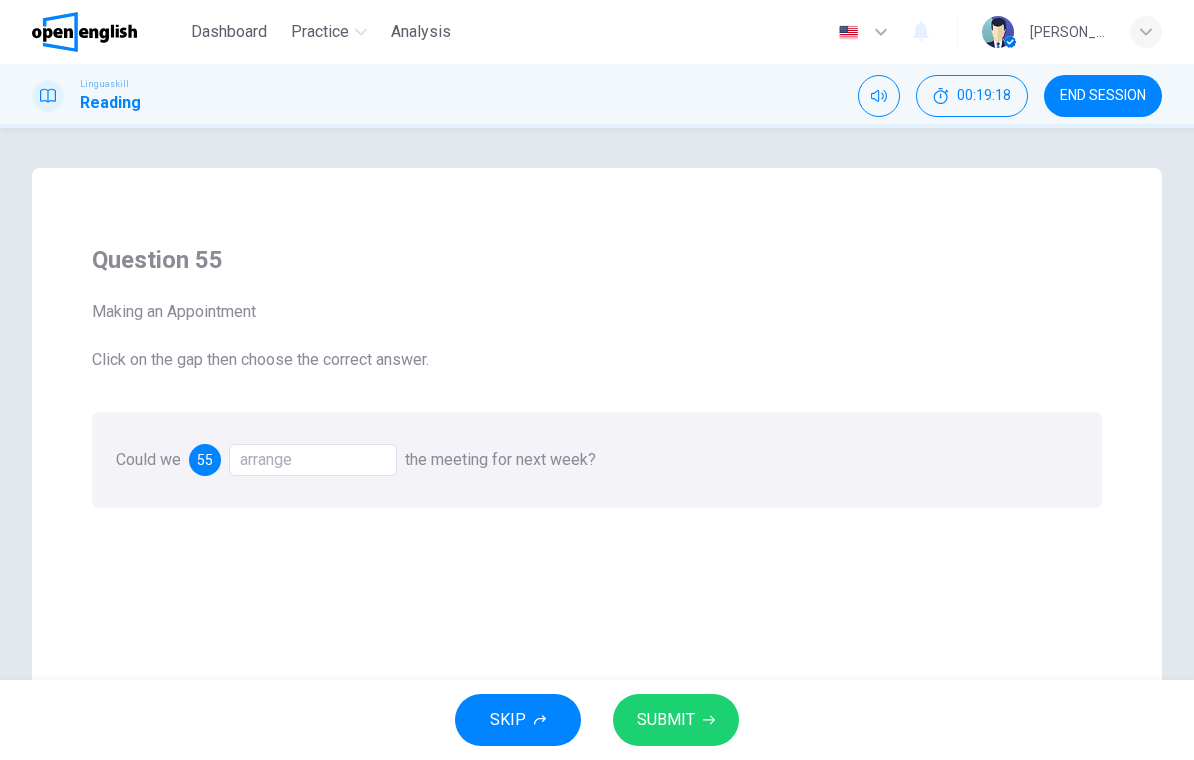 click on "SUBMIT" at bounding box center (676, 720) 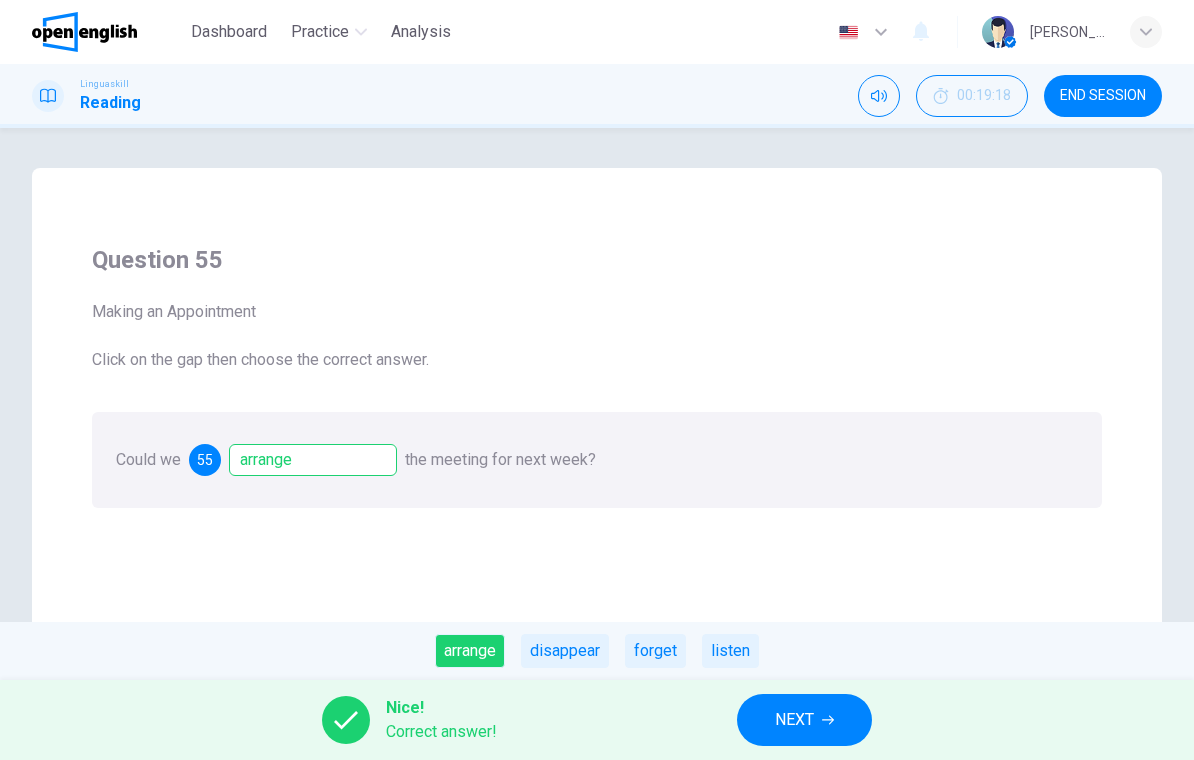click on "NEXT" at bounding box center [804, 720] 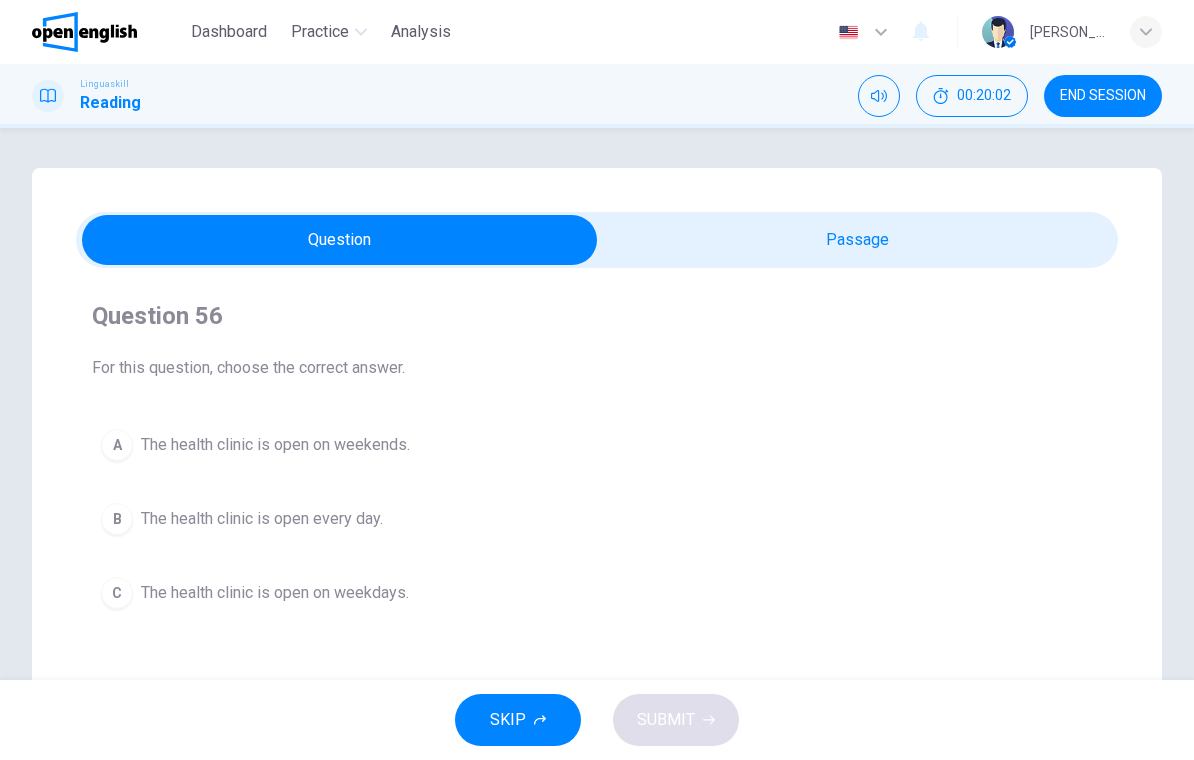 click on "The health clinic is open on weekdays." at bounding box center [275, 593] 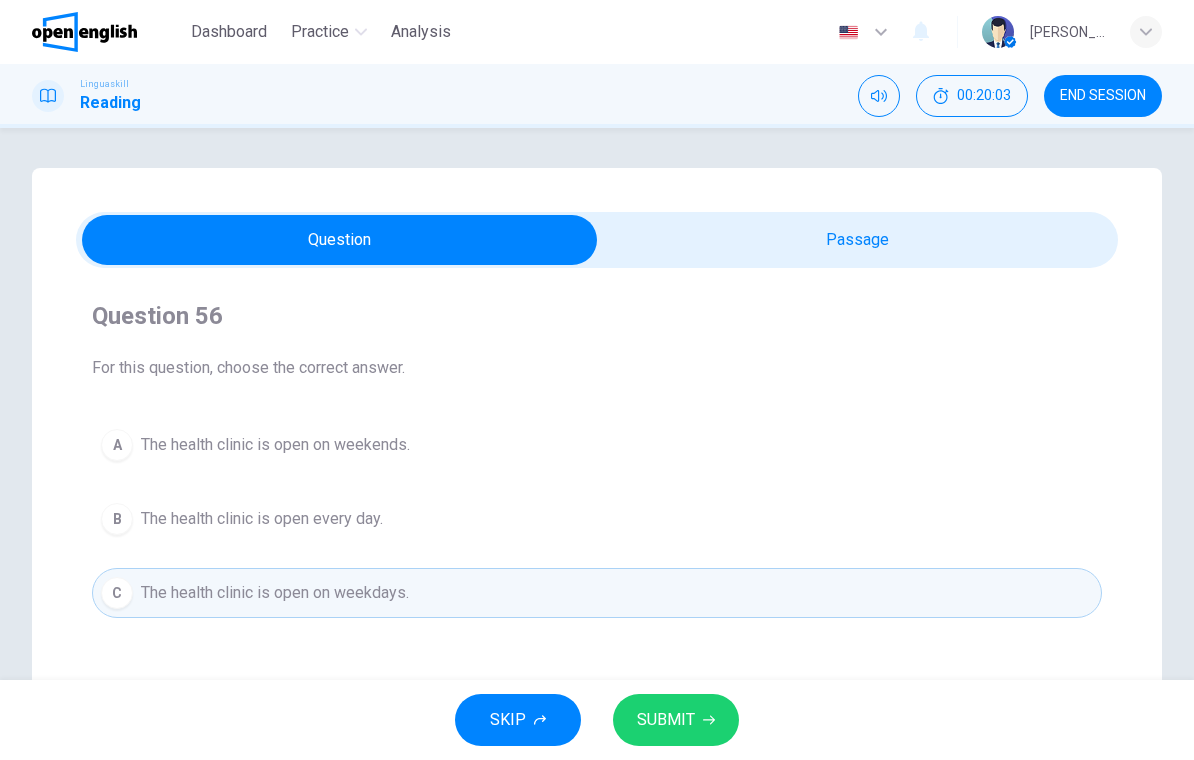 click on "SUBMIT" at bounding box center (676, 720) 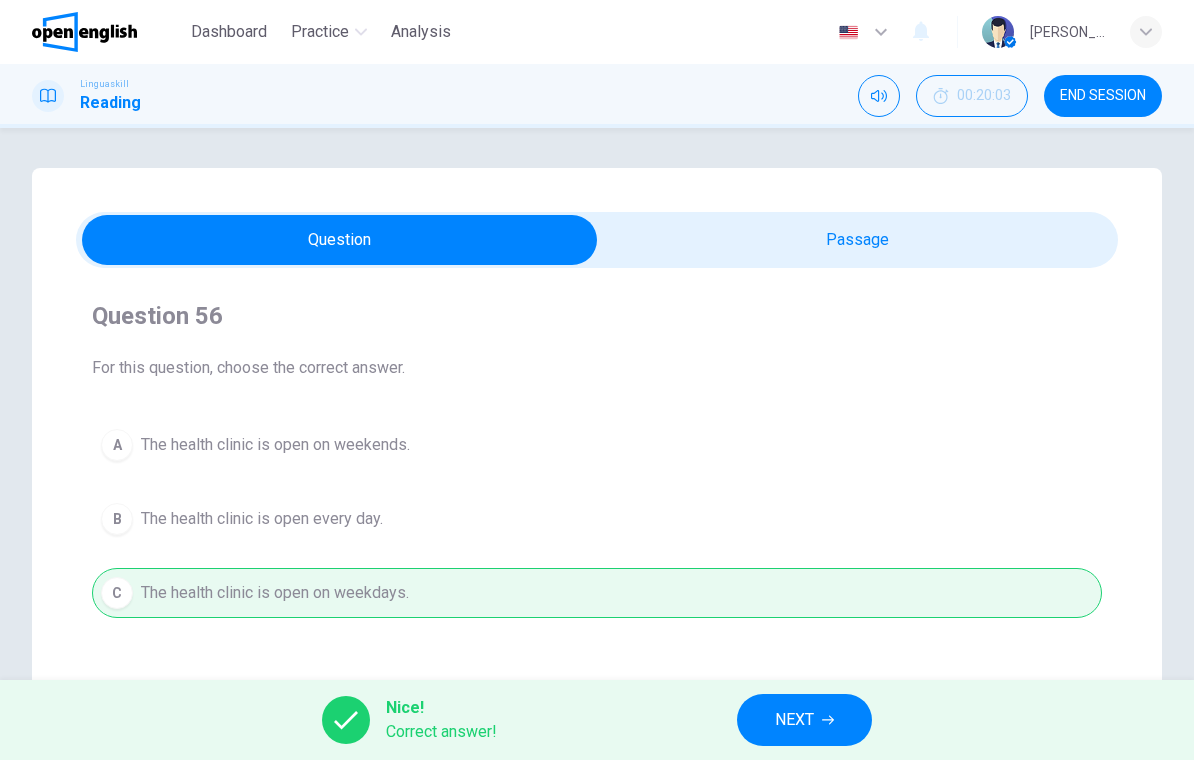 click on "NEXT" at bounding box center [794, 720] 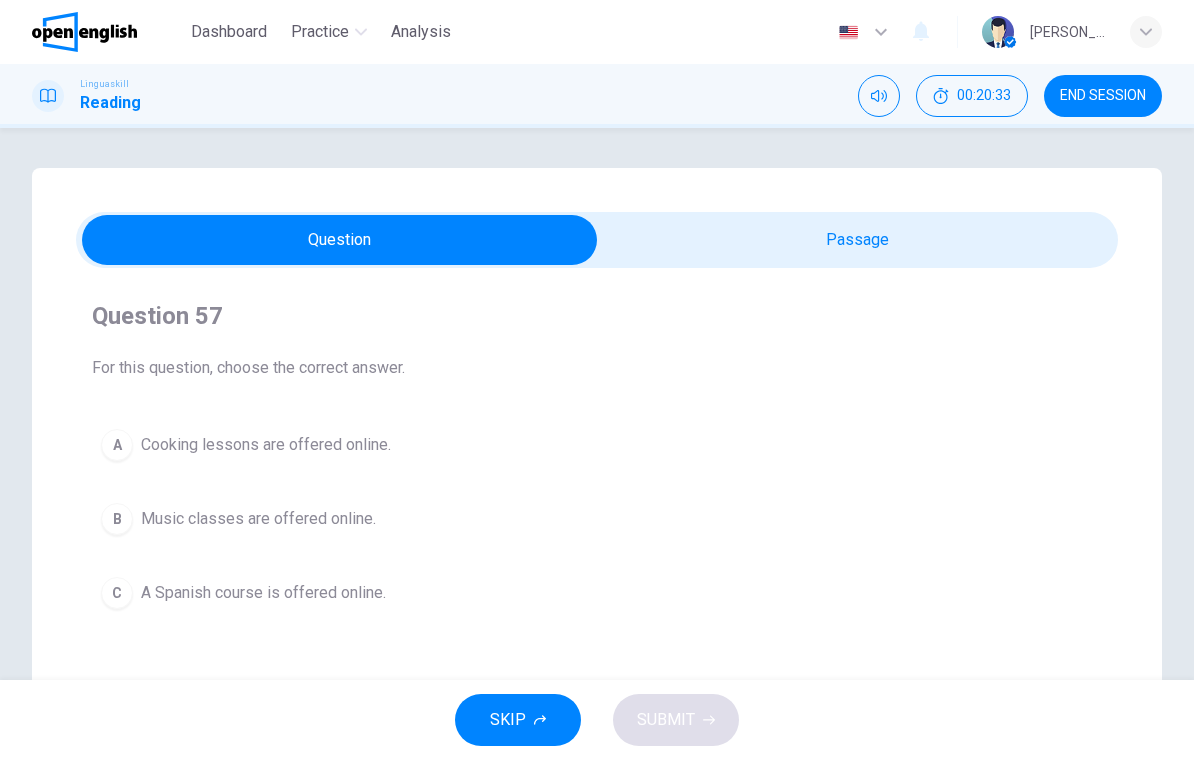 click on "C A Spanish course is offered online." at bounding box center (597, 593) 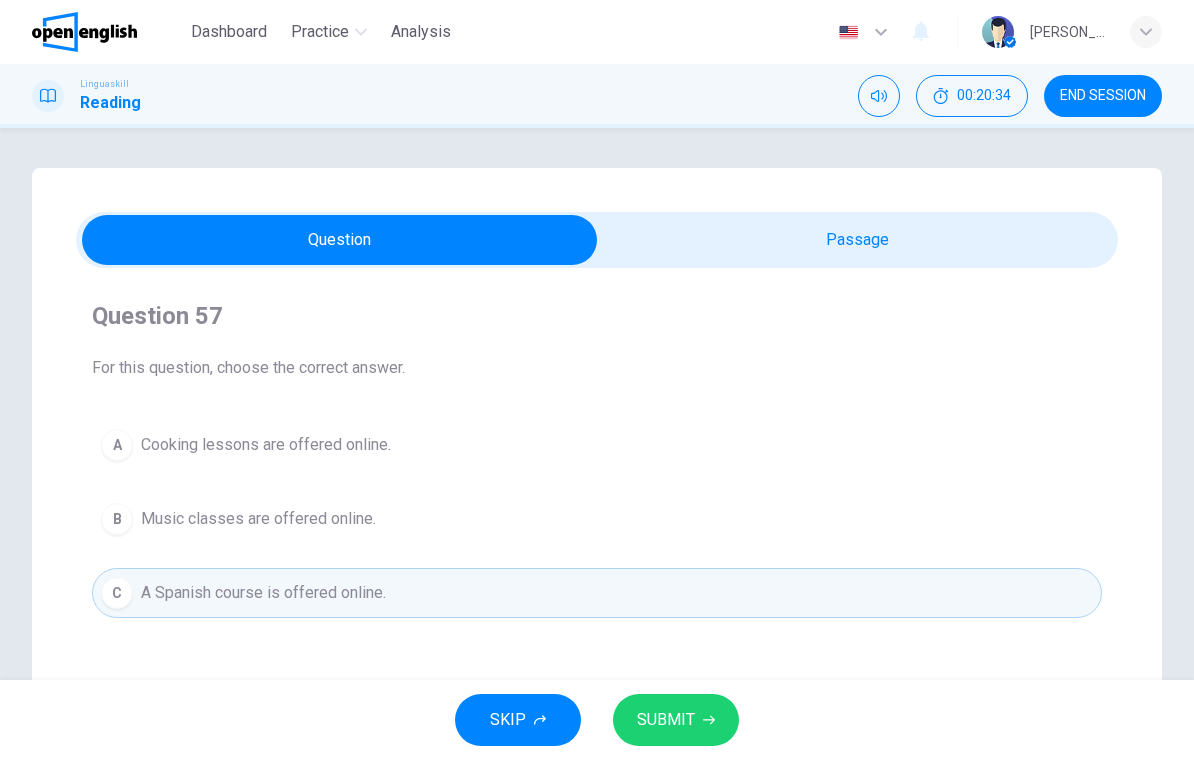 click on "SUBMIT" at bounding box center [676, 720] 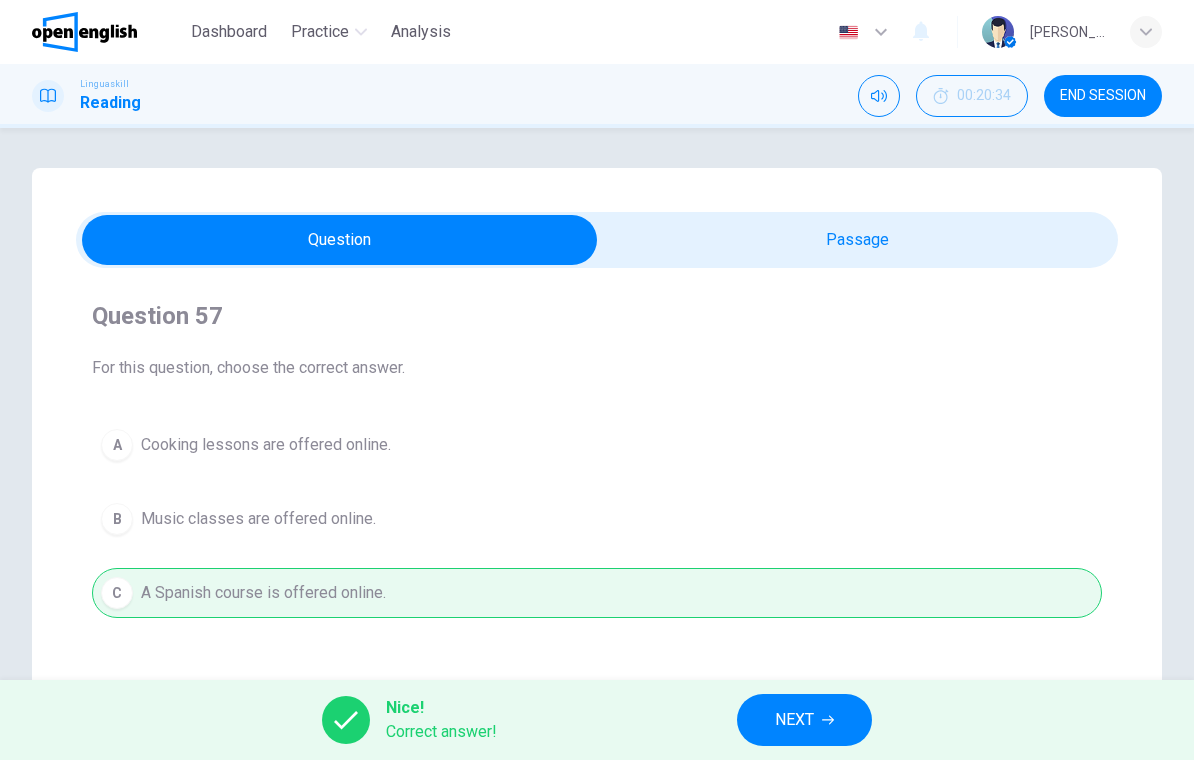 click on "NEXT" at bounding box center (794, 720) 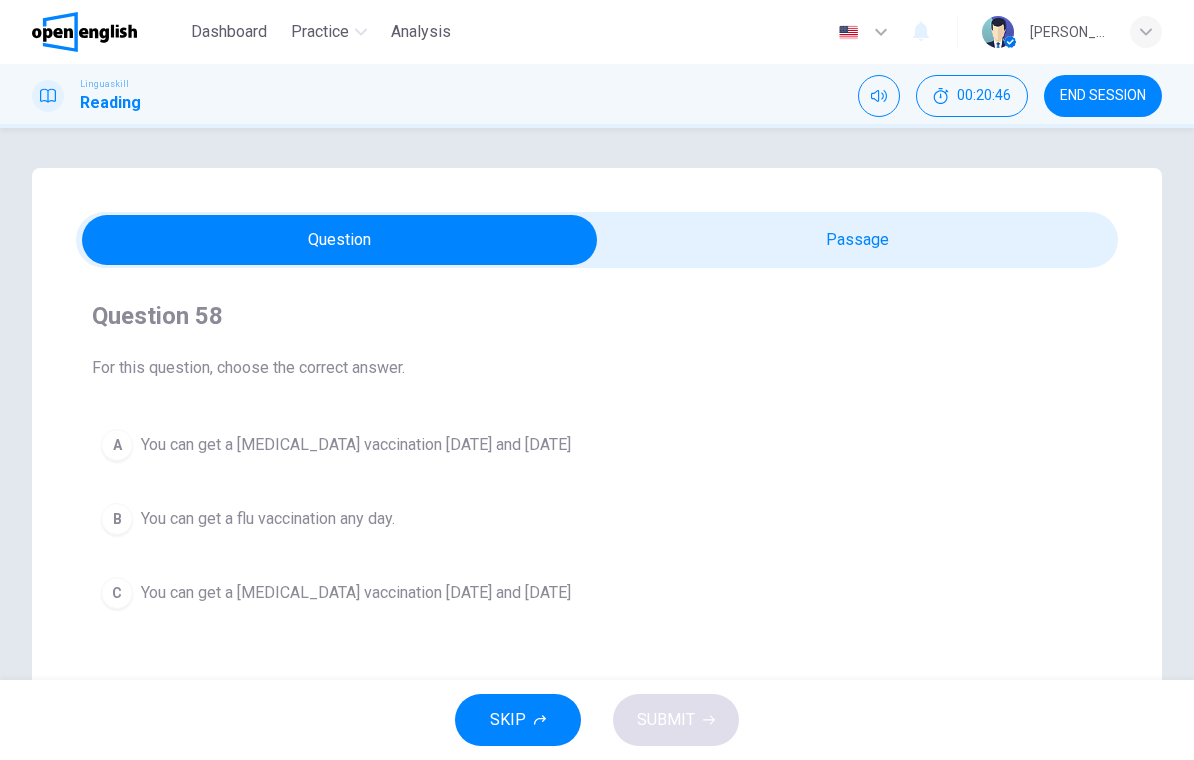 click on "A You can get a [MEDICAL_DATA] vaccination [DATE] and [DATE]" at bounding box center (597, 445) 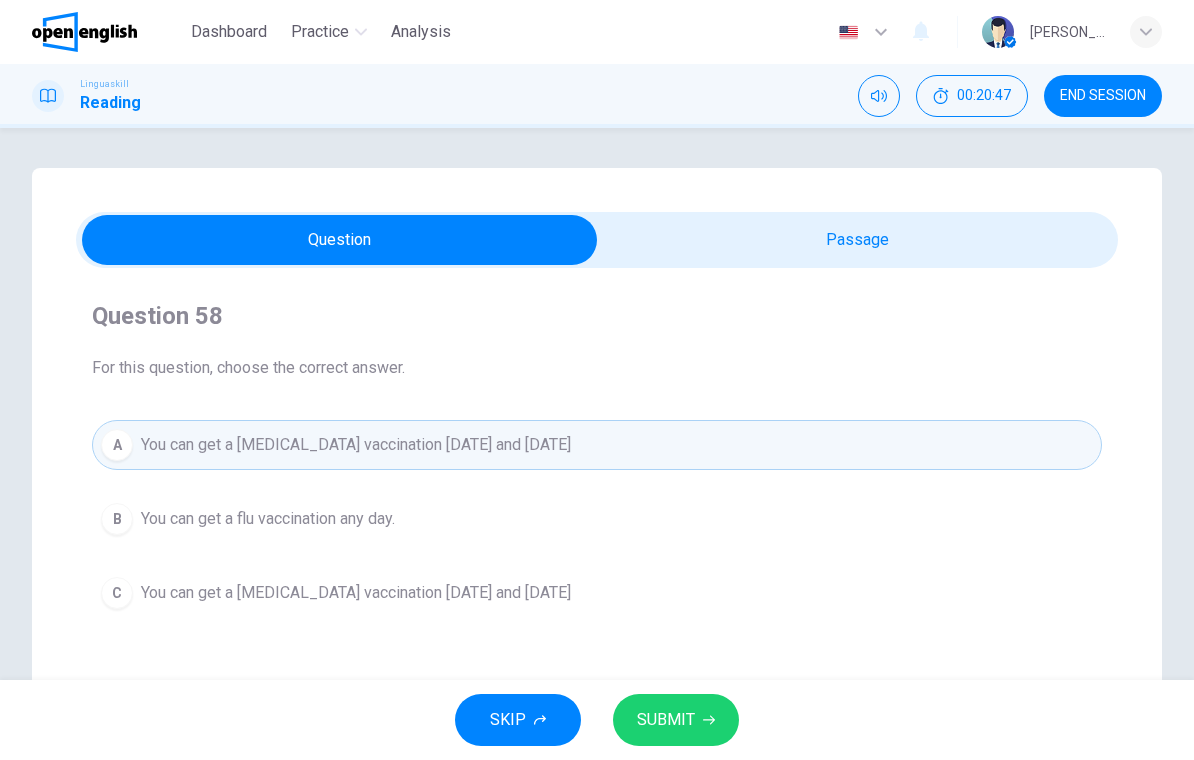 click 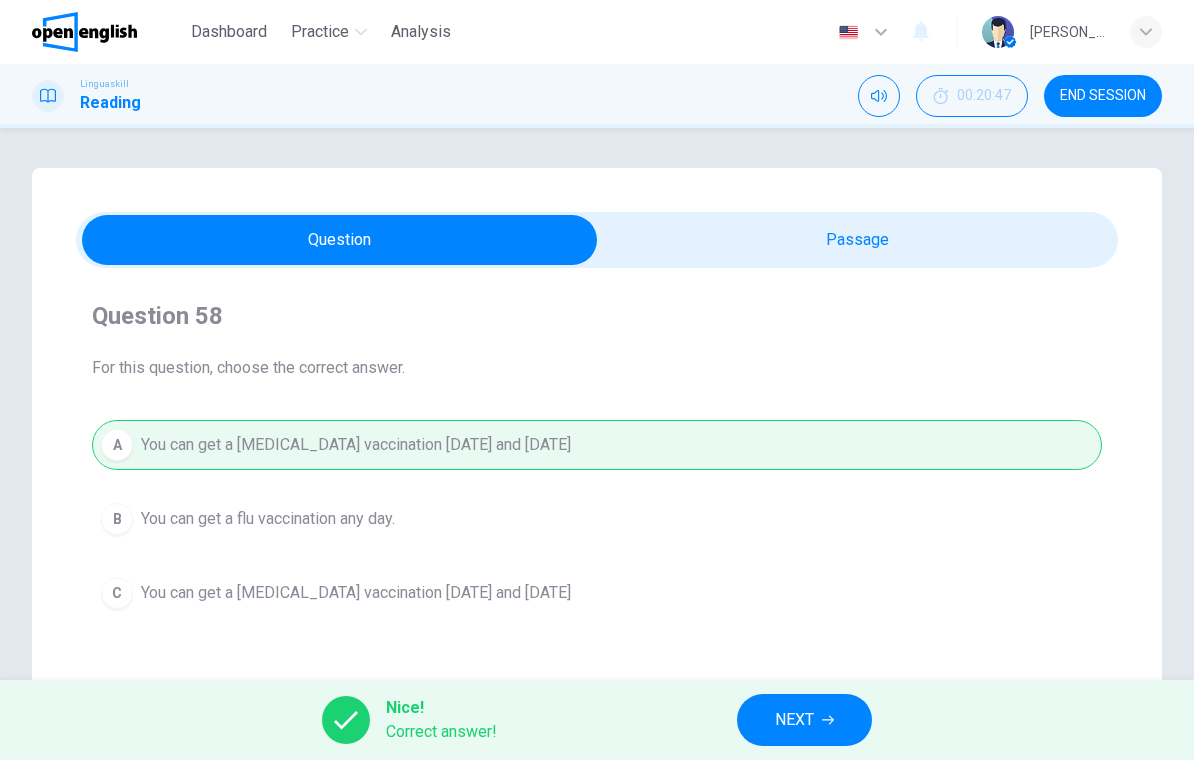 click on "NEXT" at bounding box center [794, 720] 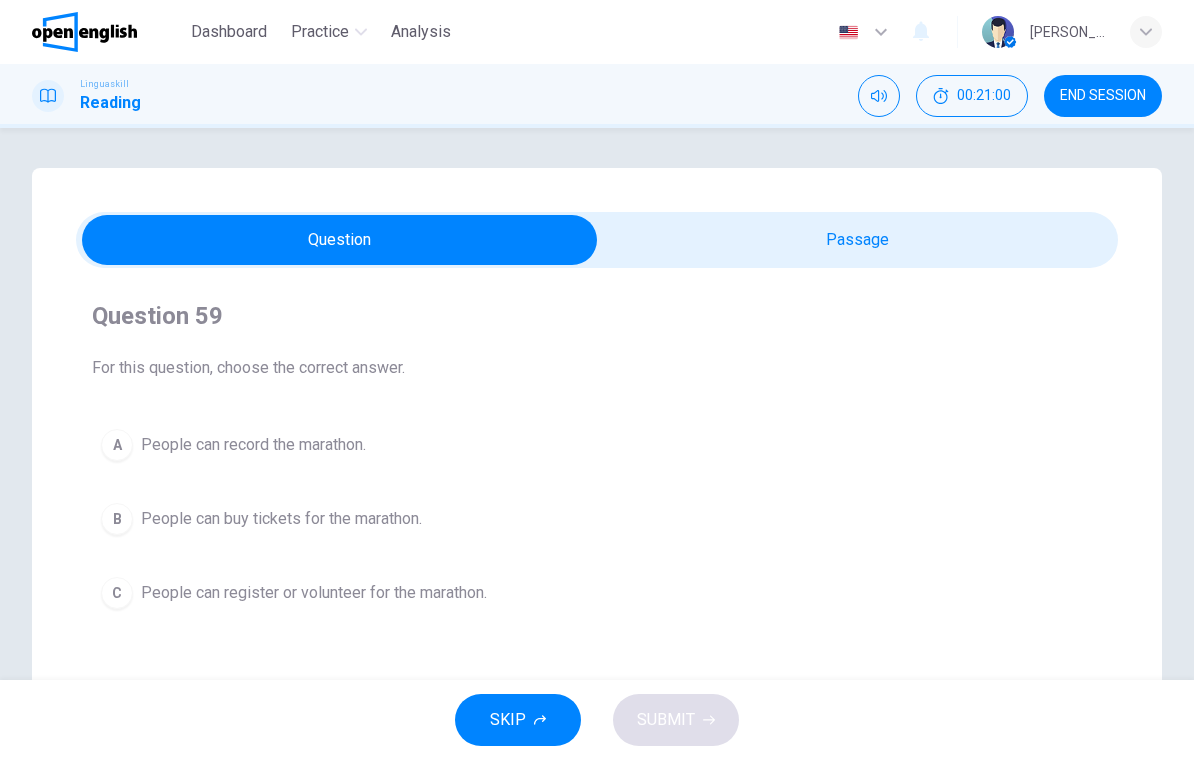click on "C People can register or volunteer for the marathon." at bounding box center [597, 593] 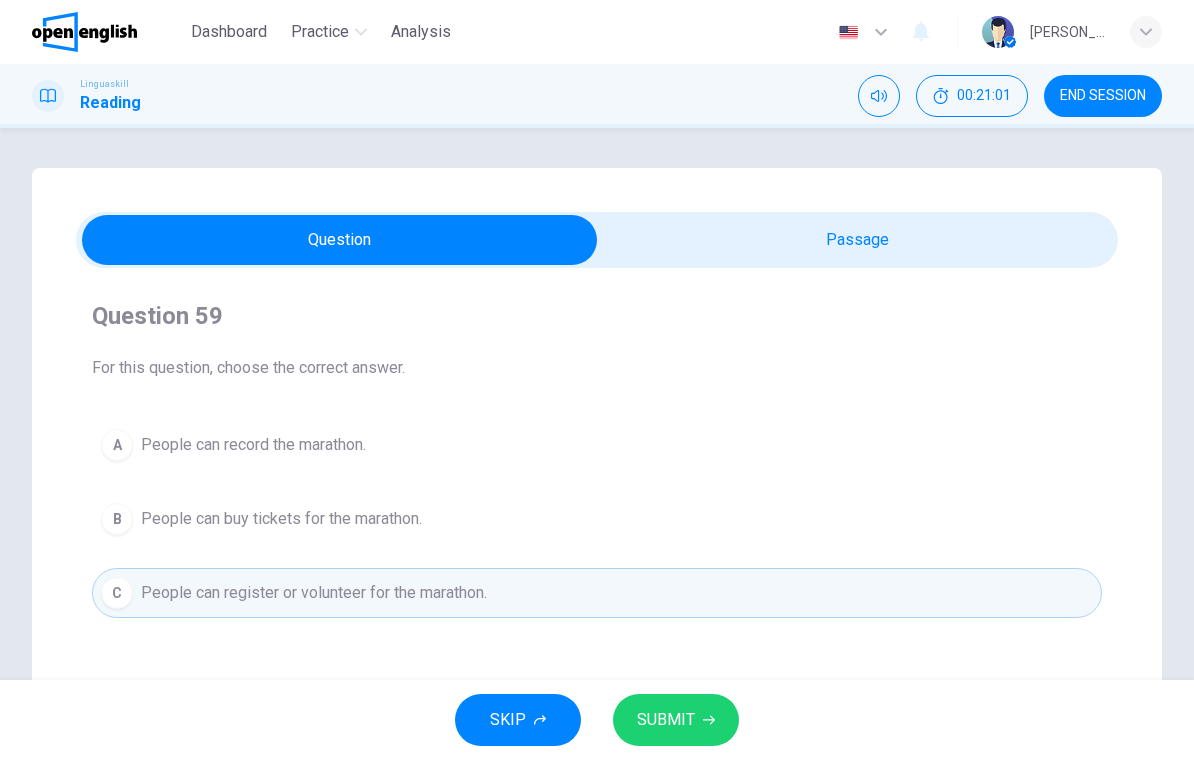 click on "SUBMIT" at bounding box center [676, 720] 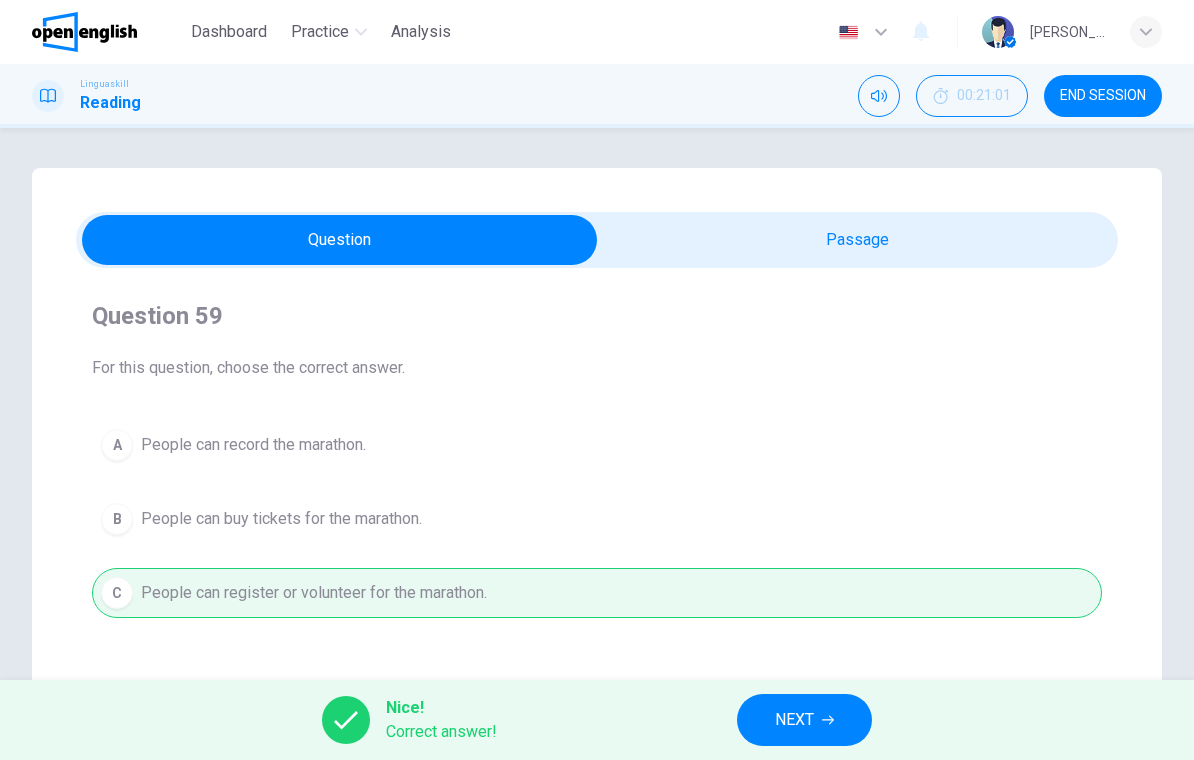 click 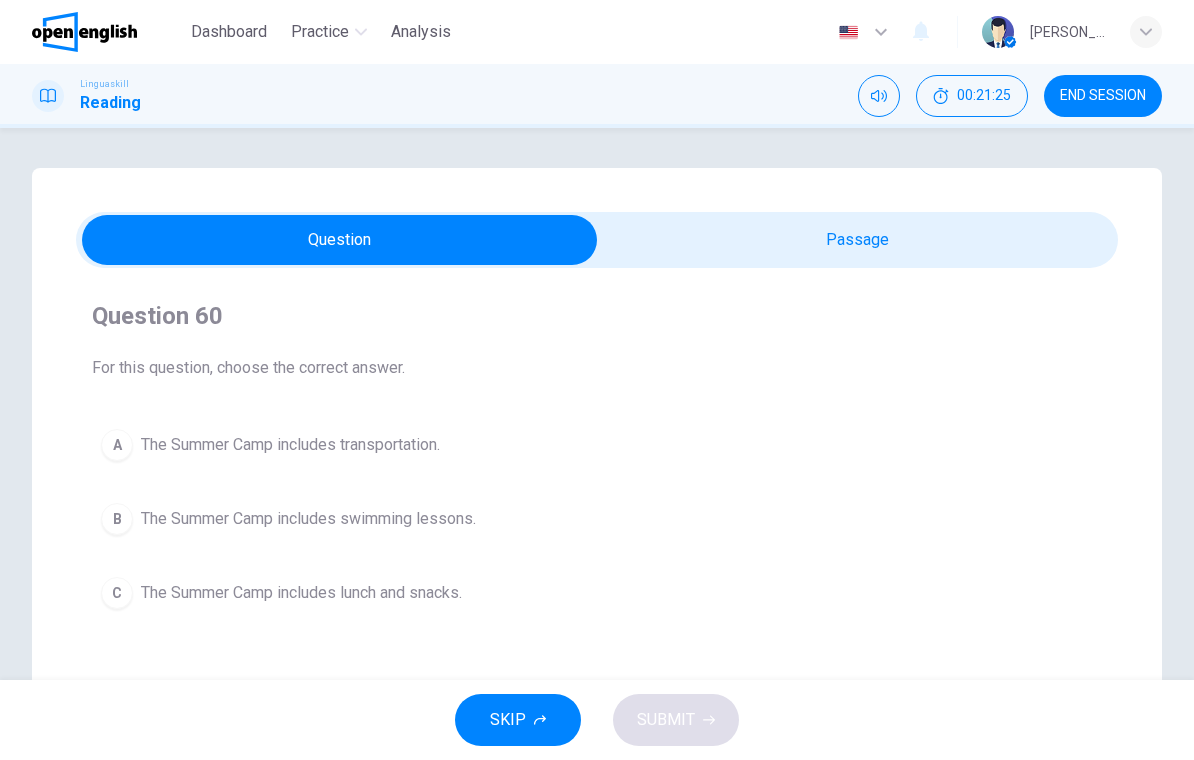 click on "The Summer Camp includes lunch and snacks." at bounding box center [301, 593] 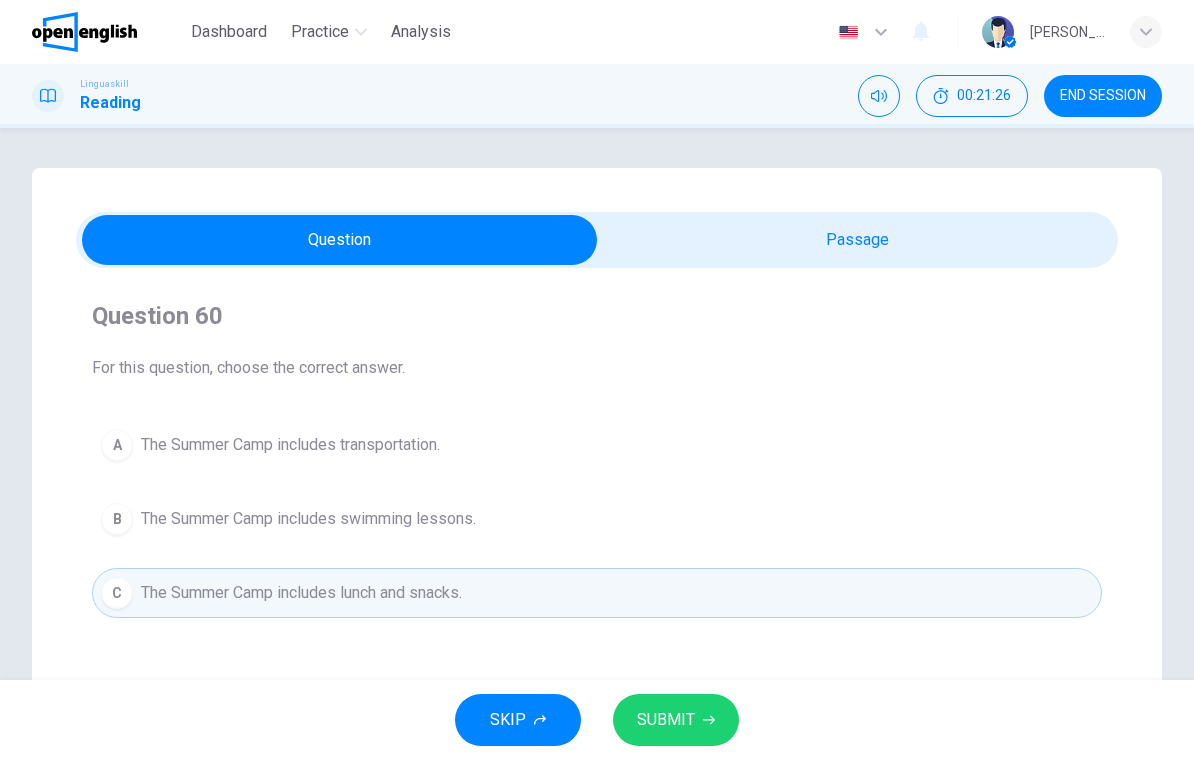 click on "SUBMIT" at bounding box center (676, 720) 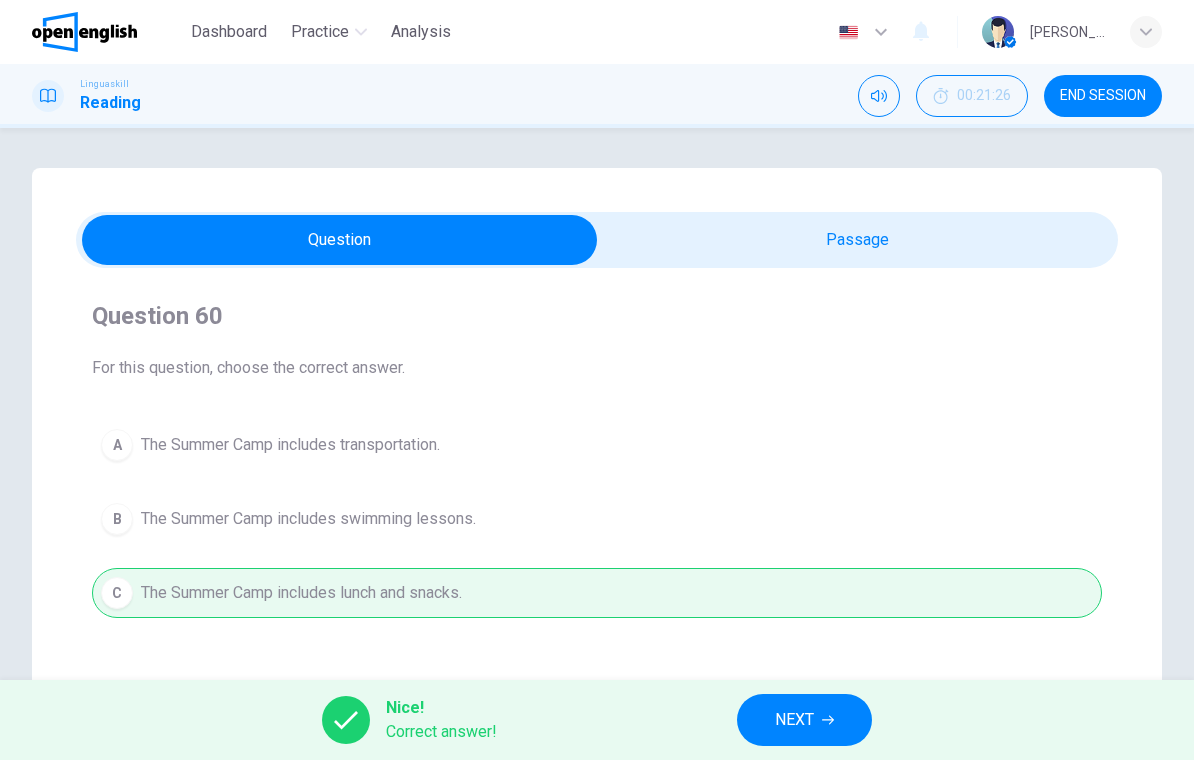 click on "NEXT" at bounding box center [804, 720] 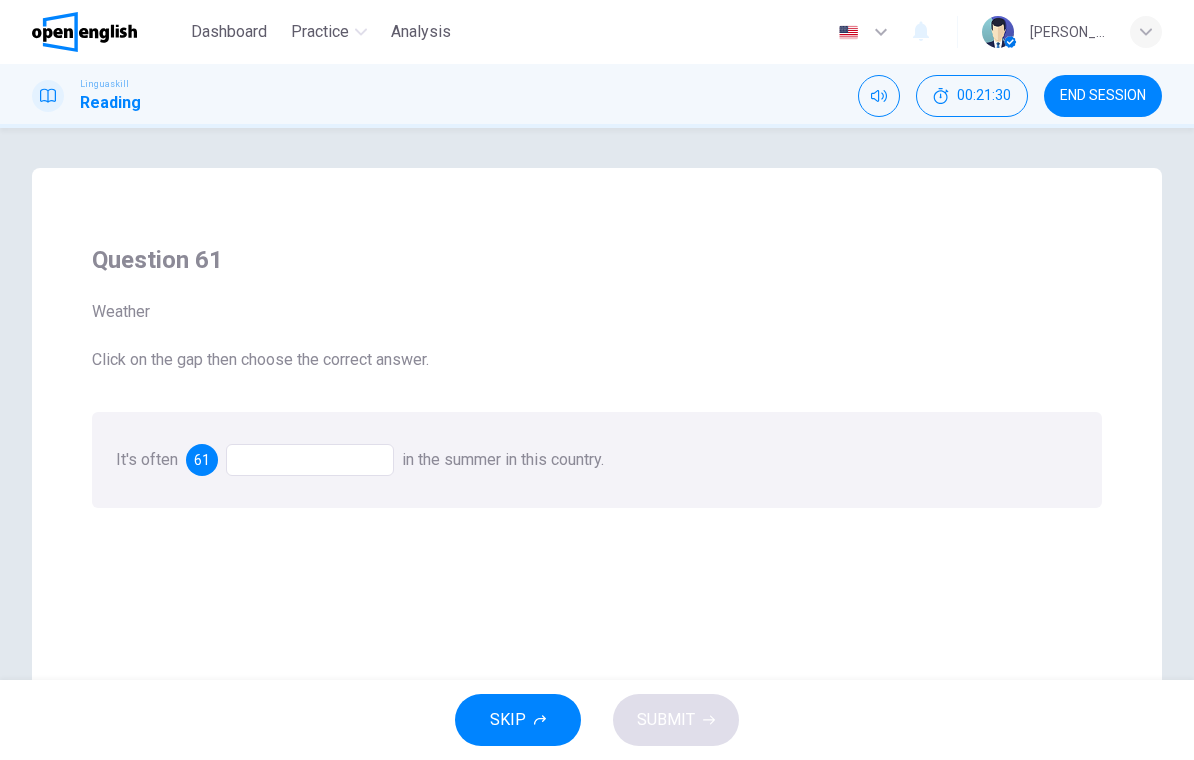 click at bounding box center [310, 460] 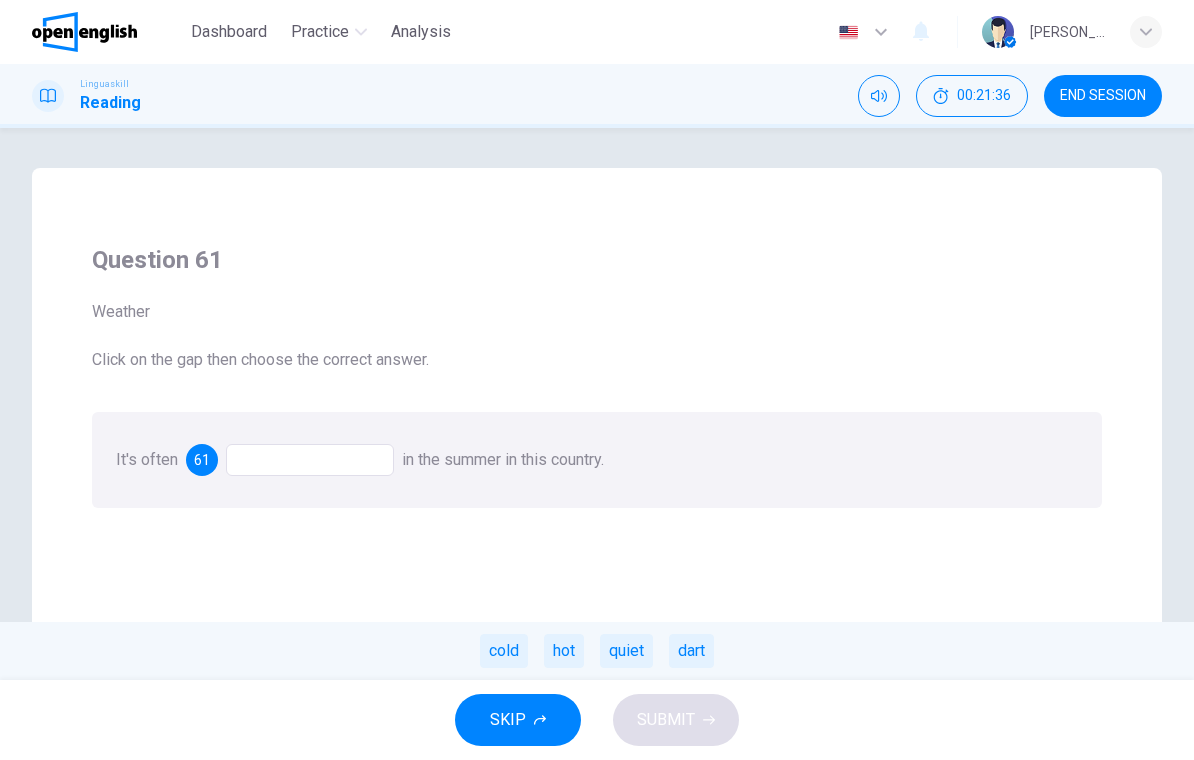 click on "hot" at bounding box center (564, 651) 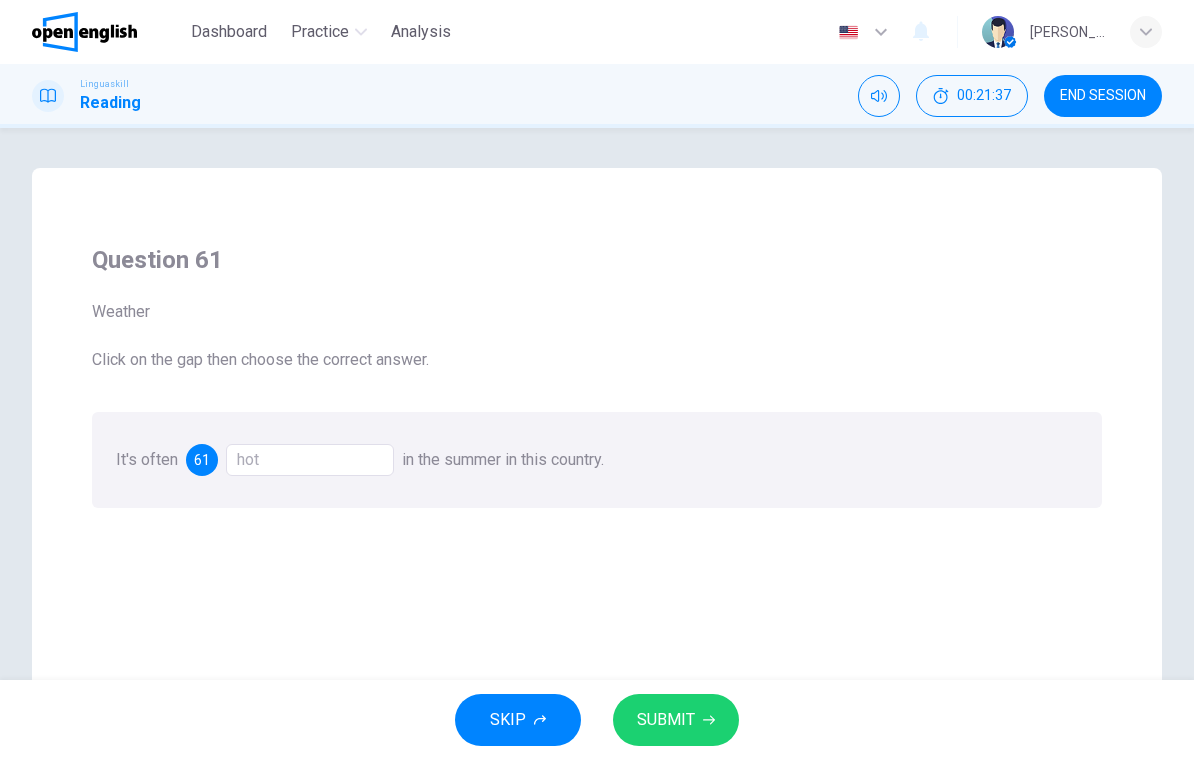 click on "SUBMIT" at bounding box center [666, 720] 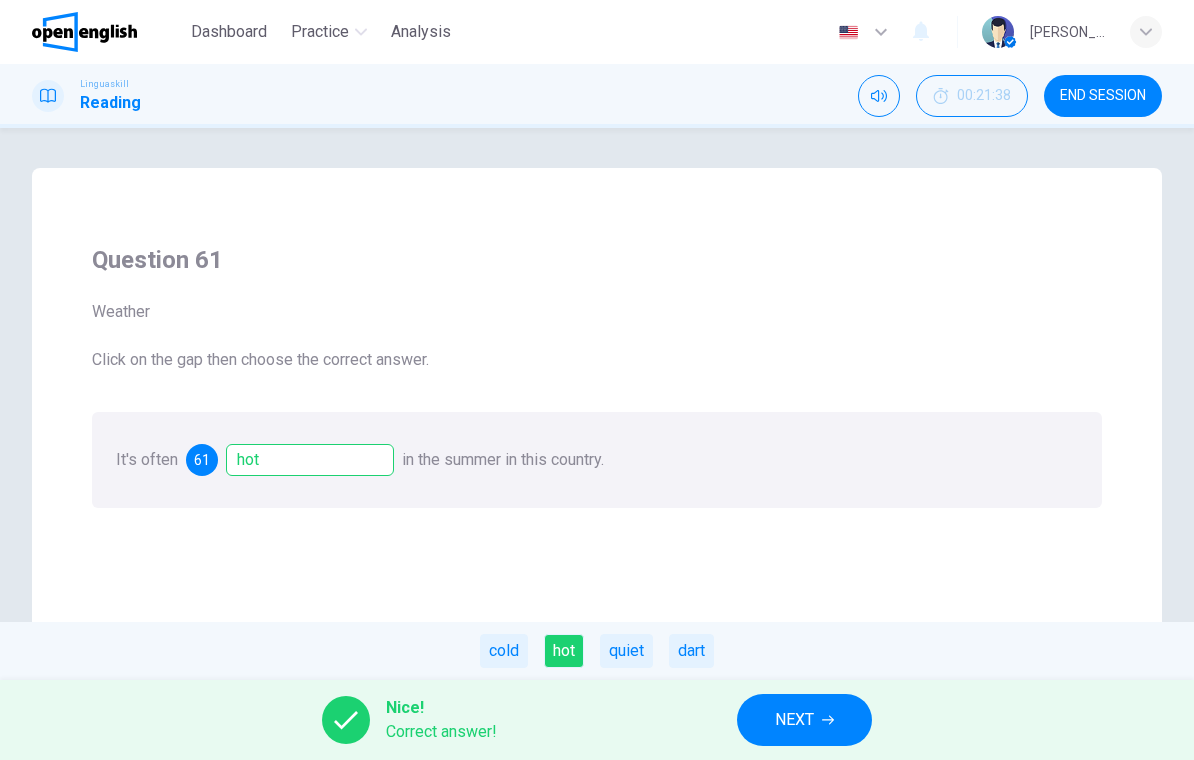 click 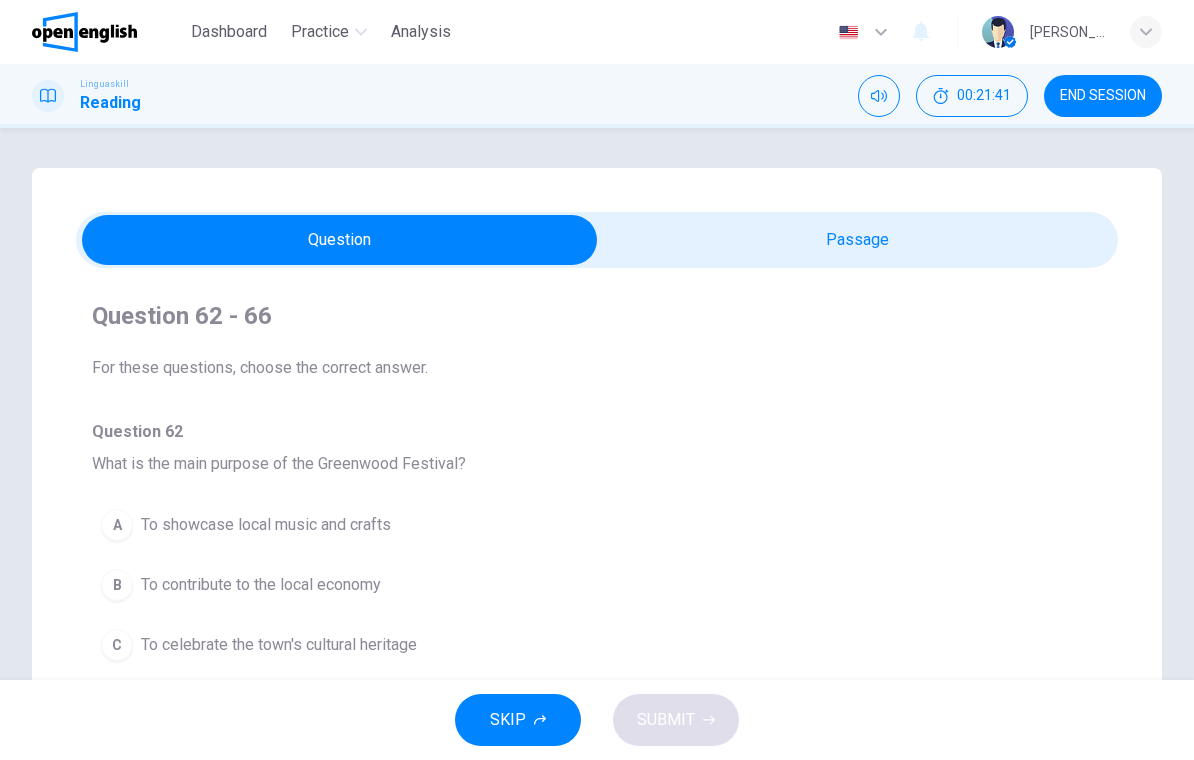 click on "END SESSION" at bounding box center (1103, 96) 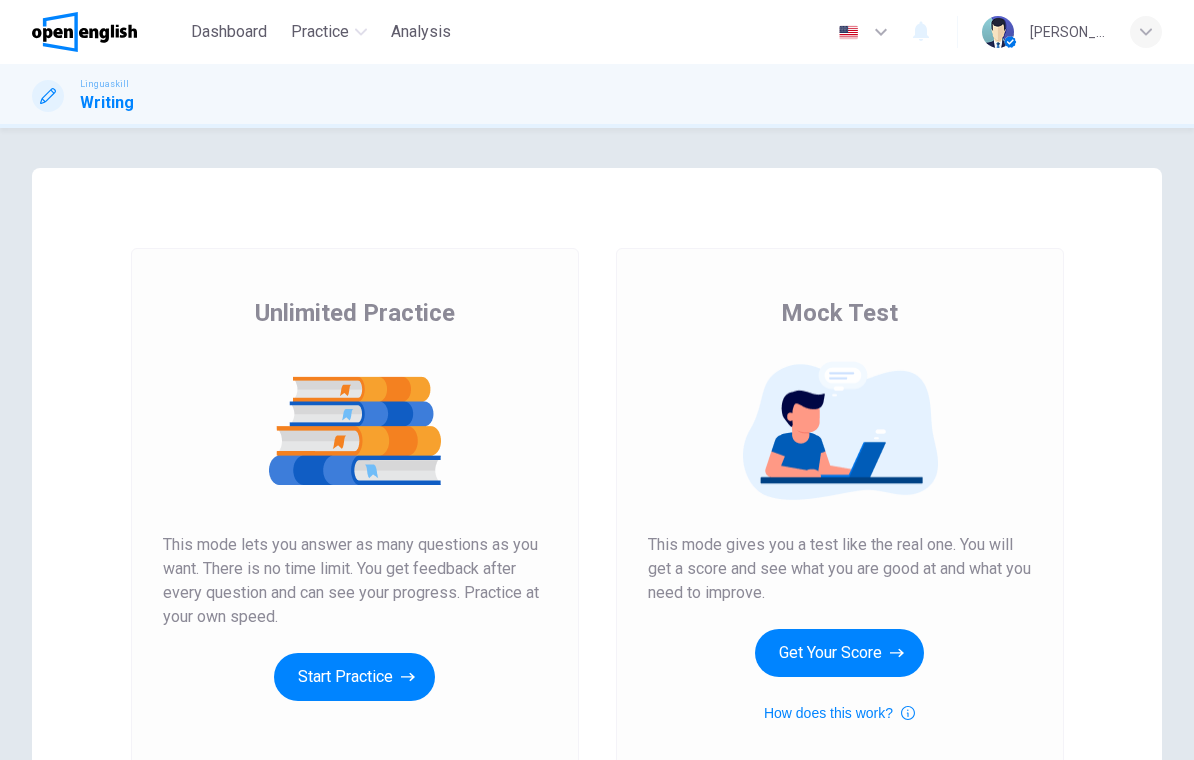 scroll, scrollTop: 0, scrollLeft: 0, axis: both 